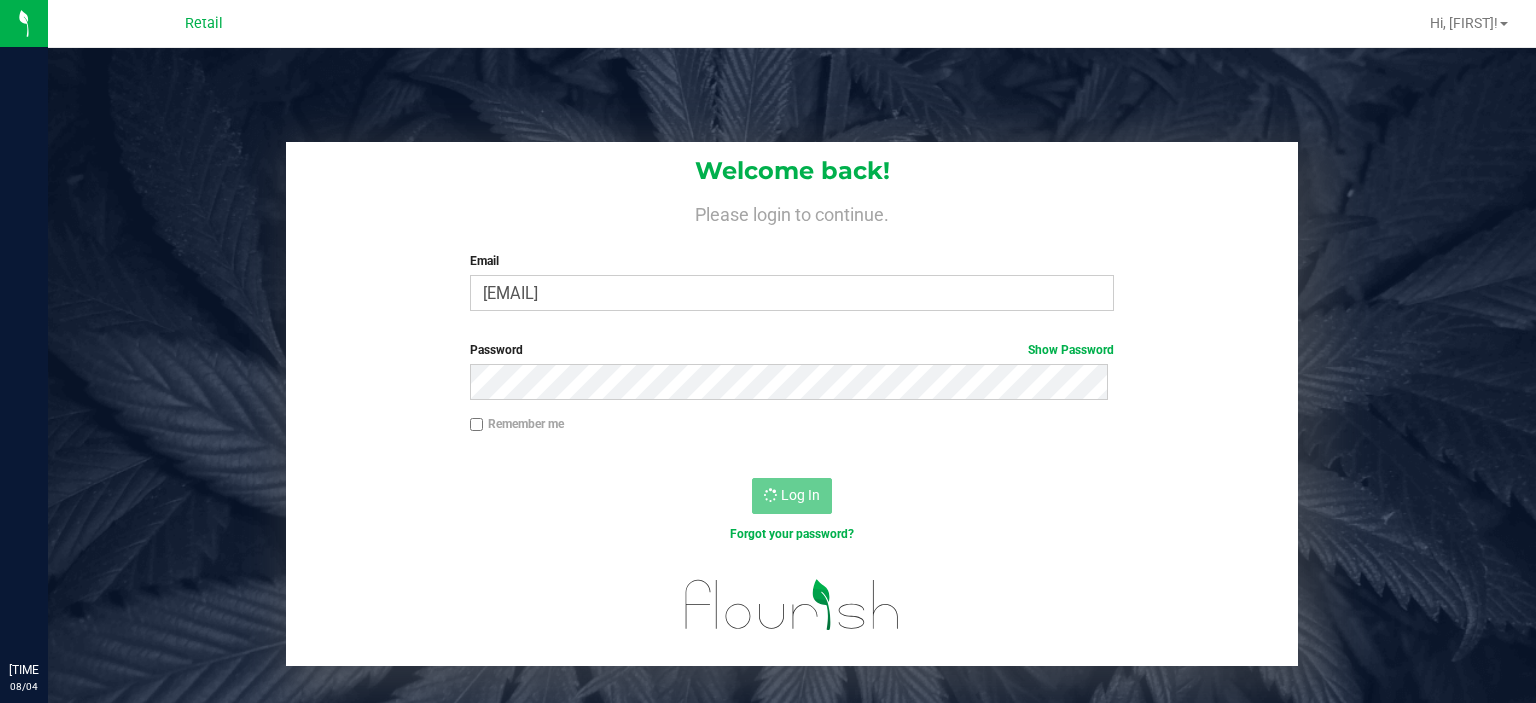 scroll, scrollTop: 0, scrollLeft: 0, axis: both 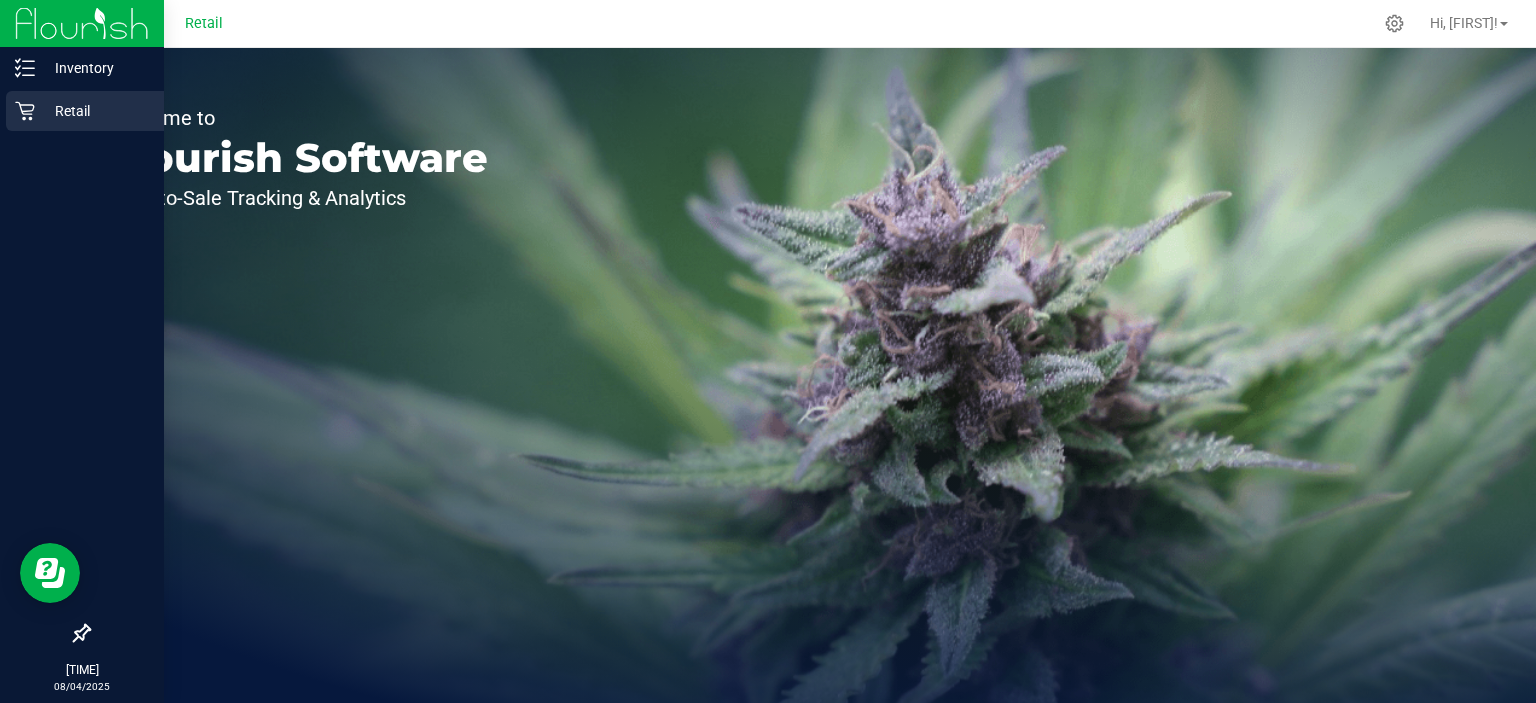 click on "Retail" at bounding box center (95, 111) 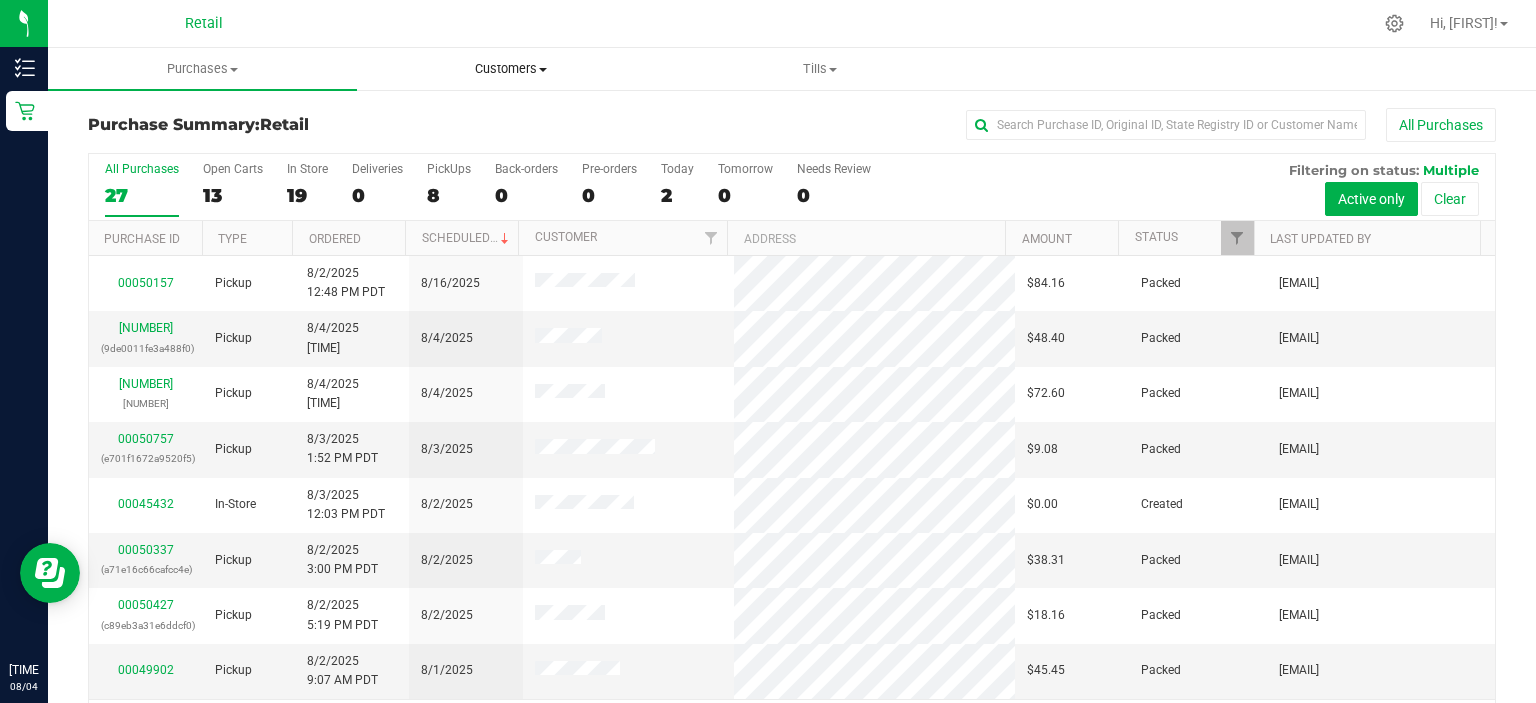 click on "Customers" at bounding box center [511, 69] 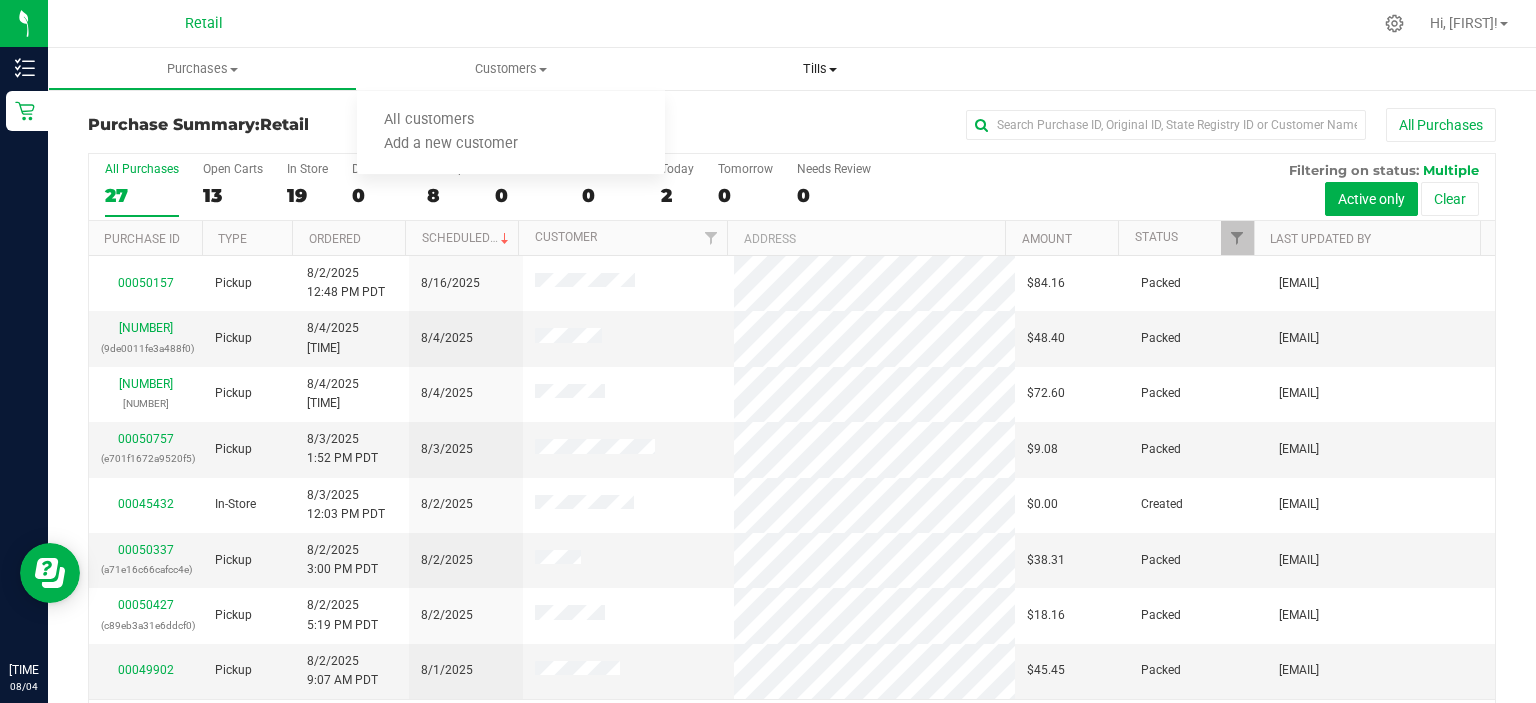 click on "Tills
Manage tills" at bounding box center [819, 69] 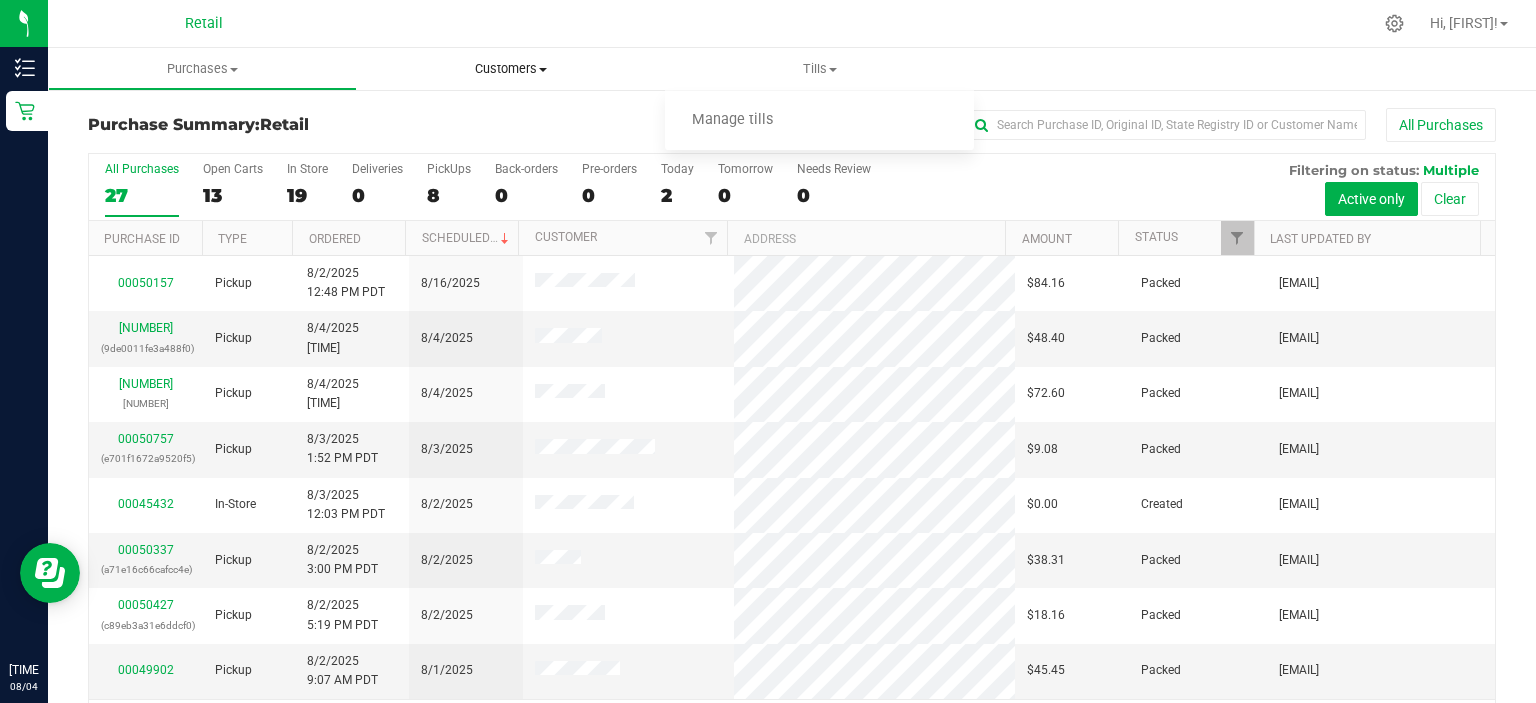 click on "Customers" at bounding box center (511, 69) 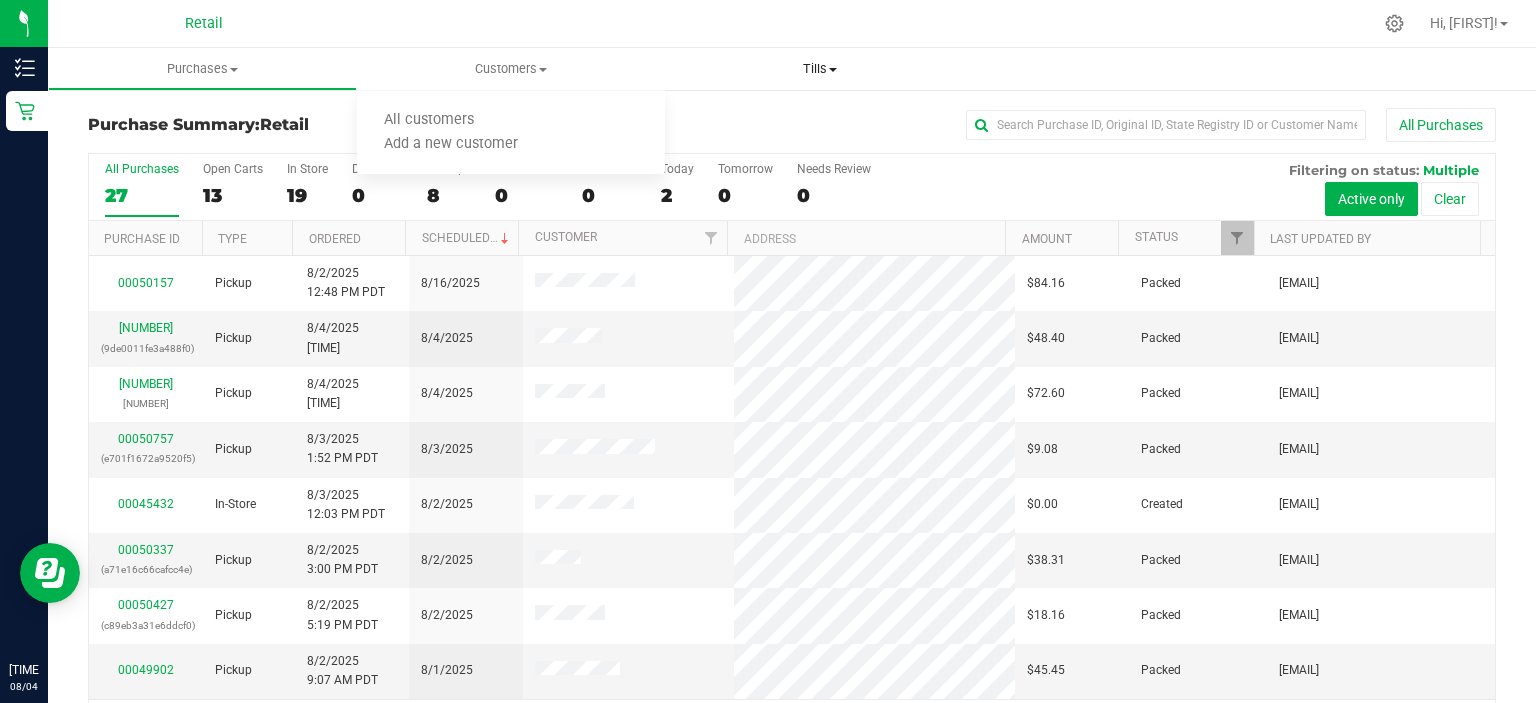 click on "Tills
Manage tills" at bounding box center [819, 69] 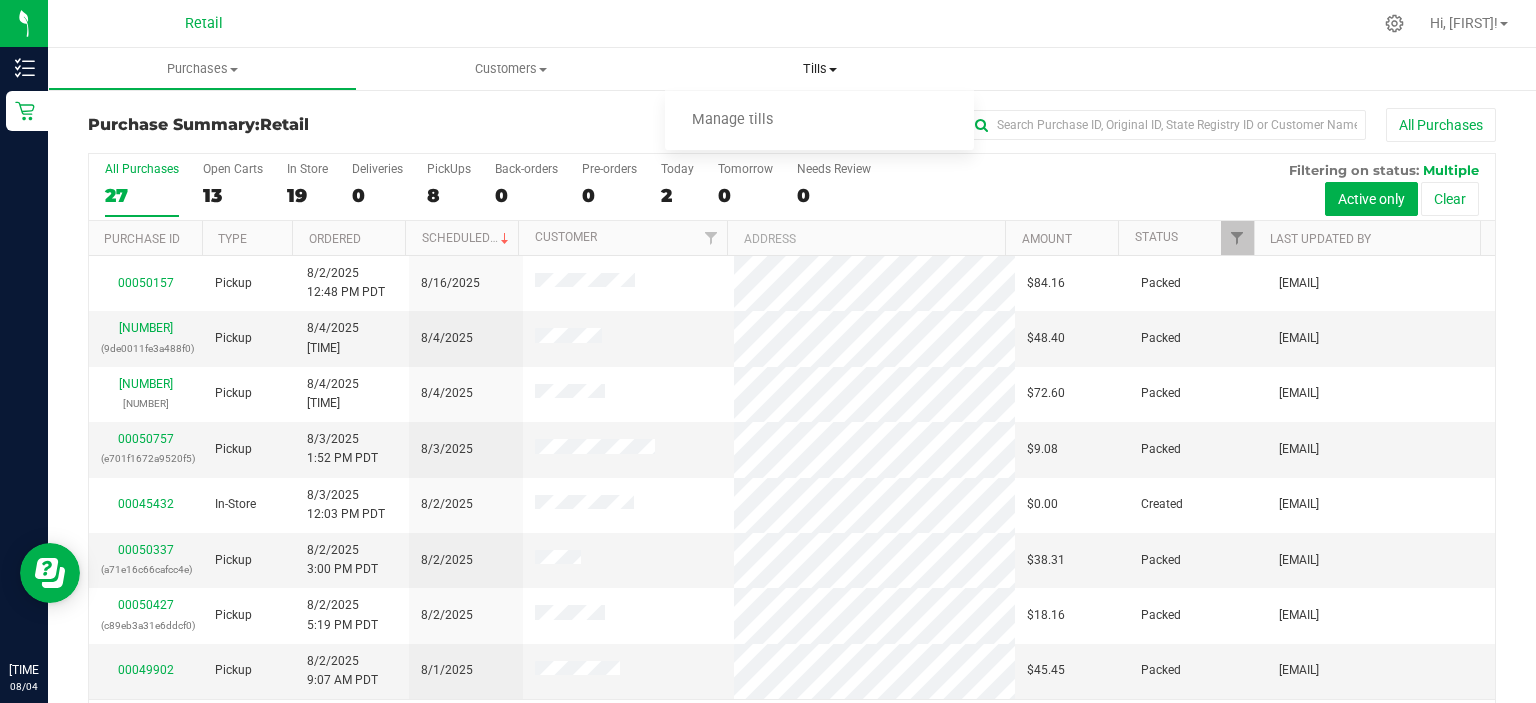 click on "Tills" at bounding box center [819, 69] 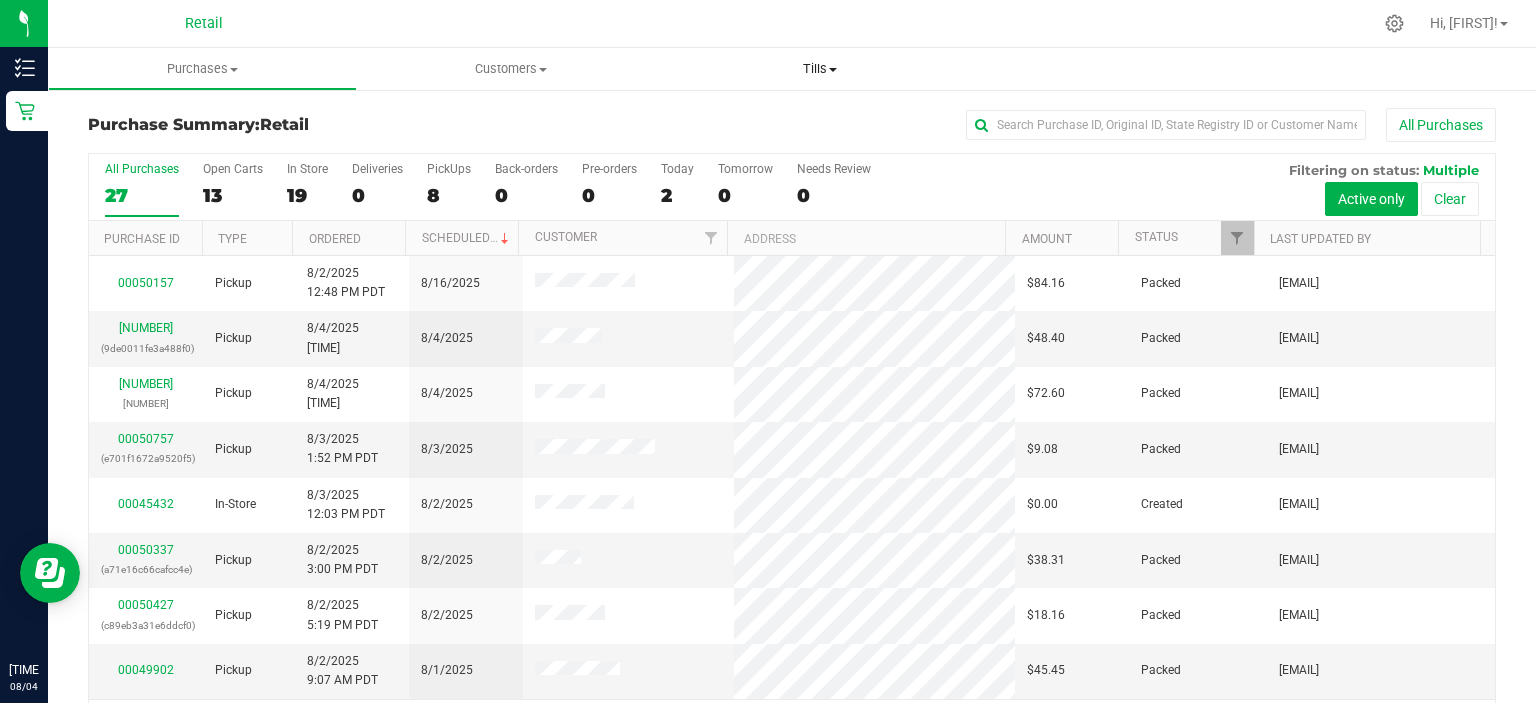 click on "Tills
Manage tills" at bounding box center (819, 69) 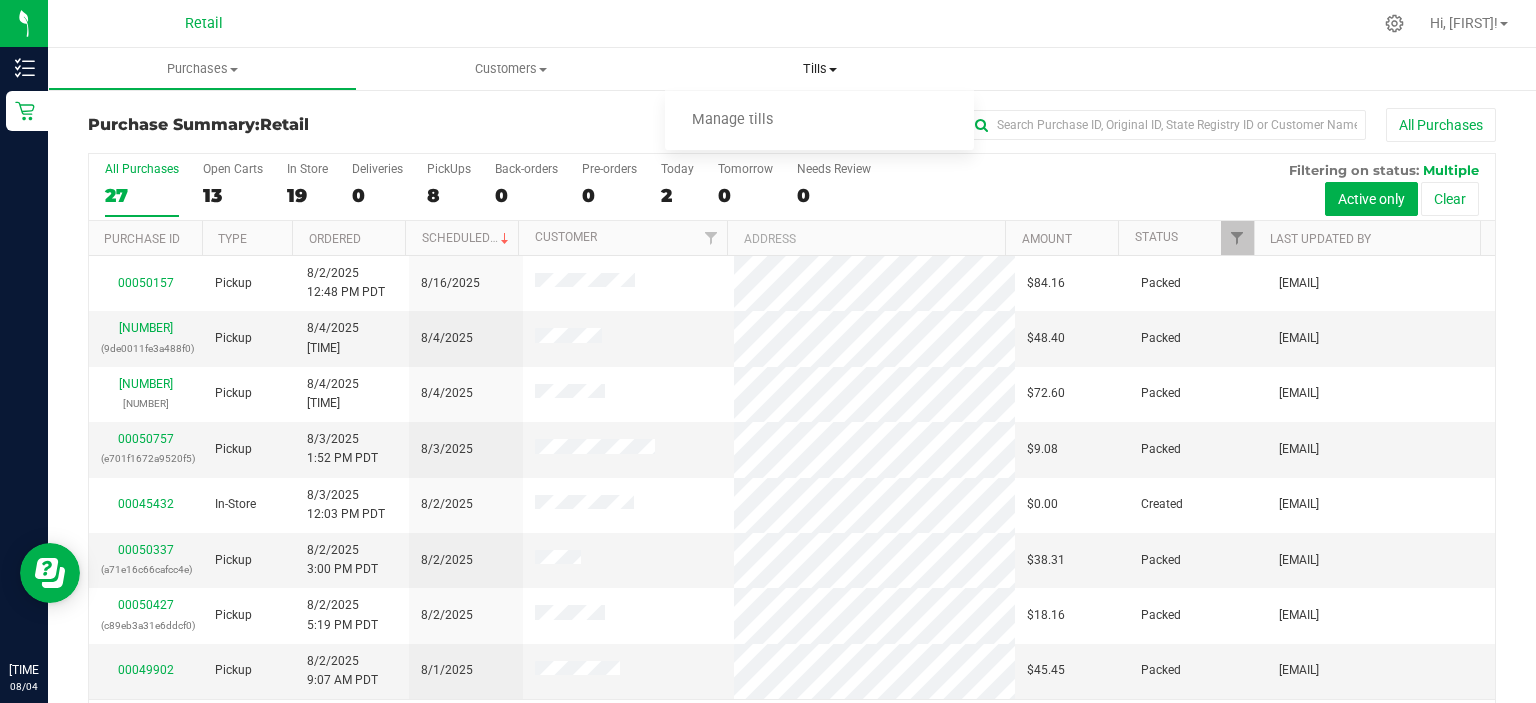 click on "Tills" at bounding box center (819, 69) 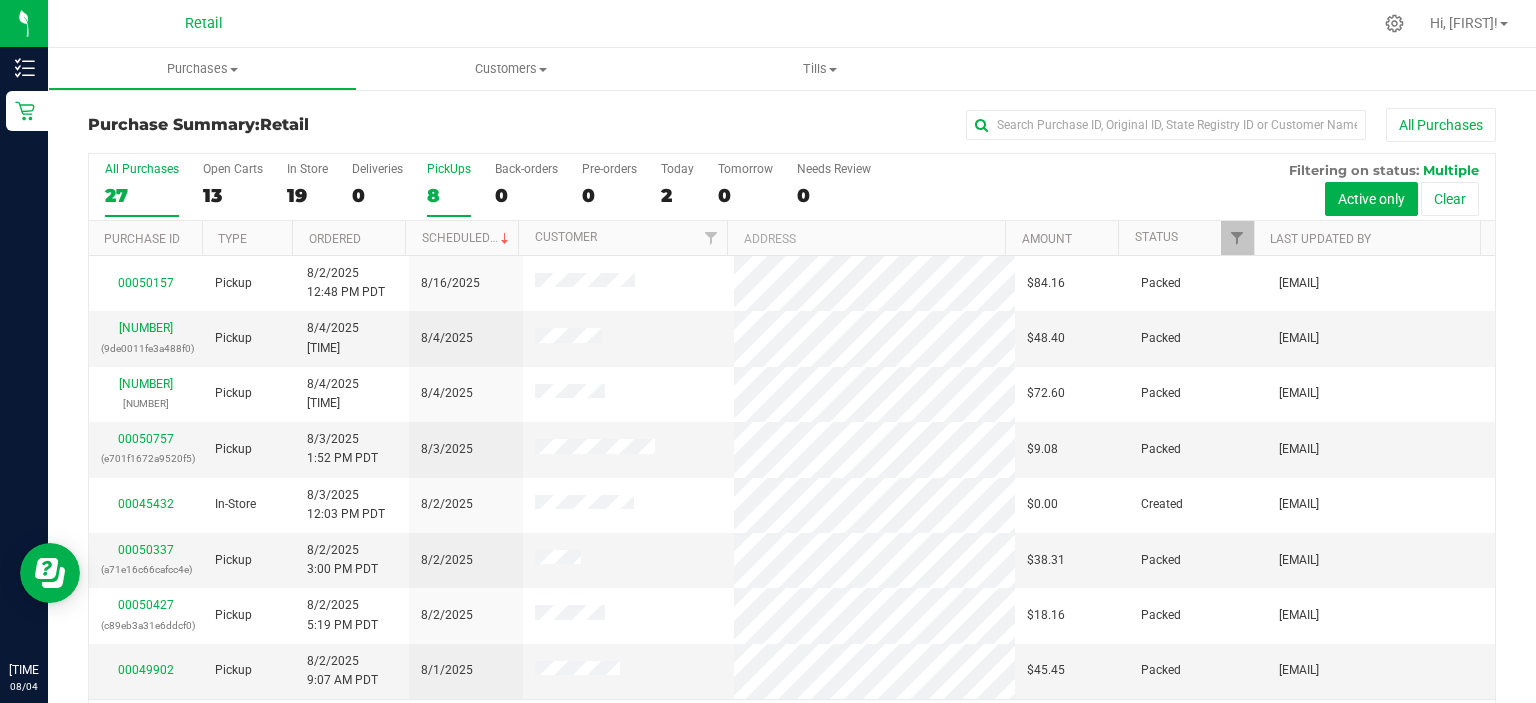 click on "PickUps" at bounding box center [449, 169] 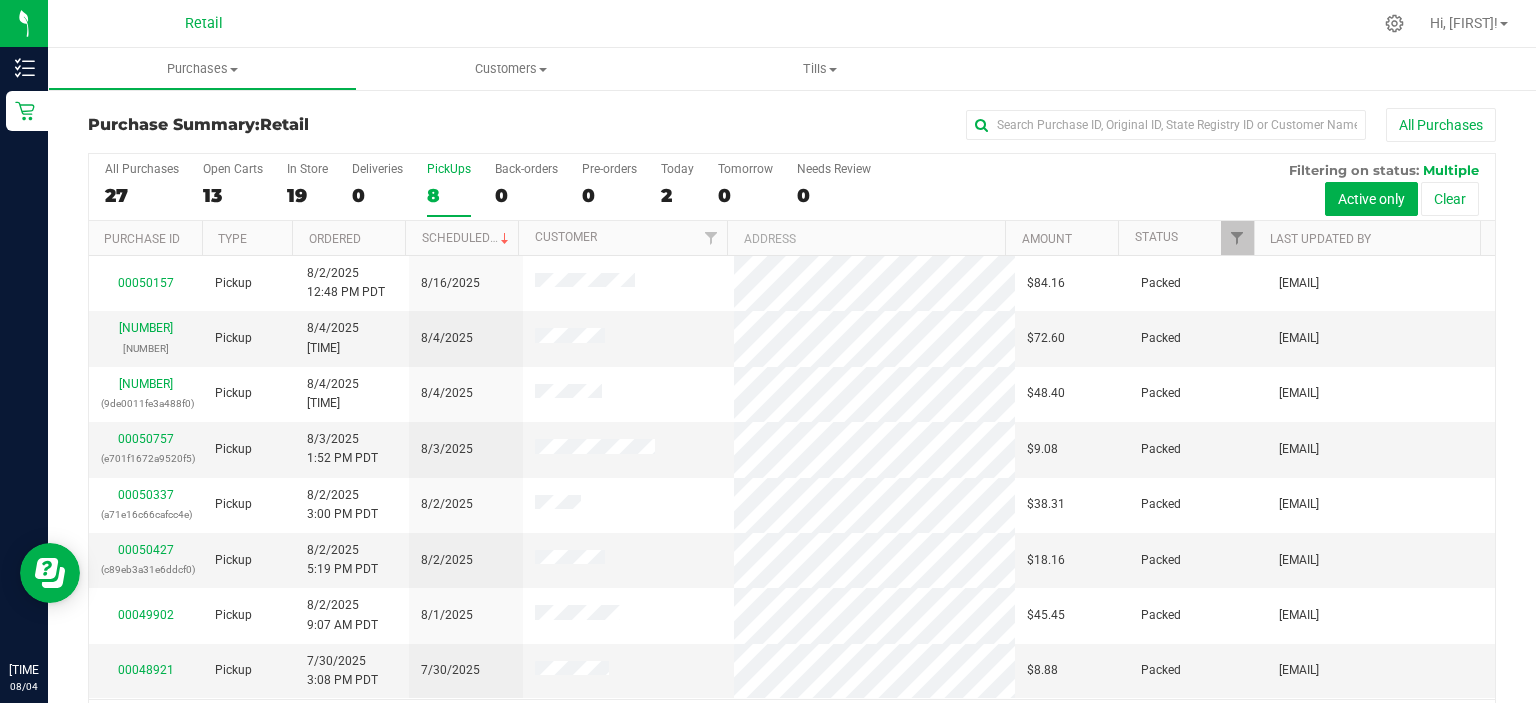 scroll, scrollTop: 62, scrollLeft: 0, axis: vertical 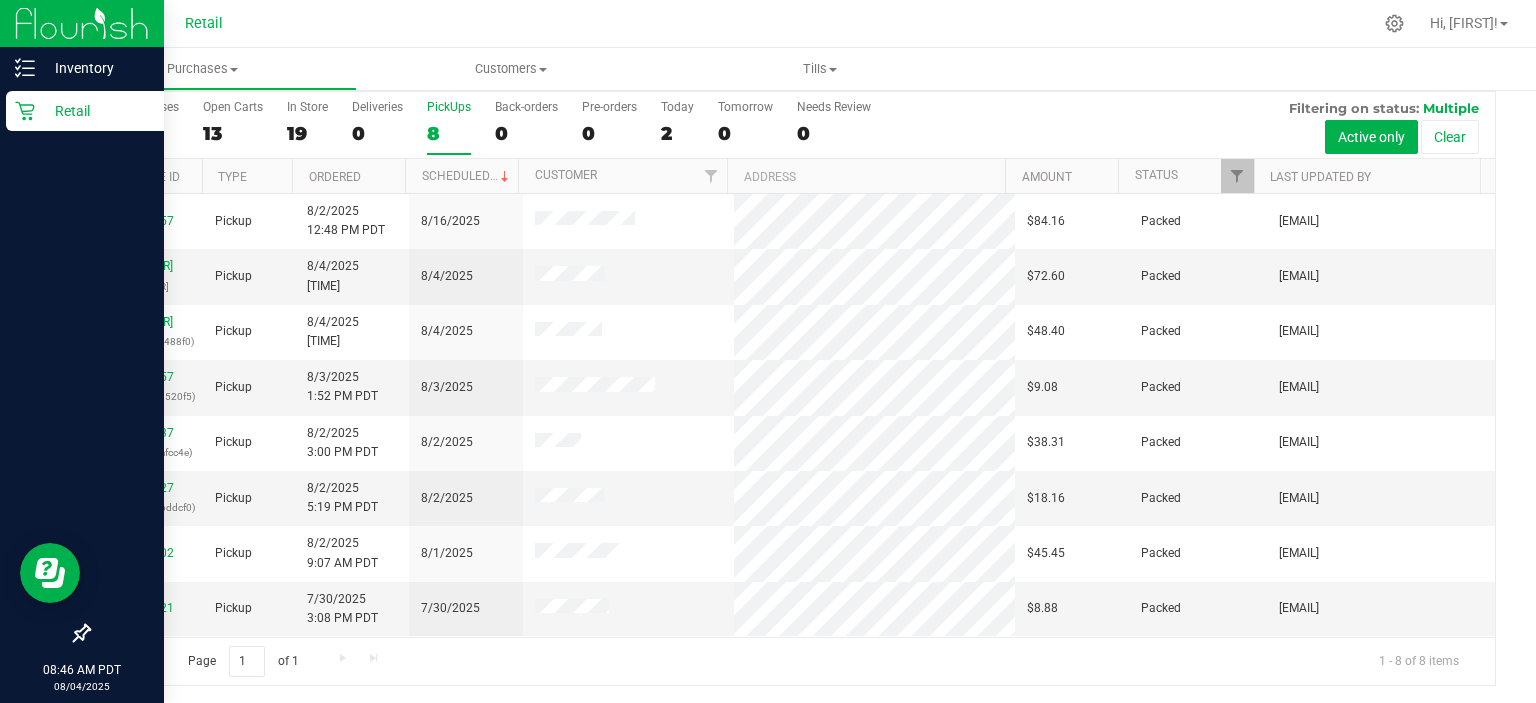 click on "Retail" at bounding box center [85, 111] 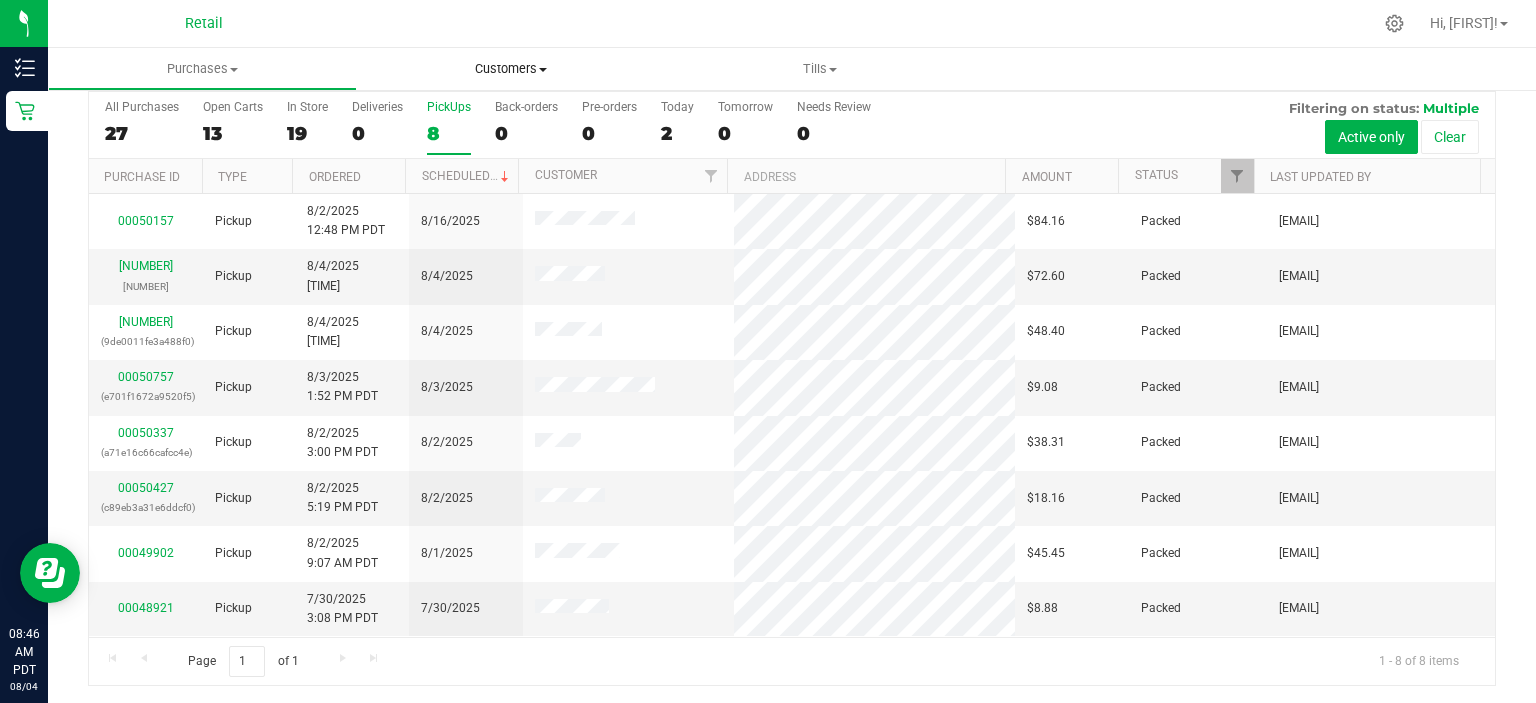 click on "Customers
All customers
Add a new customer" at bounding box center [511, 69] 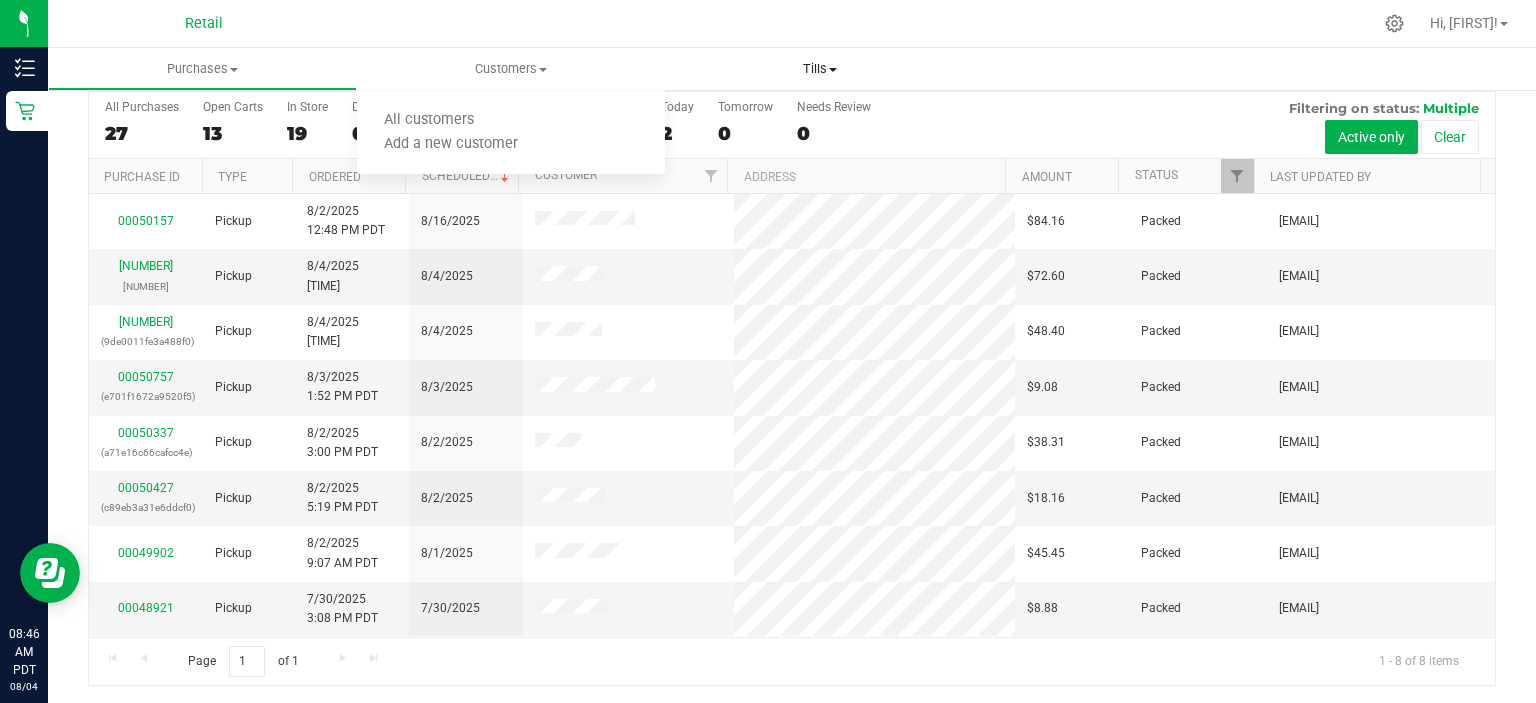 click on "Tills" at bounding box center (819, 69) 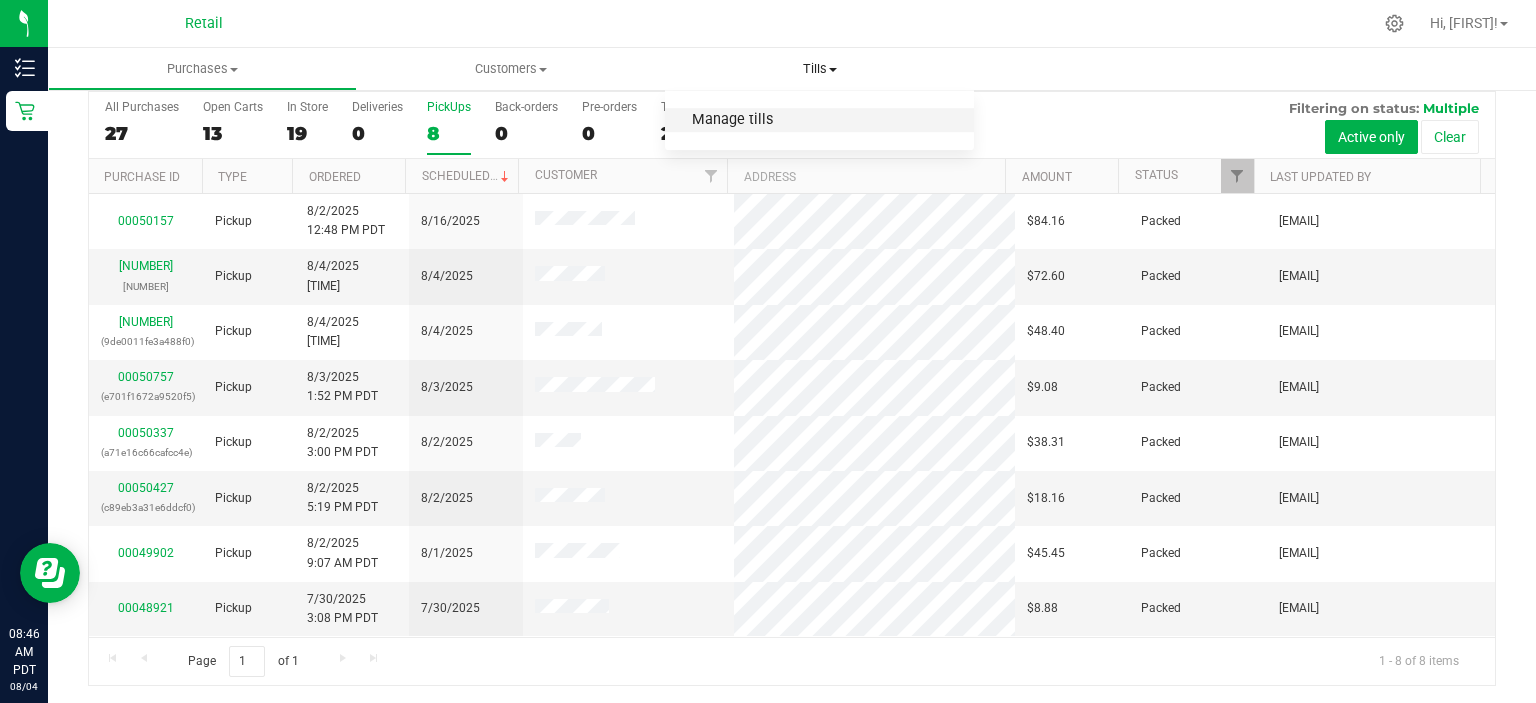 click on "Manage tills" at bounding box center (732, 120) 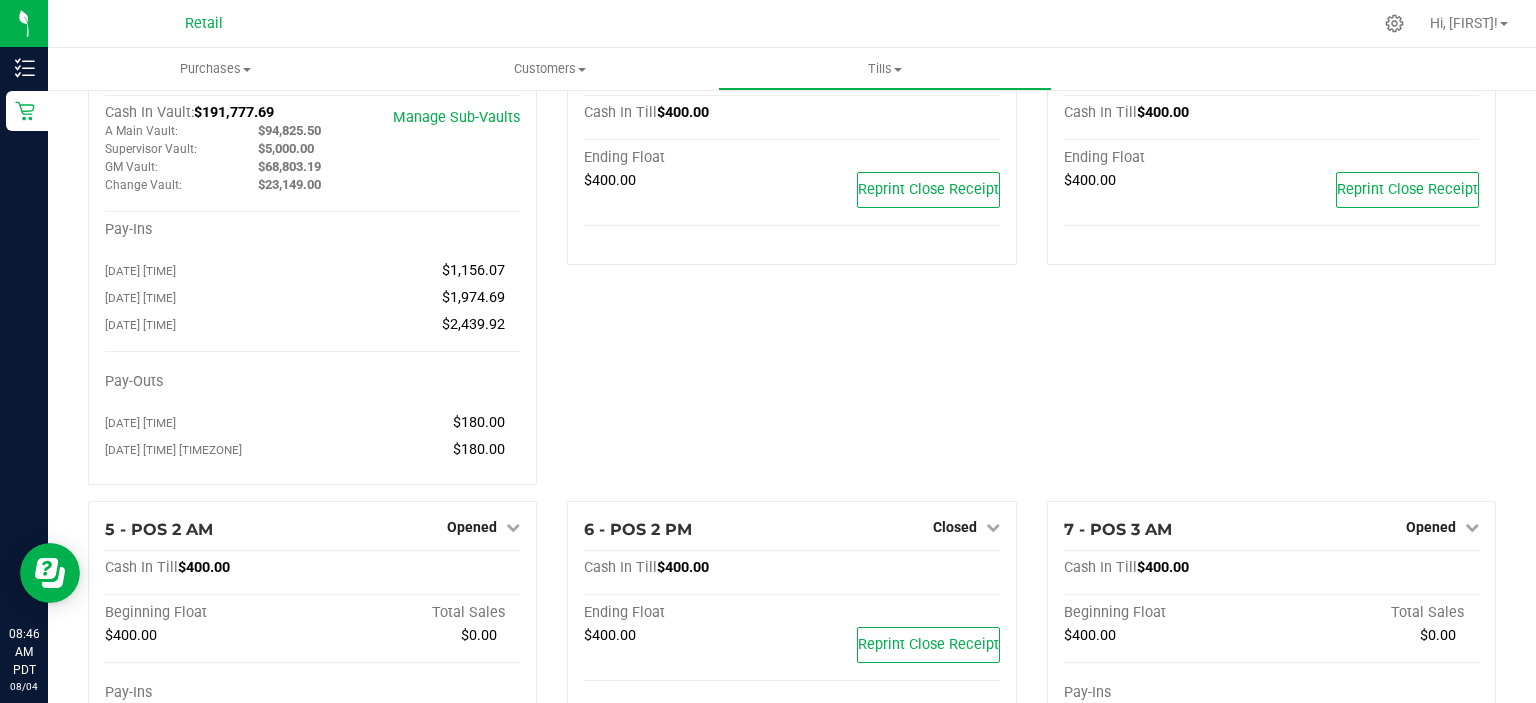 scroll, scrollTop: 0, scrollLeft: 0, axis: both 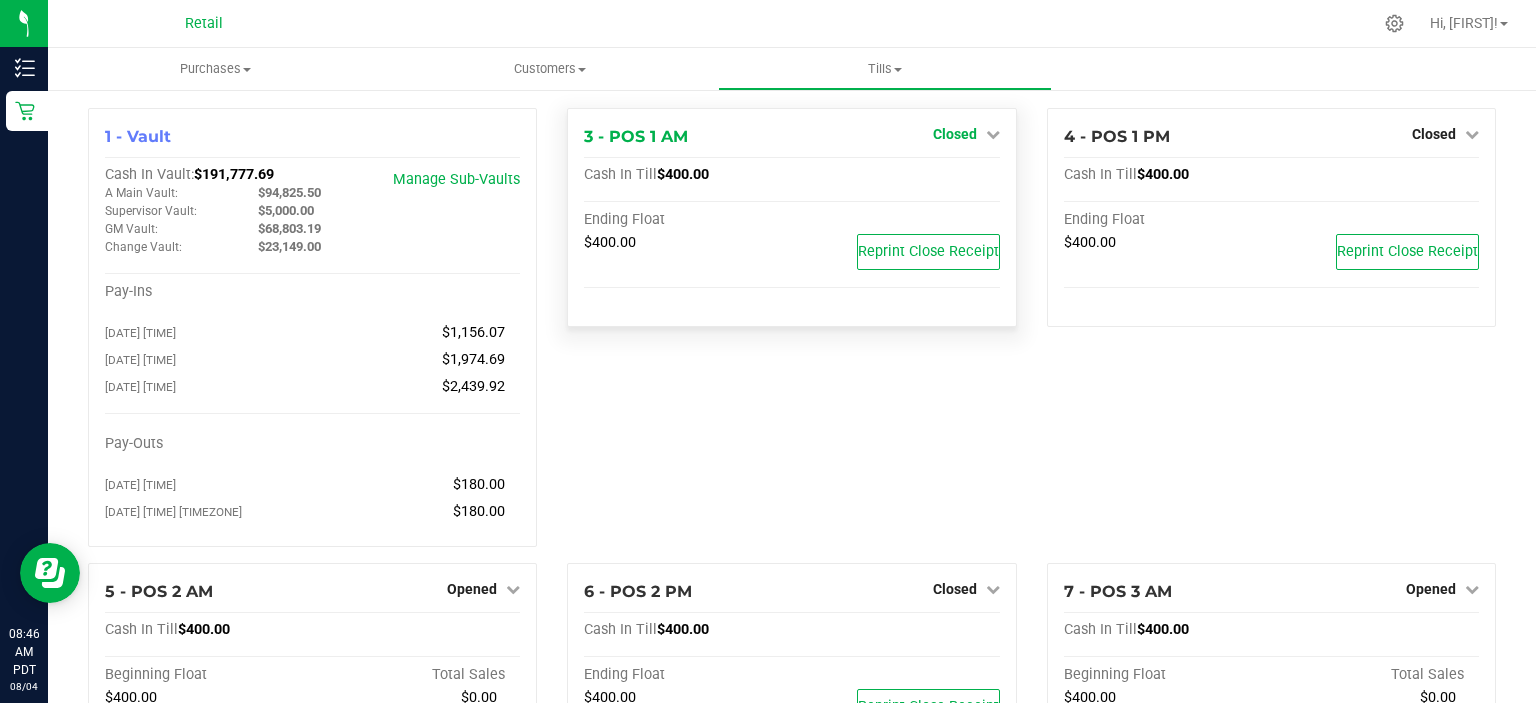 click at bounding box center [993, 134] 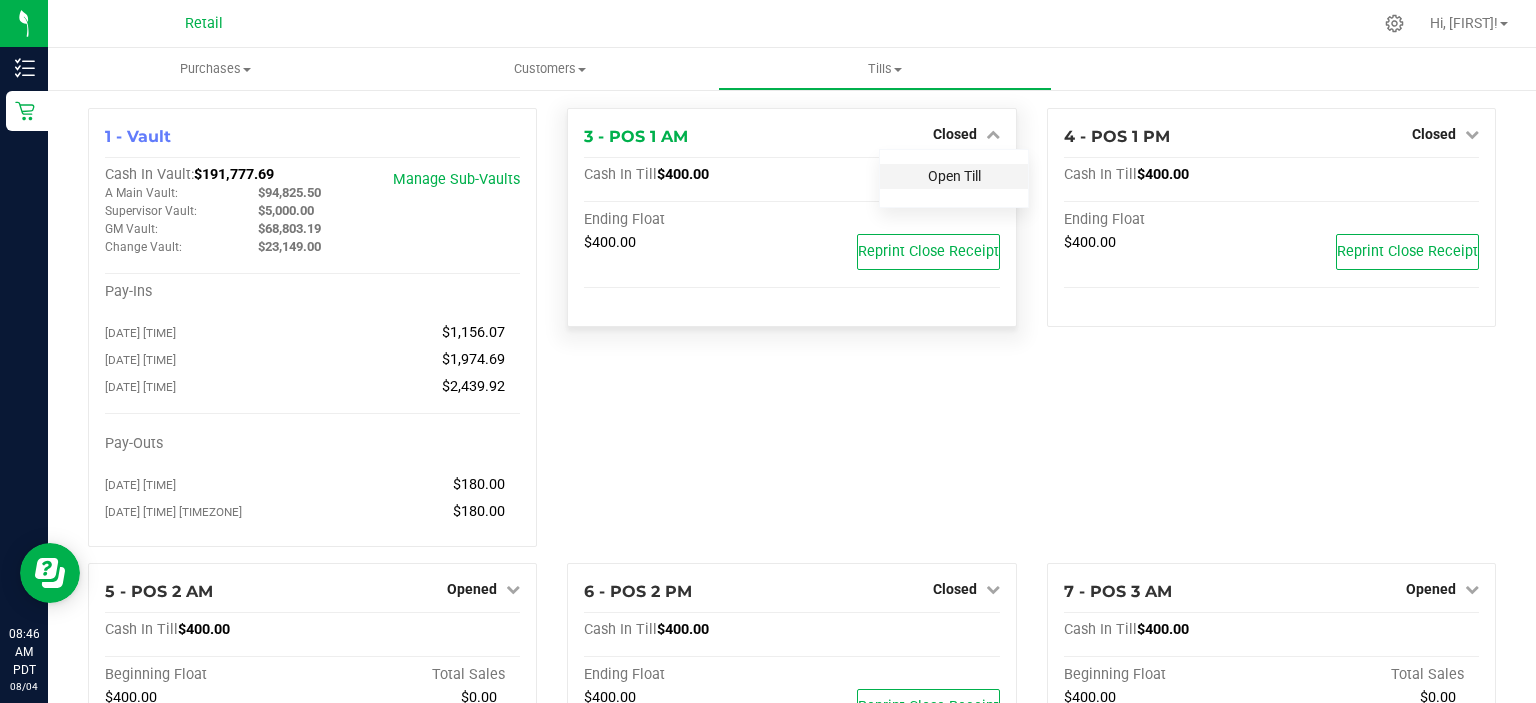 click on "Open Till" at bounding box center [954, 176] 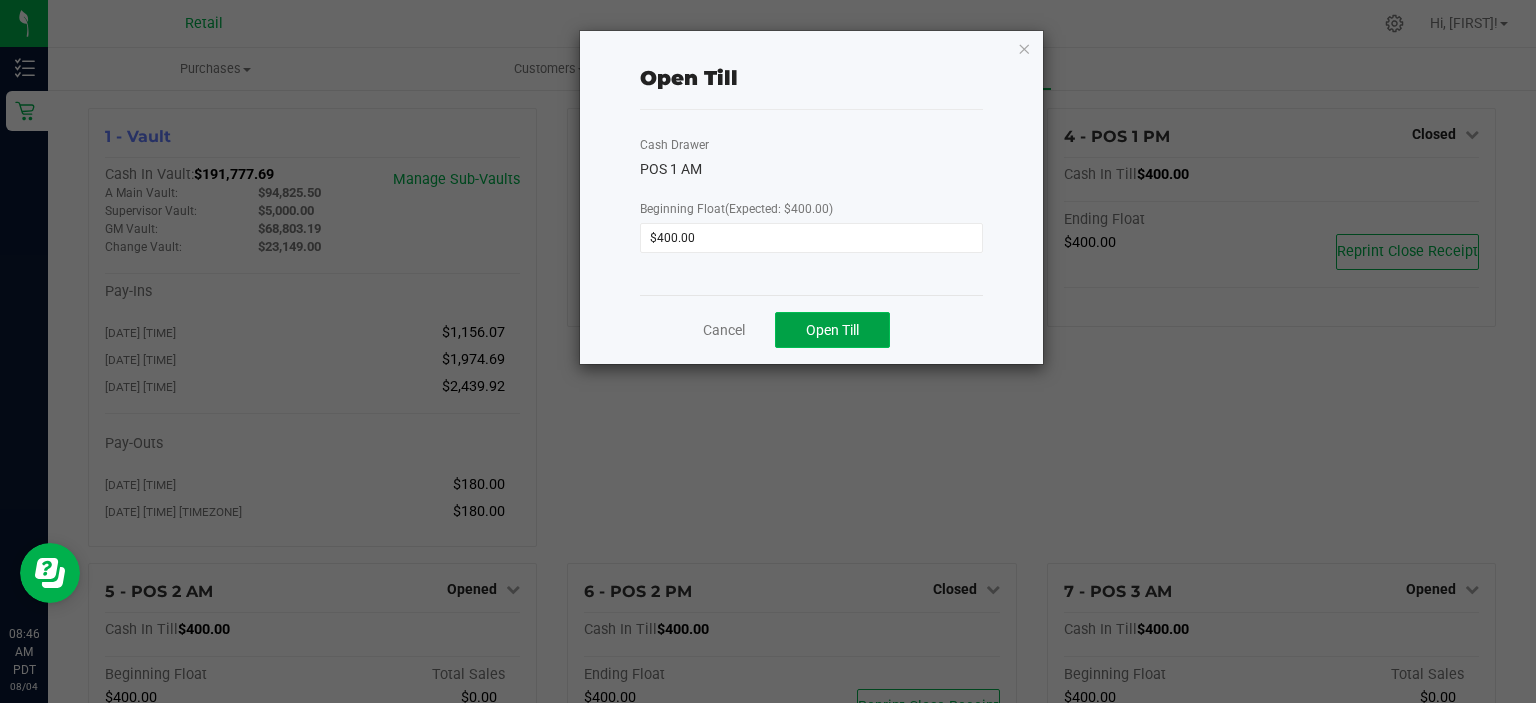 click on "Open Till" 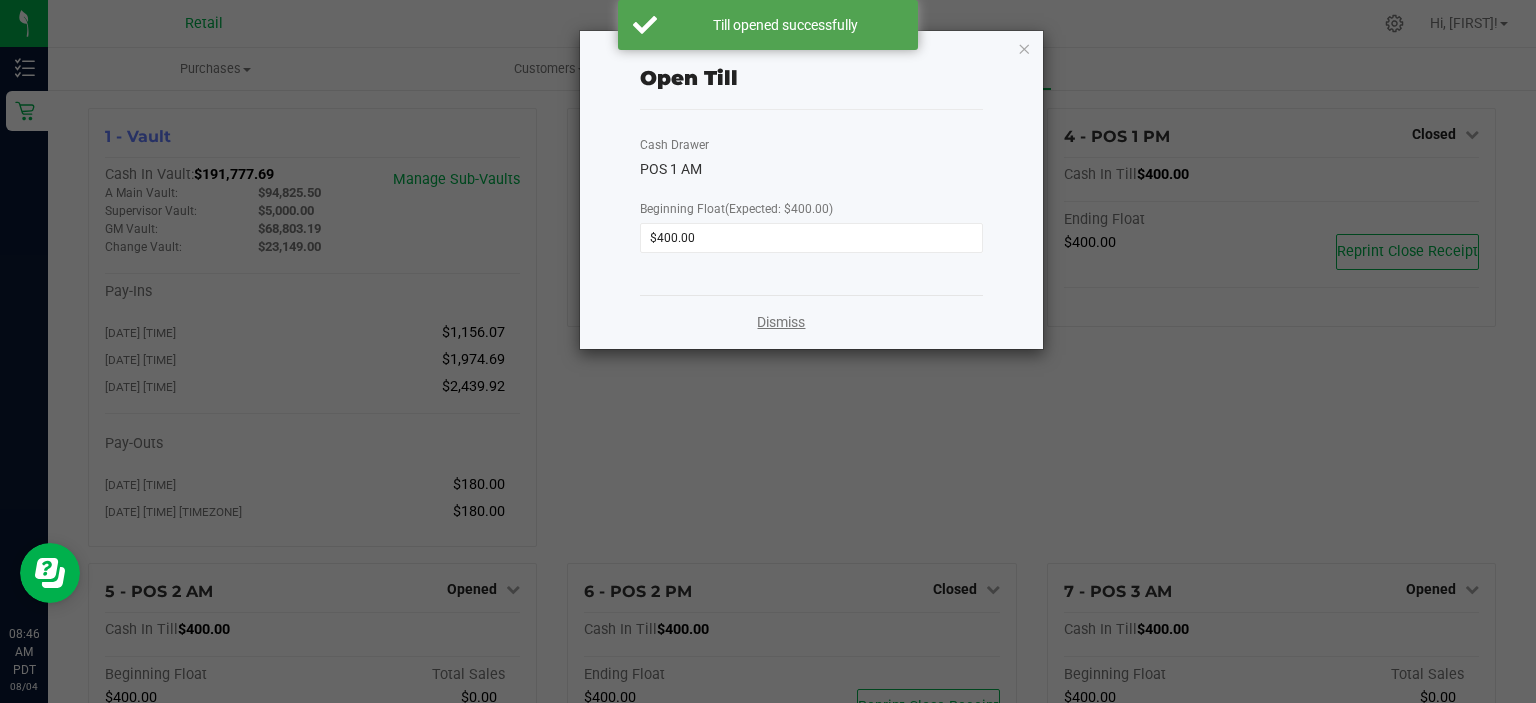 click on "Dismiss" 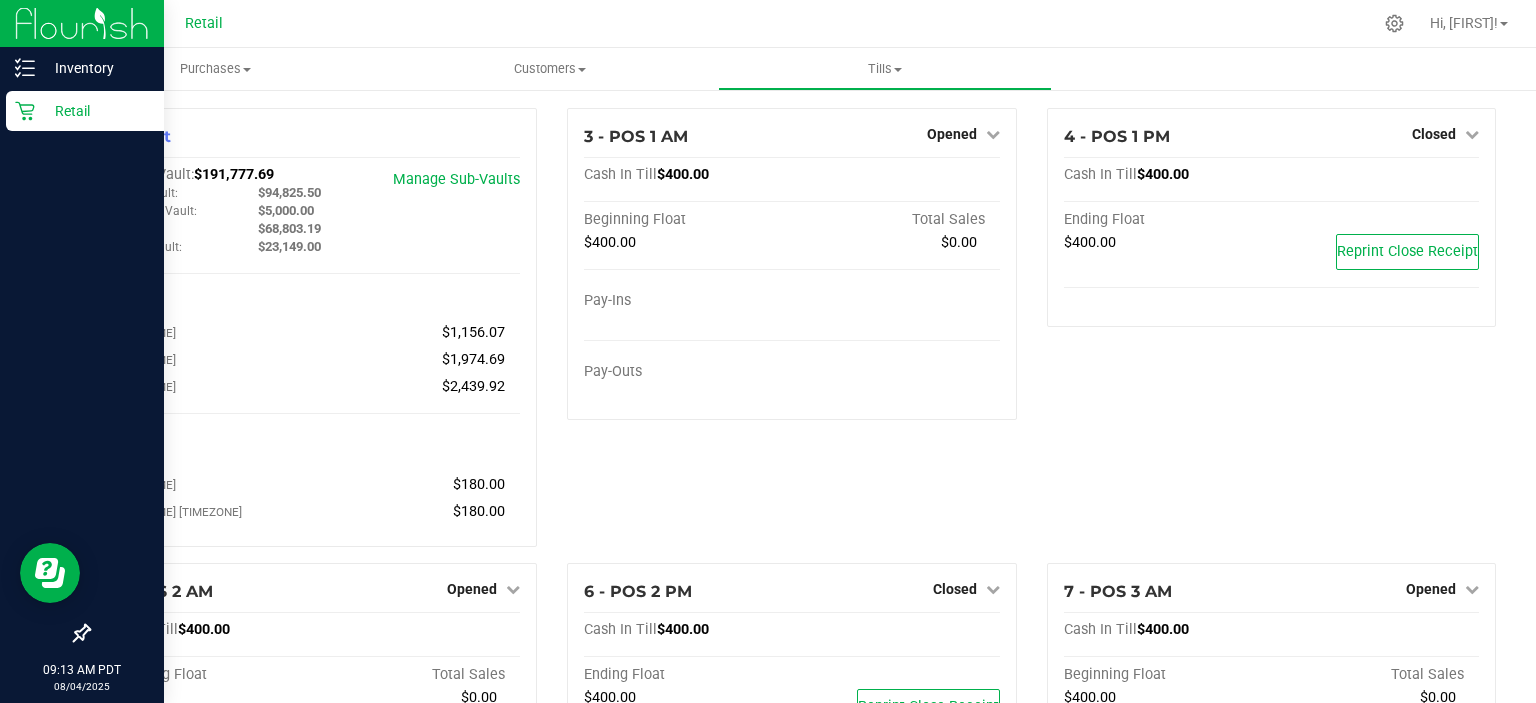 click on "Retail" at bounding box center [85, 111] 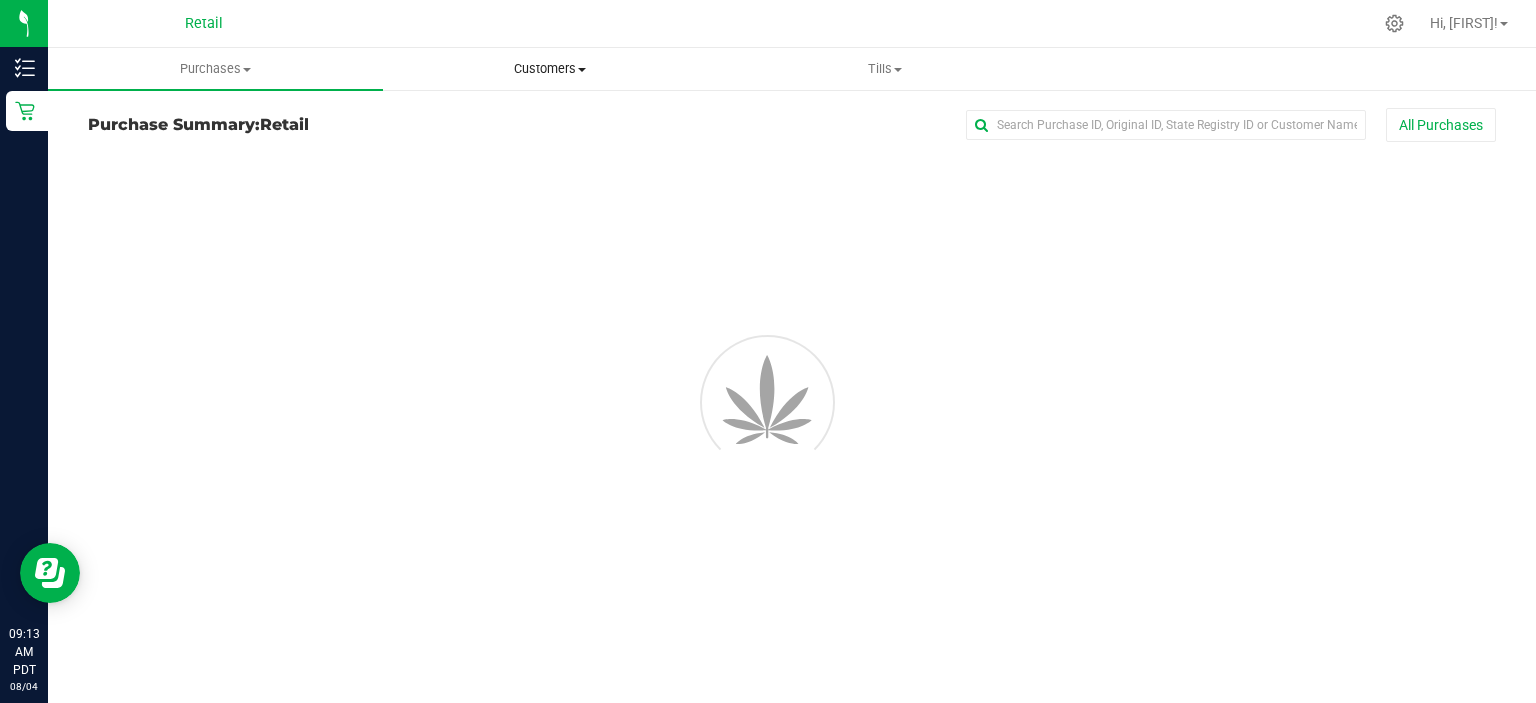 click on "Customers" at bounding box center (550, 69) 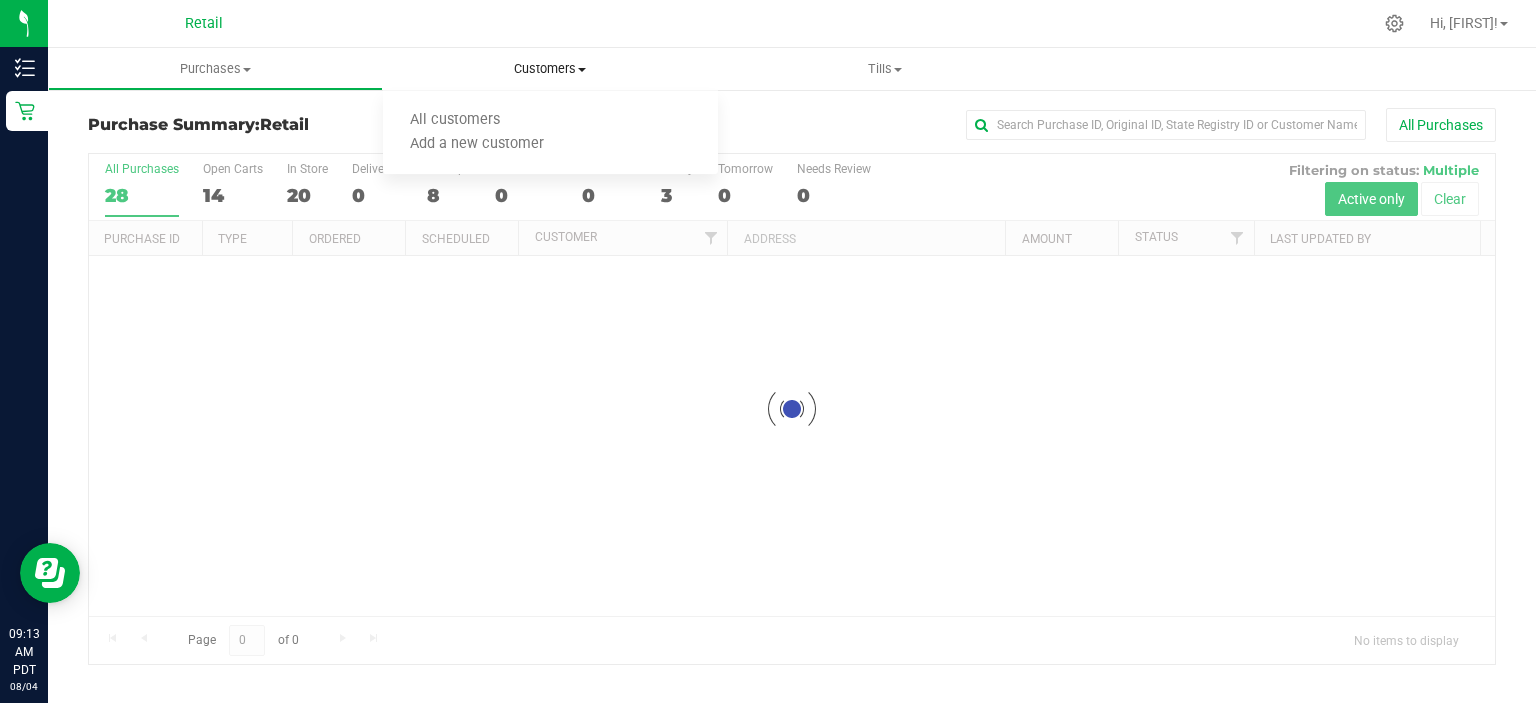 click on "Customers
All customers
Add a new customer" at bounding box center (550, 69) 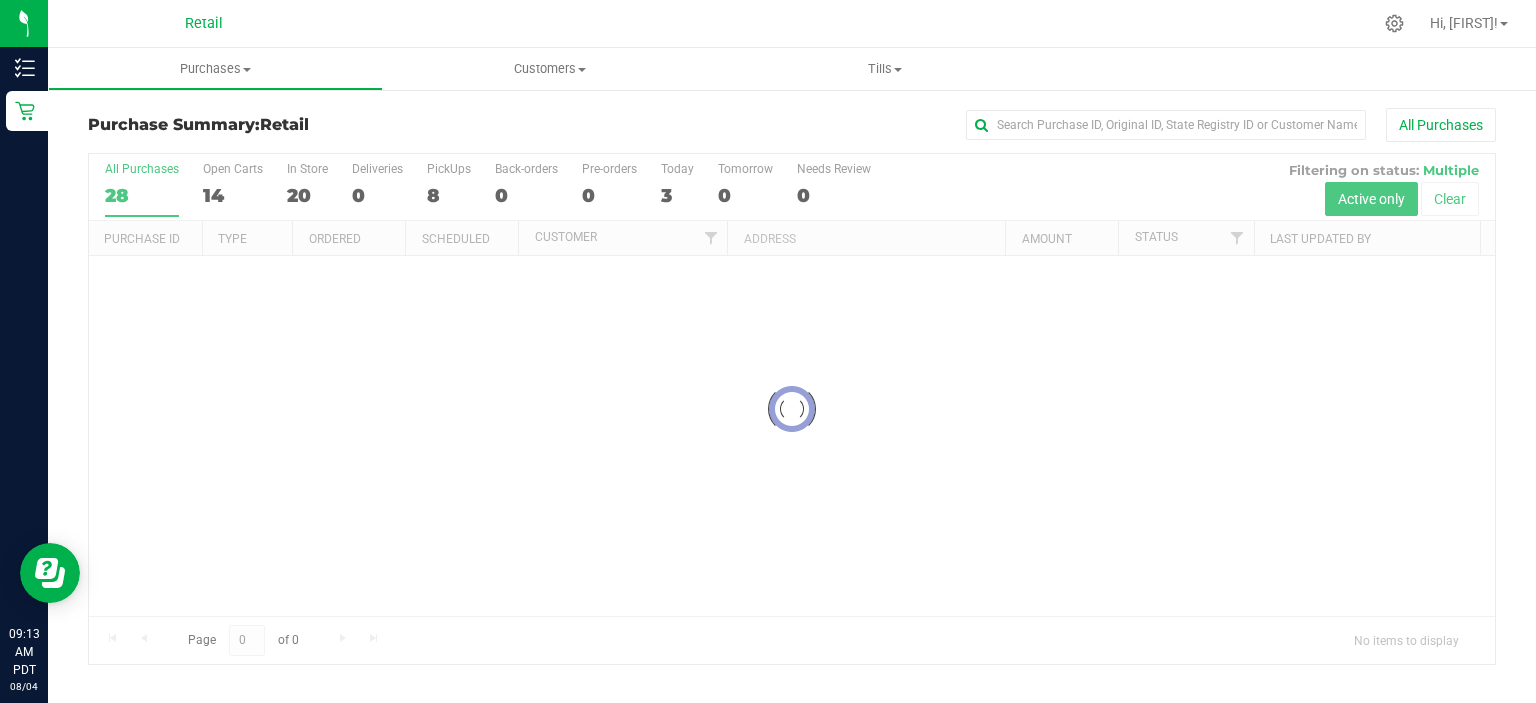 click at bounding box center [792, 409] 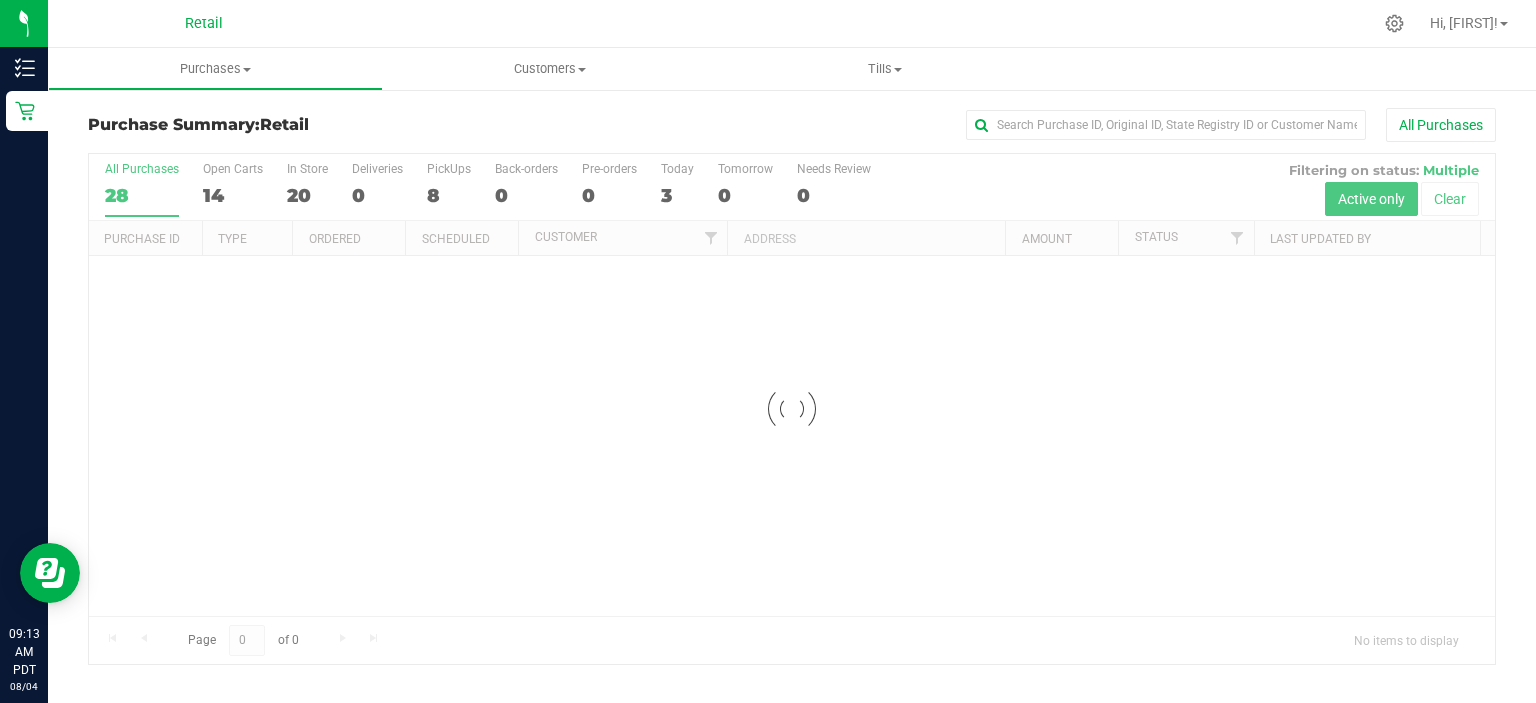 click at bounding box center (792, 409) 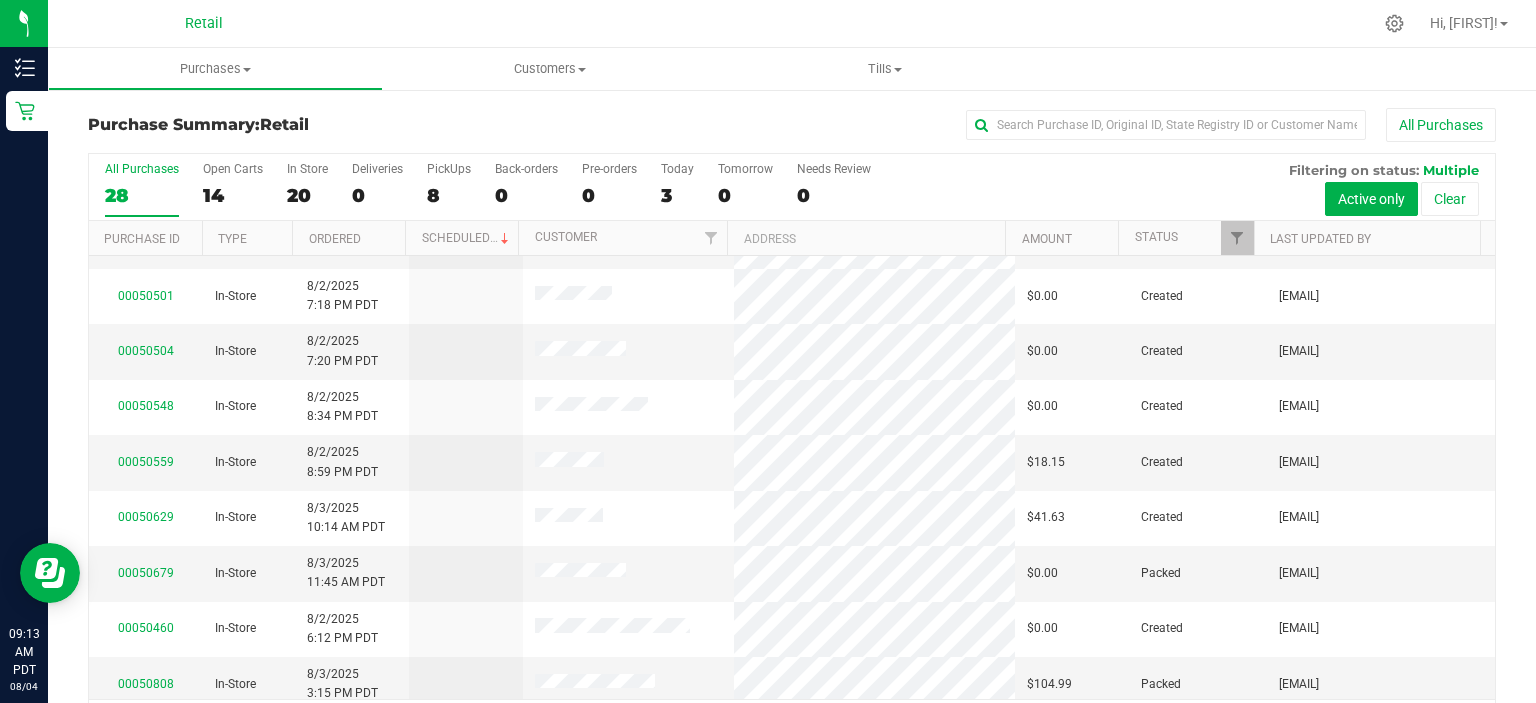 scroll, scrollTop: 549, scrollLeft: 0, axis: vertical 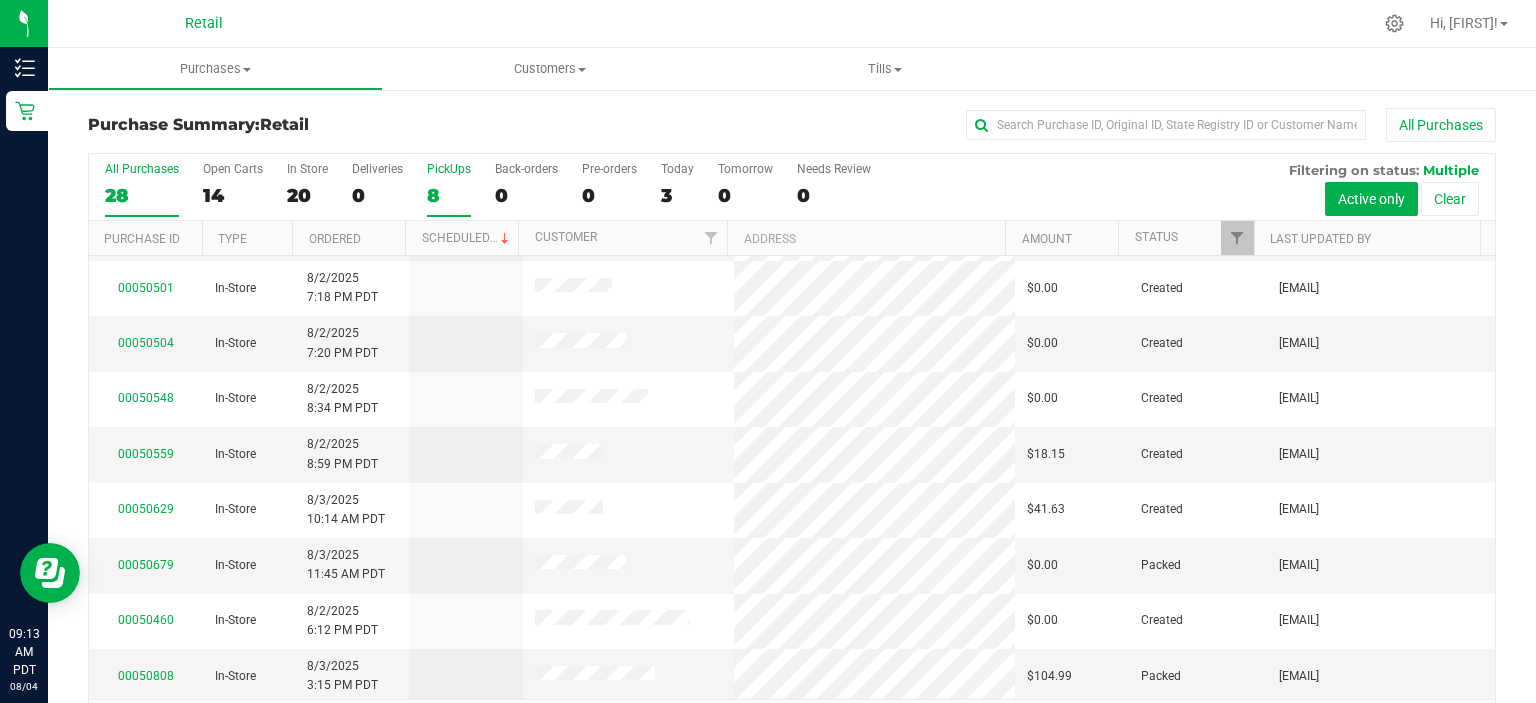 click on "8" at bounding box center [449, 195] 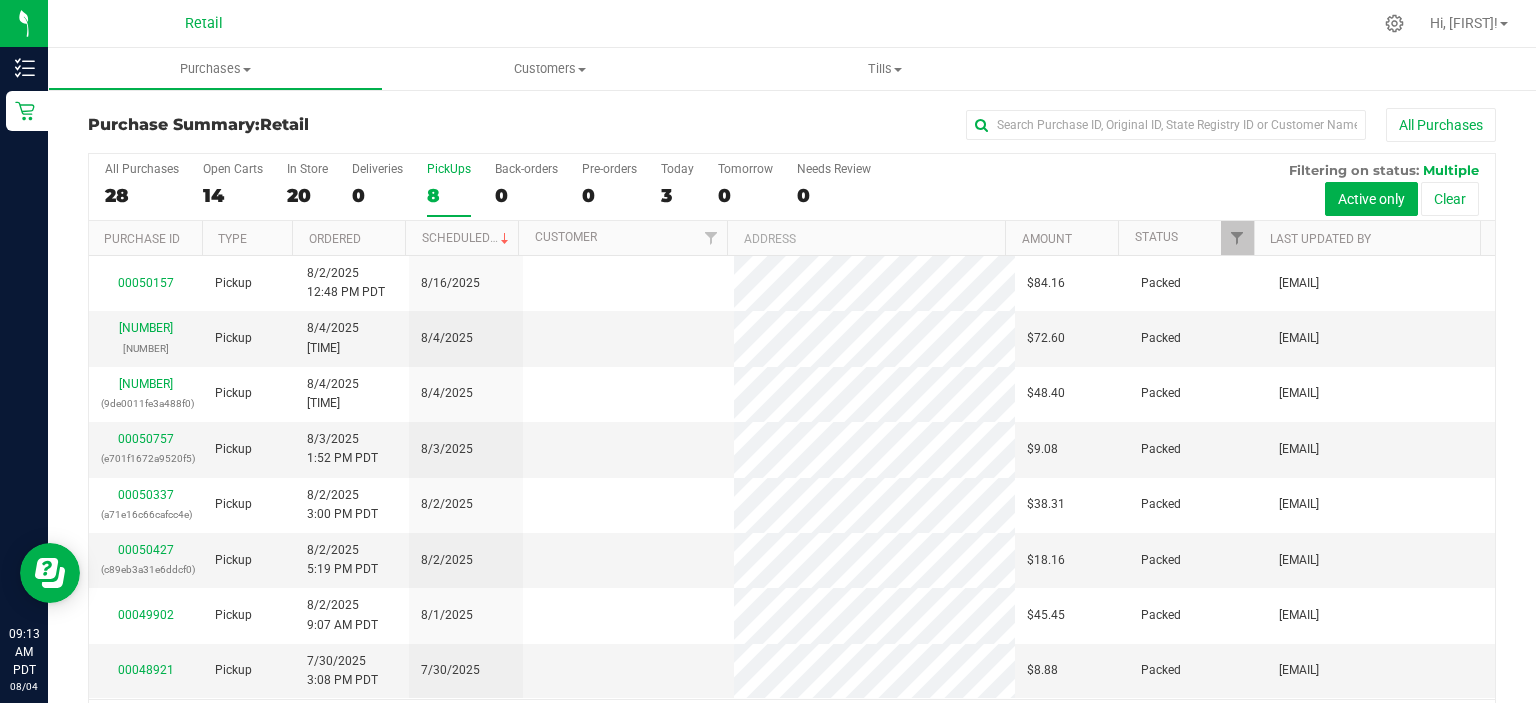 scroll, scrollTop: 0, scrollLeft: 0, axis: both 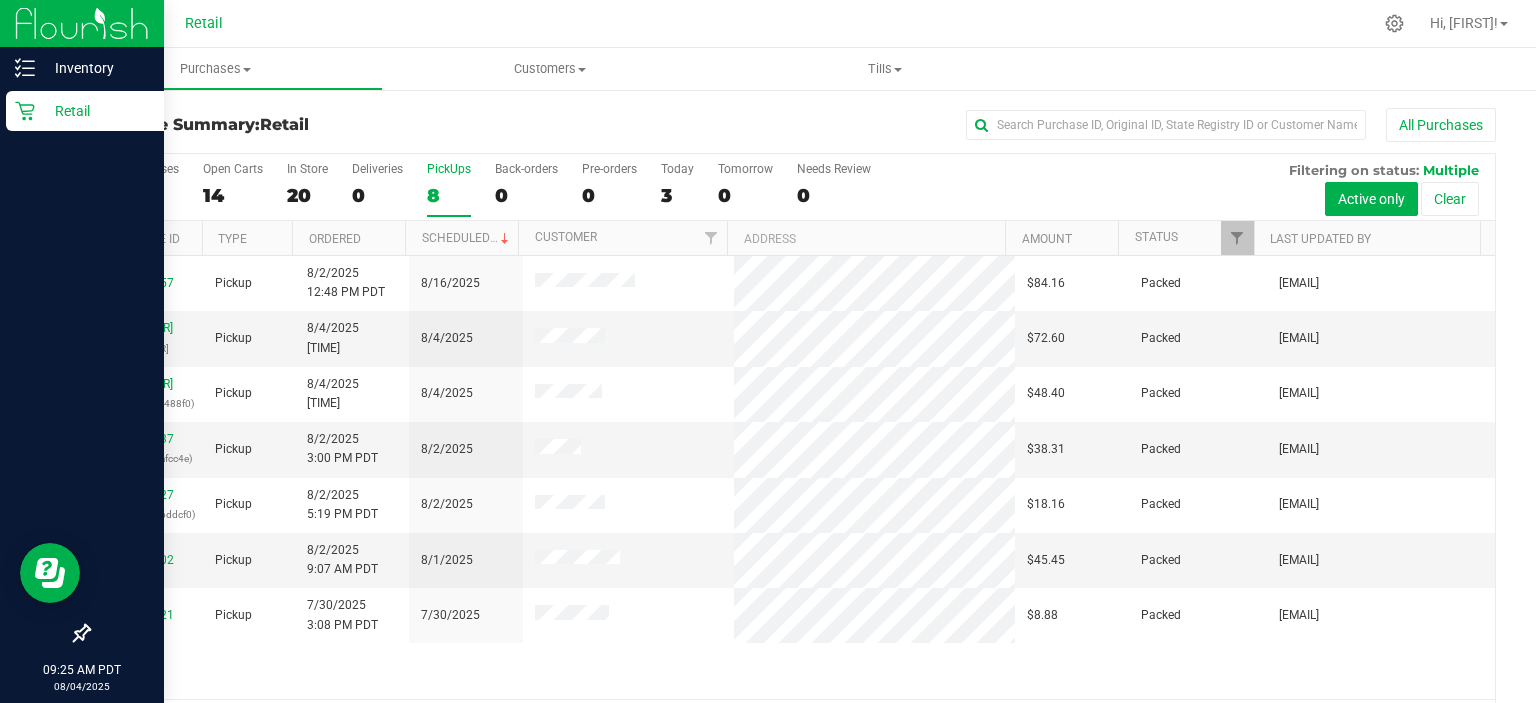 click on "Retail" at bounding box center (95, 111) 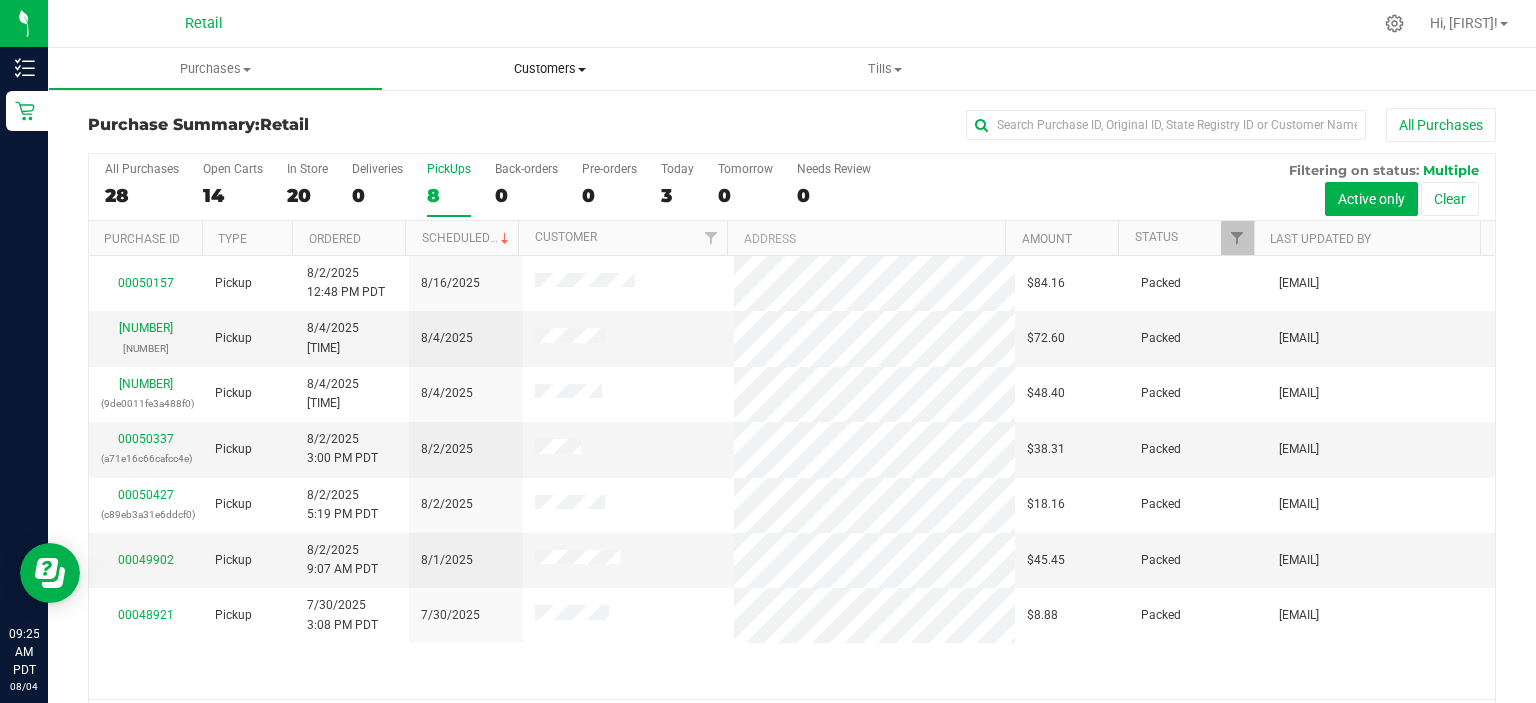 click on "Customers" at bounding box center (550, 69) 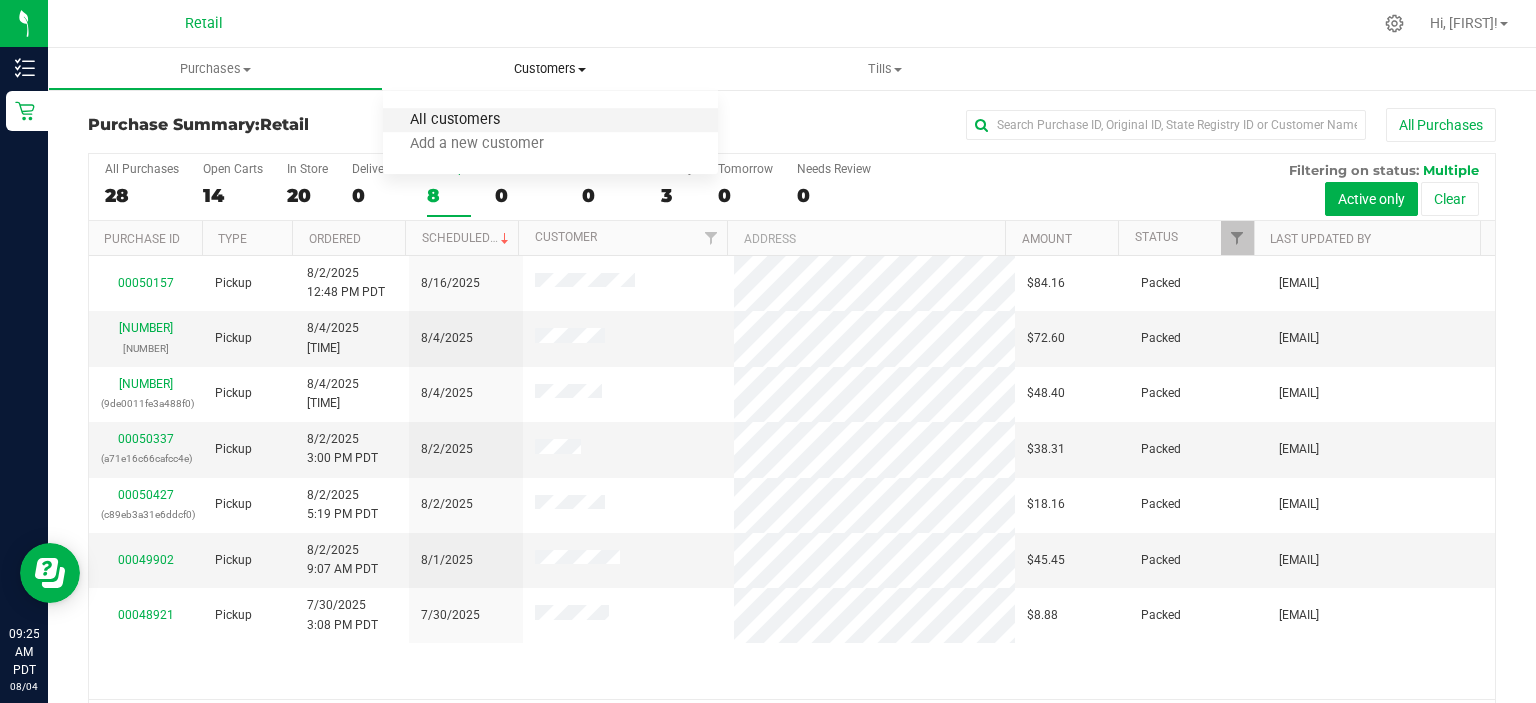 click on "All customers" at bounding box center [455, 120] 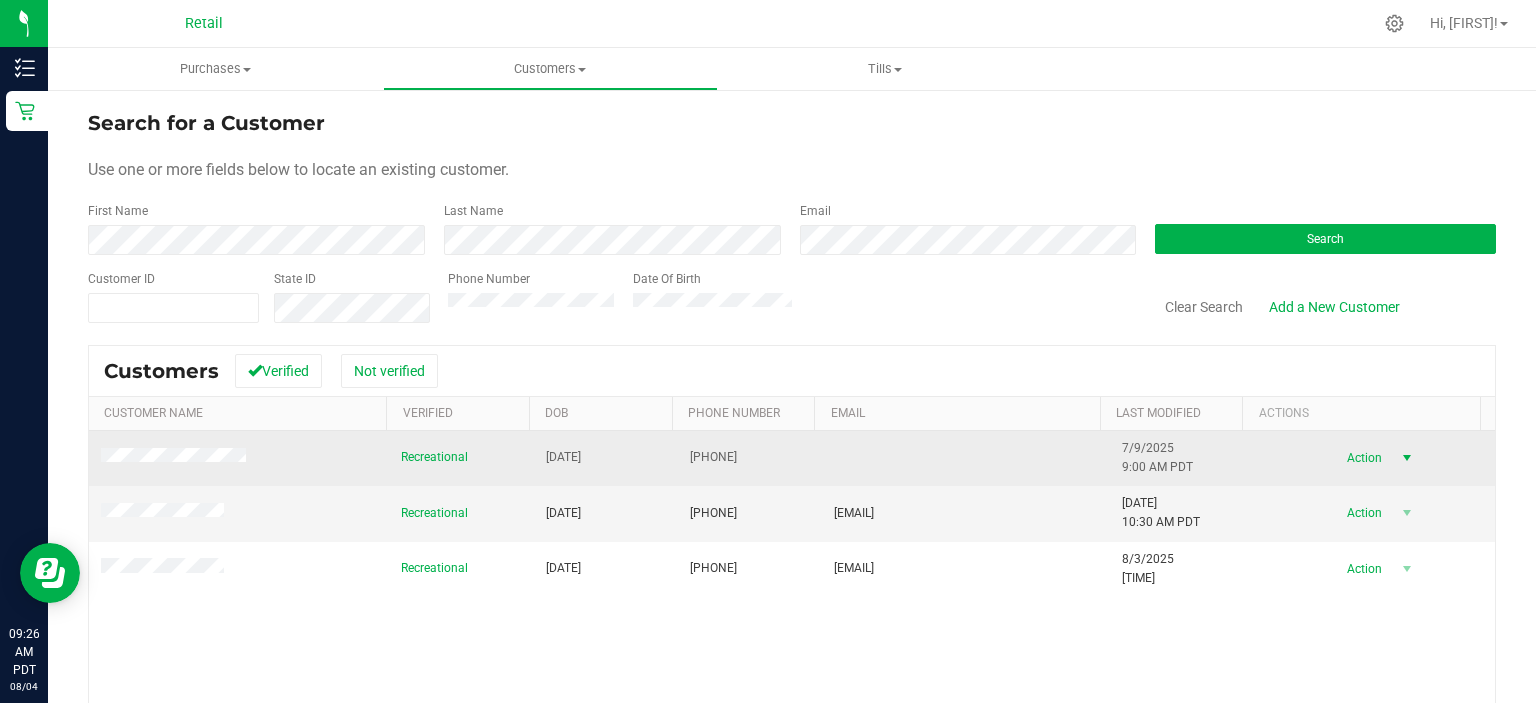 click on "Action" at bounding box center (1362, 458) 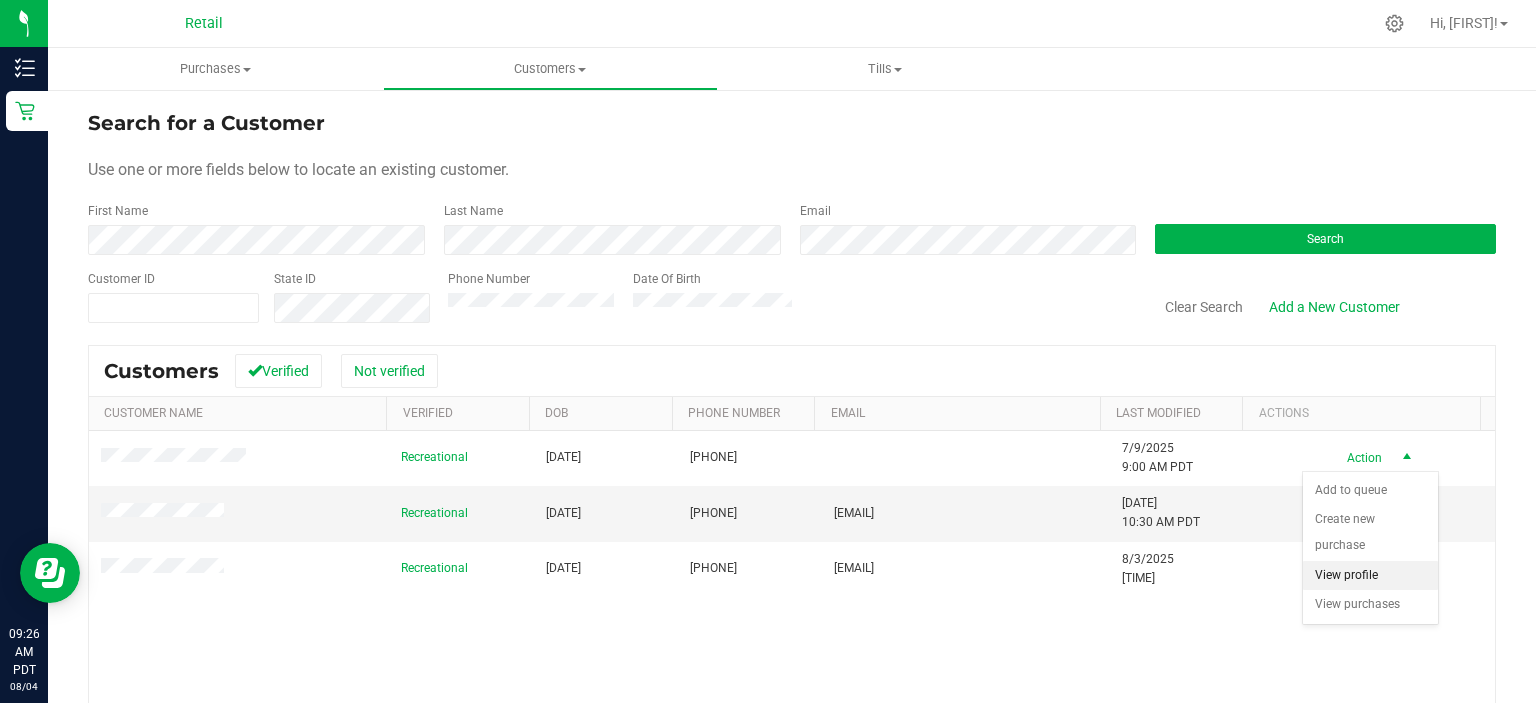 click on "View profile" at bounding box center (1370, 576) 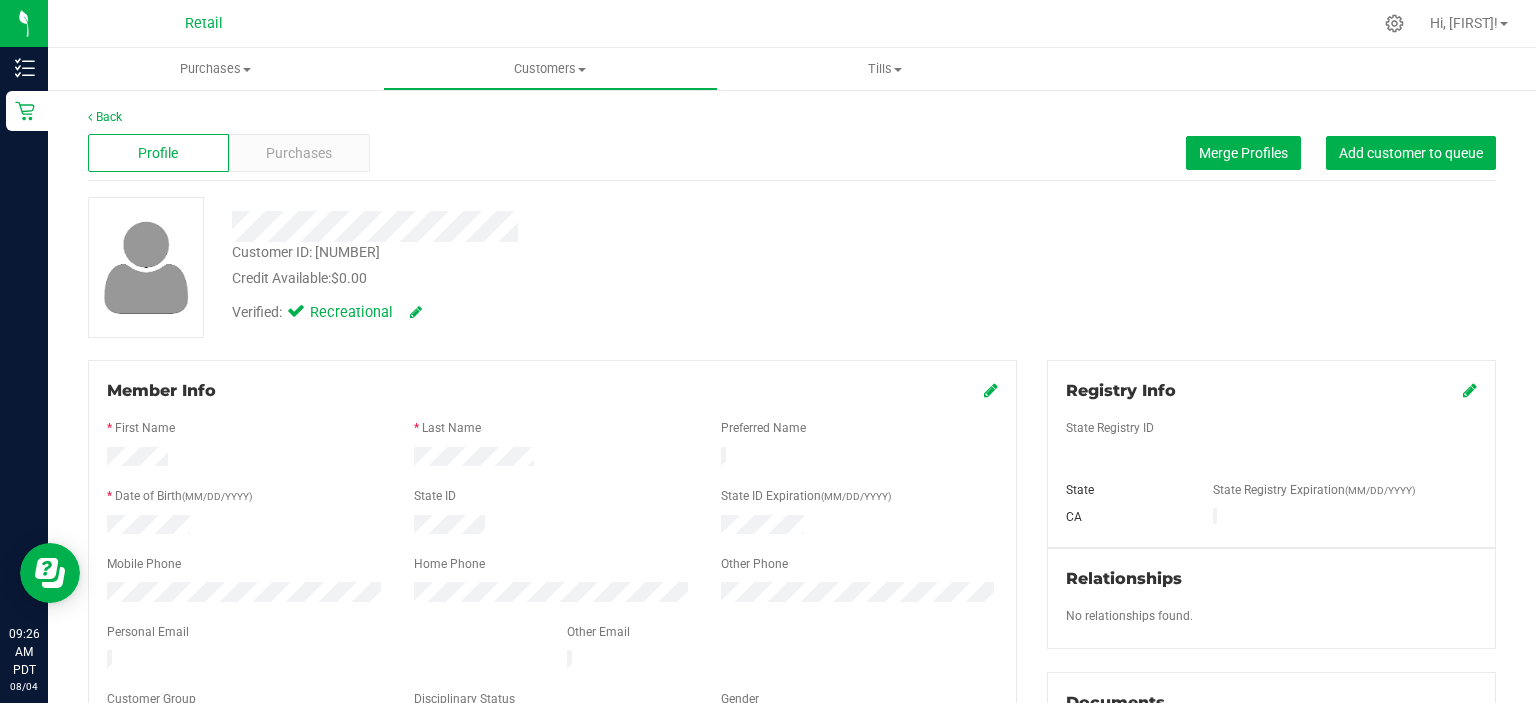 scroll, scrollTop: 100, scrollLeft: 0, axis: vertical 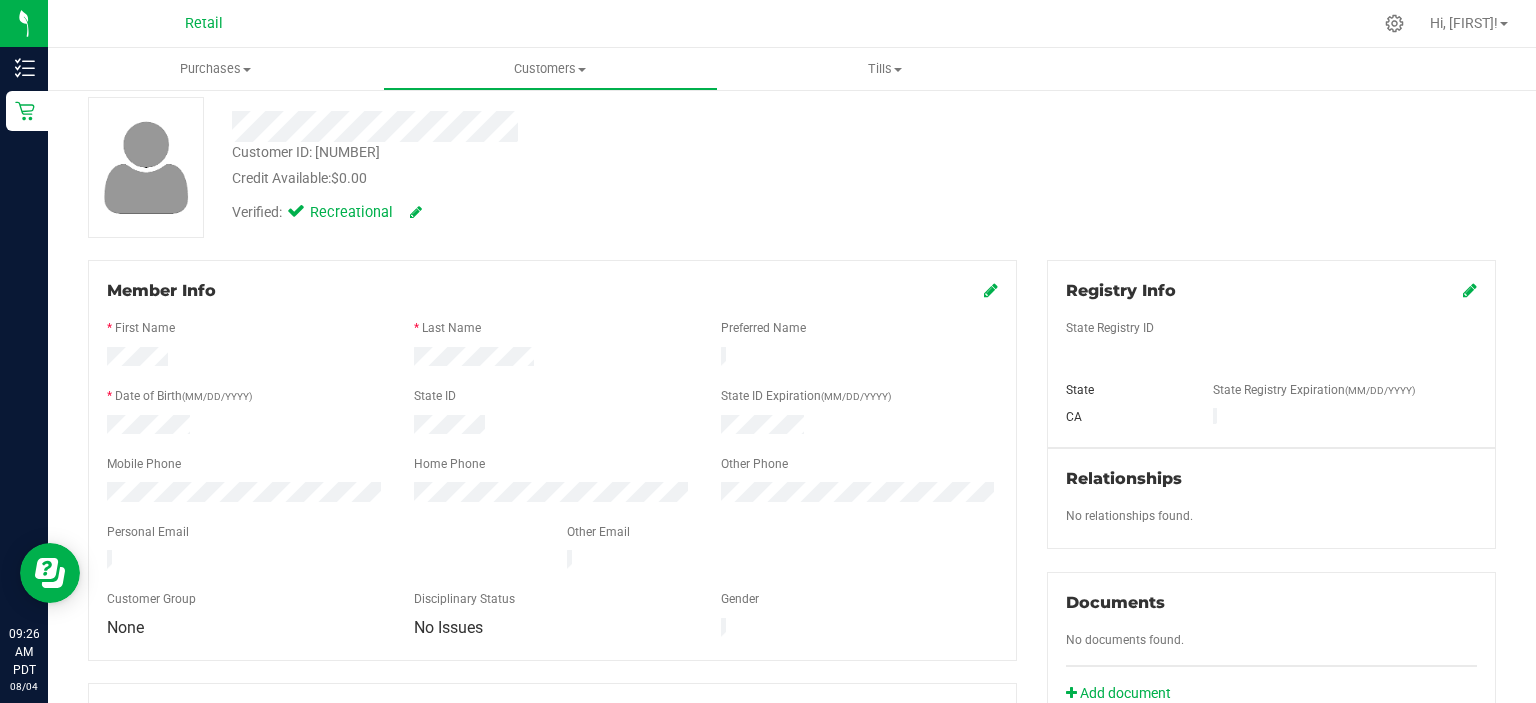 click at bounding box center (991, 290) 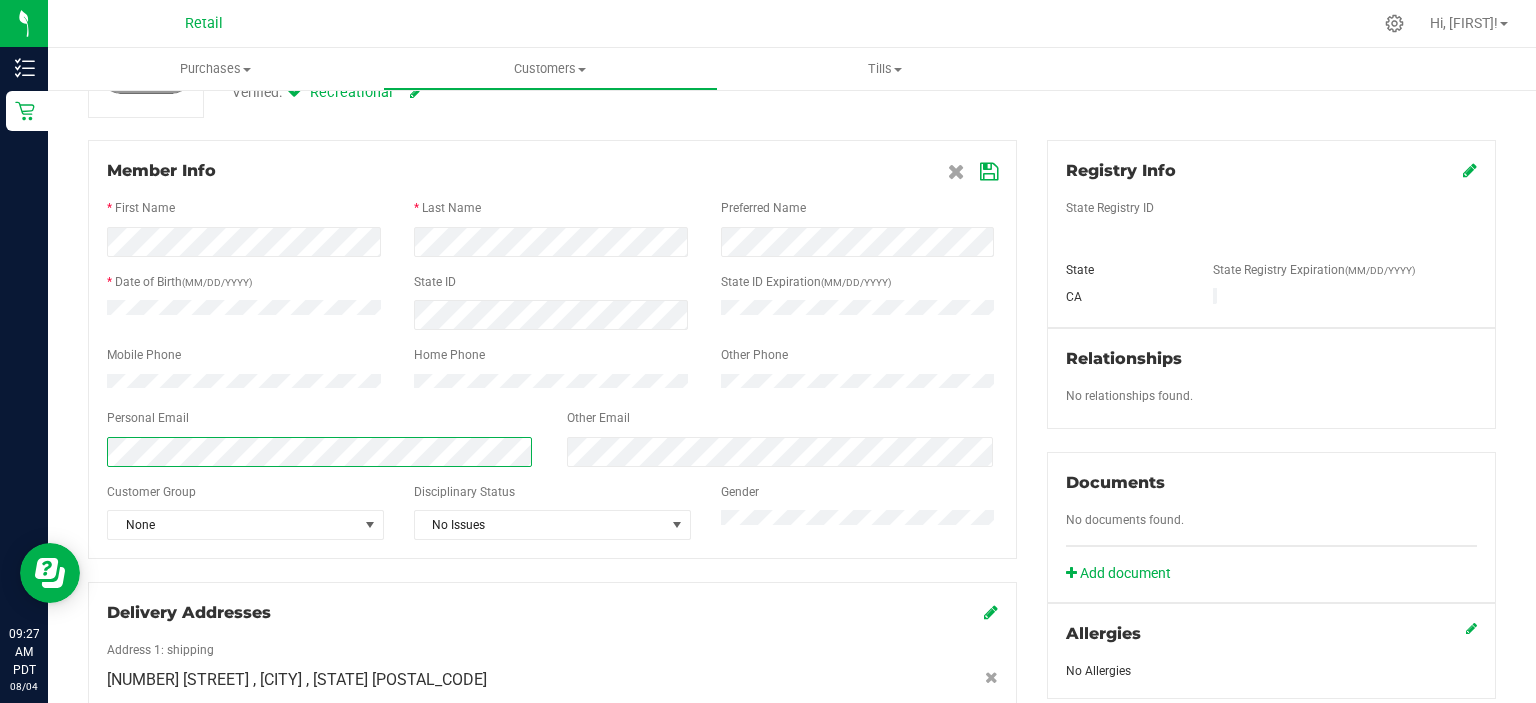 scroll, scrollTop: 100, scrollLeft: 0, axis: vertical 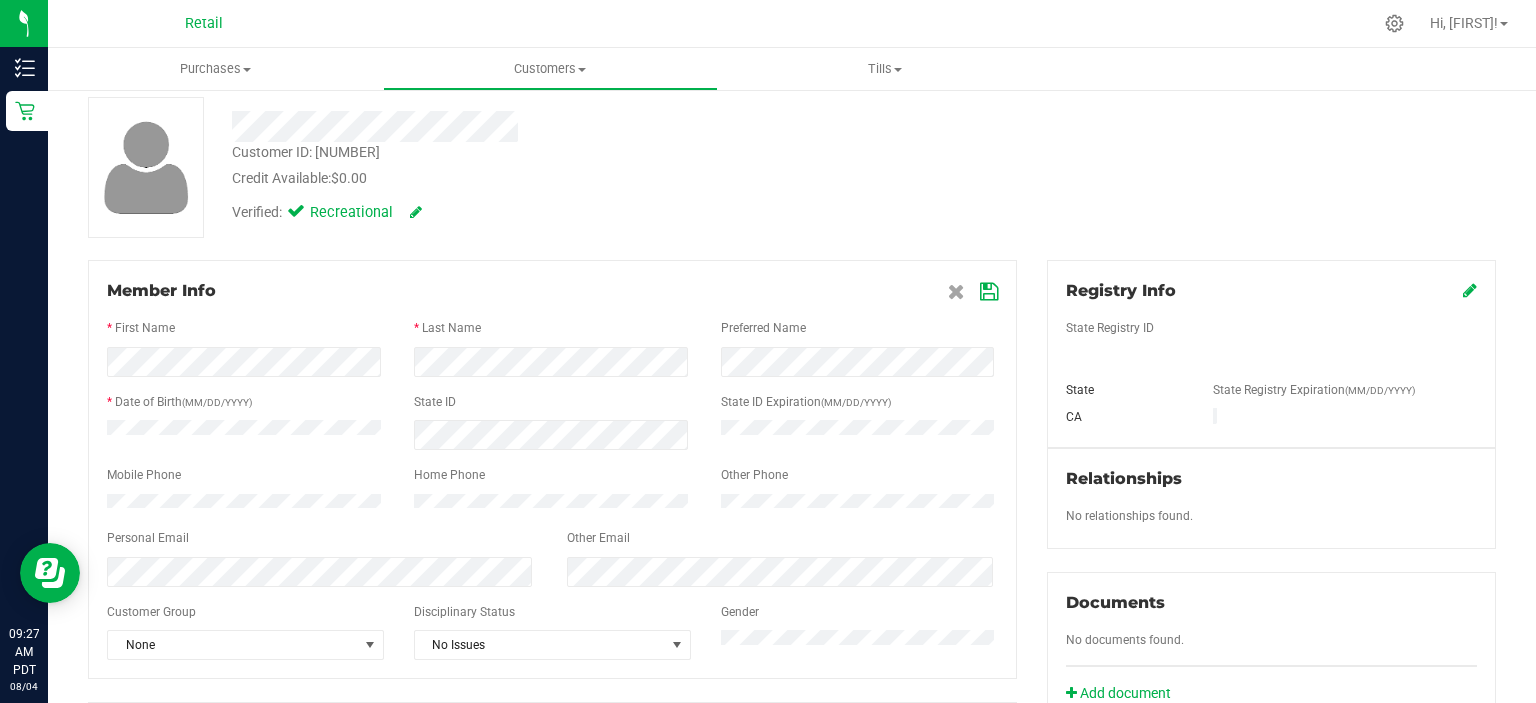 click at bounding box center (989, 292) 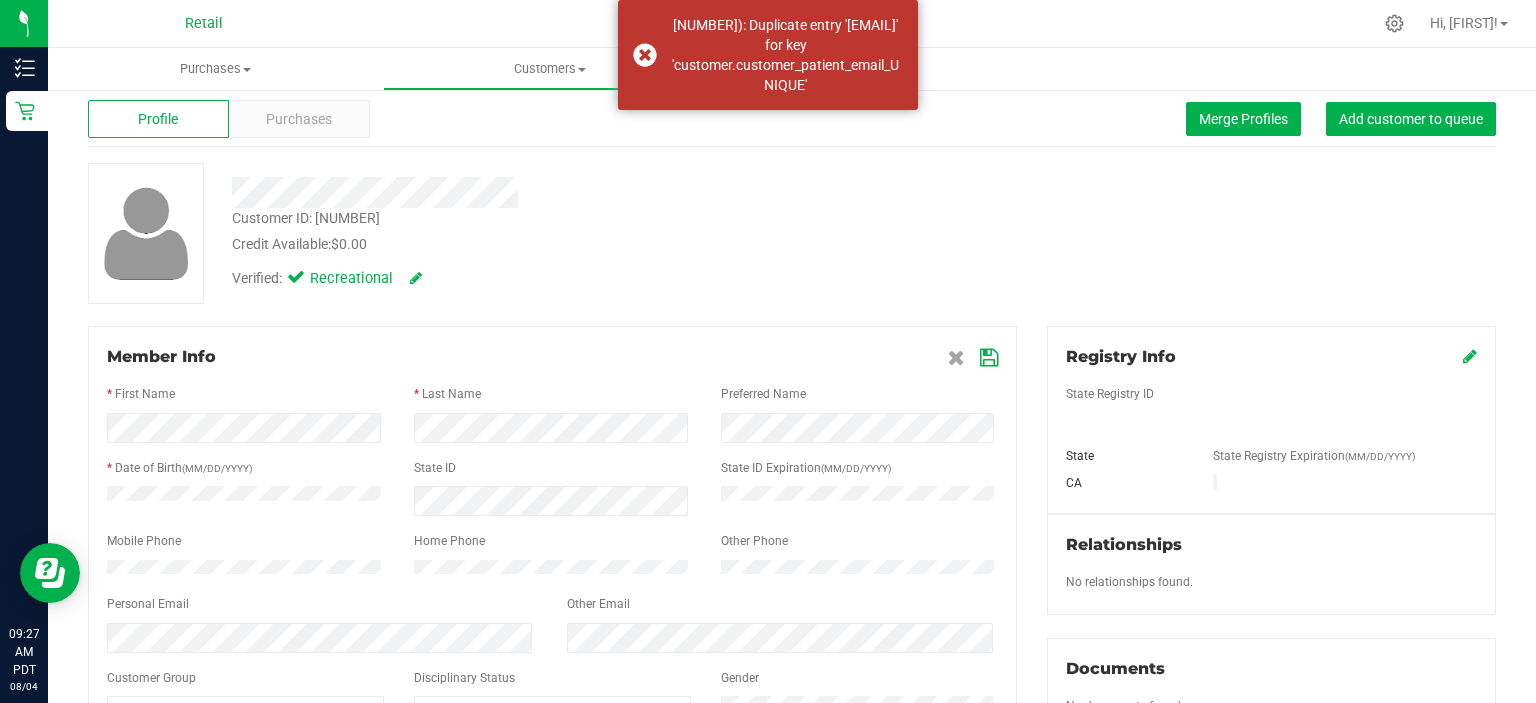 scroll, scrollTop: 0, scrollLeft: 0, axis: both 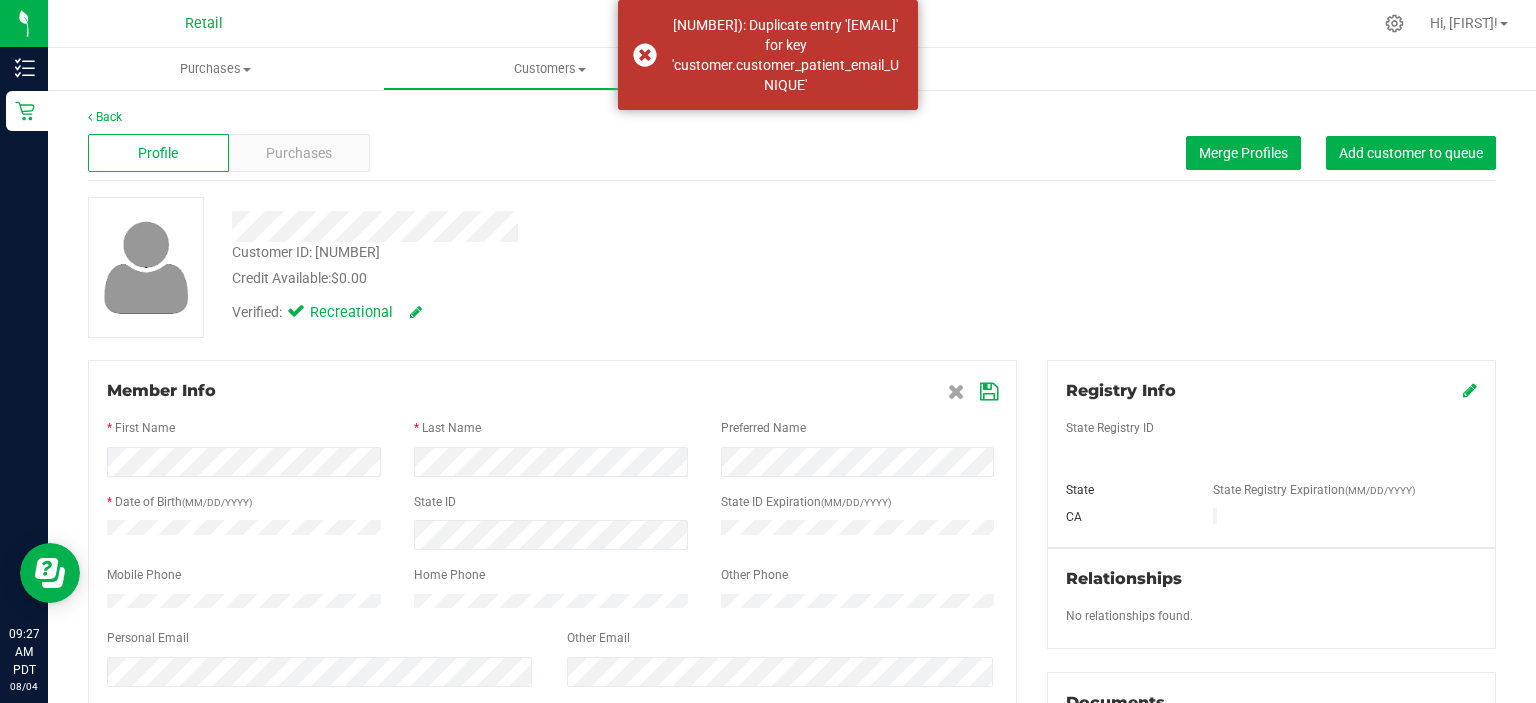 click at bounding box center (576, 219) 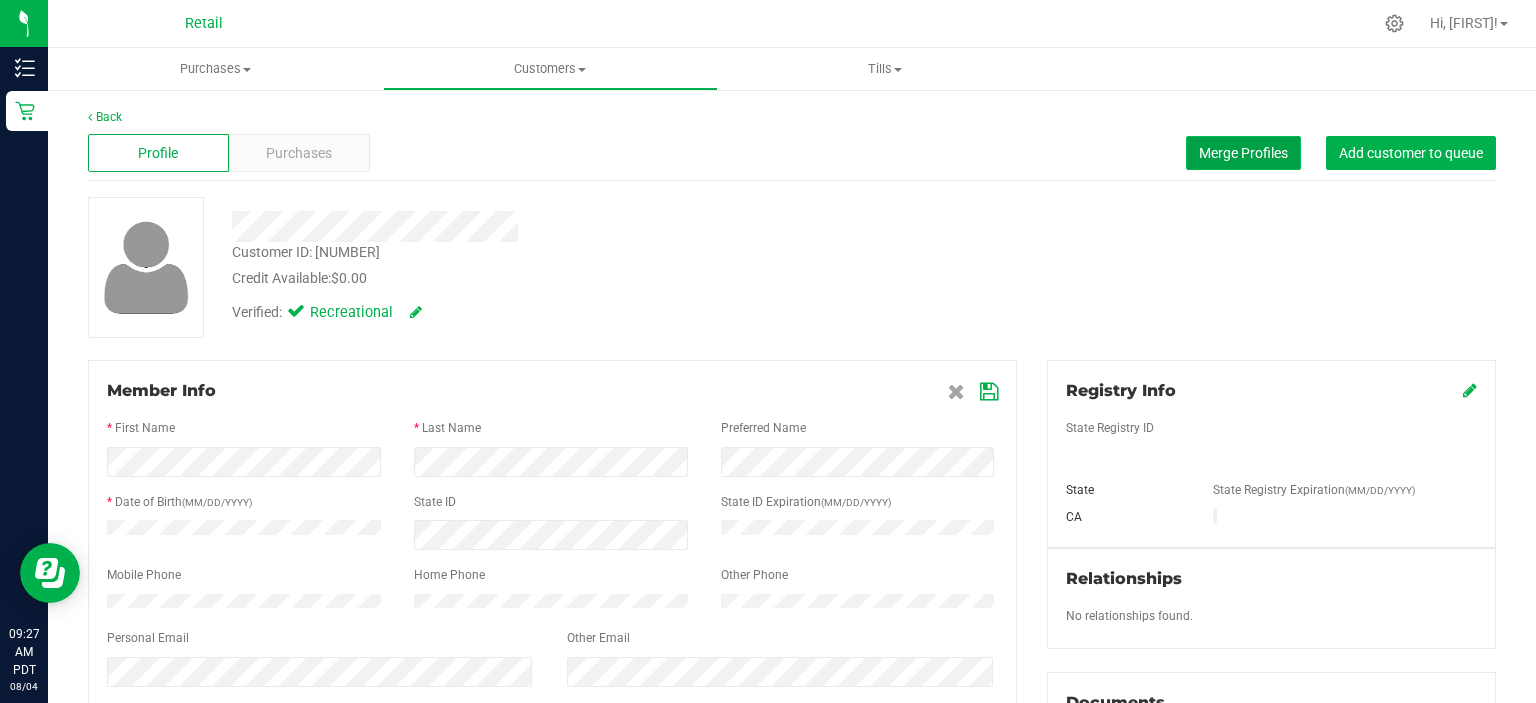 click on "Merge Profiles" at bounding box center [1243, 153] 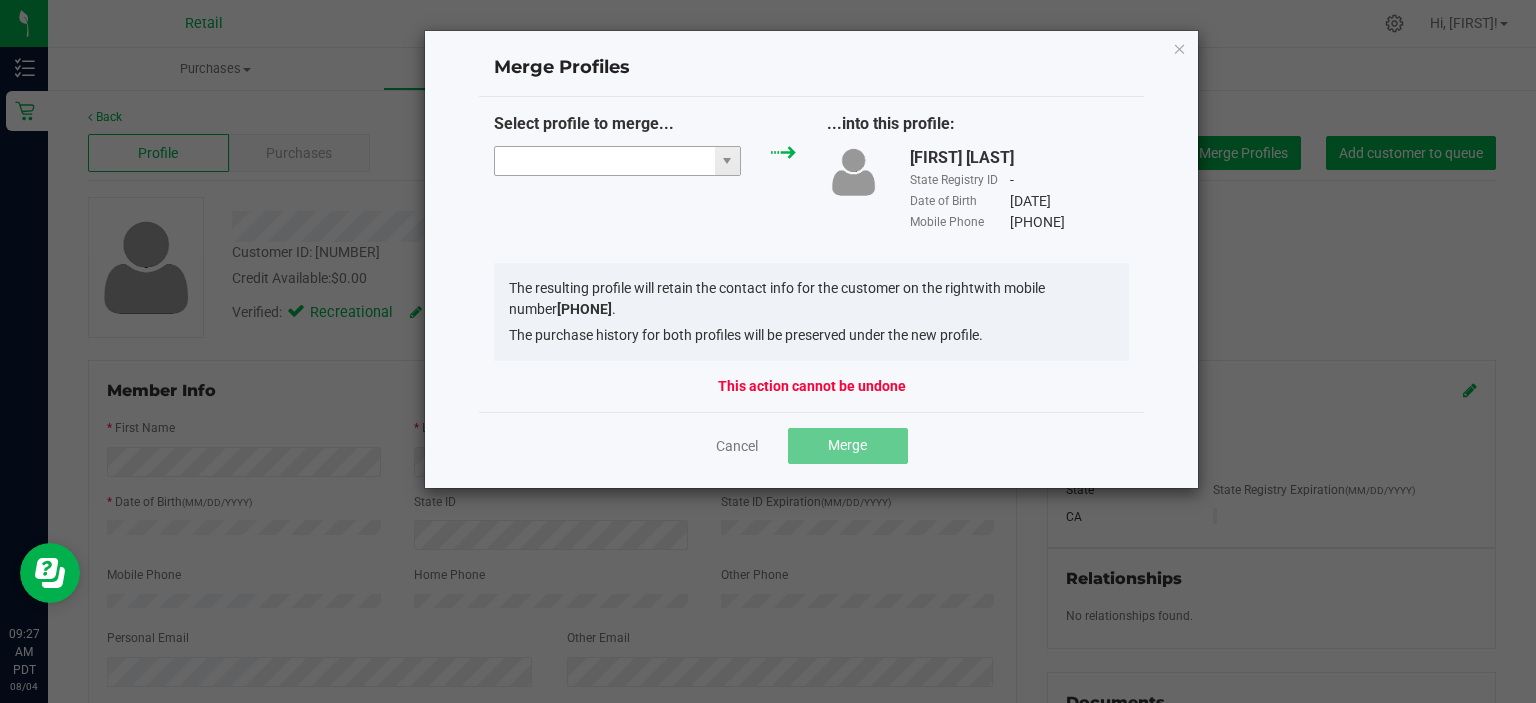drag, startPoint x: 614, startPoint y: 155, endPoint x: 549, endPoint y: 161, distance: 65.27634 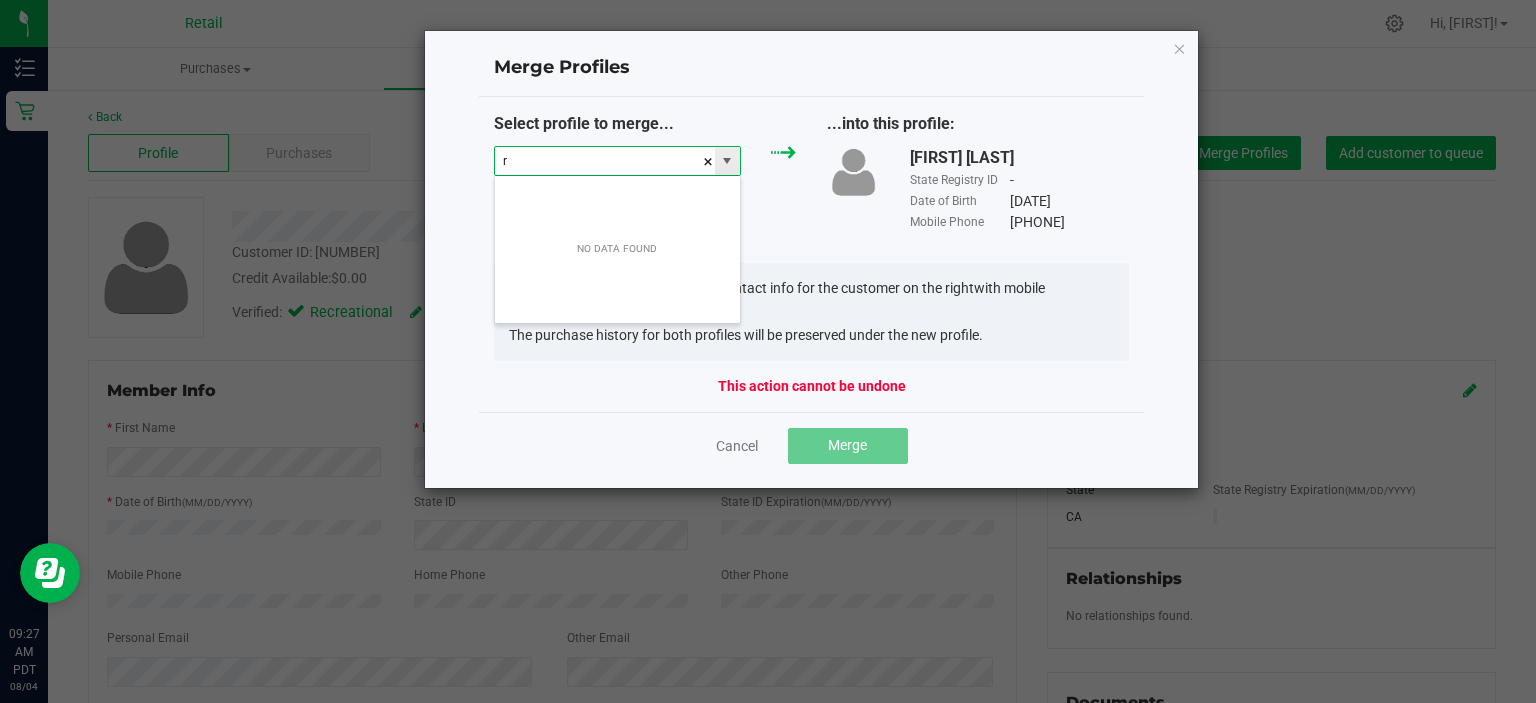scroll, scrollTop: 99970, scrollLeft: 99752, axis: both 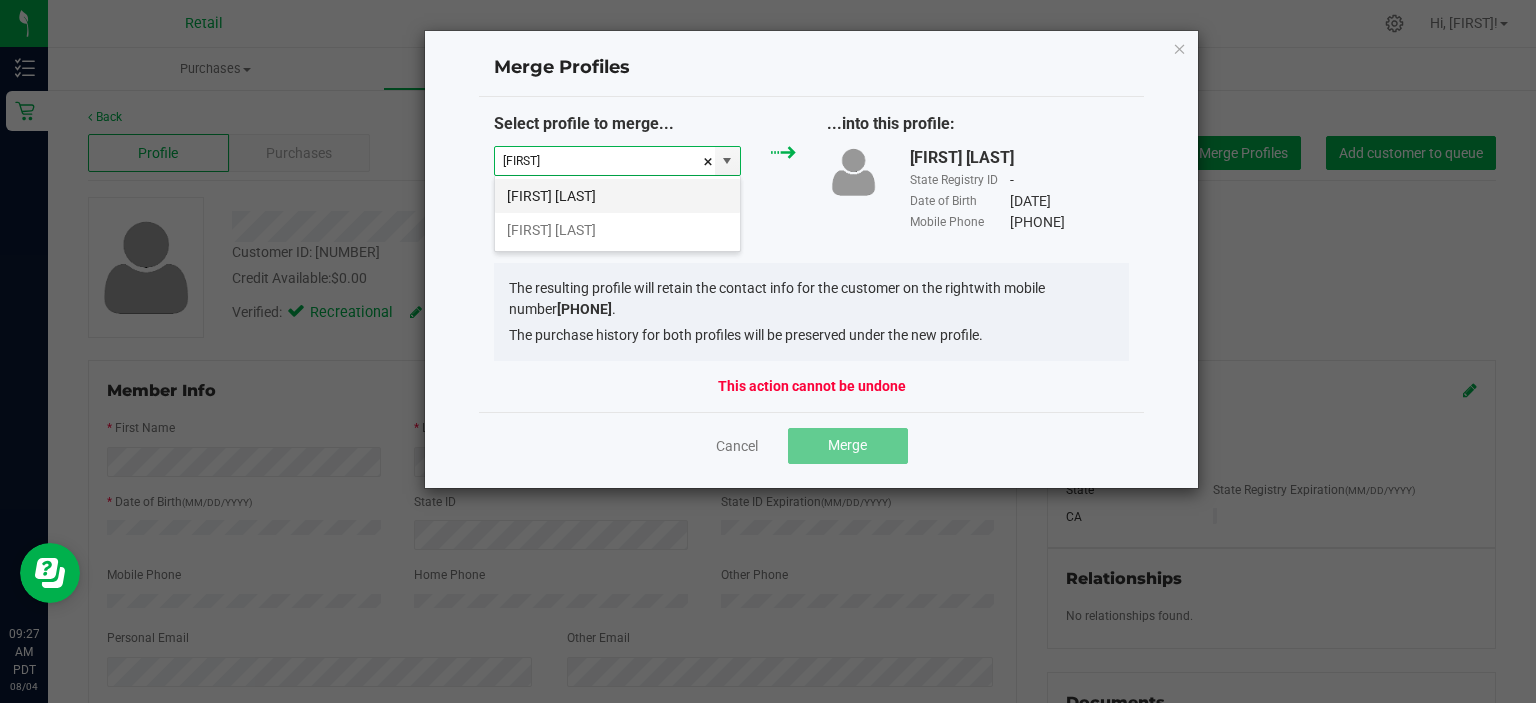 click on "Roujan Mohammadian" at bounding box center (617, 196) 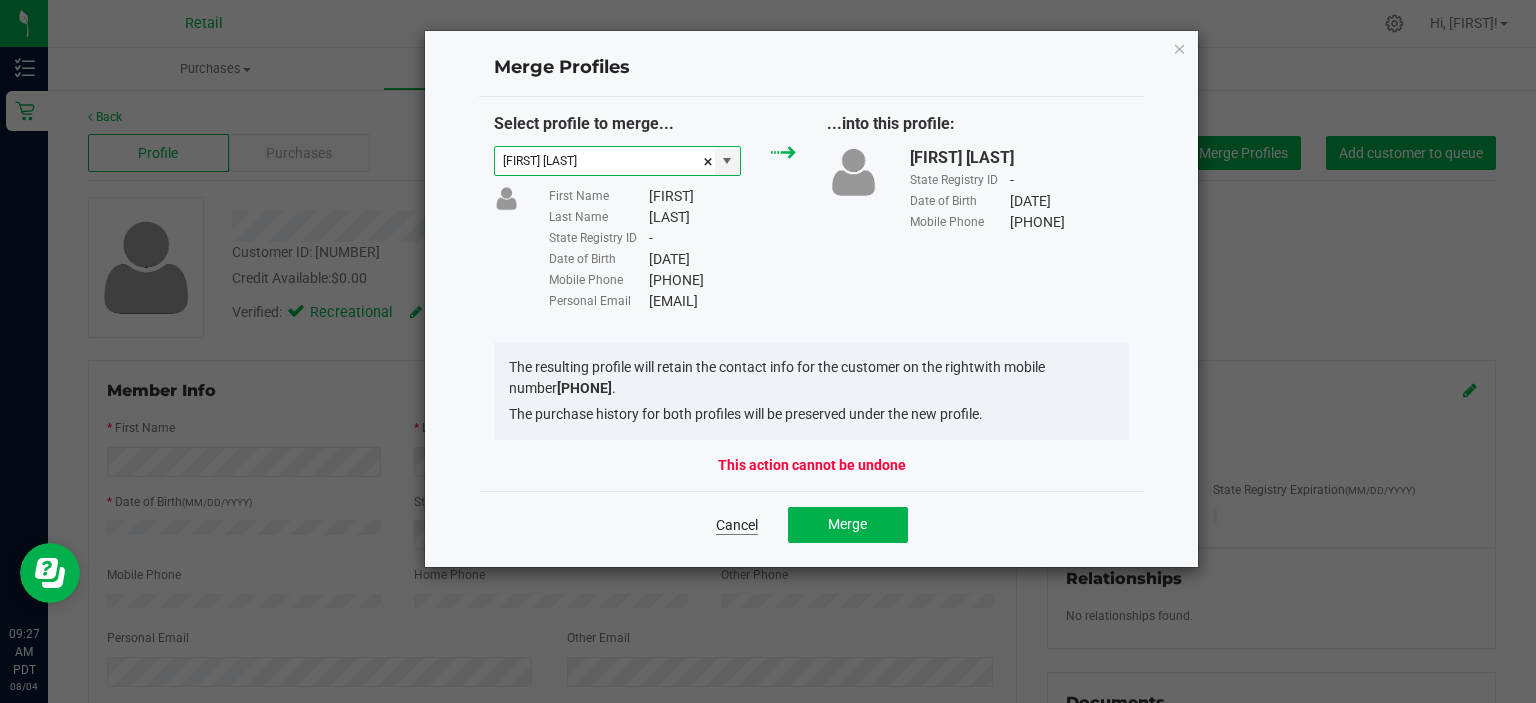 type on "Roujan Mohammadian" 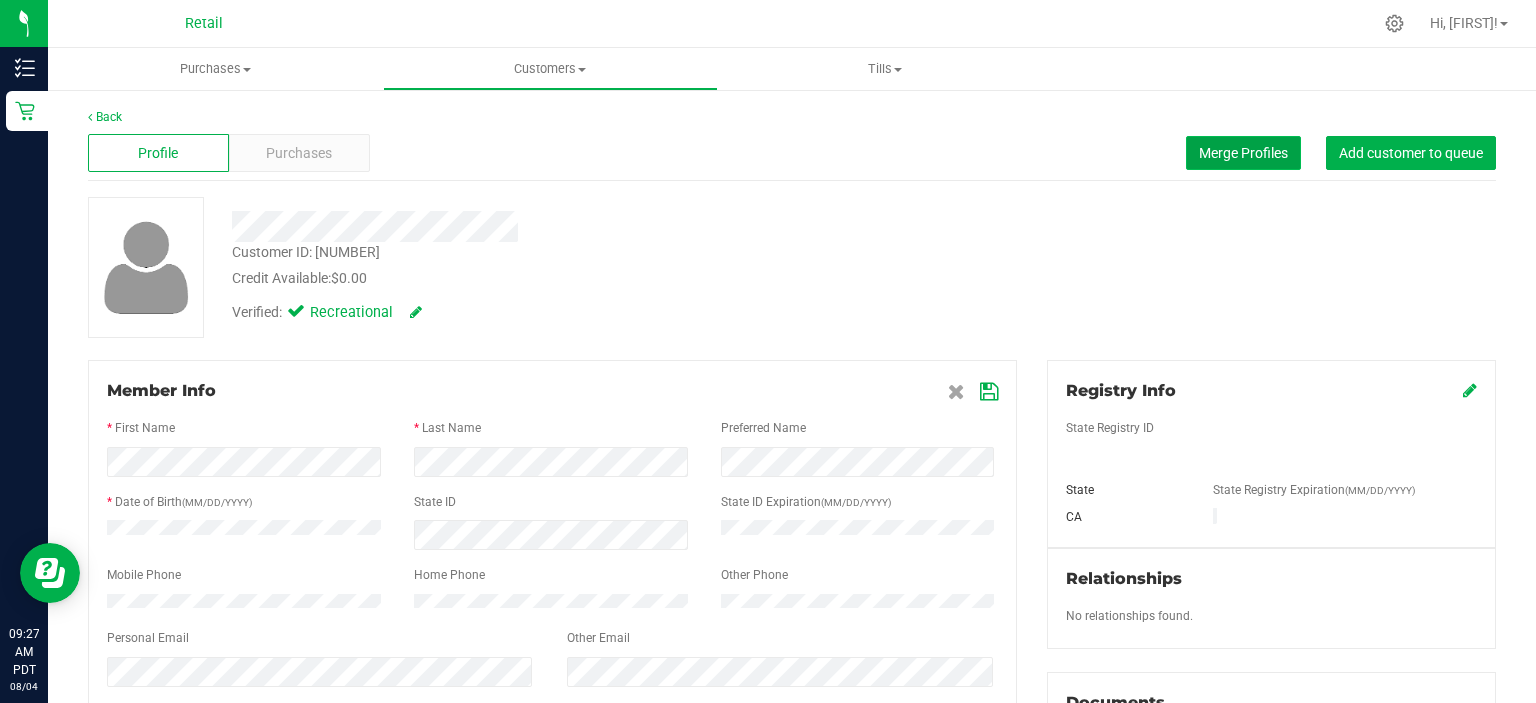 click on "Merge Profiles" at bounding box center [1243, 153] 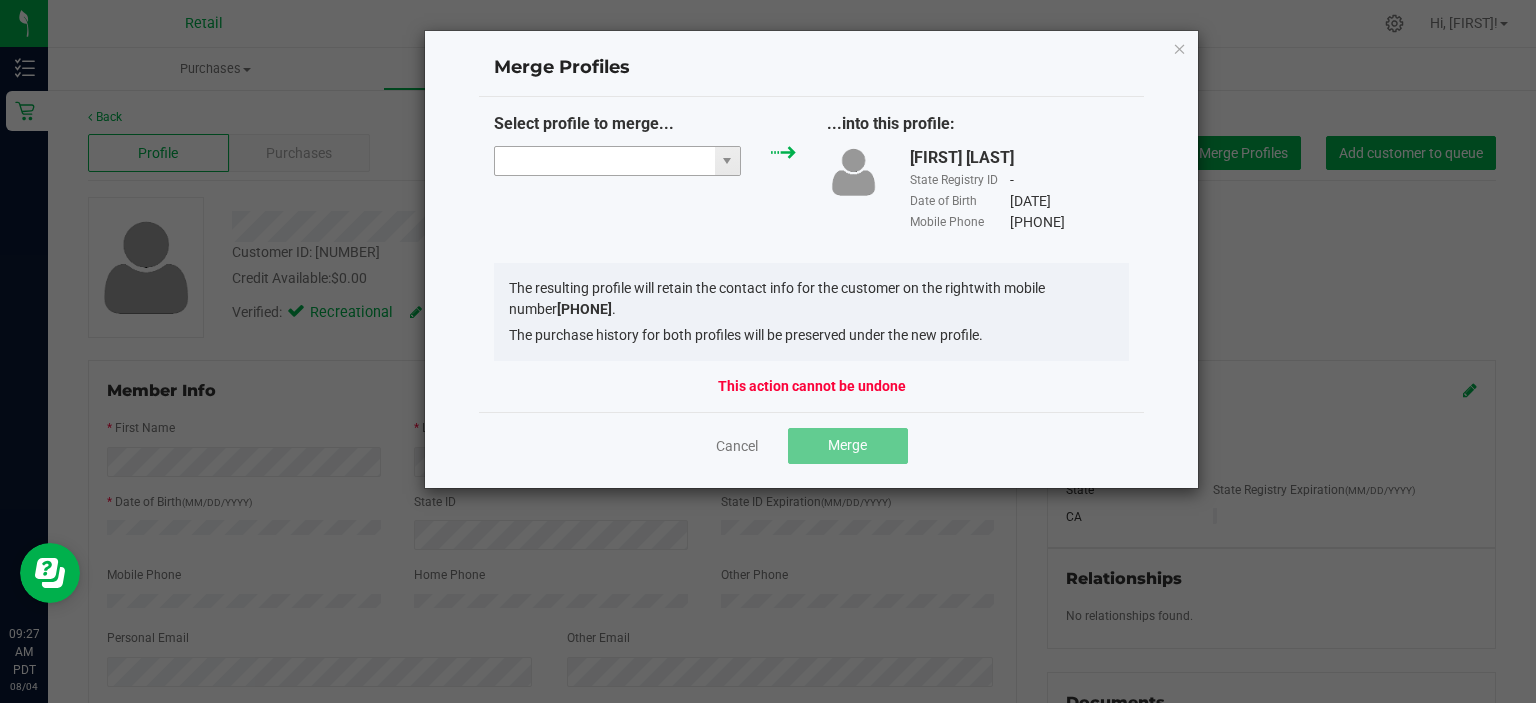 click at bounding box center (605, 161) 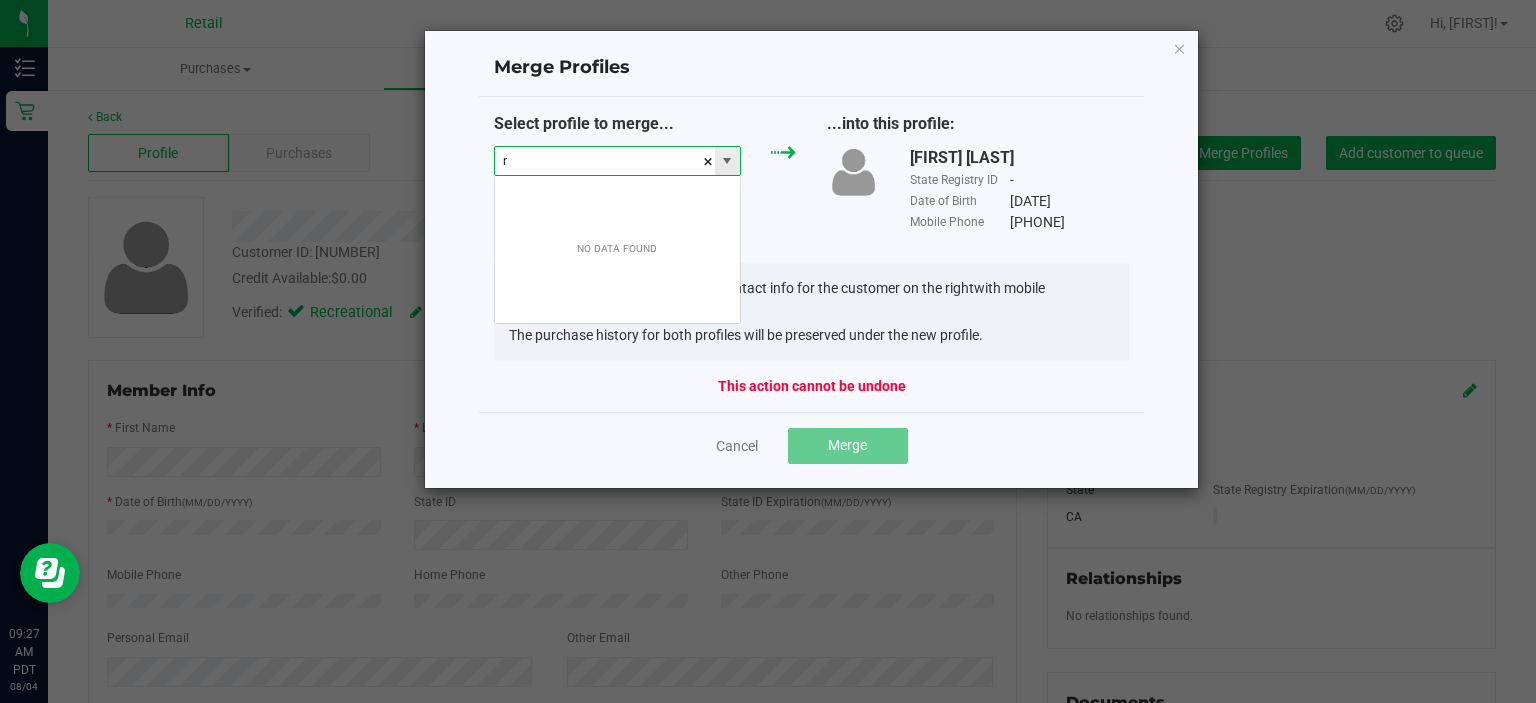 scroll, scrollTop: 99970, scrollLeft: 99752, axis: both 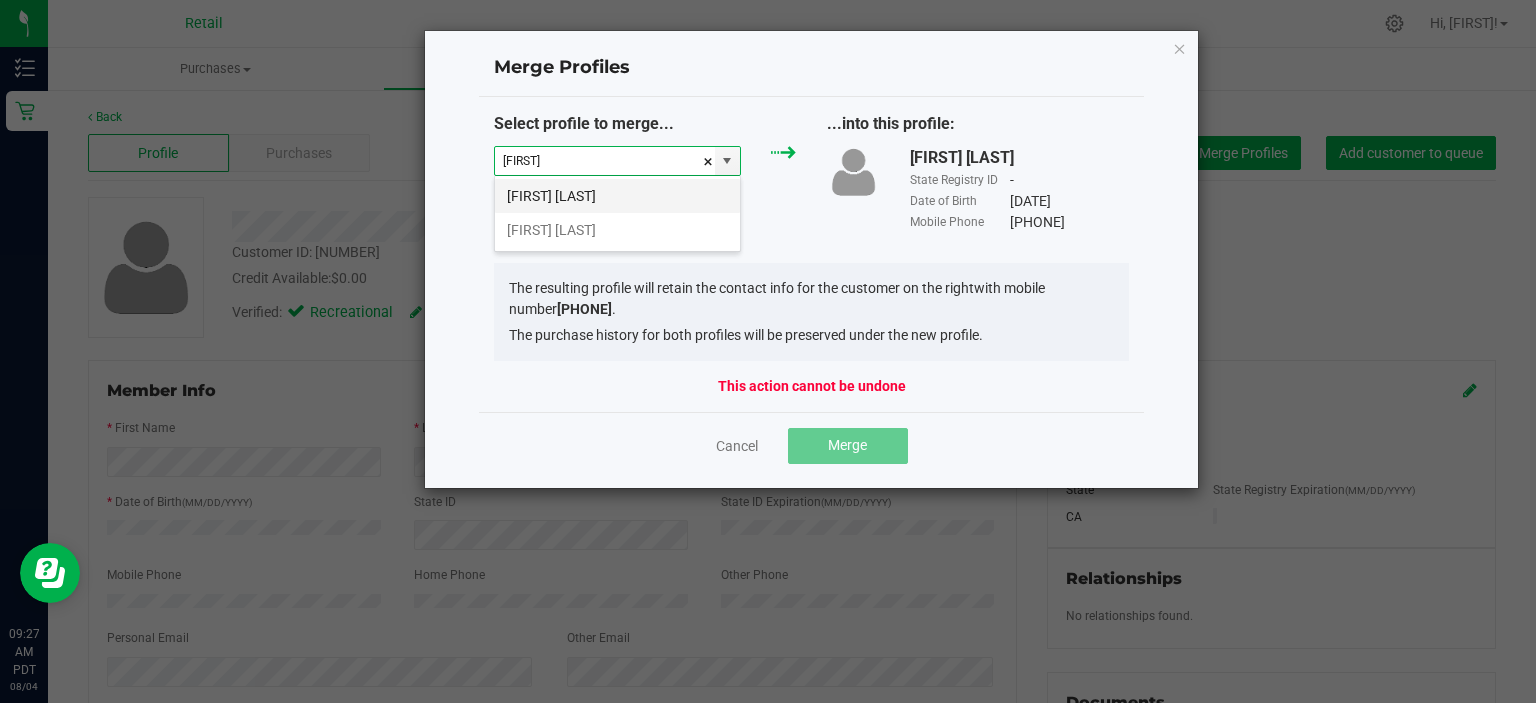 click on "Roujan Mohammadian" at bounding box center [617, 196] 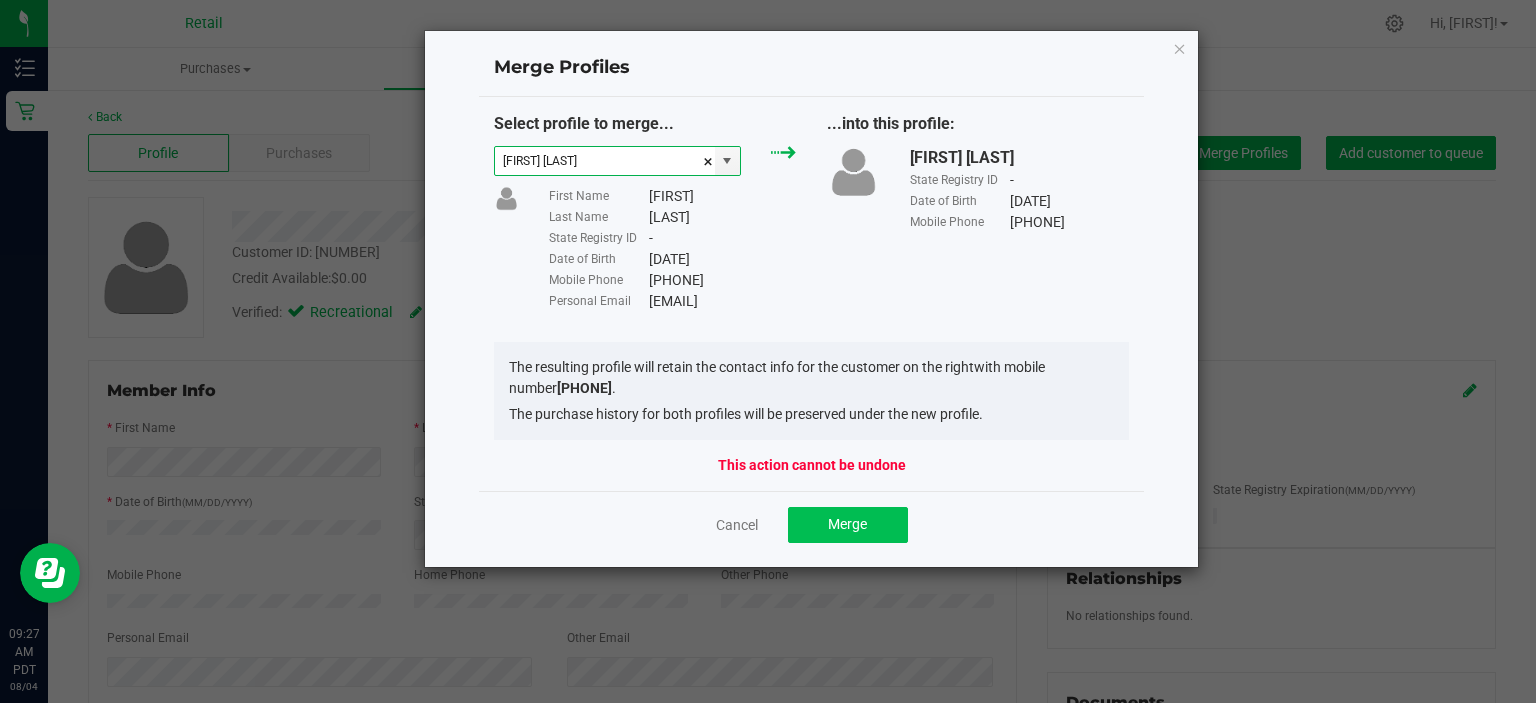 type on "Roujan Mohammadian" 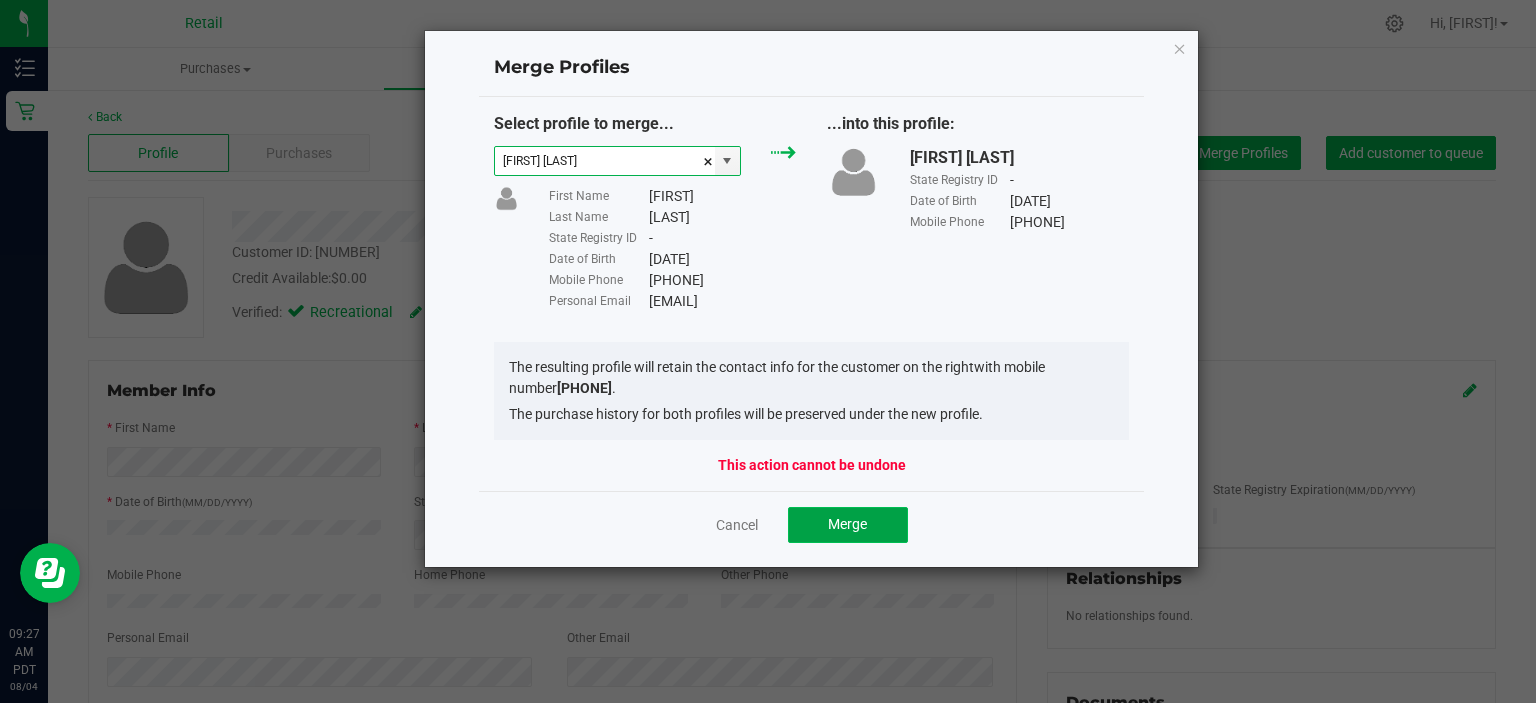 click on "Merge" 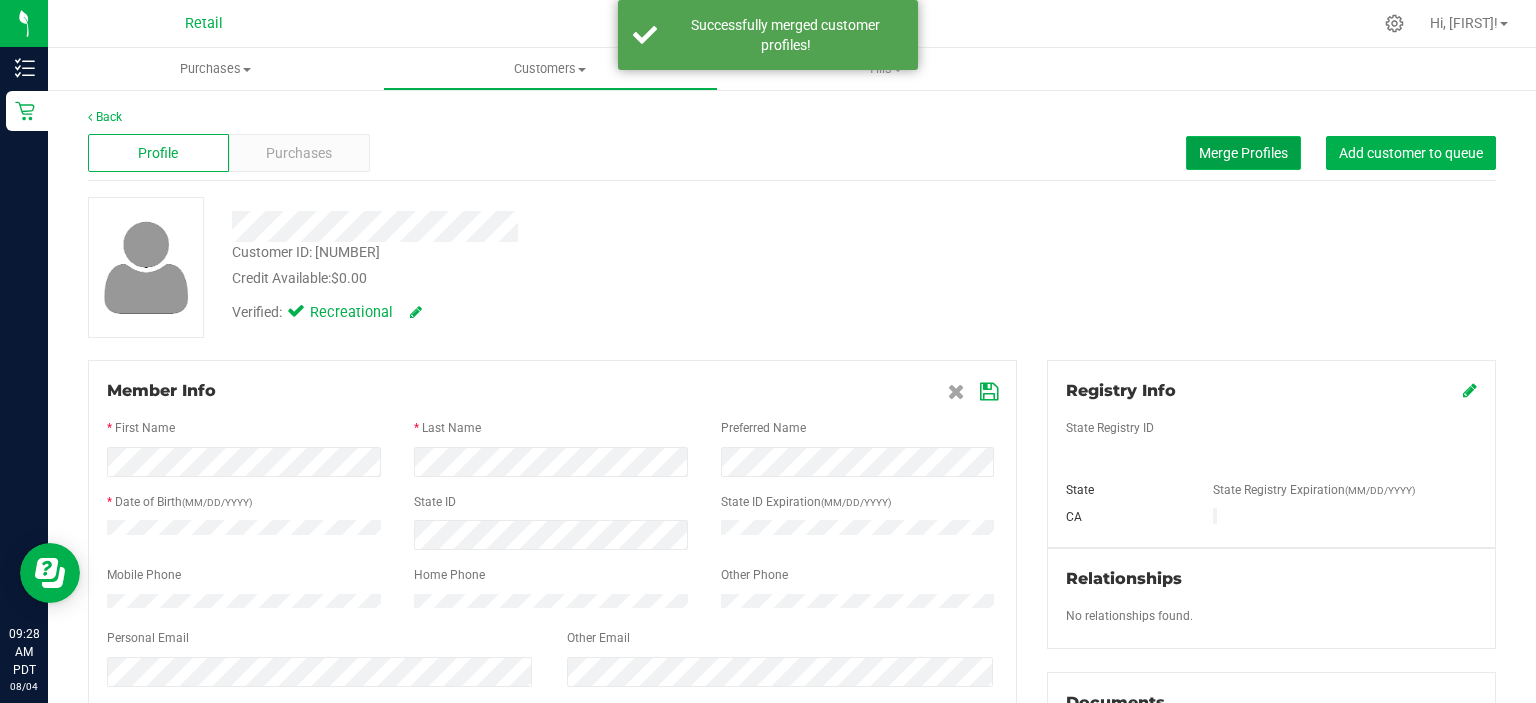 click on "Merge Profiles" at bounding box center [1243, 153] 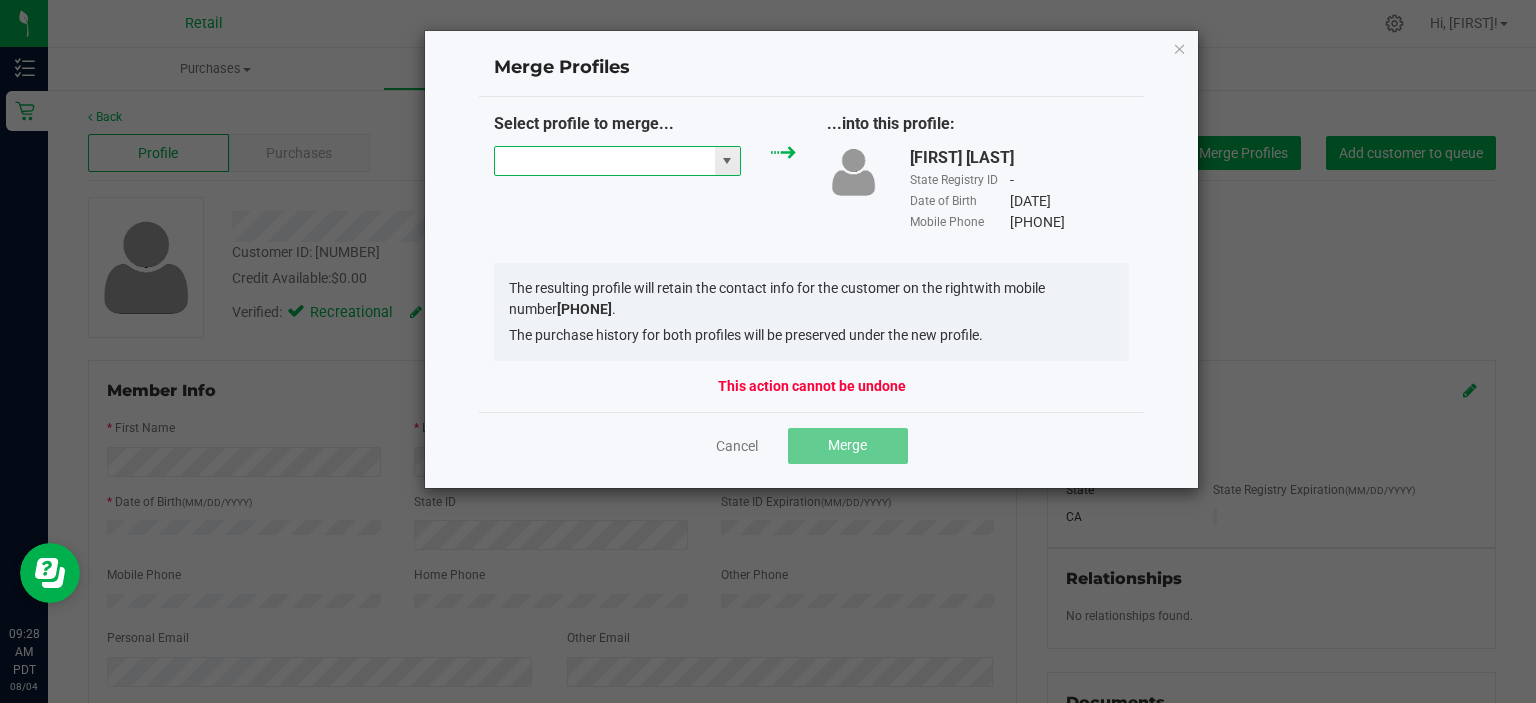 click at bounding box center (605, 161) 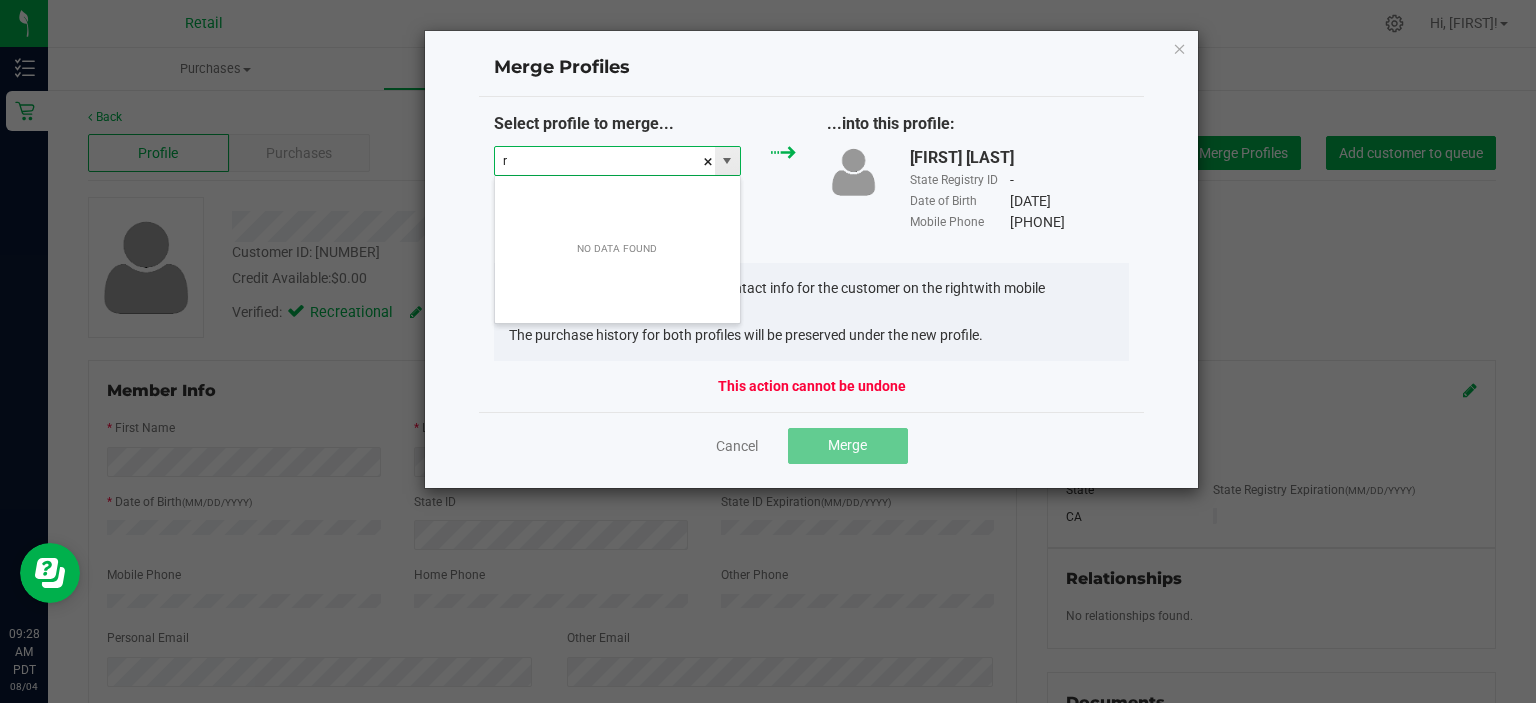 scroll, scrollTop: 99970, scrollLeft: 99752, axis: both 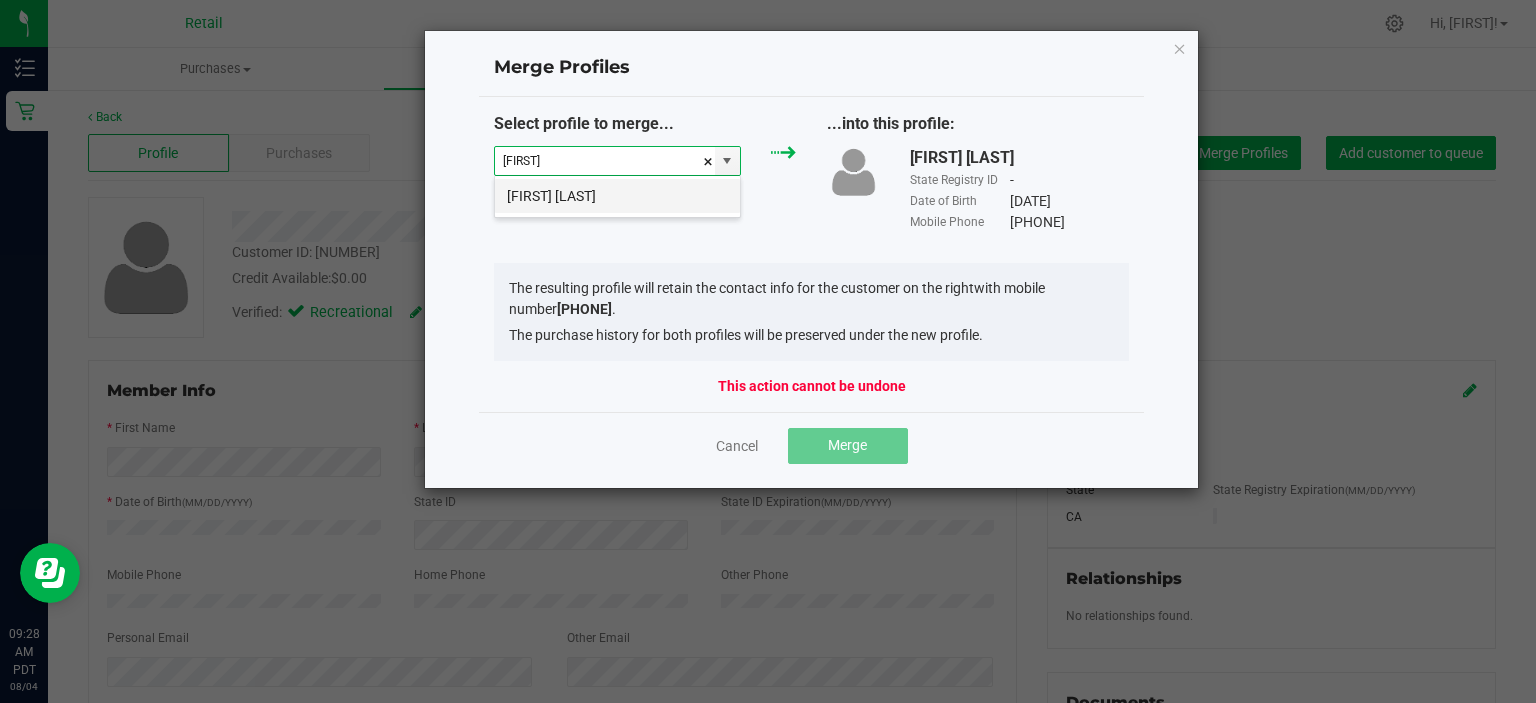 click on "Roujan Mohammadian" at bounding box center [617, 196] 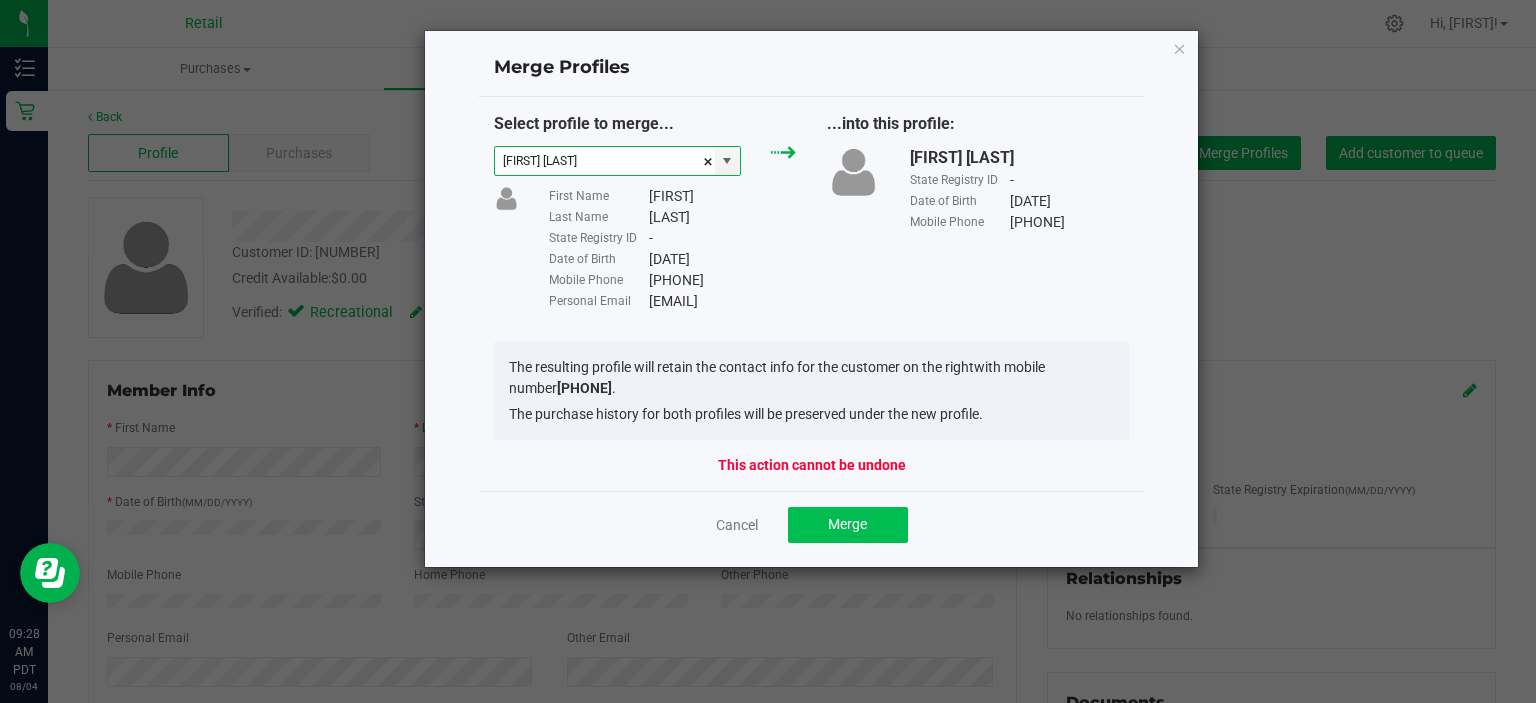 type on "Roujan Mohammadian" 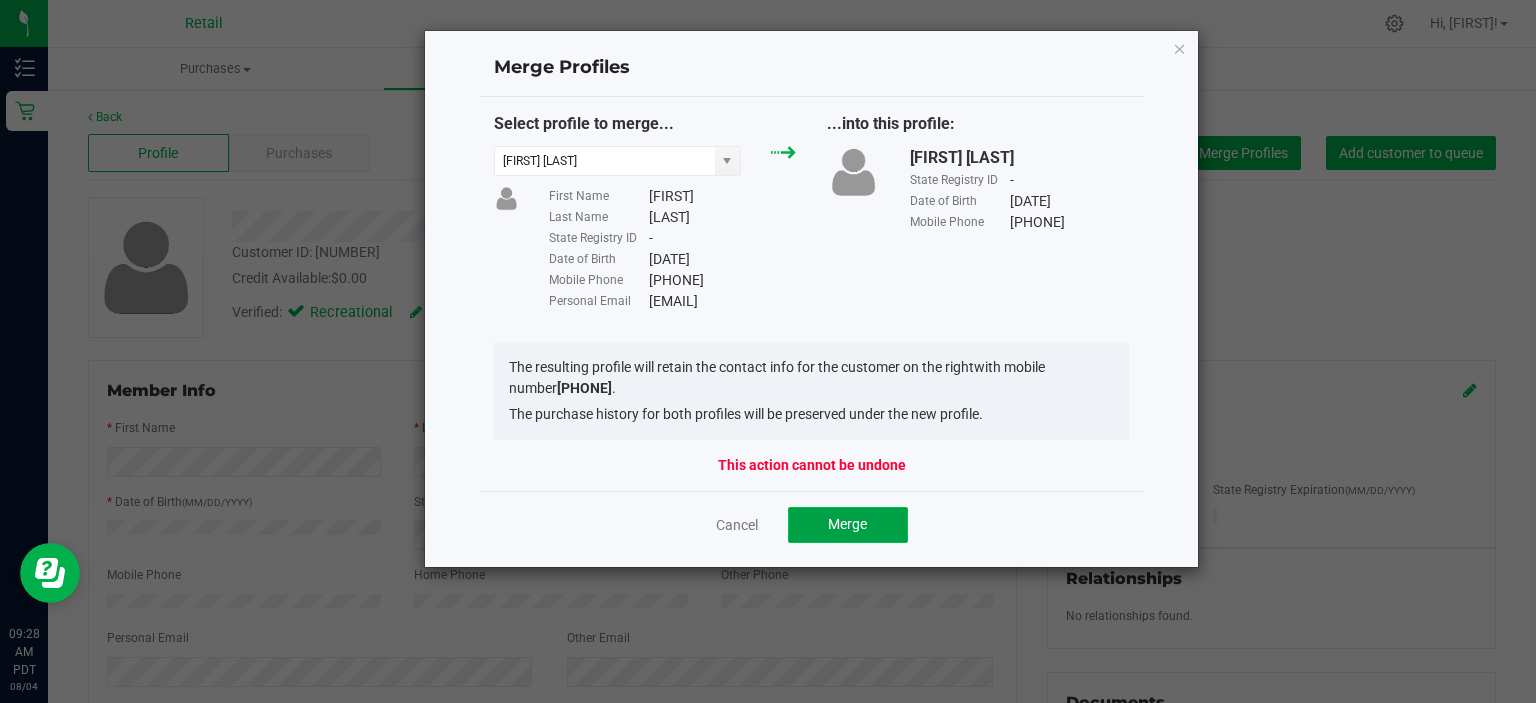 click on "Merge" 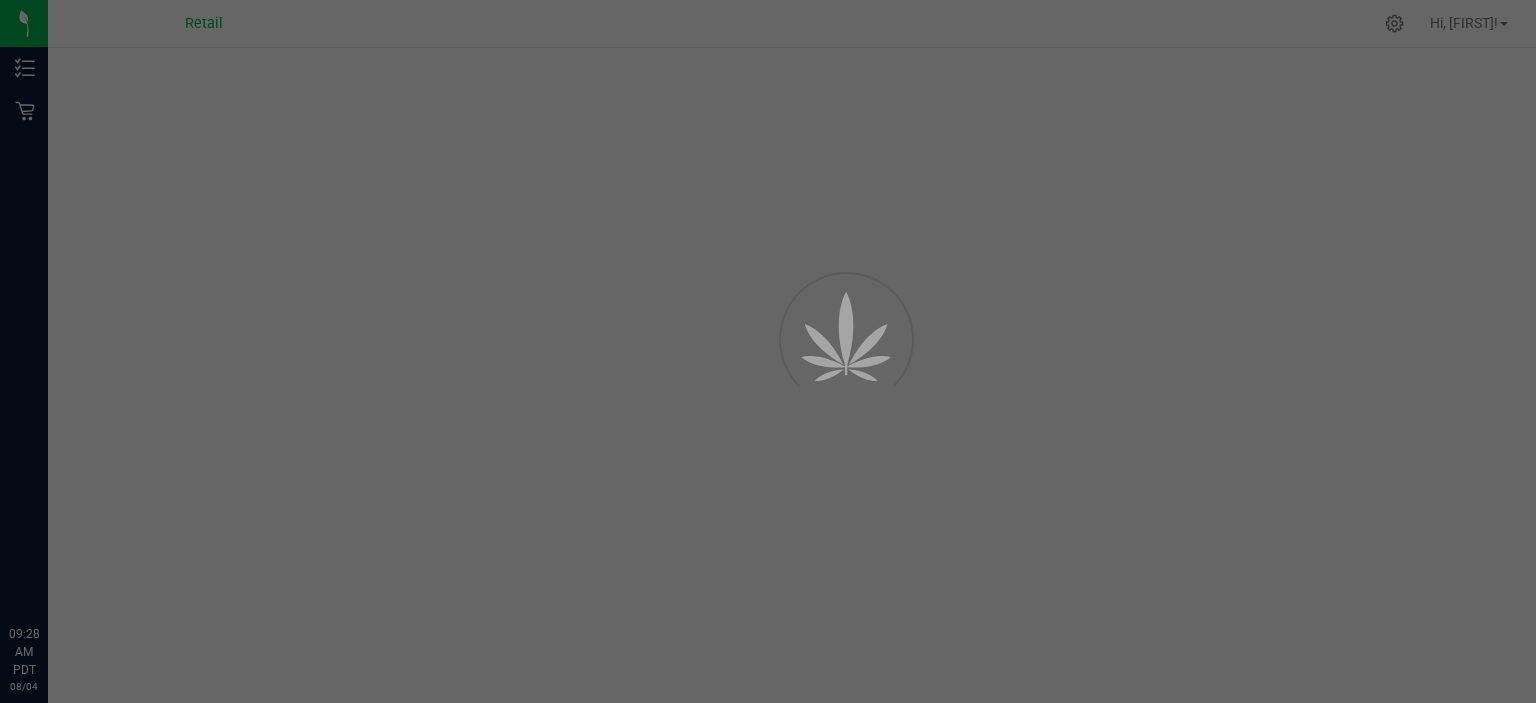 scroll, scrollTop: 0, scrollLeft: 0, axis: both 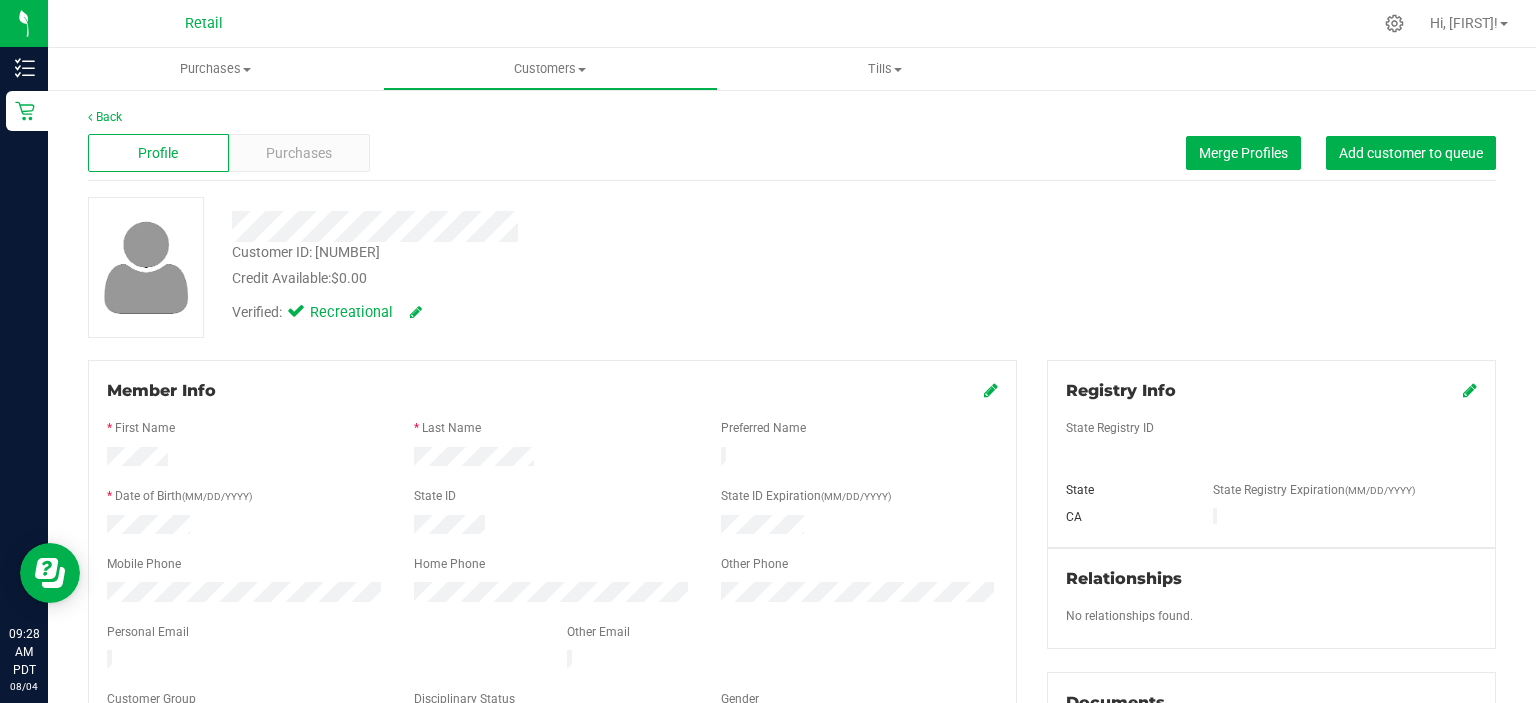 click on "Member Info" at bounding box center (552, 391) 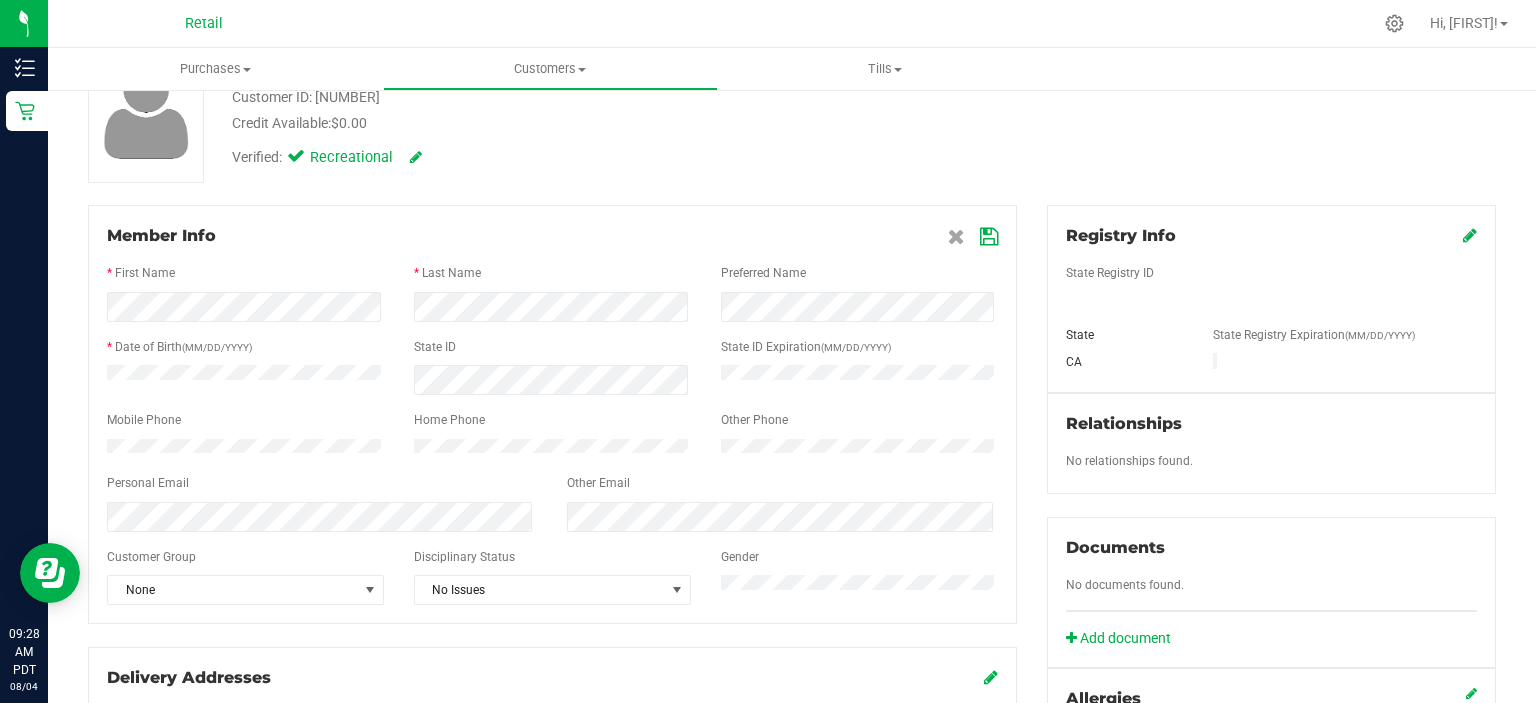 scroll, scrollTop: 200, scrollLeft: 0, axis: vertical 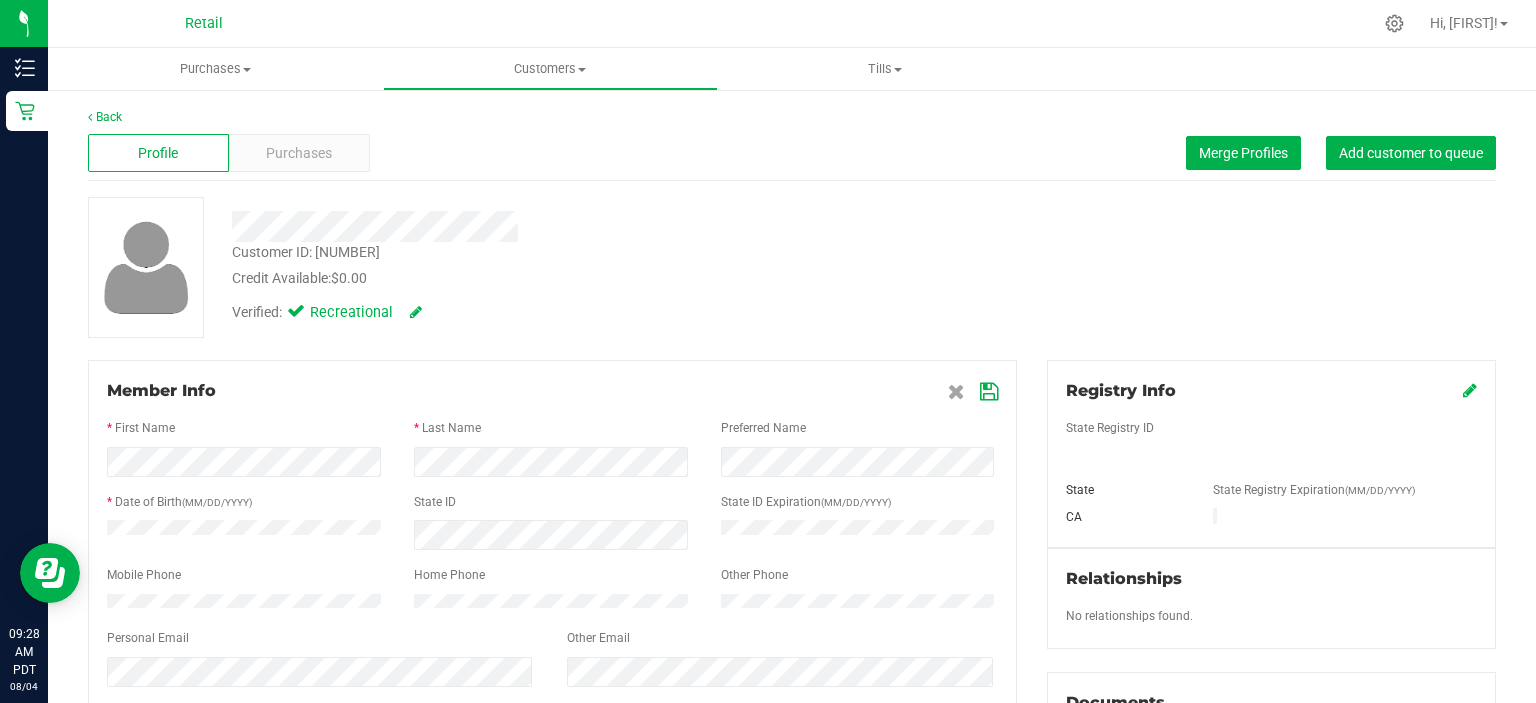 click at bounding box center [973, 391] 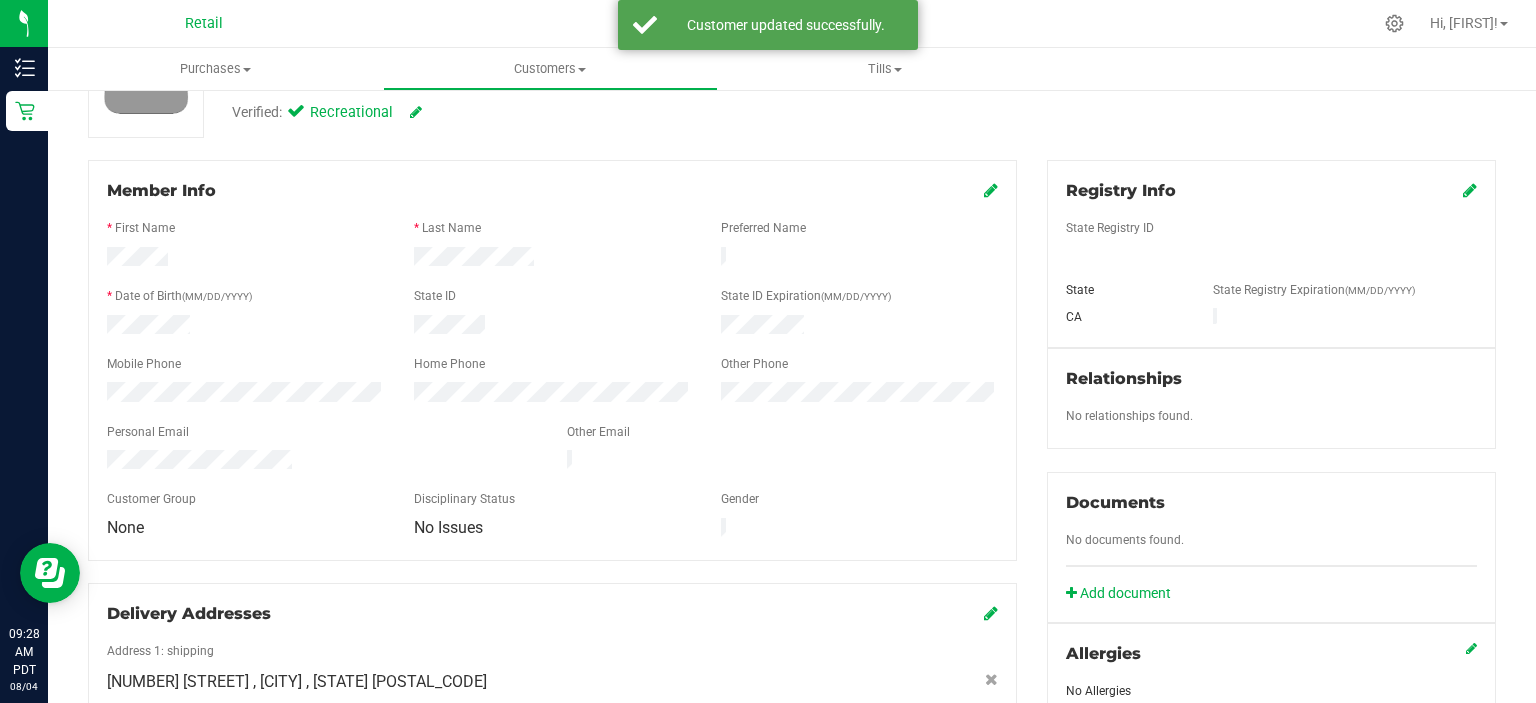 scroll, scrollTop: 0, scrollLeft: 0, axis: both 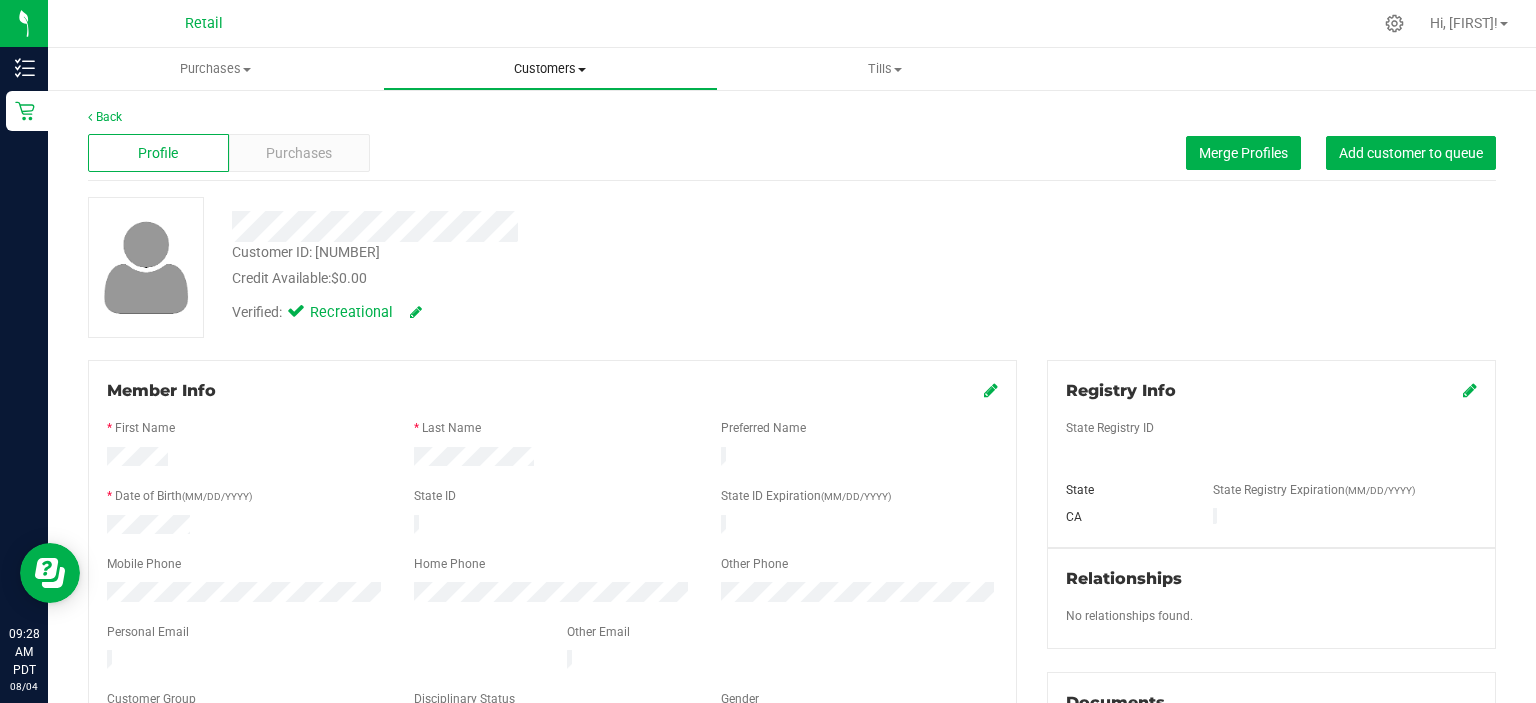 click on "Customers" at bounding box center (550, 69) 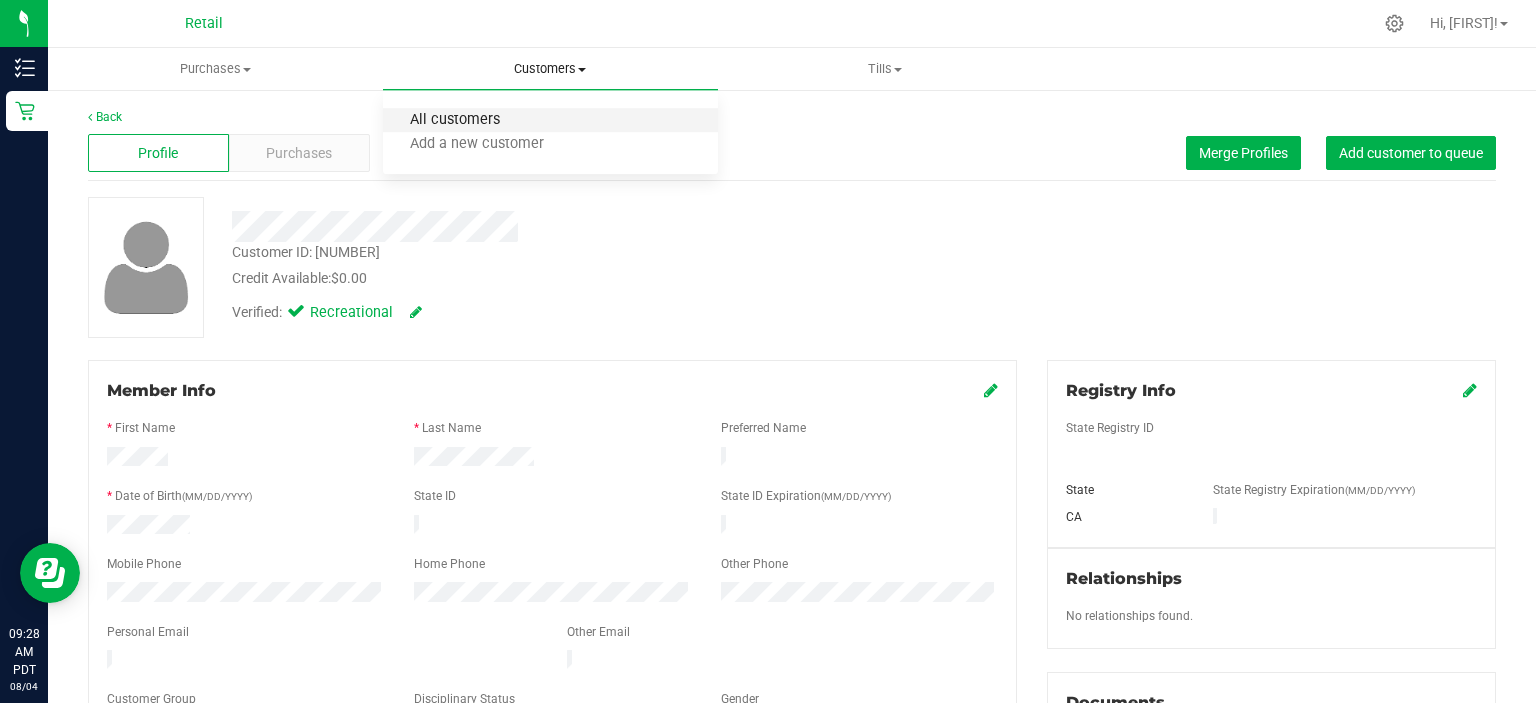 click on "All customers" at bounding box center [455, 120] 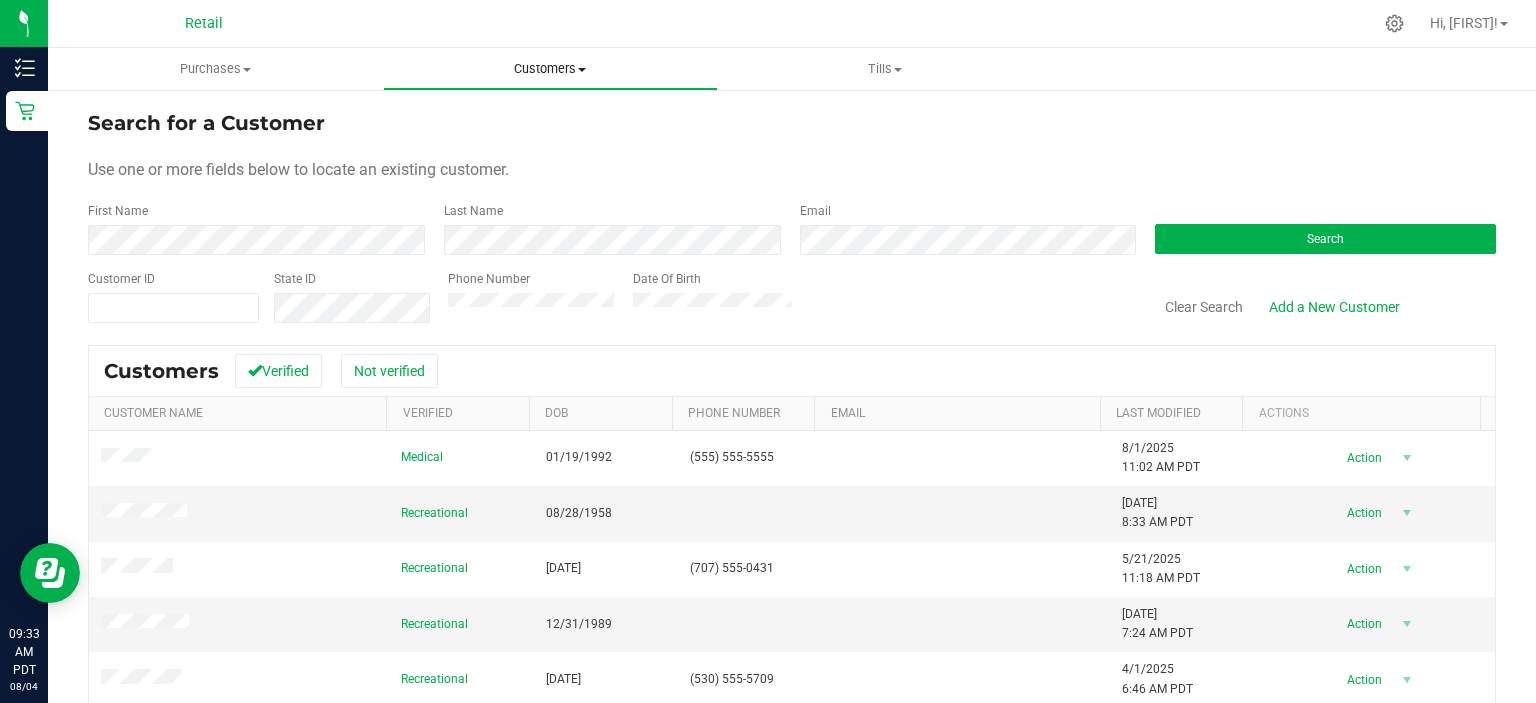 click on "Customers" at bounding box center [550, 69] 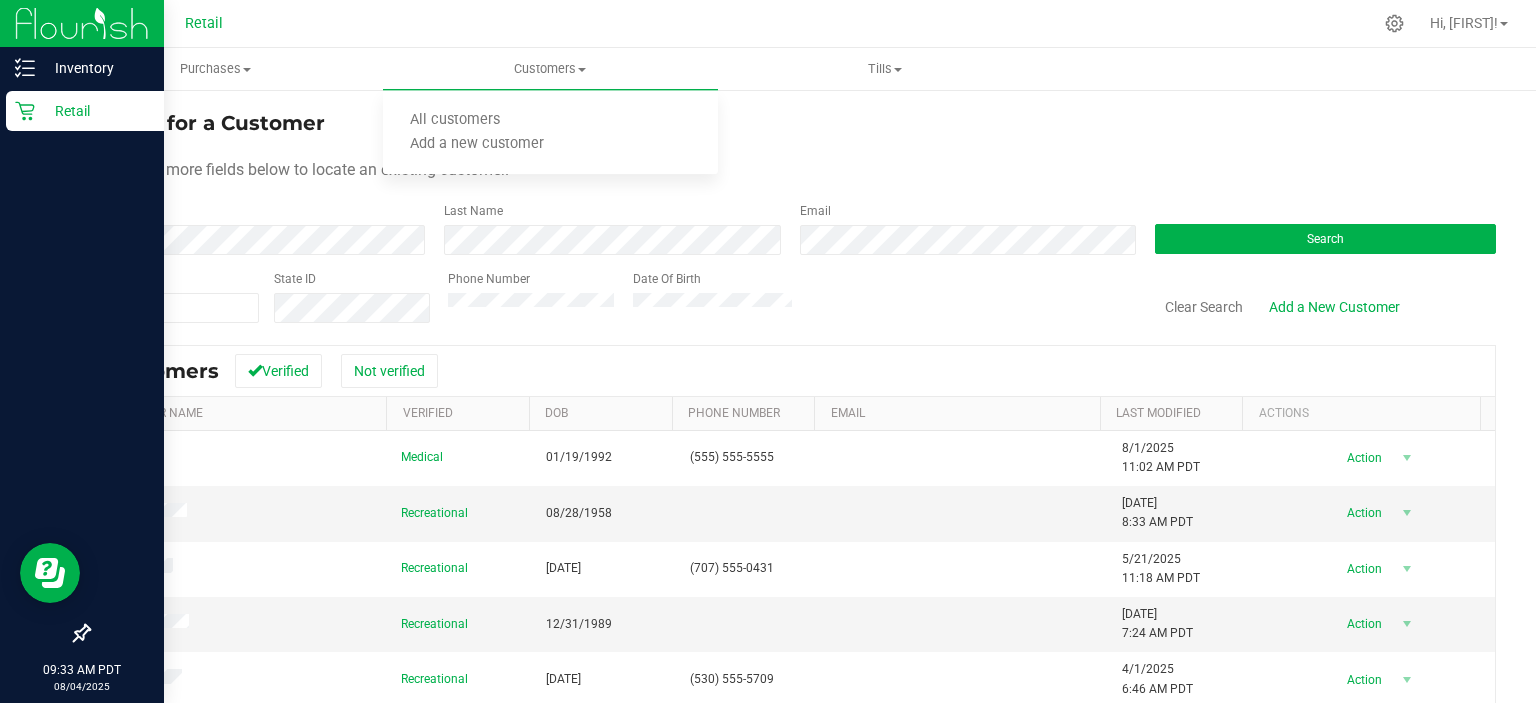 click on "Retail" at bounding box center (95, 111) 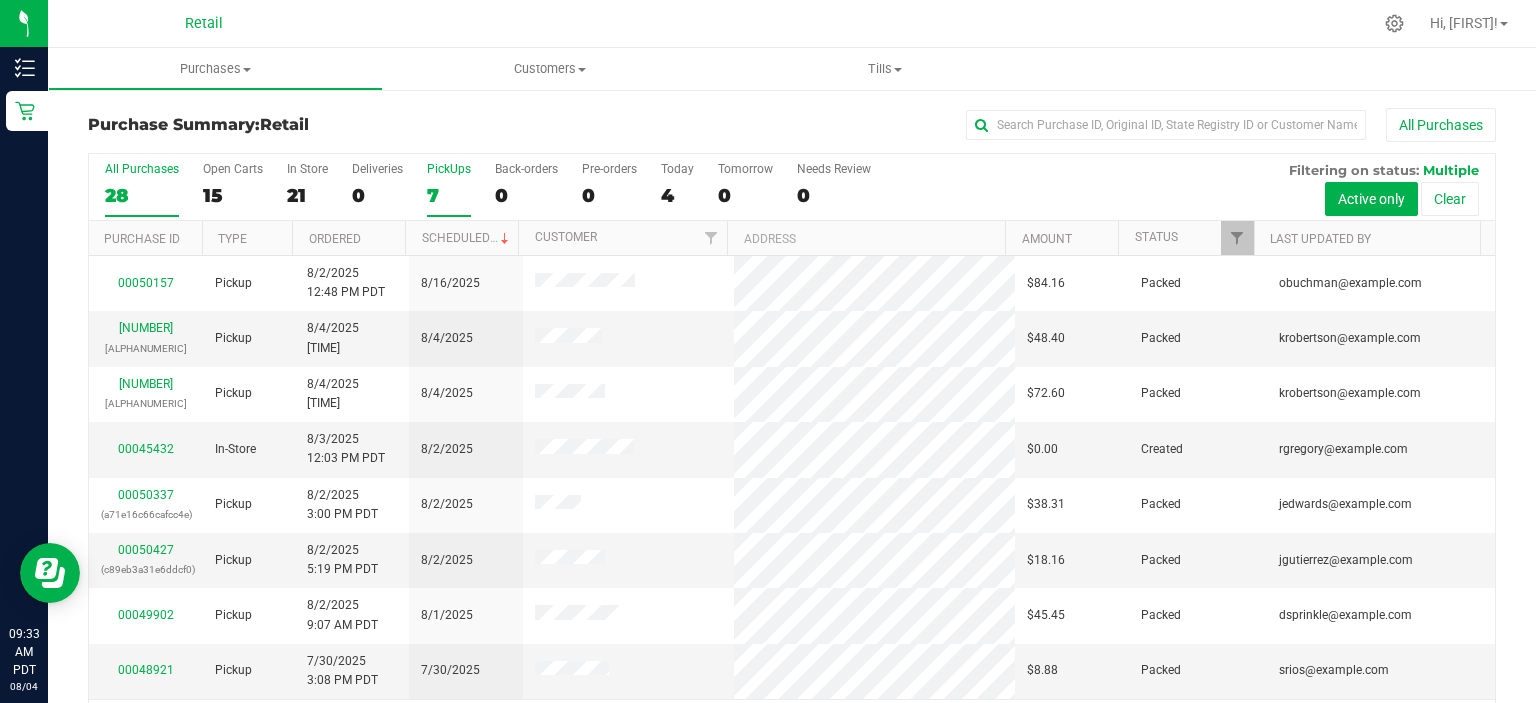 click on "7" at bounding box center [449, 195] 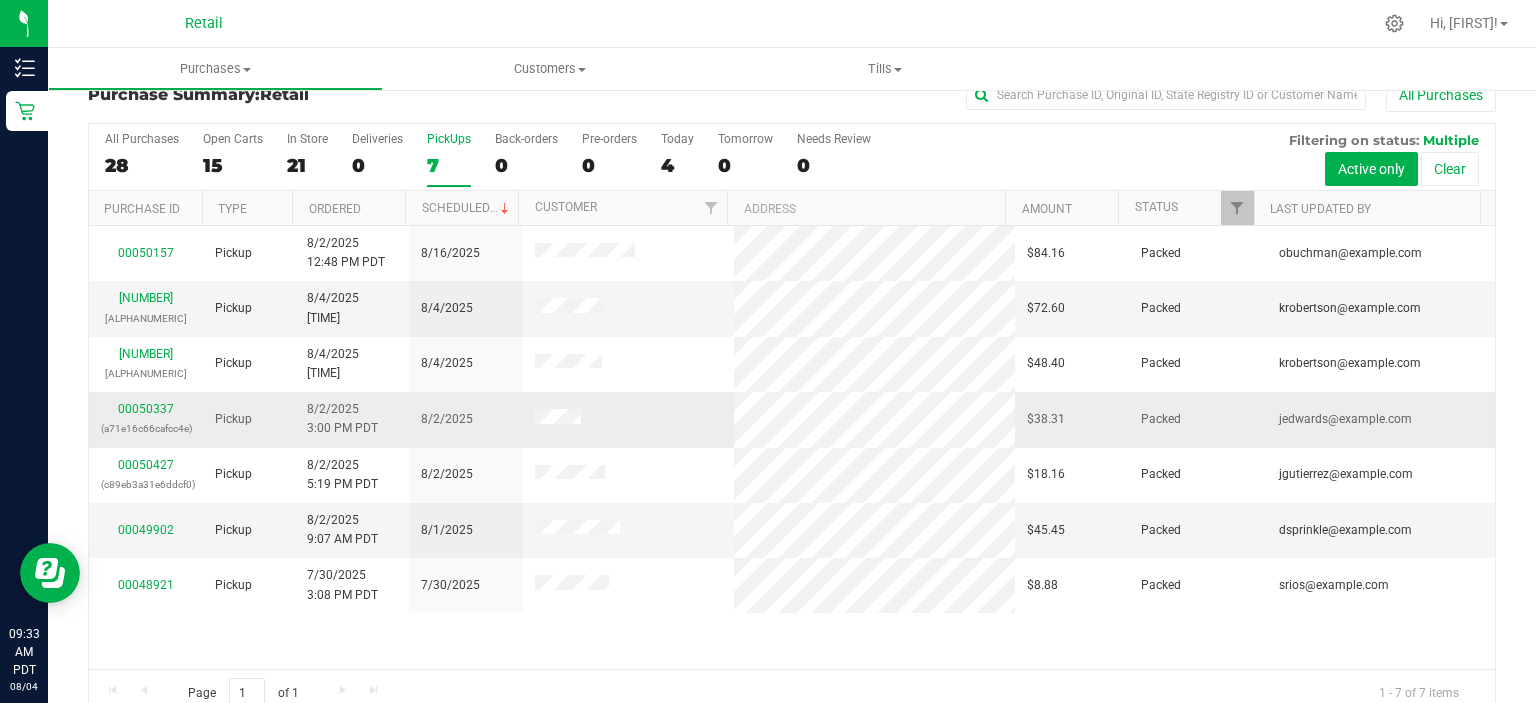 scroll, scrollTop: 0, scrollLeft: 0, axis: both 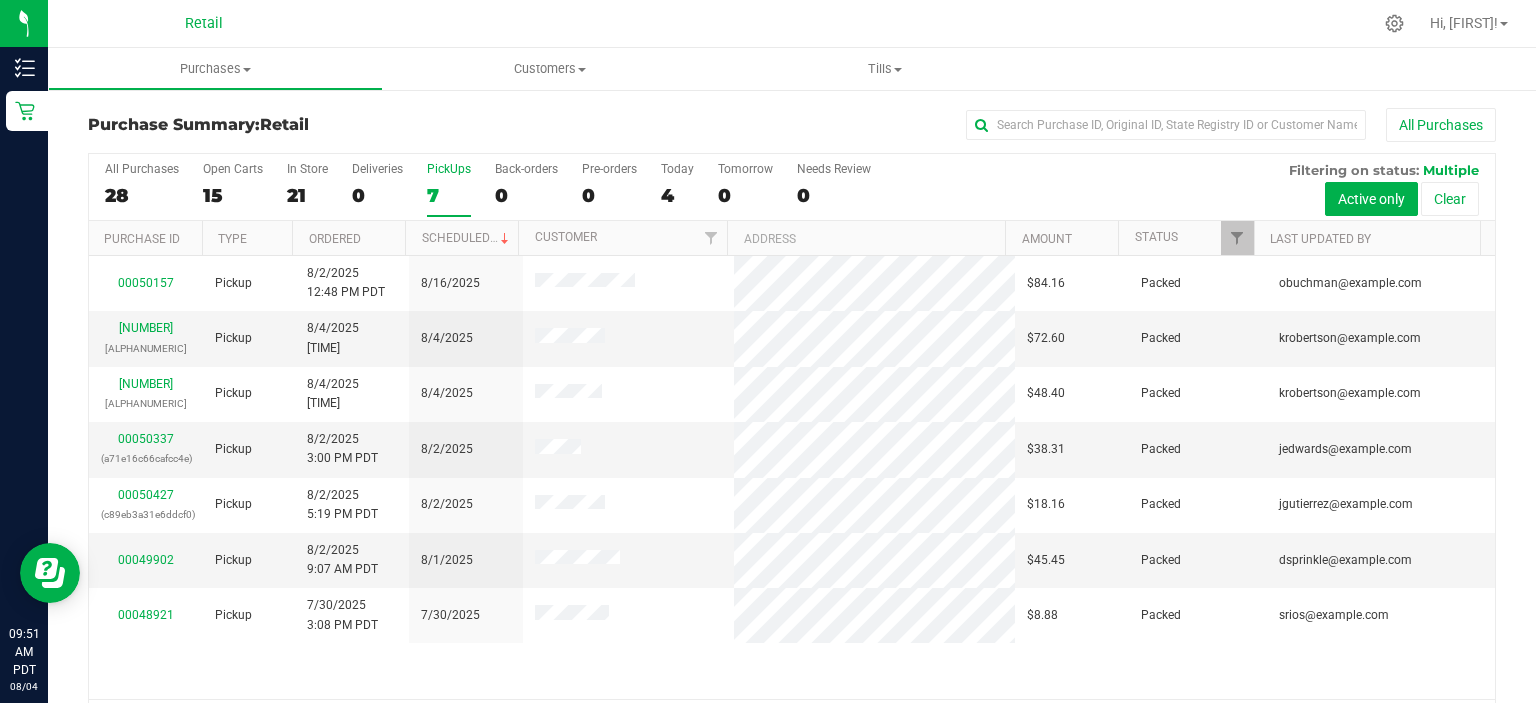 click on "PickUps" at bounding box center (449, 169) 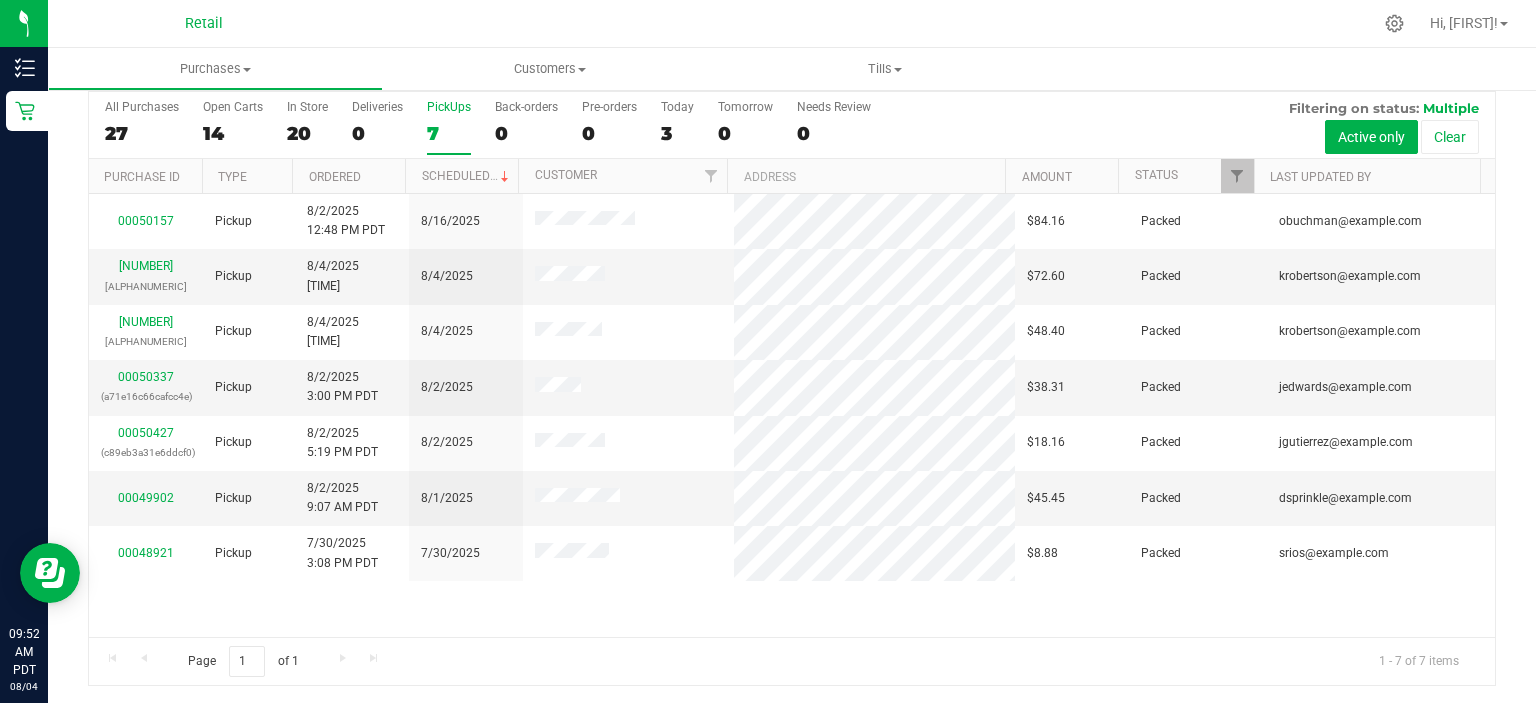 scroll, scrollTop: 0, scrollLeft: 0, axis: both 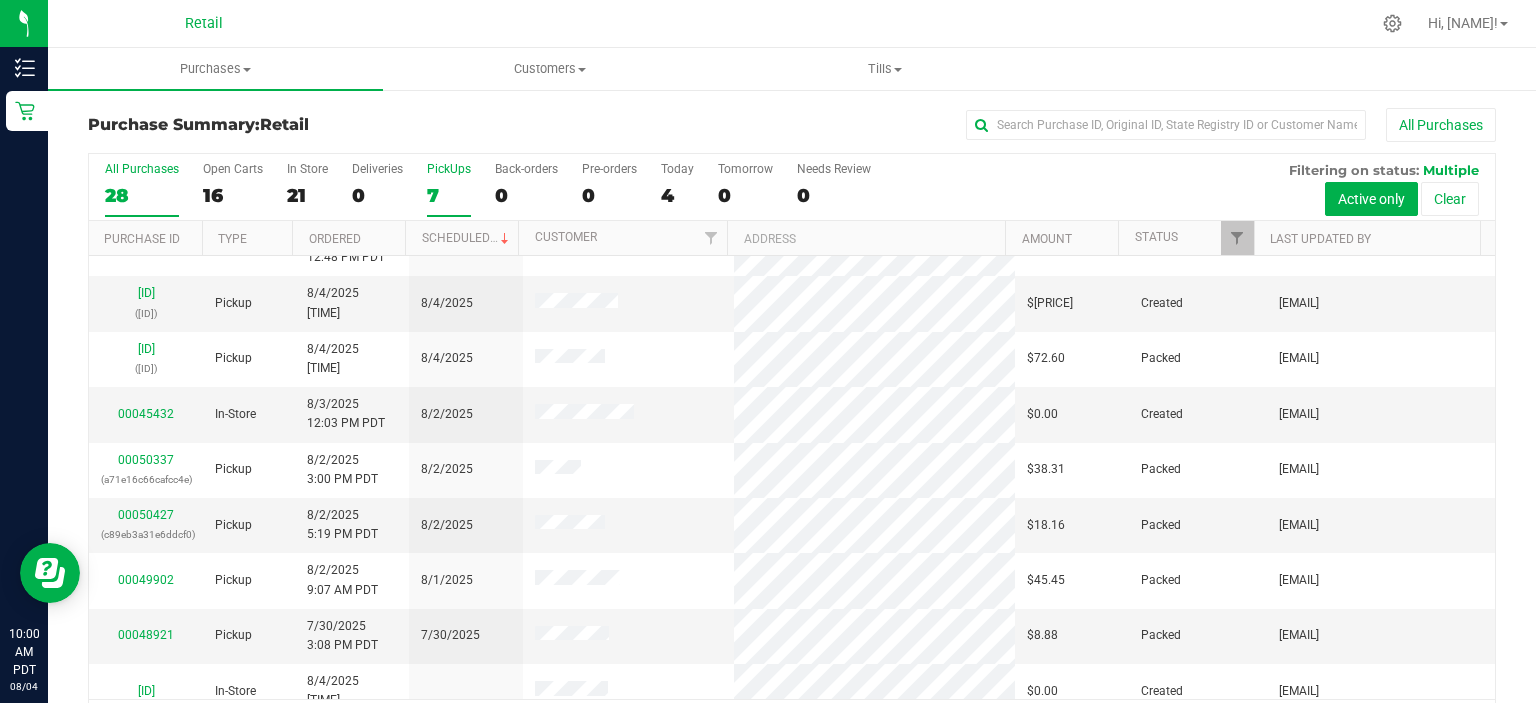 click on "7" at bounding box center [449, 195] 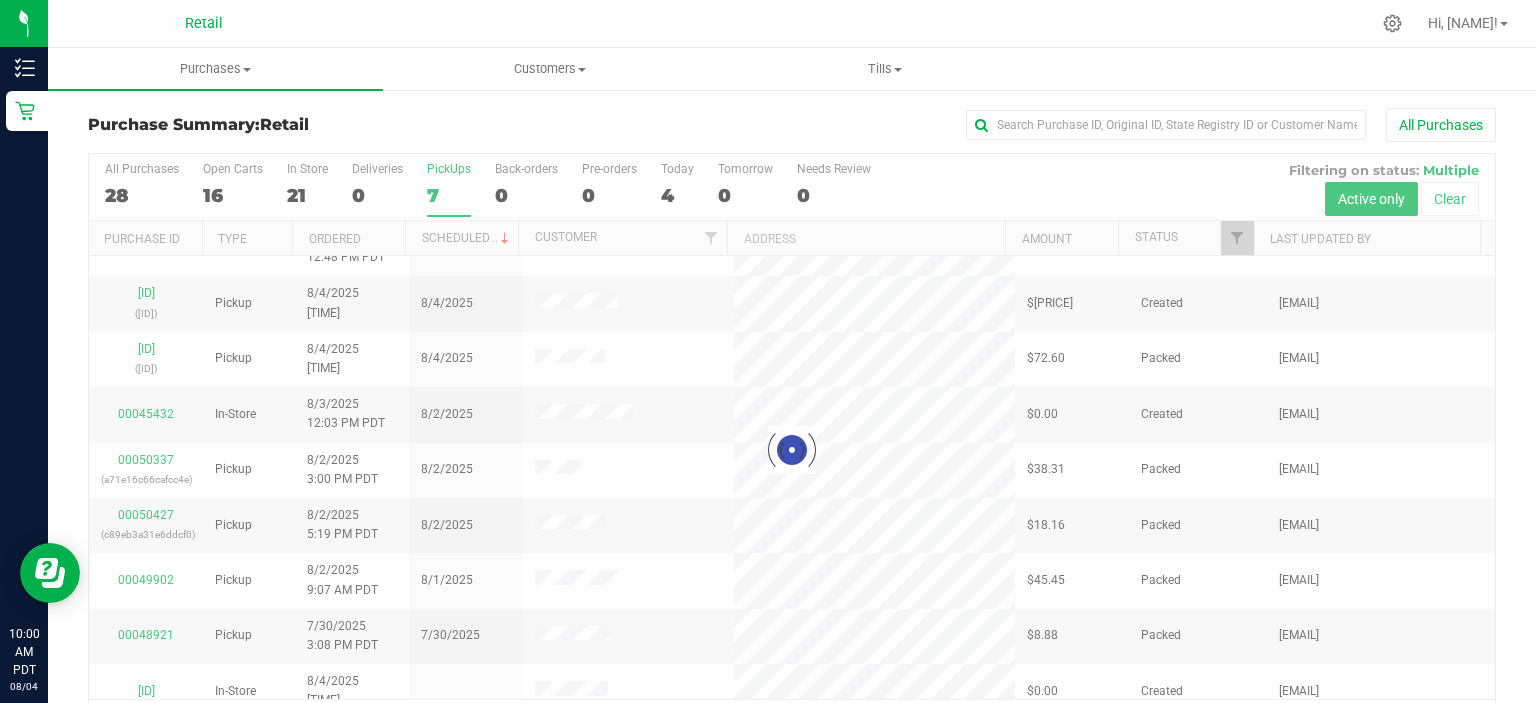 scroll, scrollTop: 0, scrollLeft: 0, axis: both 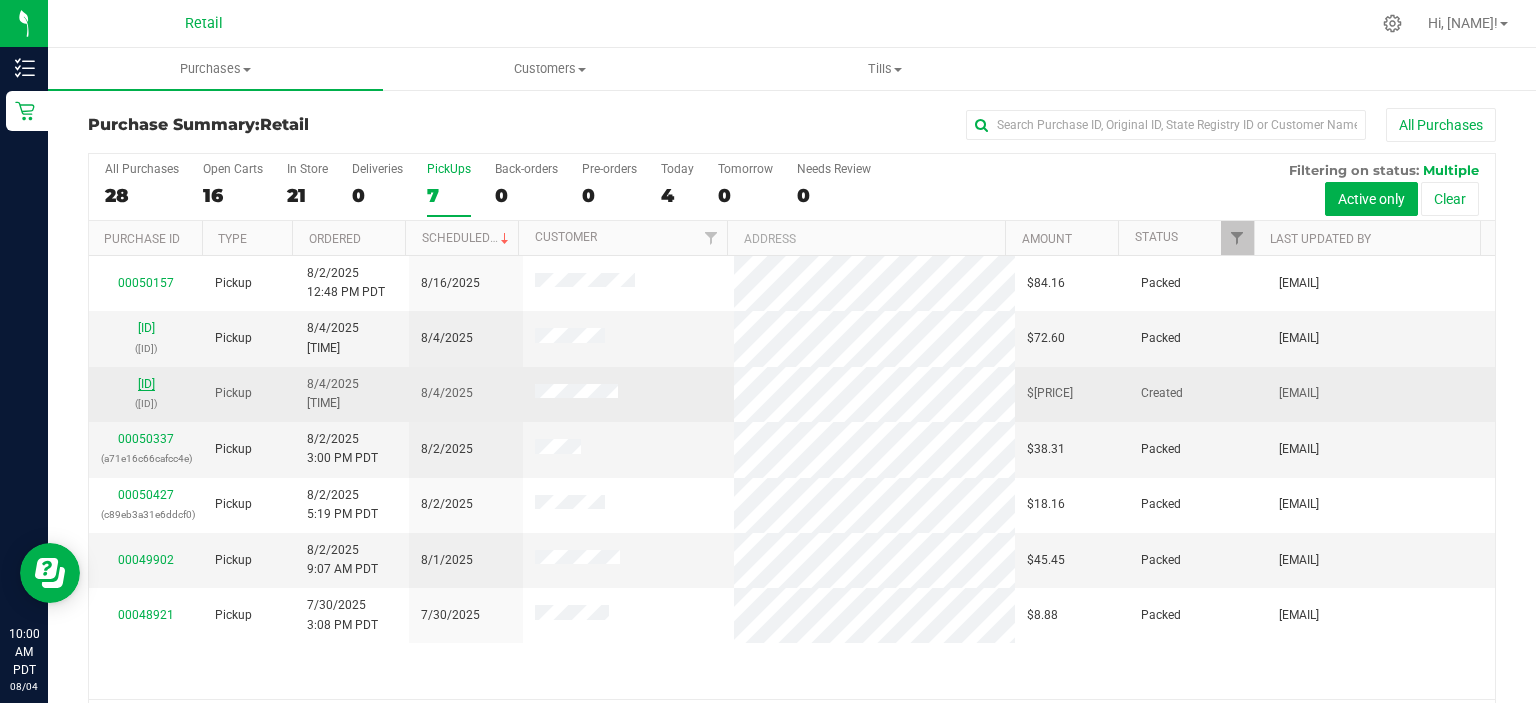 click on "00051040" at bounding box center (146, 384) 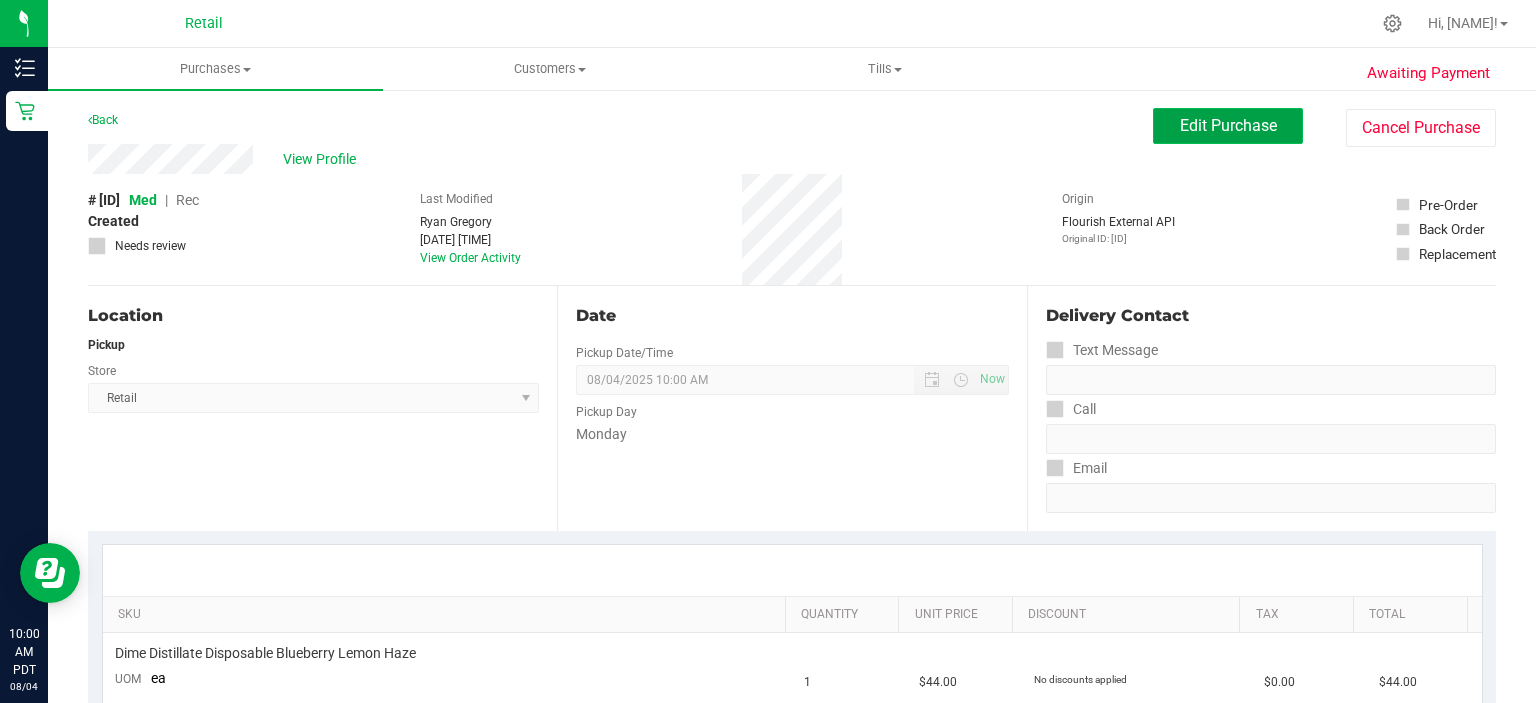click on "Edit Purchase" at bounding box center (1228, 126) 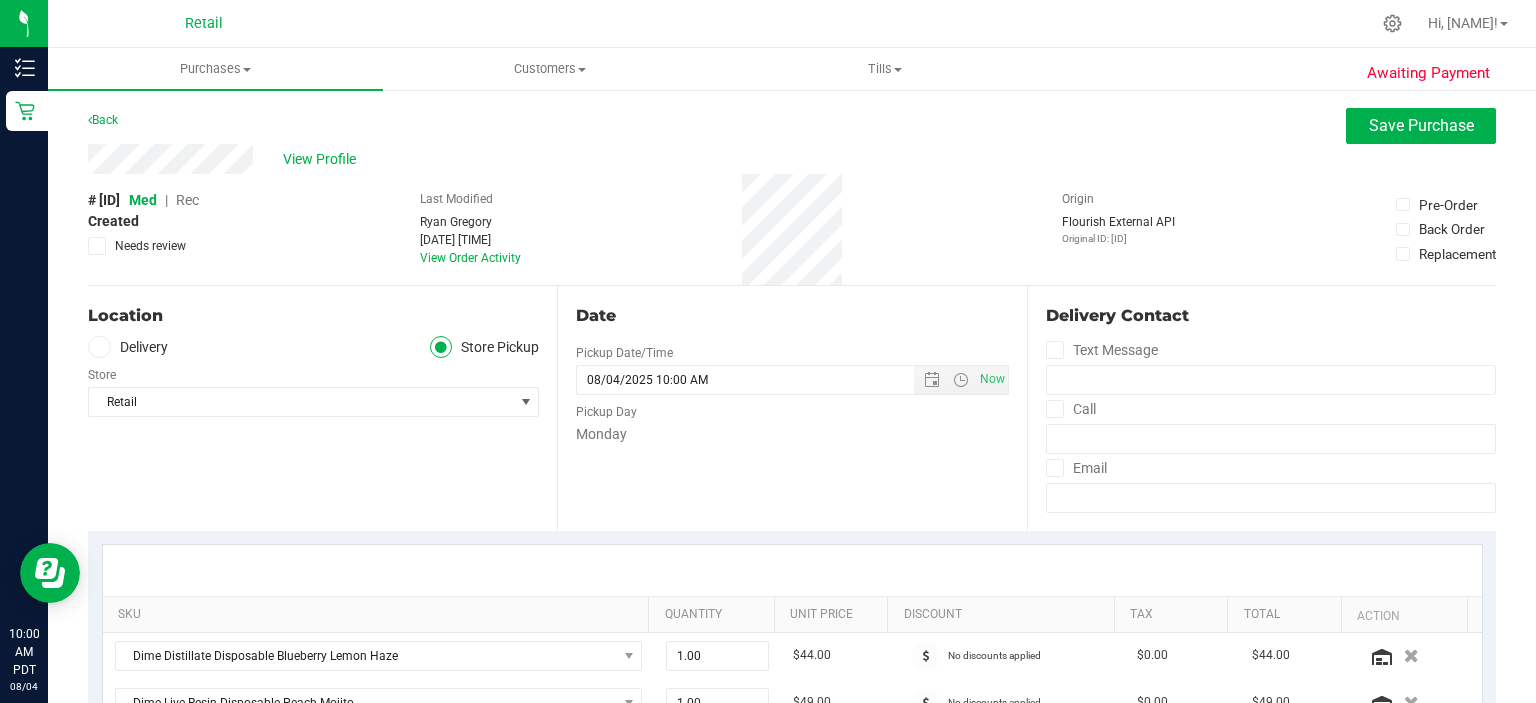 click on "Rec" at bounding box center [187, 200] 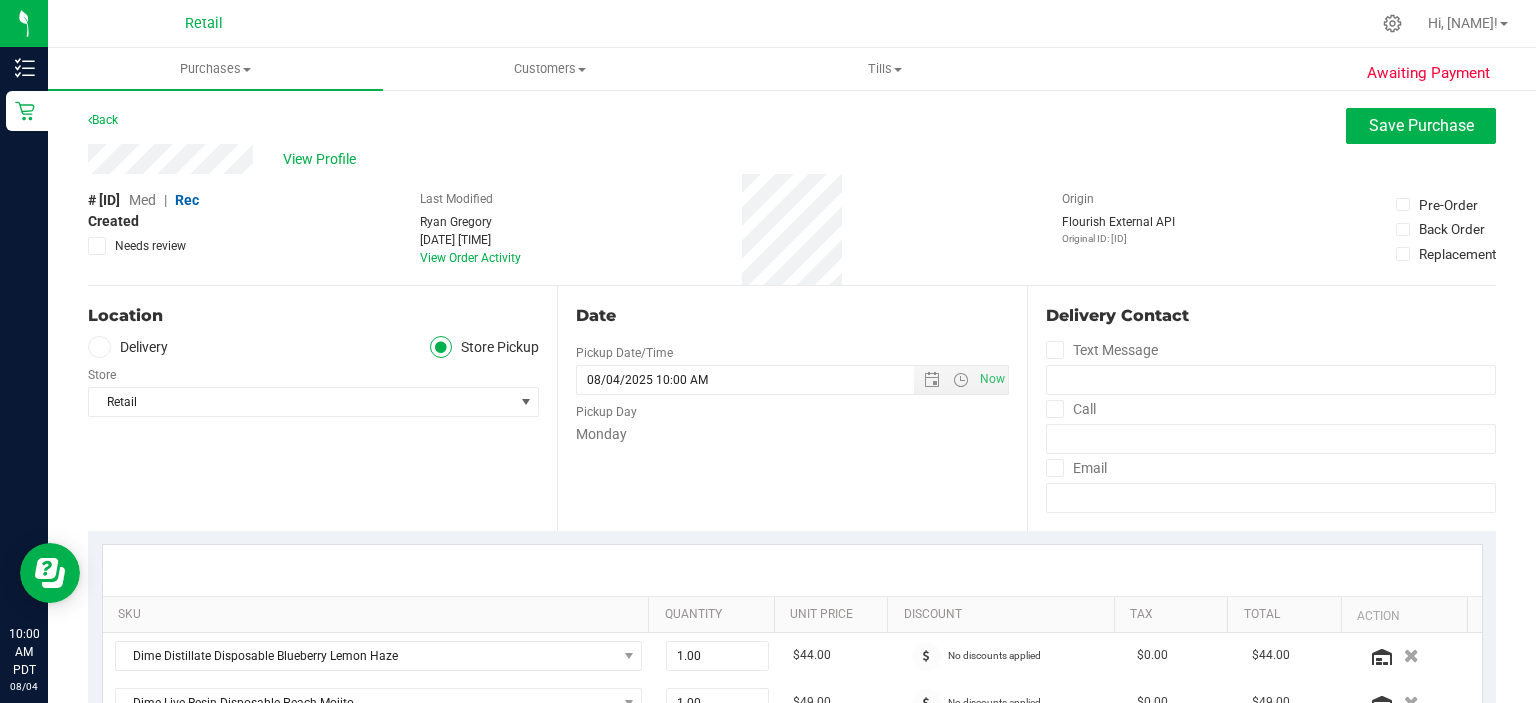 click on "Rec" at bounding box center (187, 200) 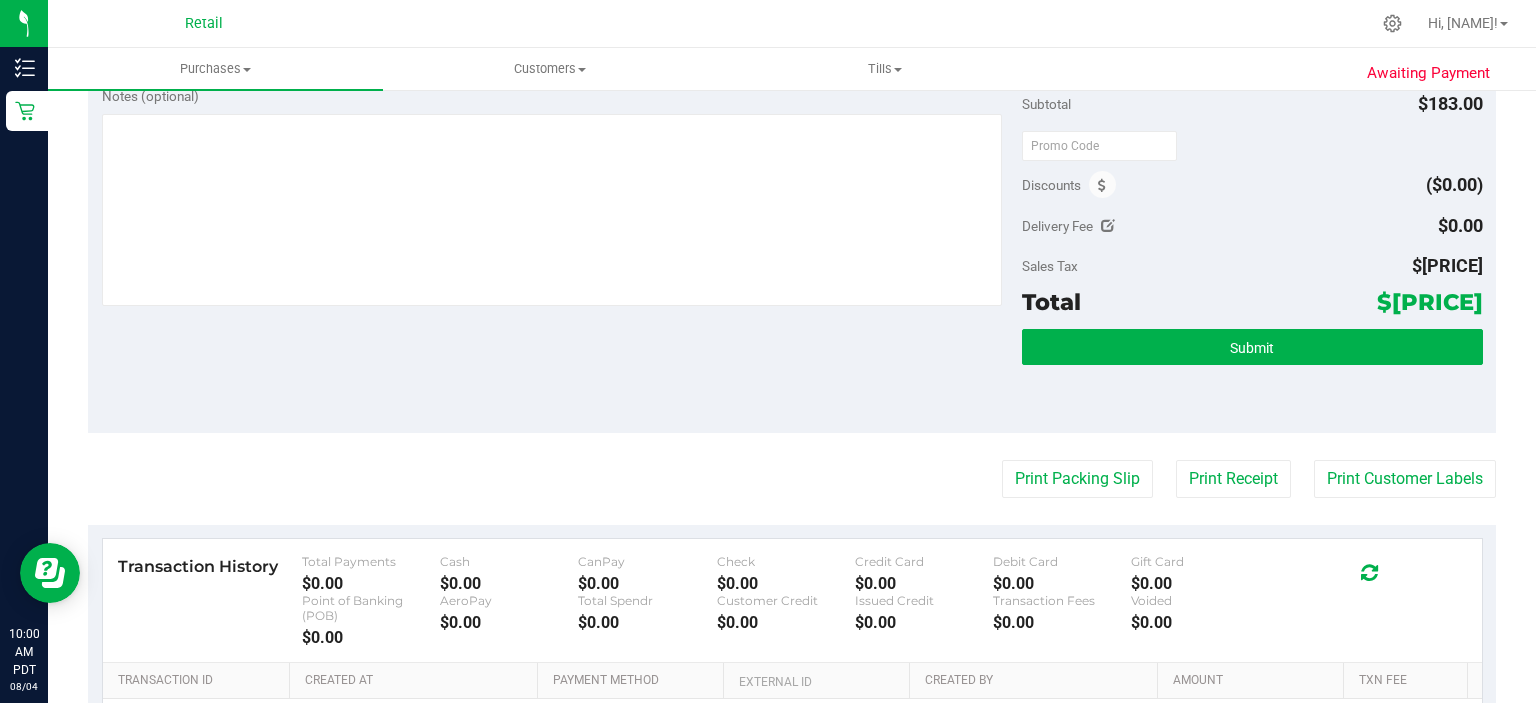 scroll, scrollTop: 800, scrollLeft: 0, axis: vertical 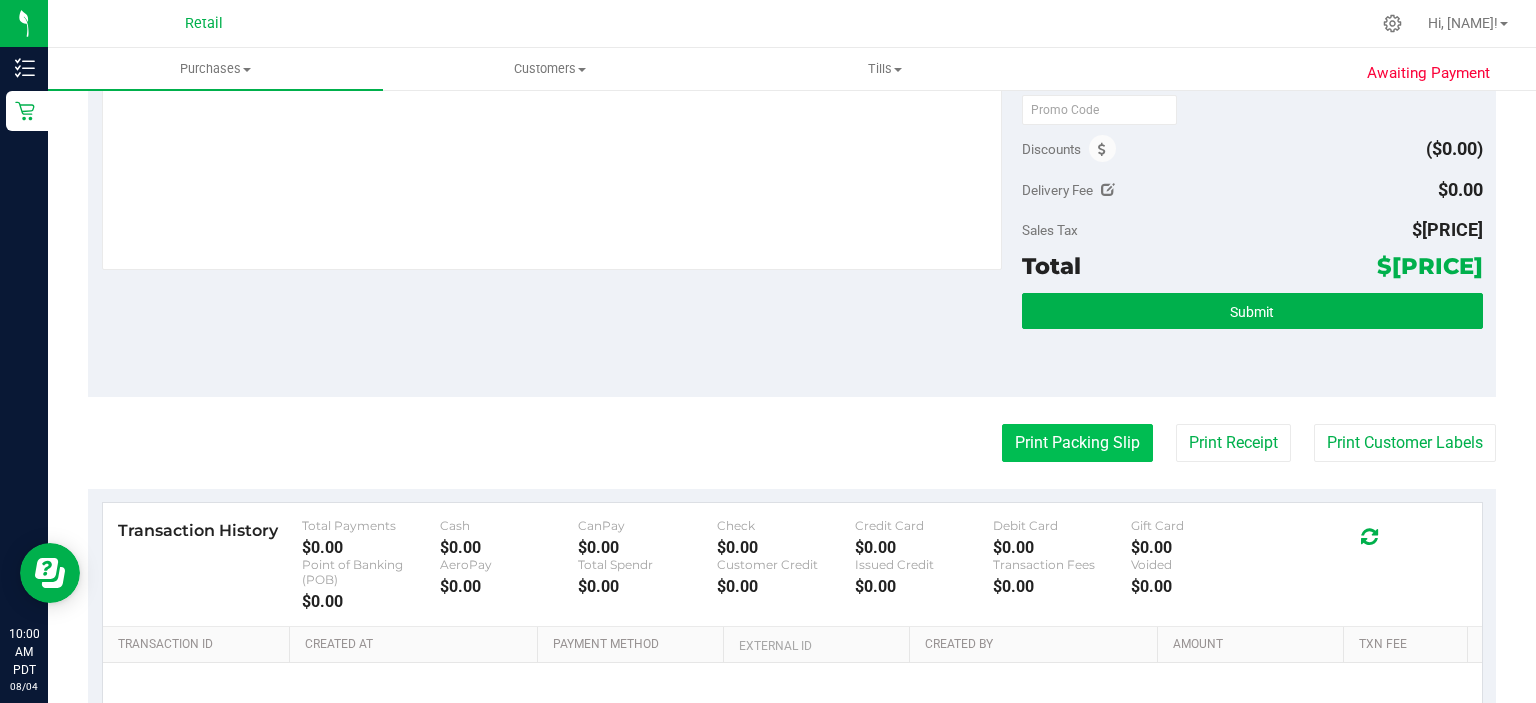 click on "Print Packing Slip" at bounding box center [1077, 443] 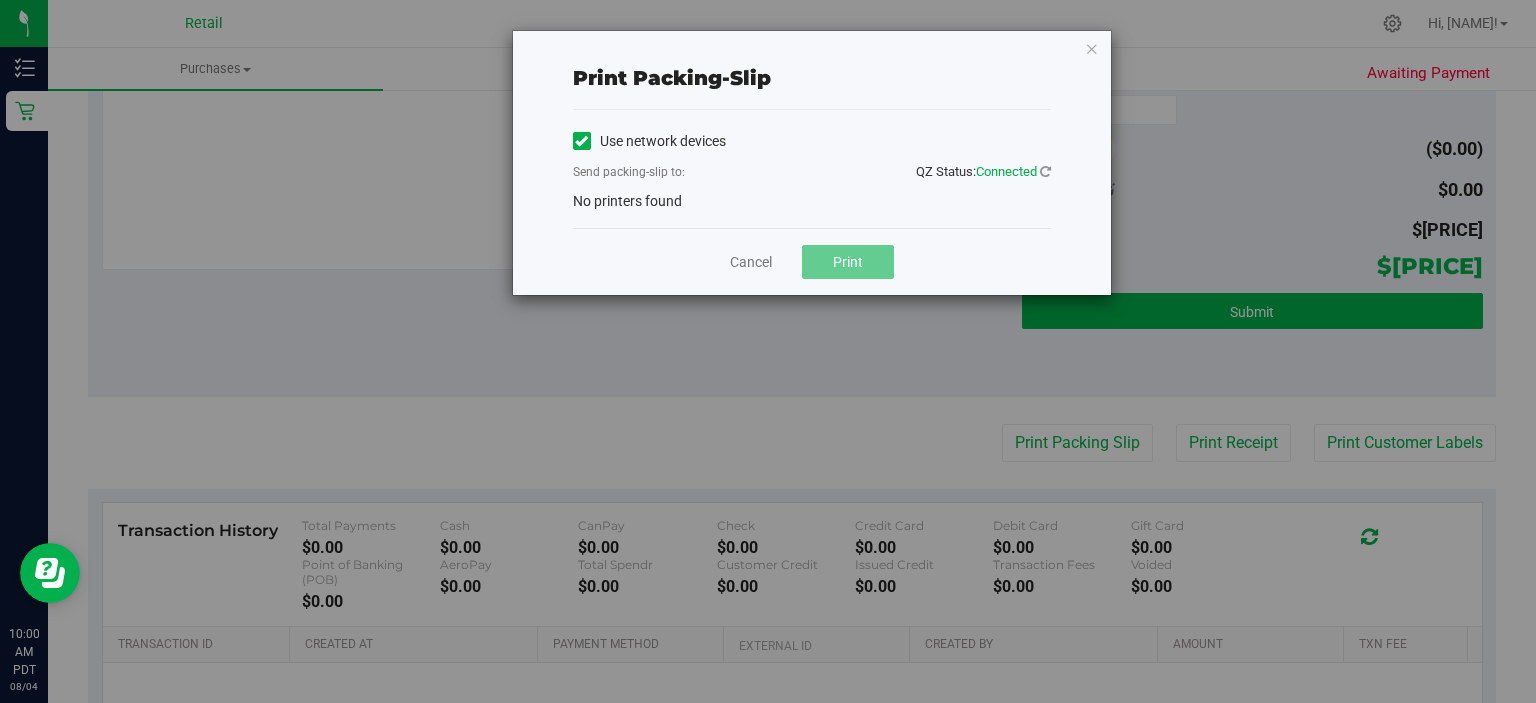 drag, startPoint x: 578, startPoint y: 135, endPoint x: 583, endPoint y: 171, distance: 36.345562 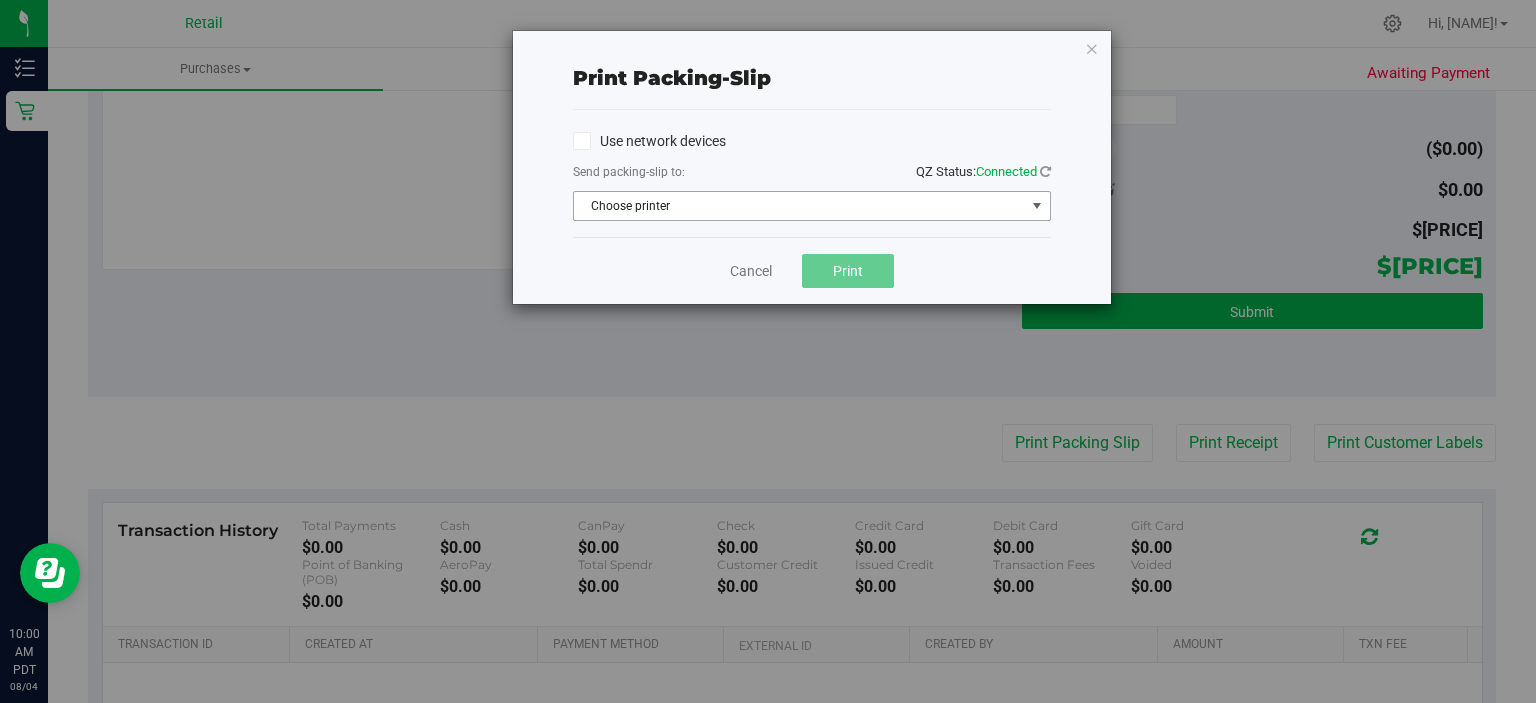 drag, startPoint x: 600, startPoint y: 203, endPoint x: 613, endPoint y: 219, distance: 20.615528 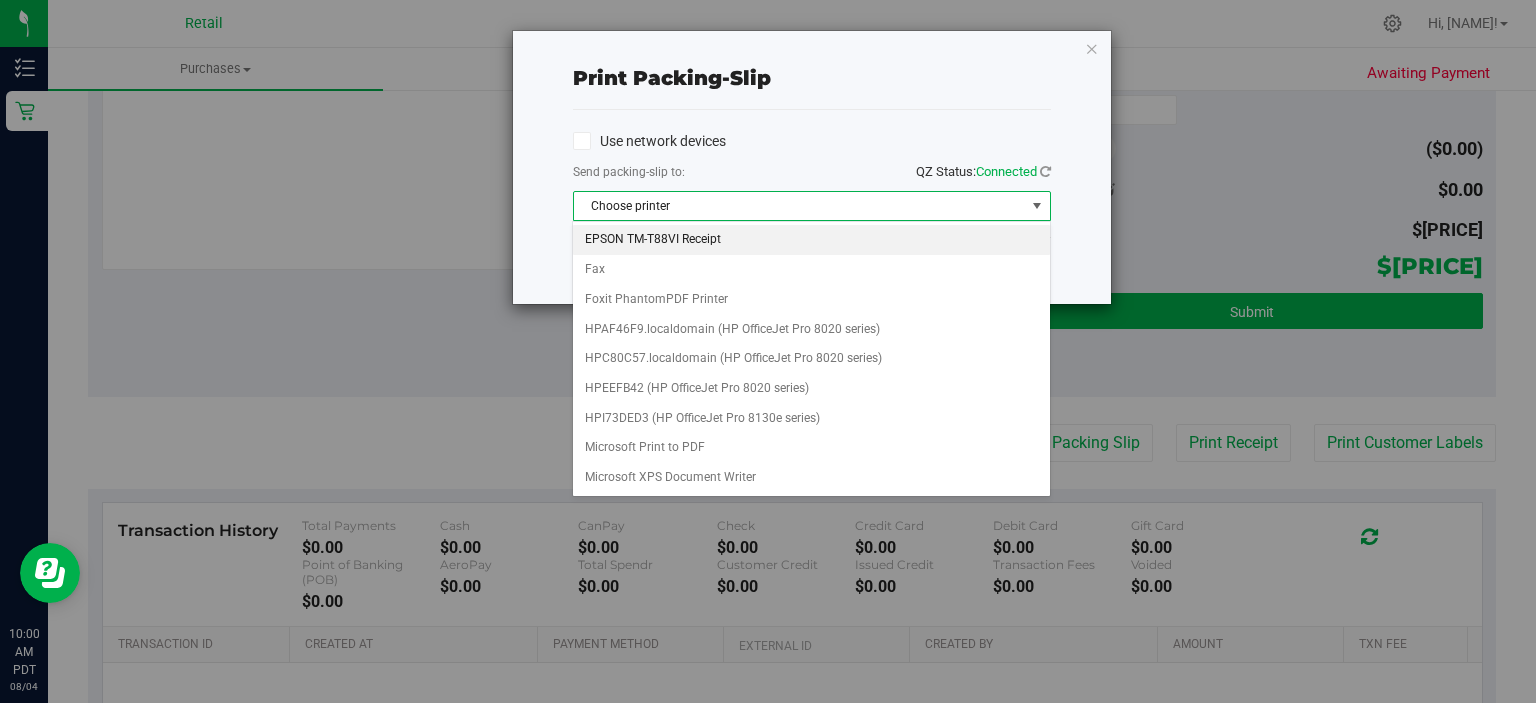 click on "EPSON TM-T88VI Receipt" at bounding box center (811, 240) 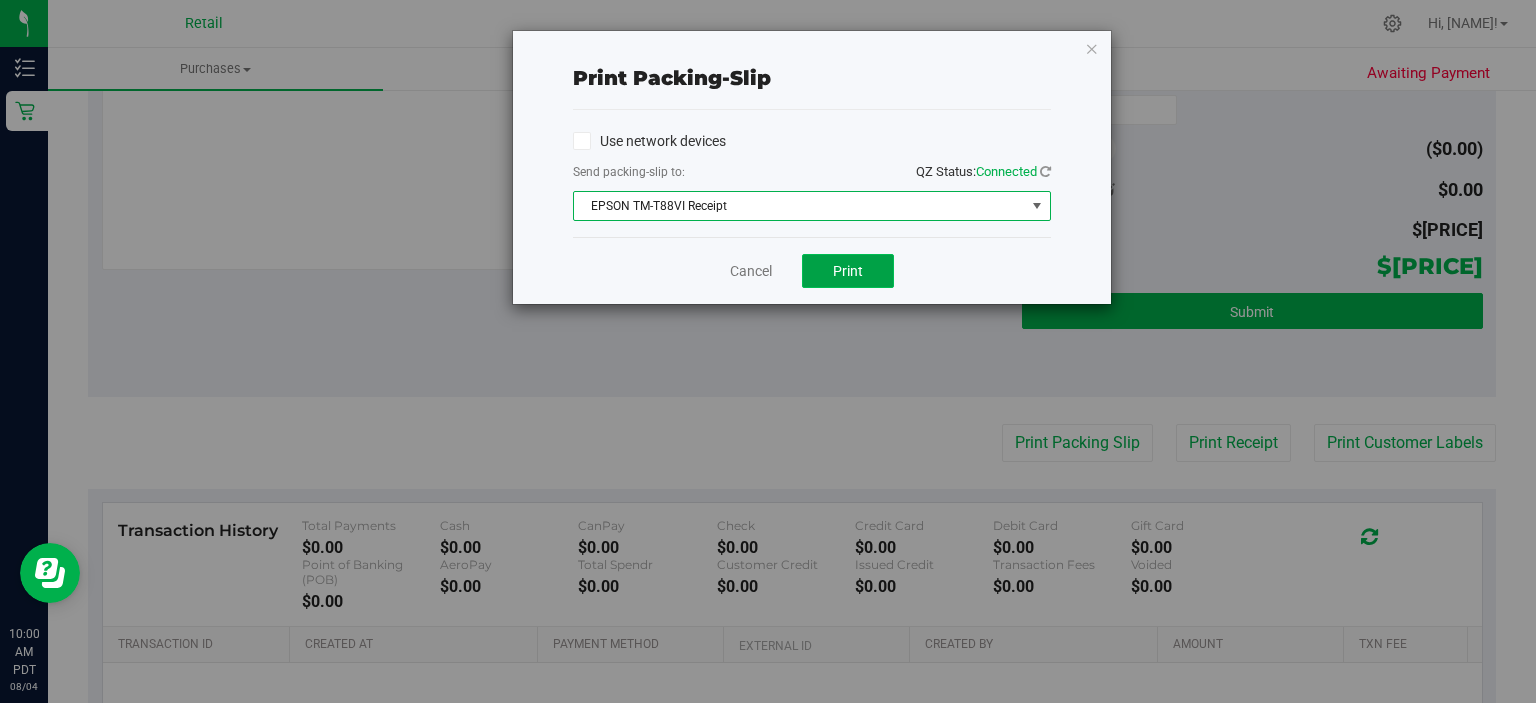 click on "Print" at bounding box center [848, 271] 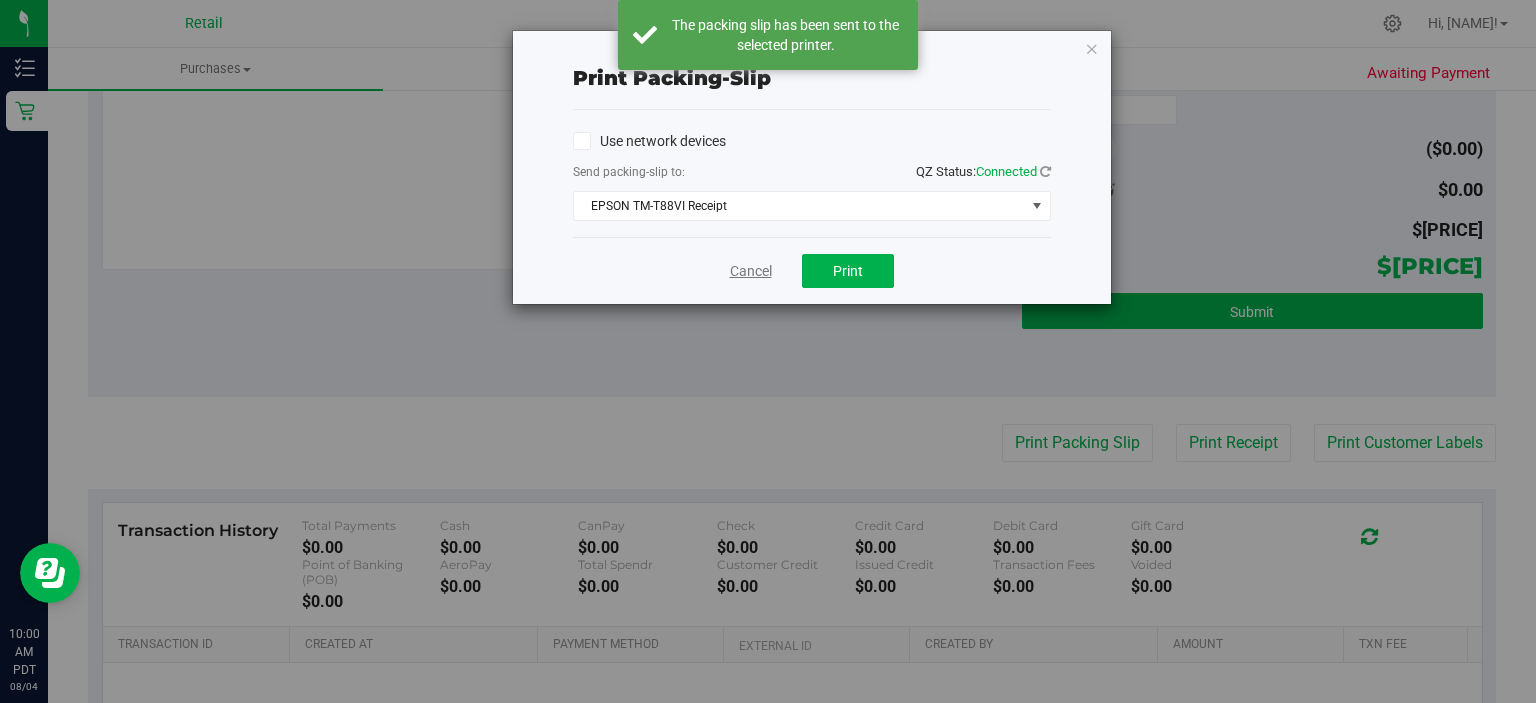click on "Cancel" at bounding box center (751, 271) 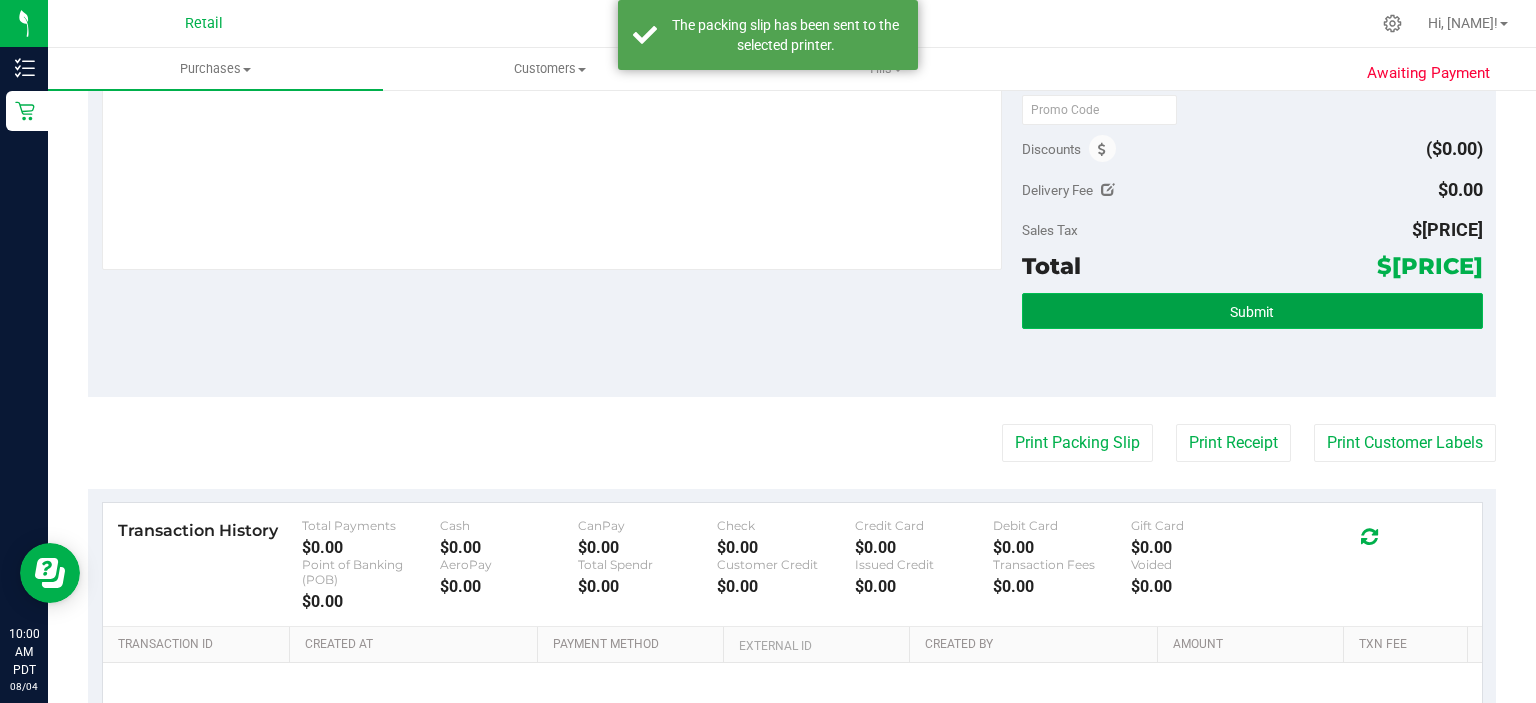 click on "Submit" at bounding box center (1252, 311) 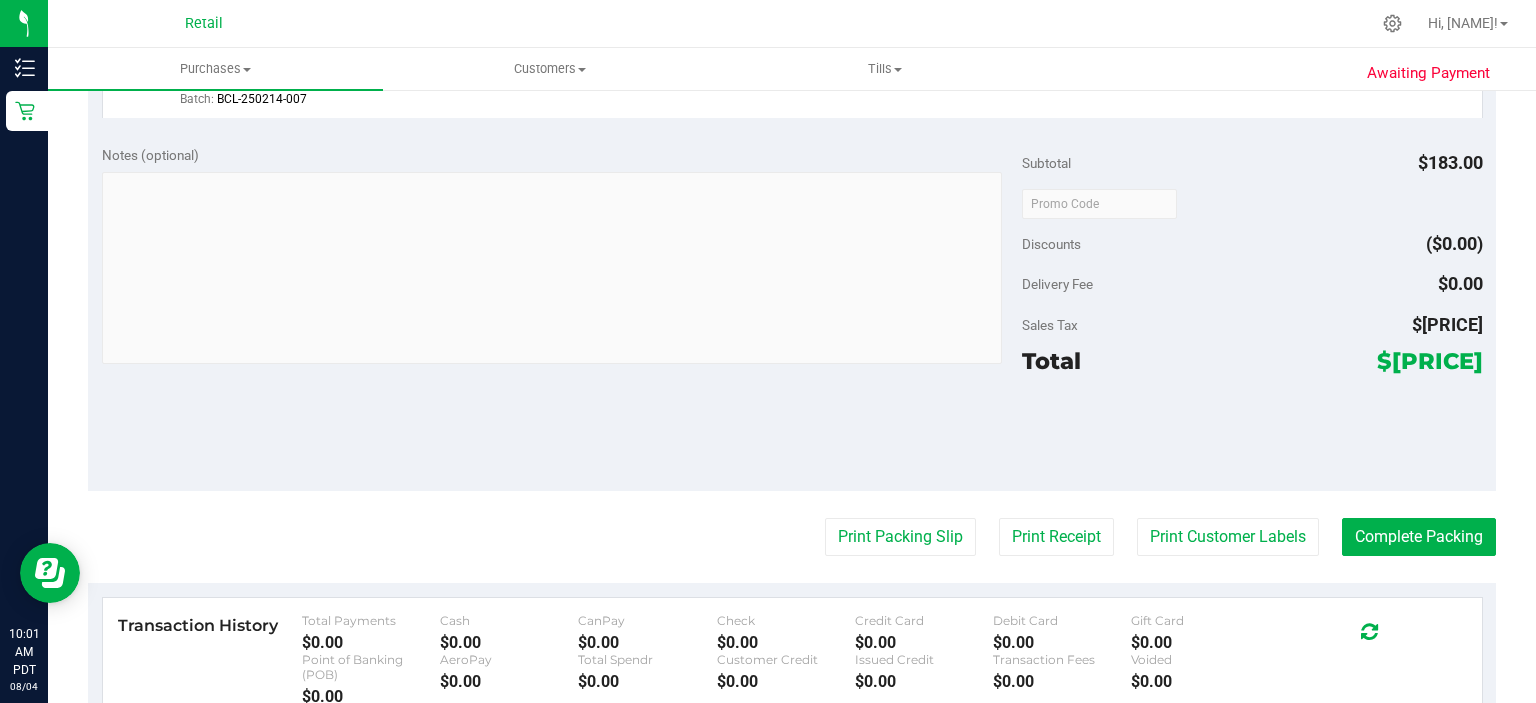 scroll, scrollTop: 1011, scrollLeft: 0, axis: vertical 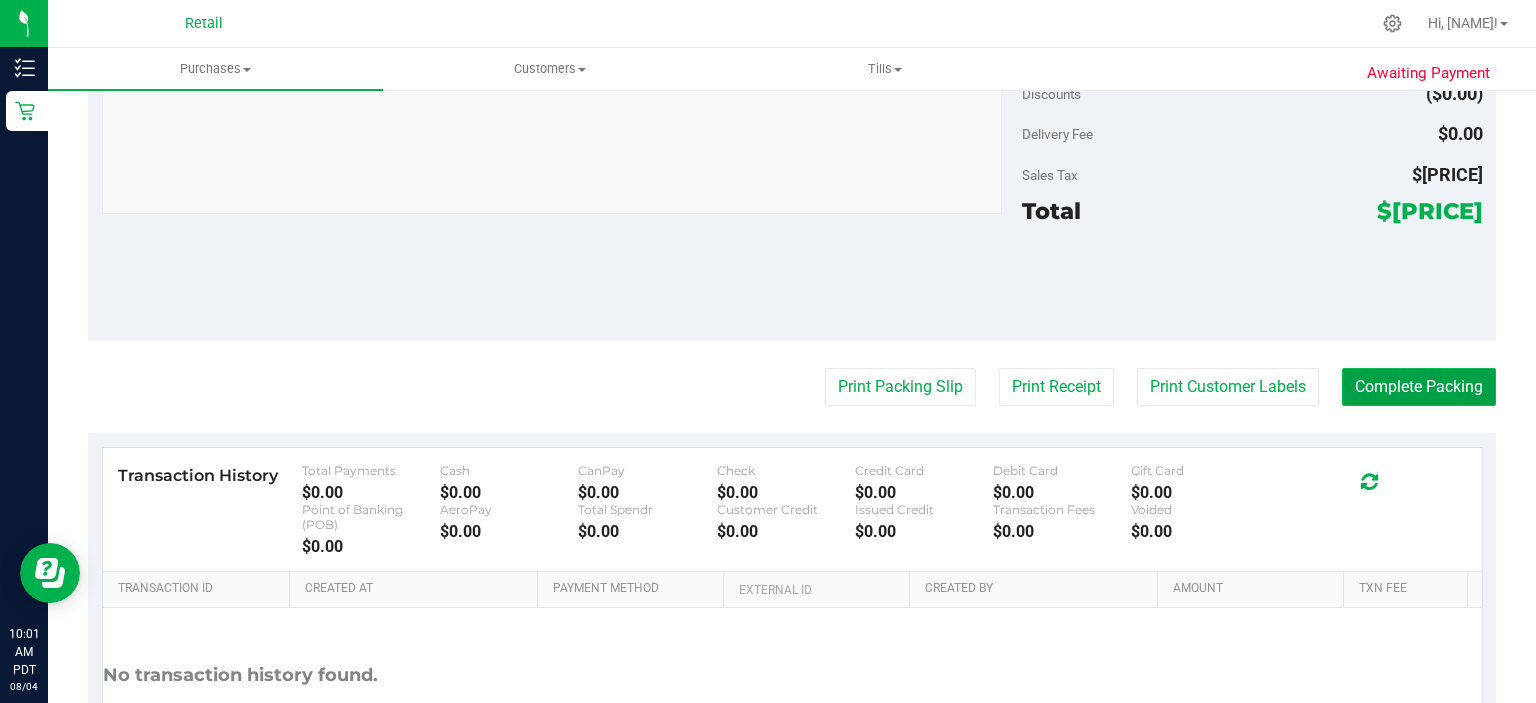 click on "Complete Packing" at bounding box center (1419, 387) 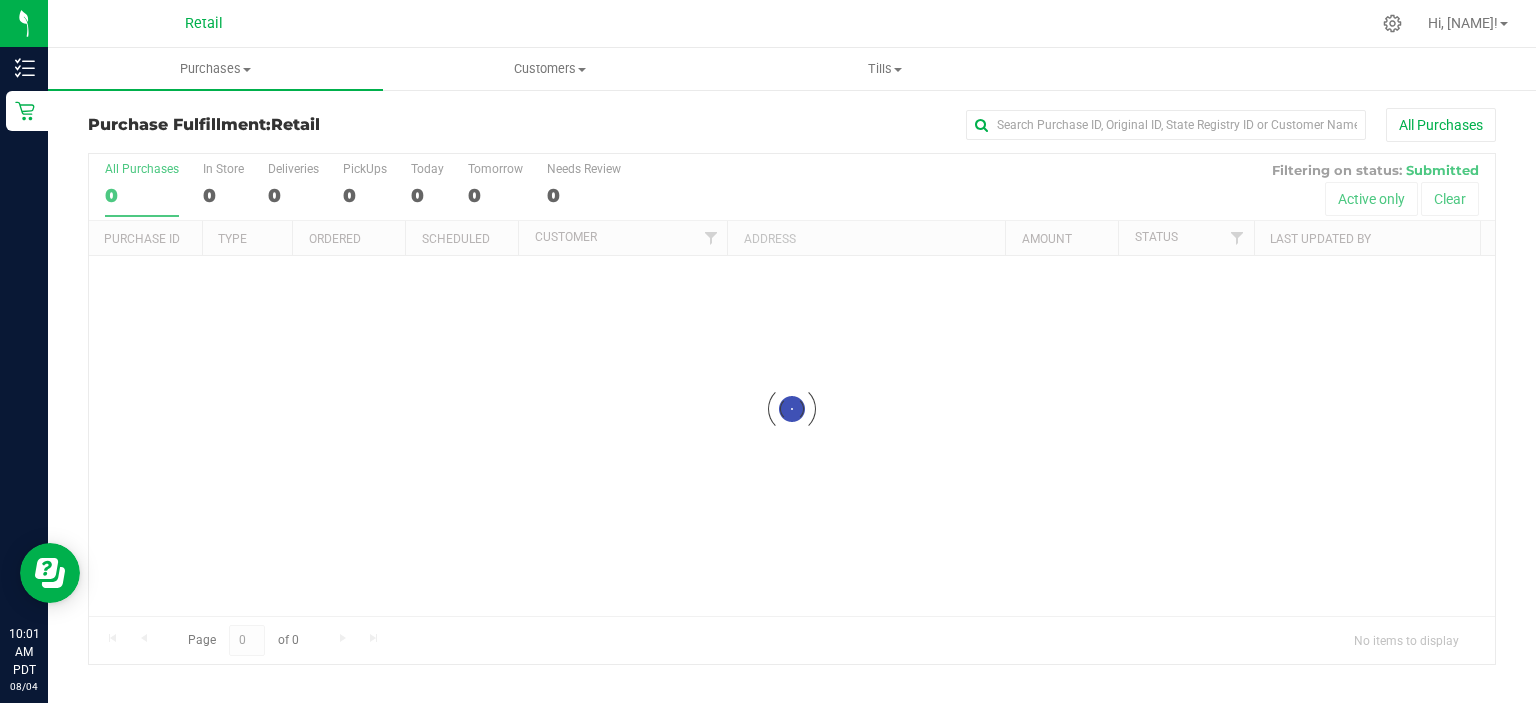 scroll, scrollTop: 0, scrollLeft: 0, axis: both 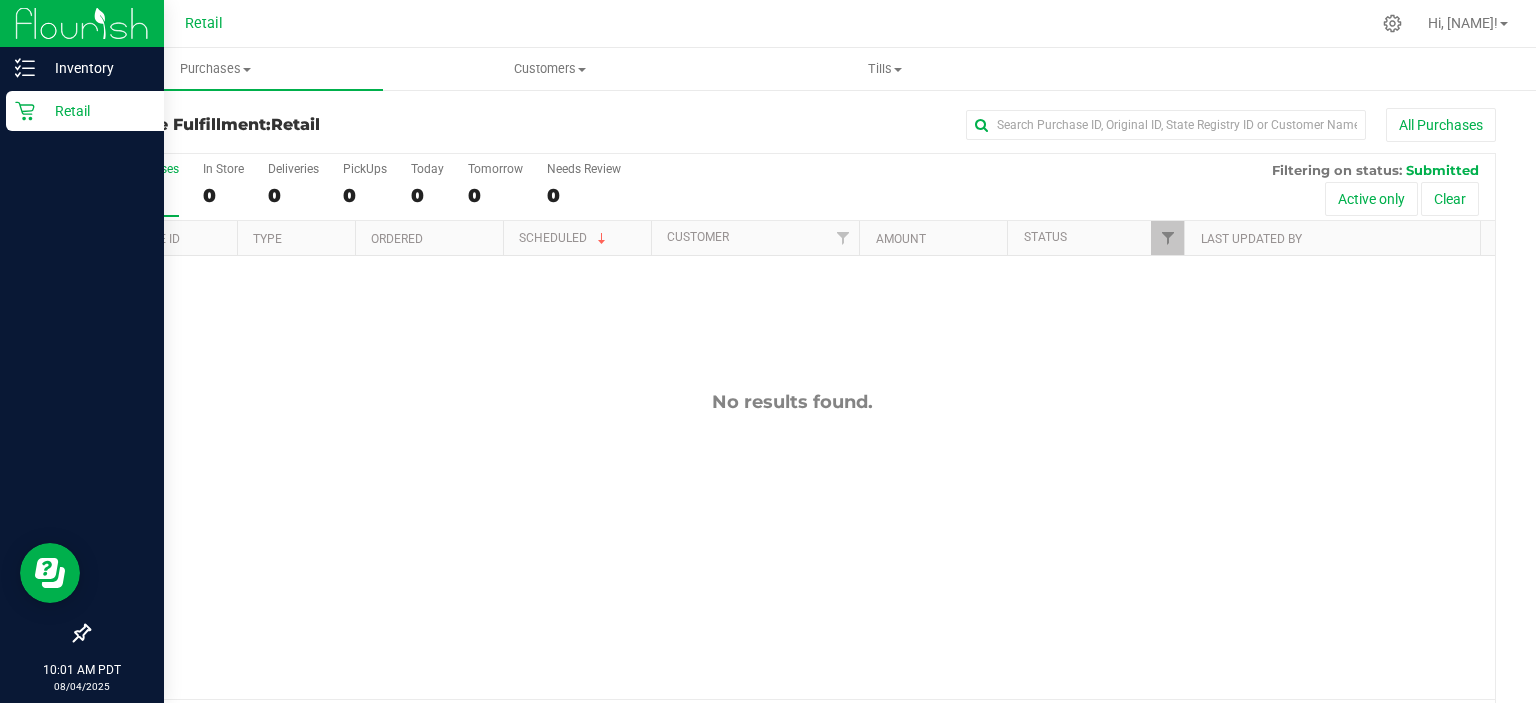 click on "Retail" at bounding box center (85, 111) 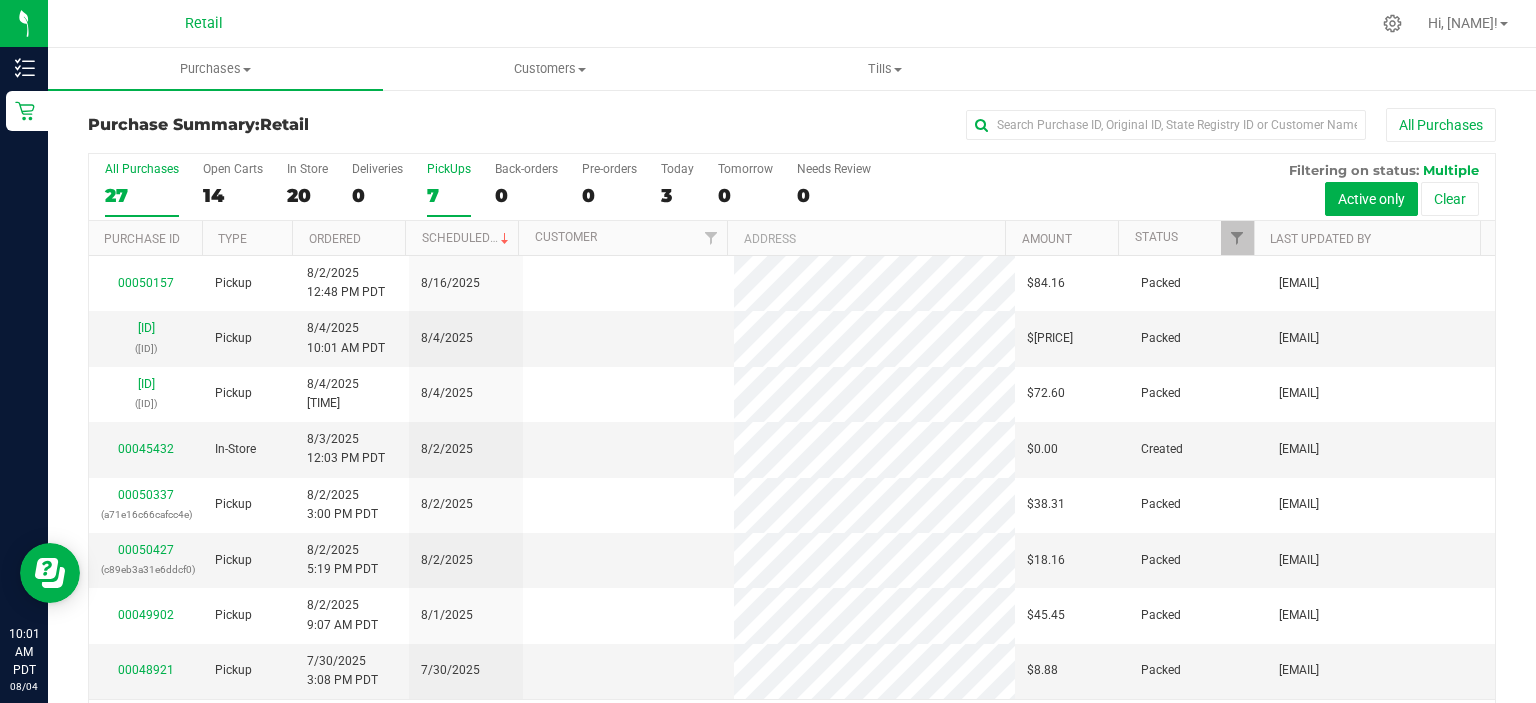 click on "7" at bounding box center (449, 195) 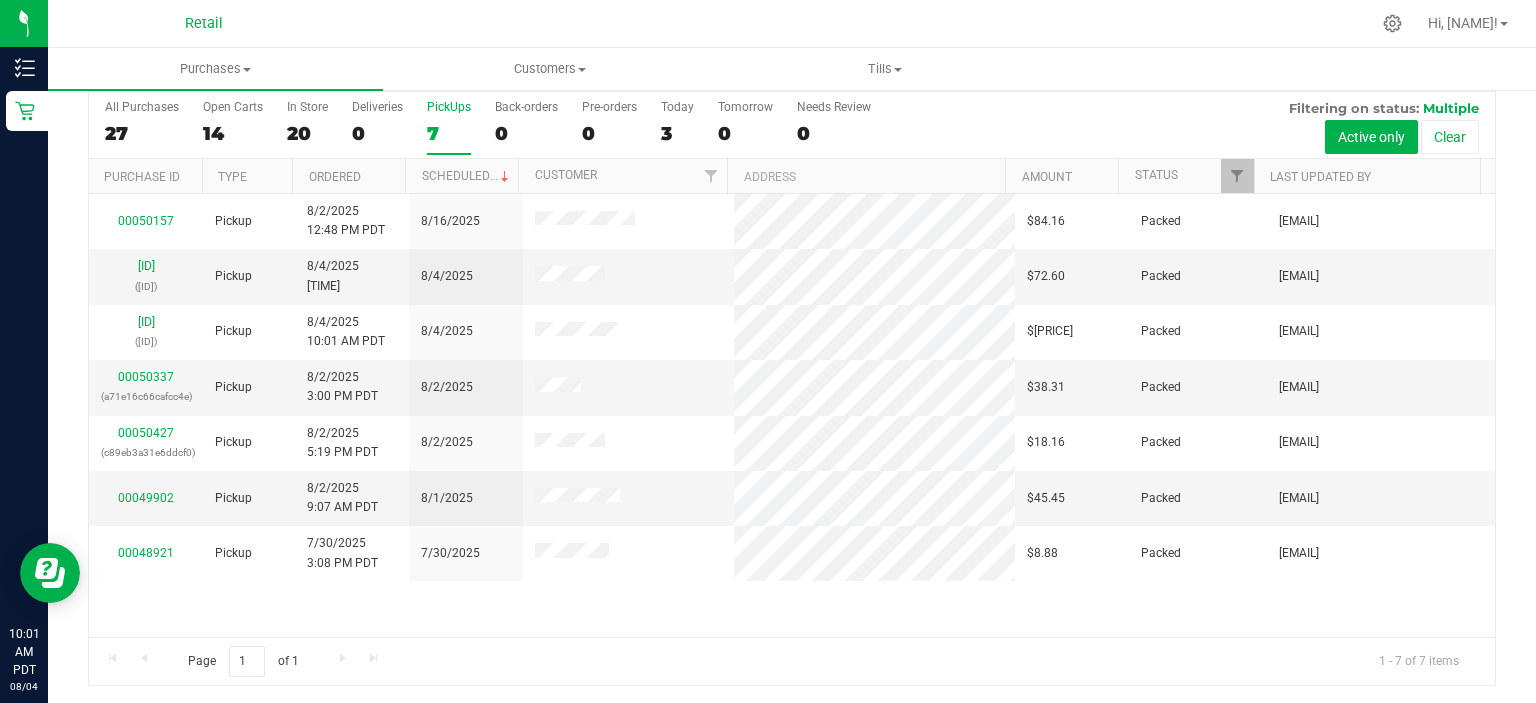 scroll, scrollTop: 0, scrollLeft: 0, axis: both 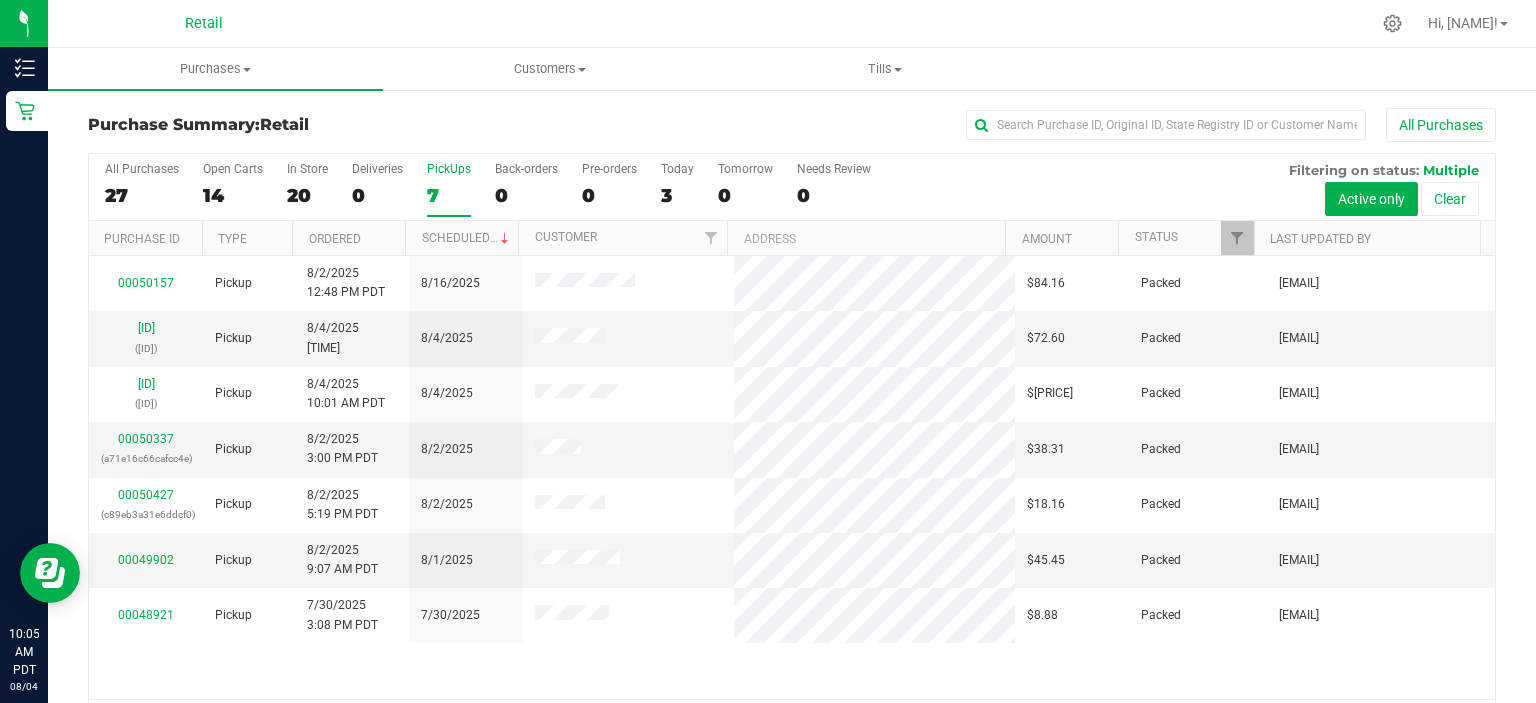 click on "7" at bounding box center [449, 195] 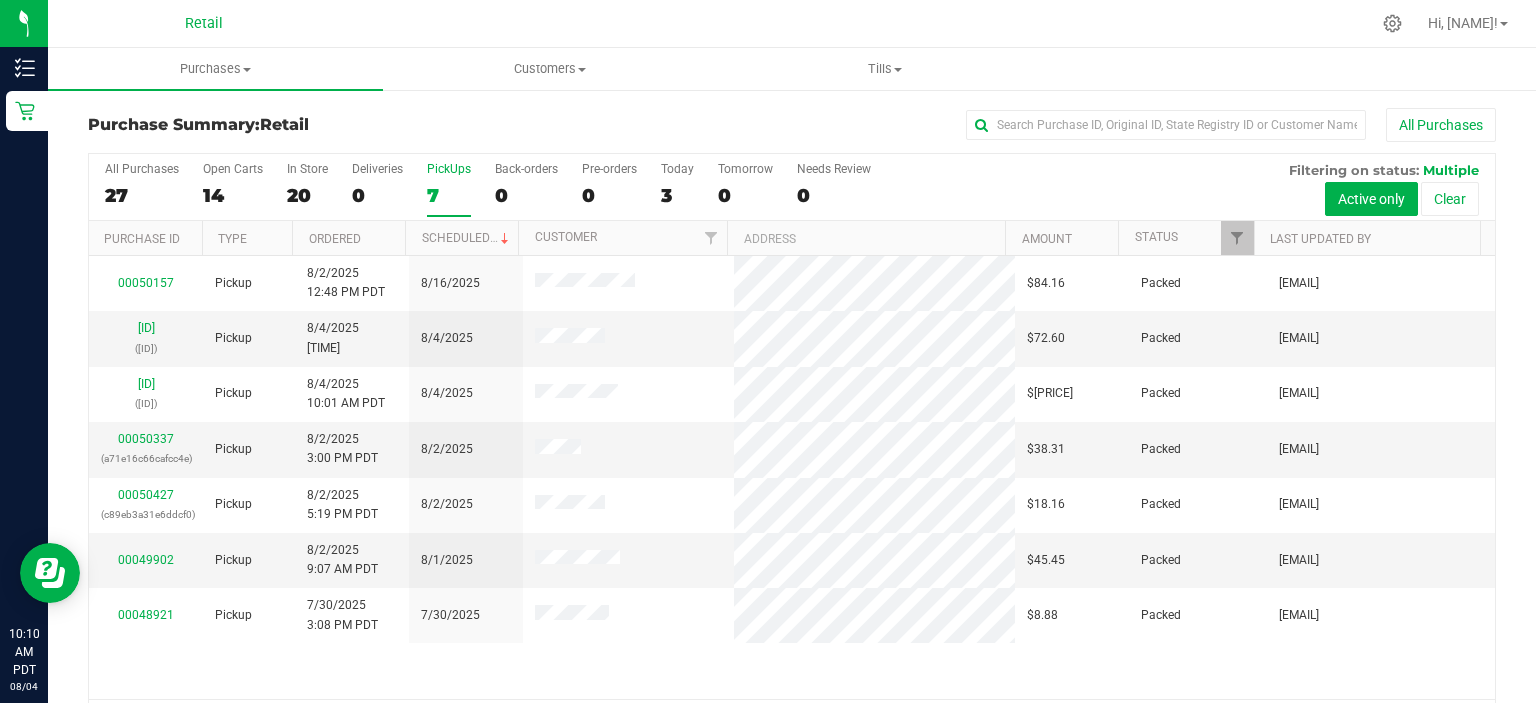 click on "PickUps" at bounding box center (449, 169) 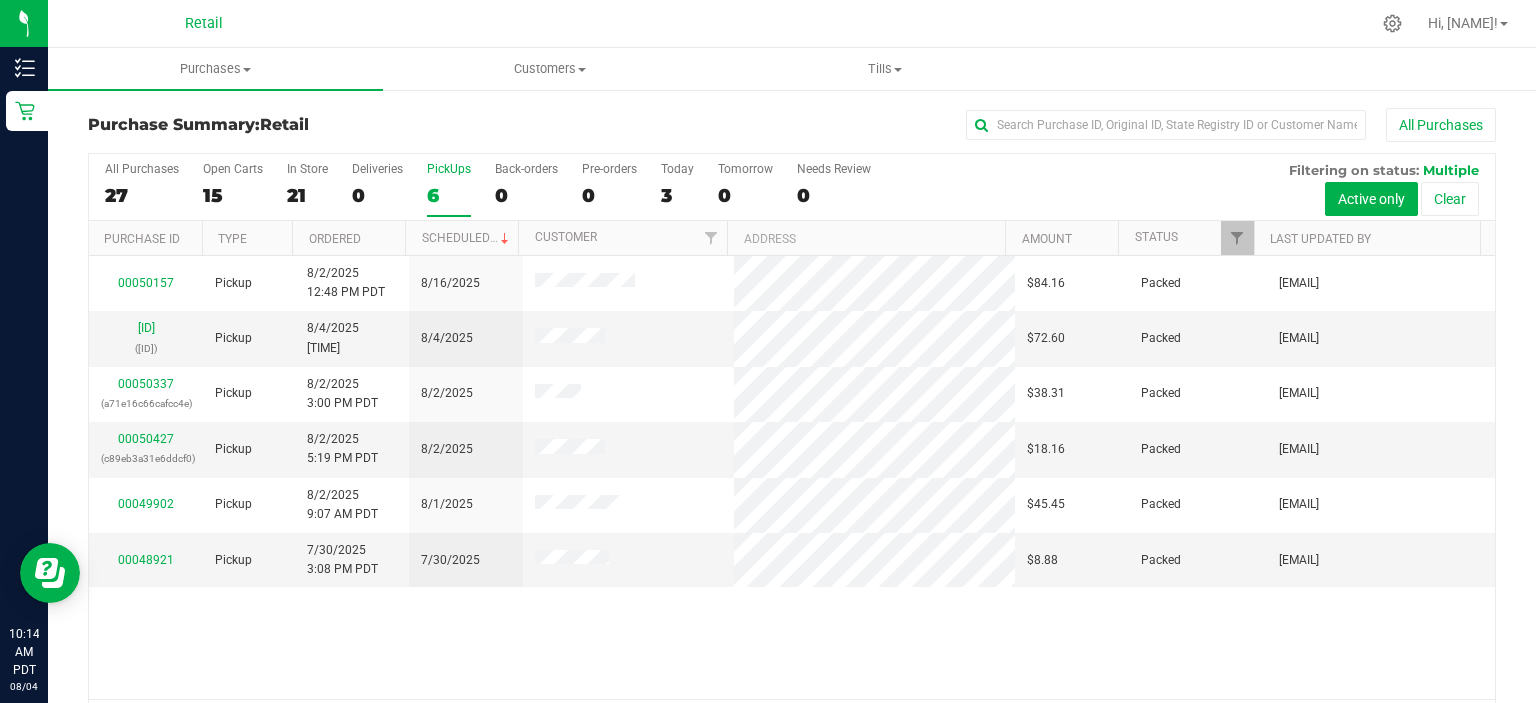 click on "PickUps
6" at bounding box center [449, 189] 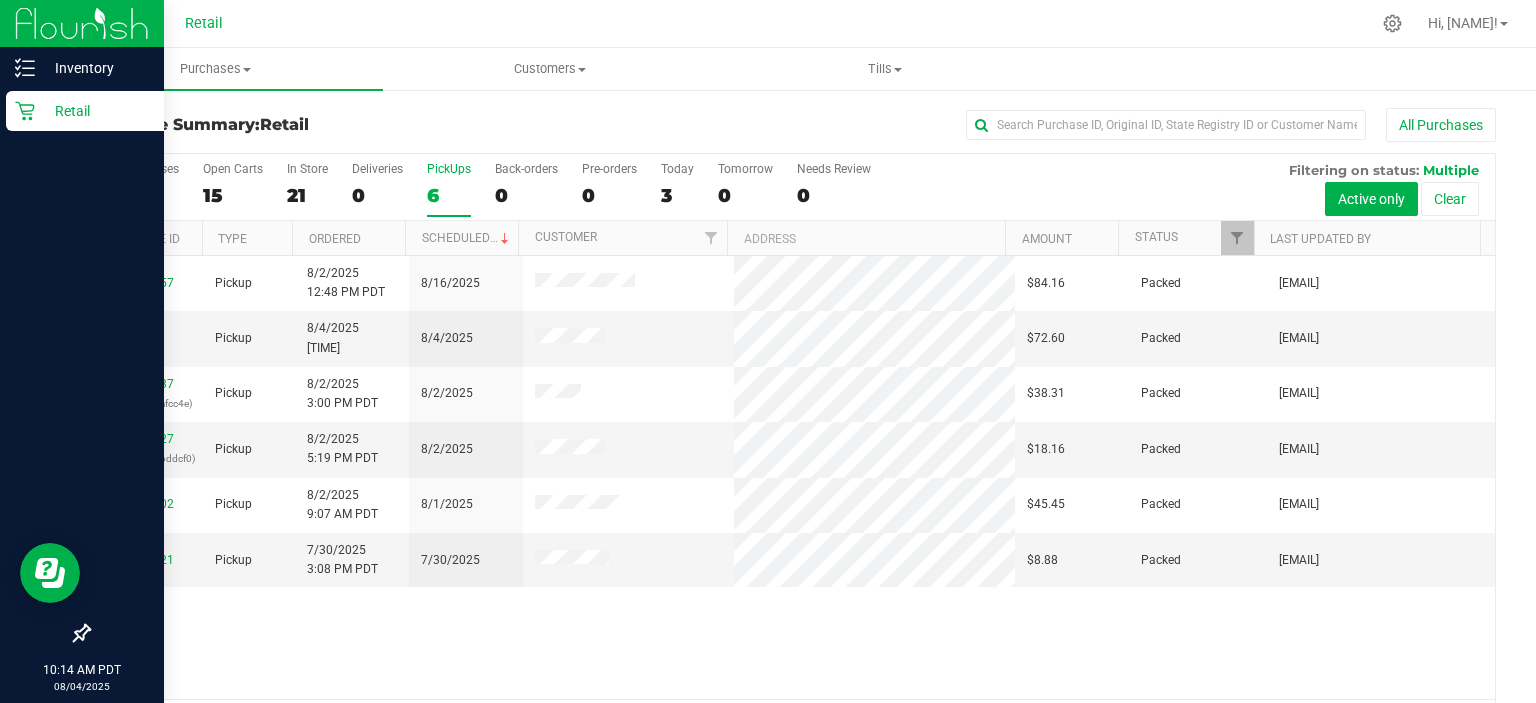 click on "Retail" at bounding box center [85, 111] 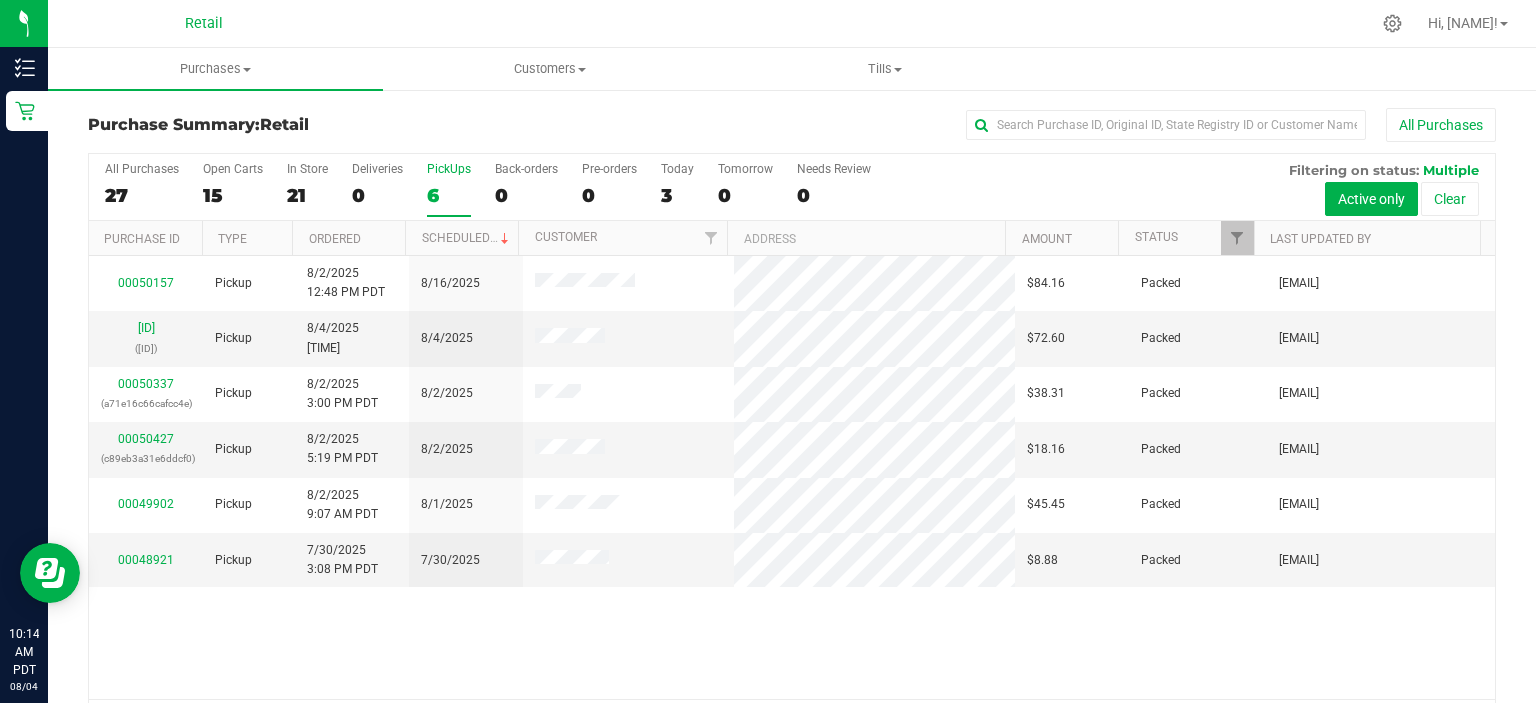 click at bounding box center (864, 23) 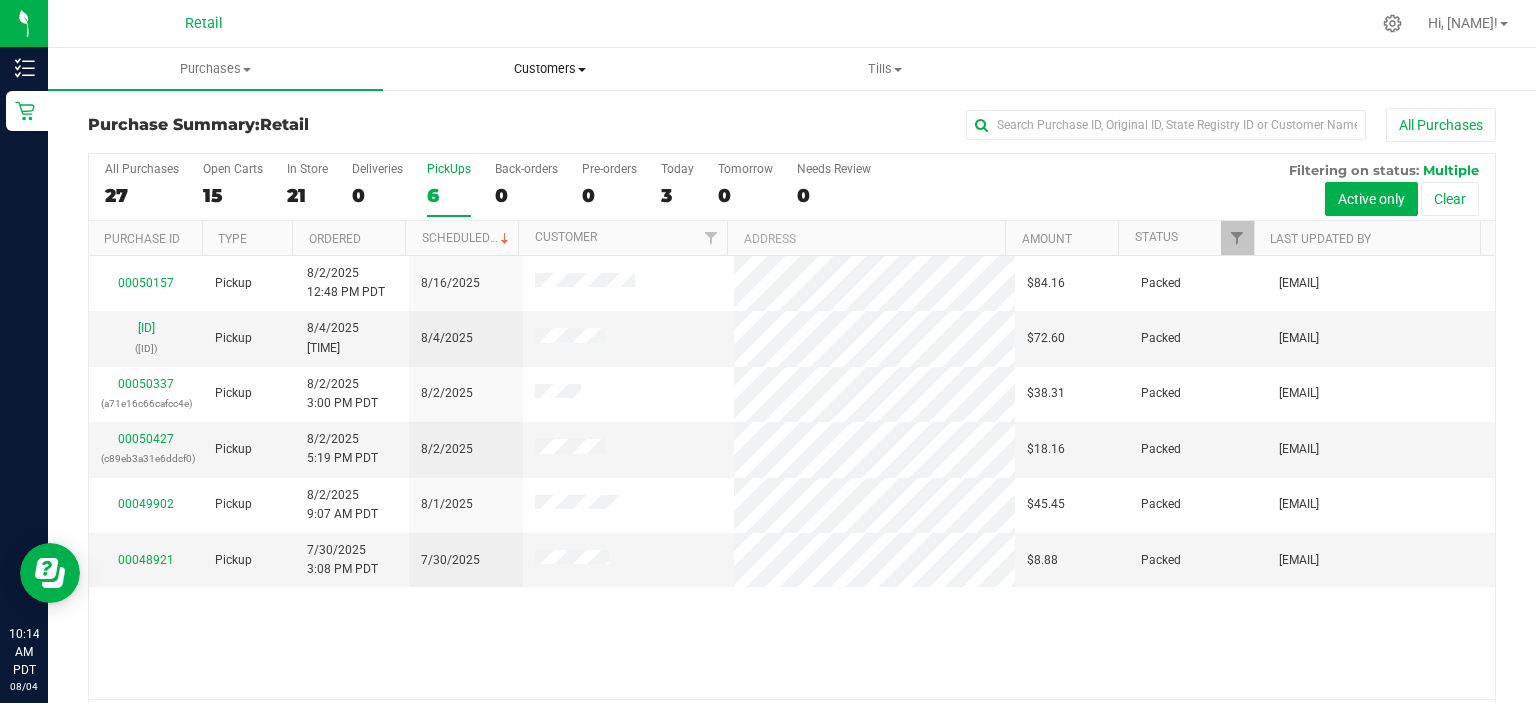 click on "Customers" at bounding box center [550, 69] 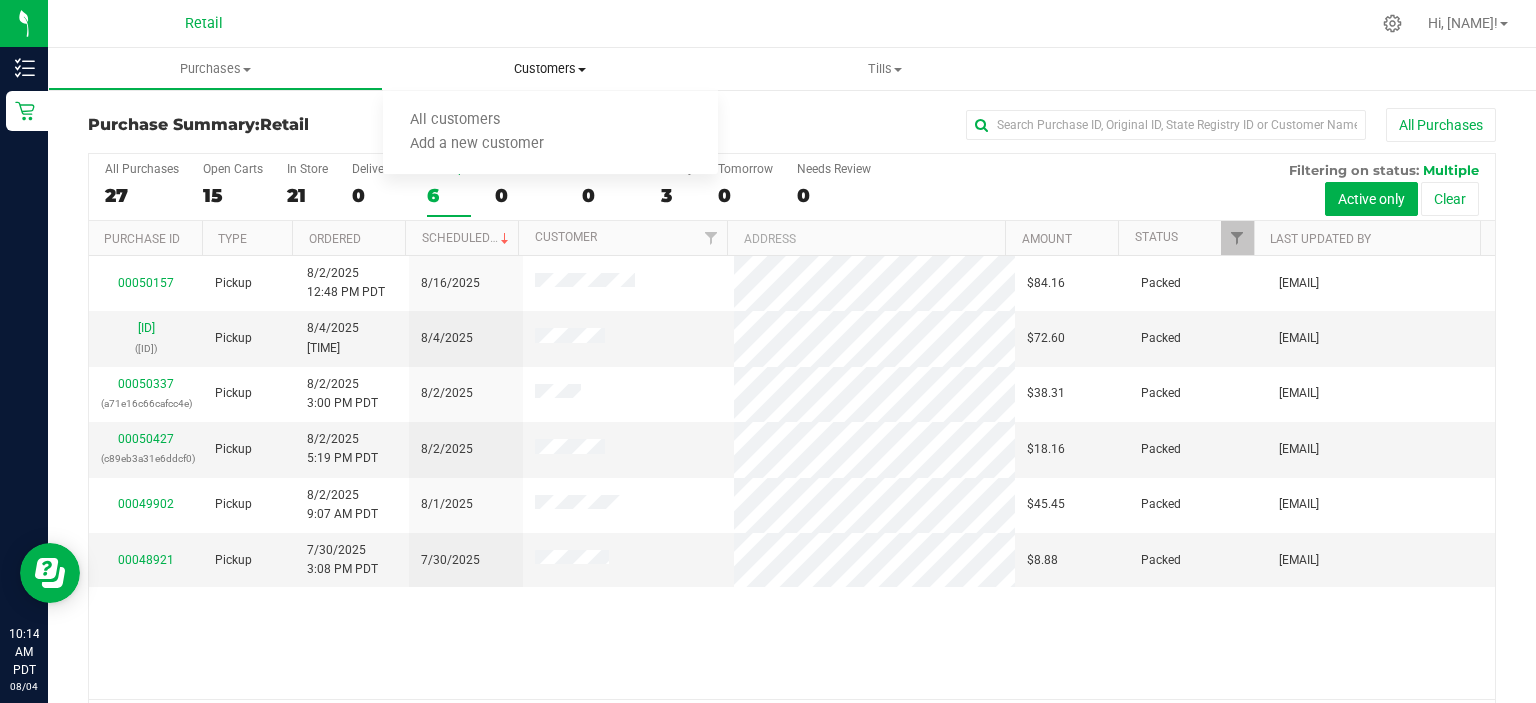 click on "All customers" at bounding box center [455, 120] 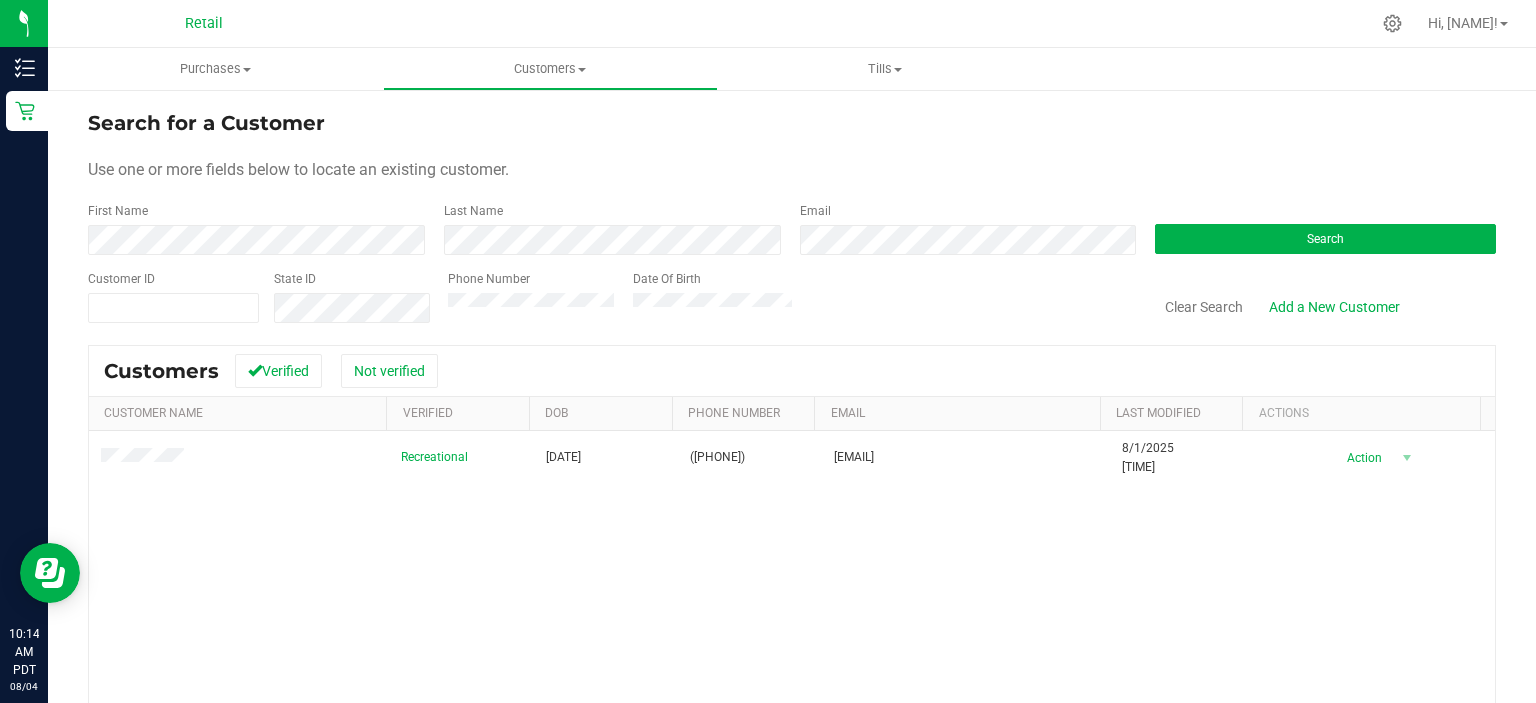 click on "Customer Name" at bounding box center [237, 414] 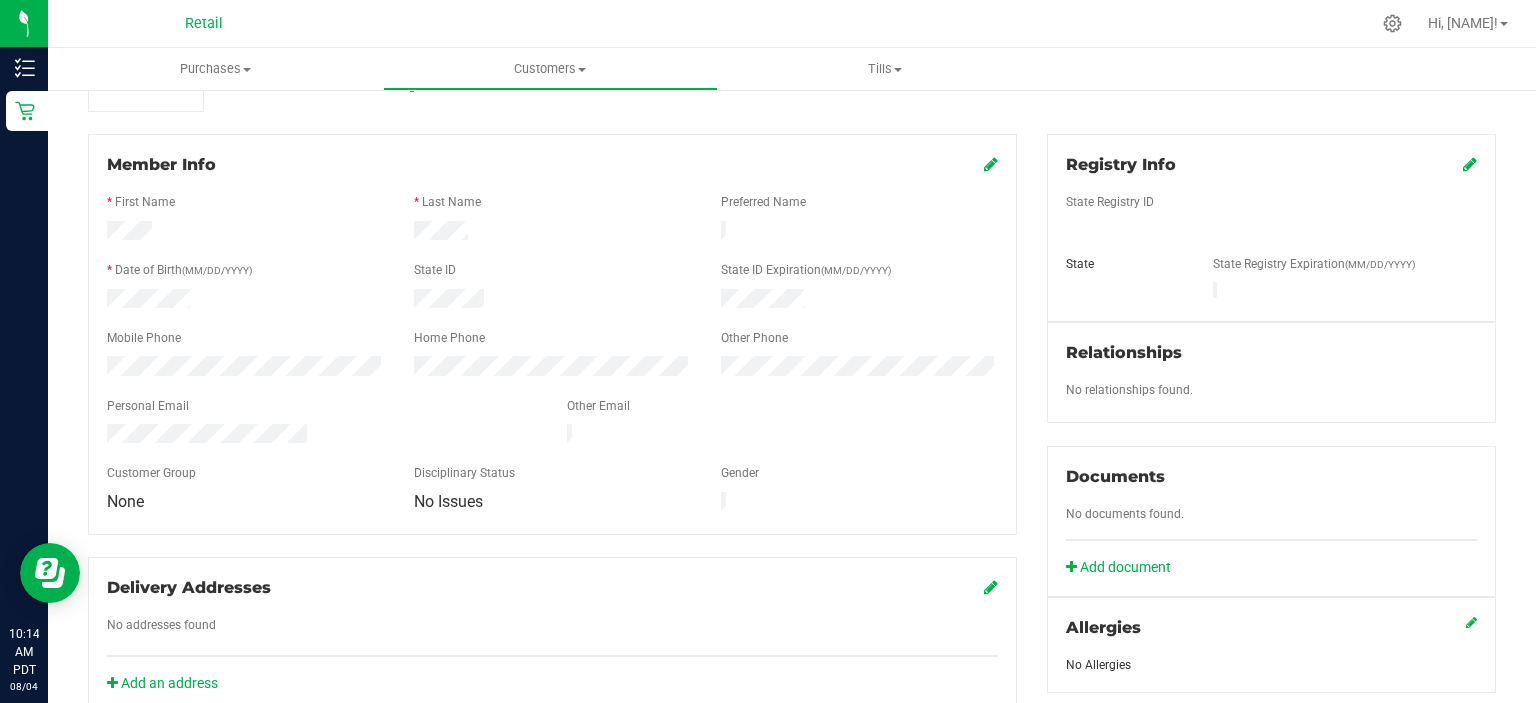 scroll, scrollTop: 0, scrollLeft: 0, axis: both 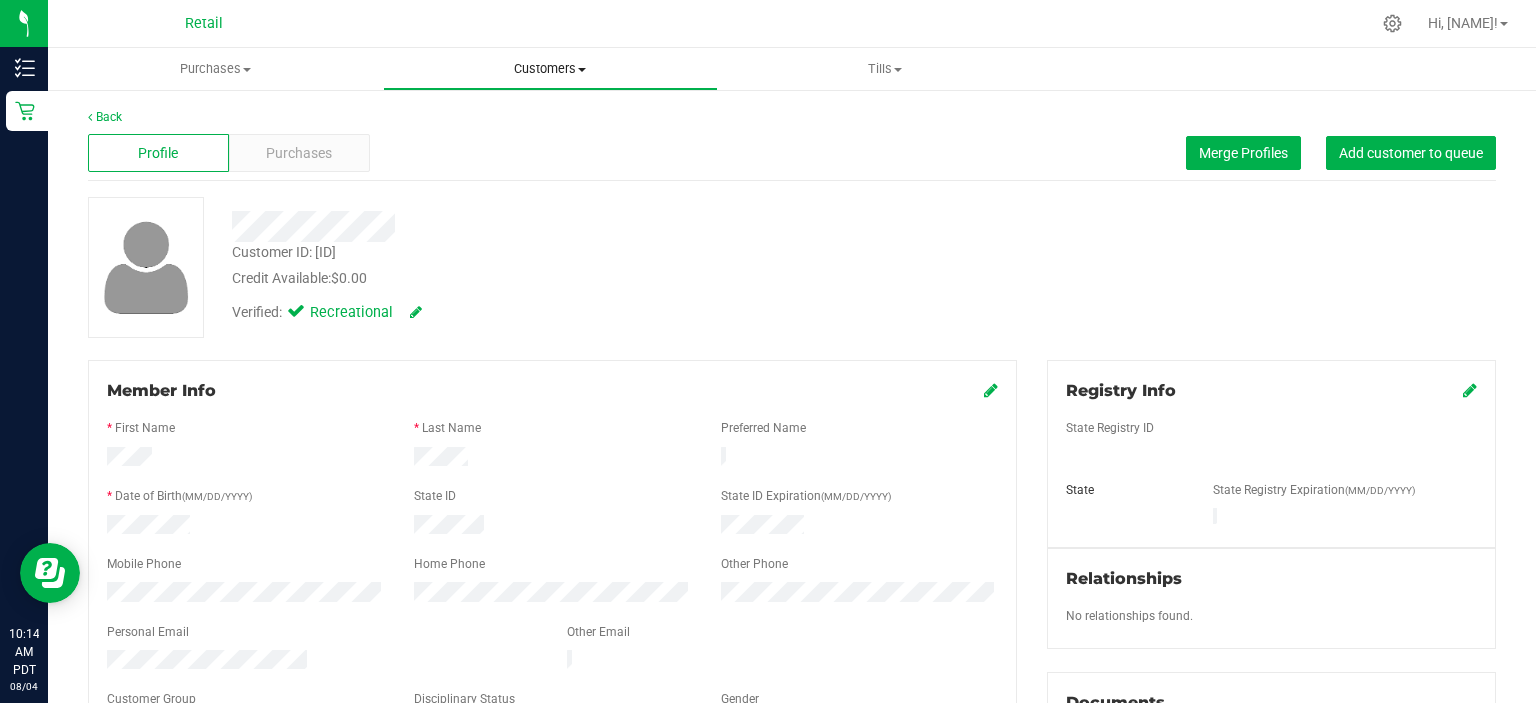 click on "Customers
All customers
Add a new customer" at bounding box center [550, 69] 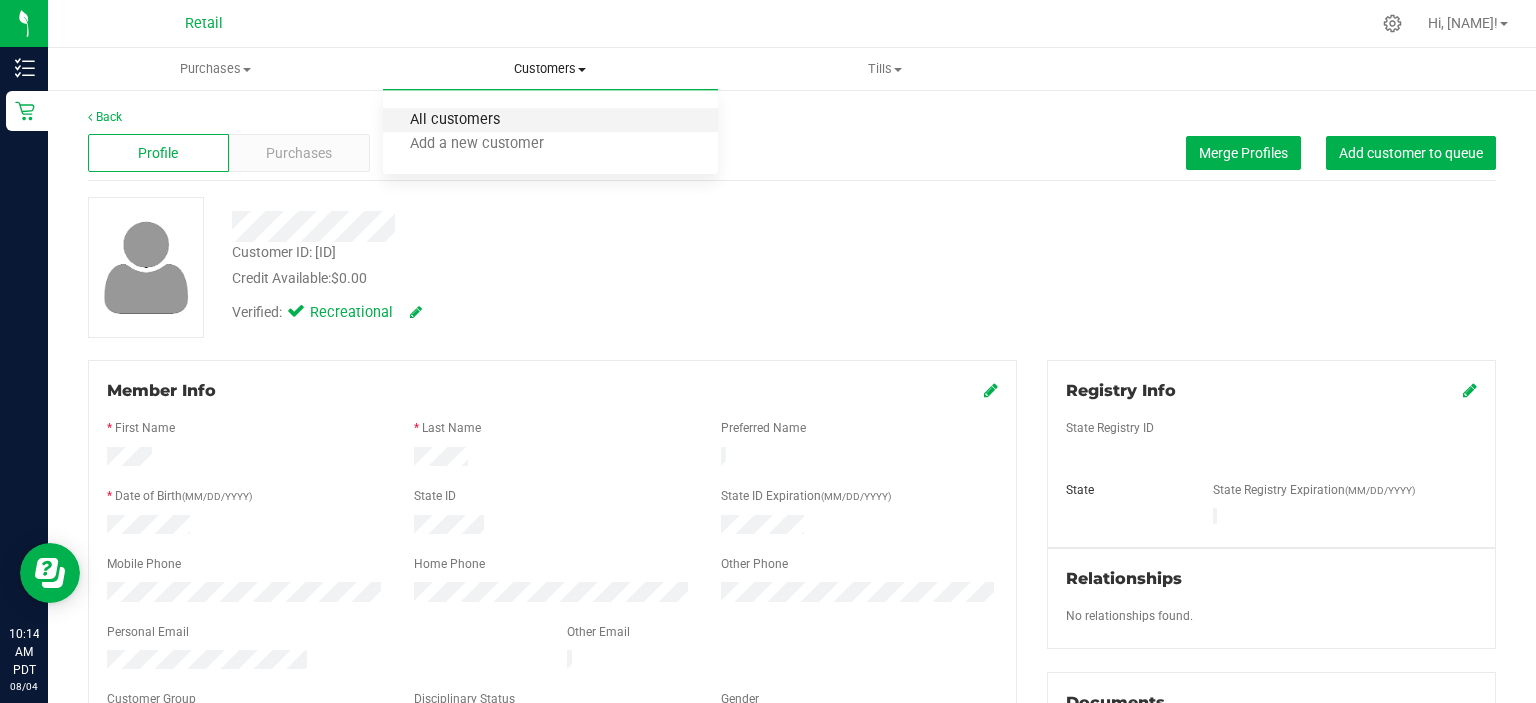 click on "All customers" at bounding box center (455, 120) 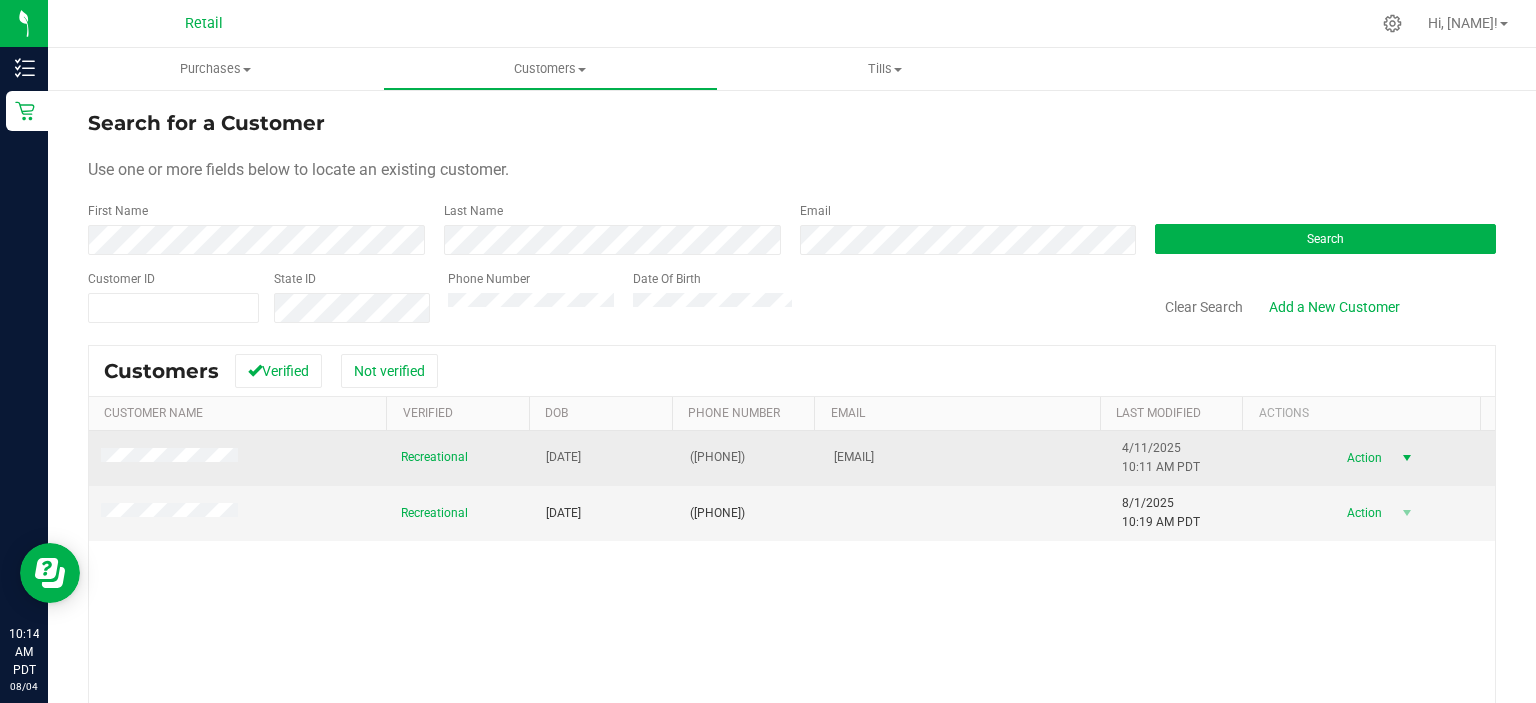 click on "Action" at bounding box center [1362, 458] 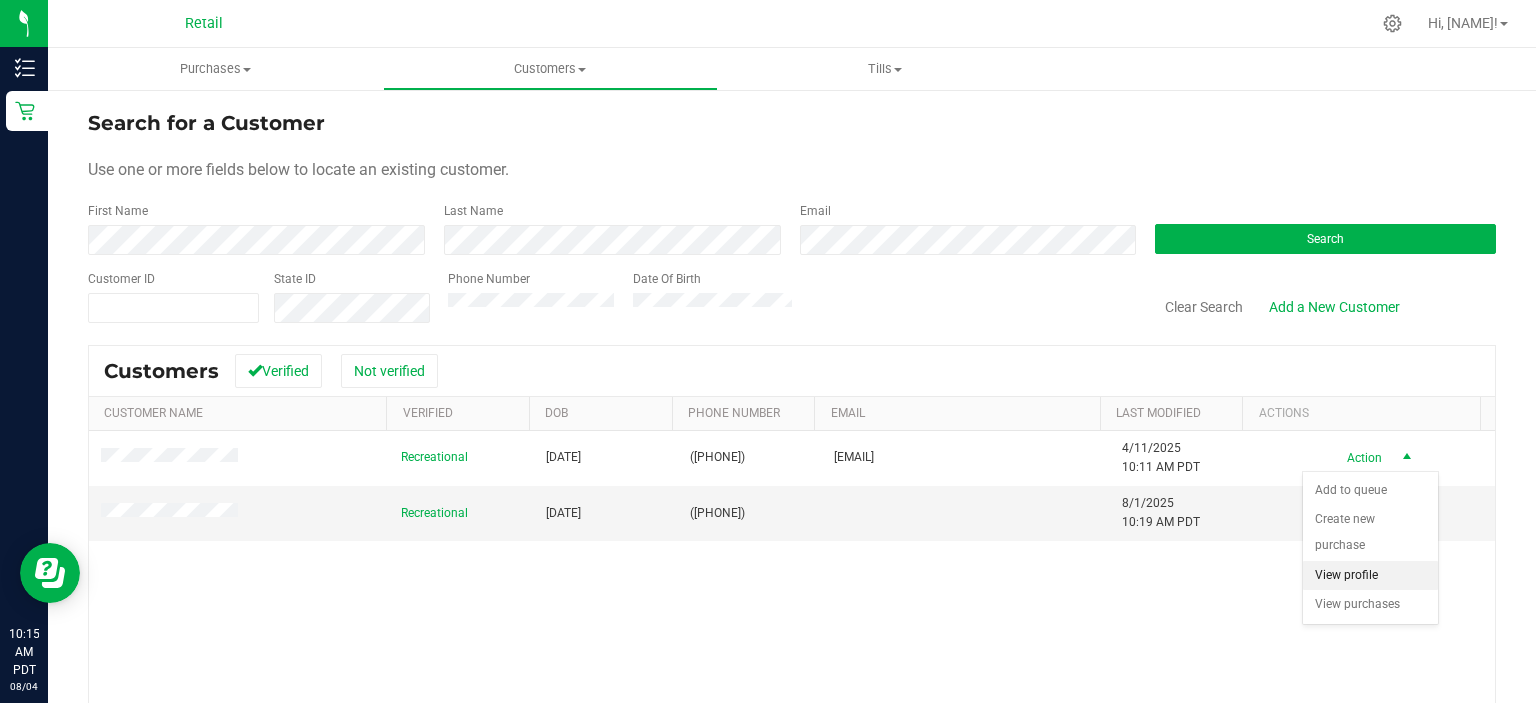 click on "View profile" at bounding box center [1370, 576] 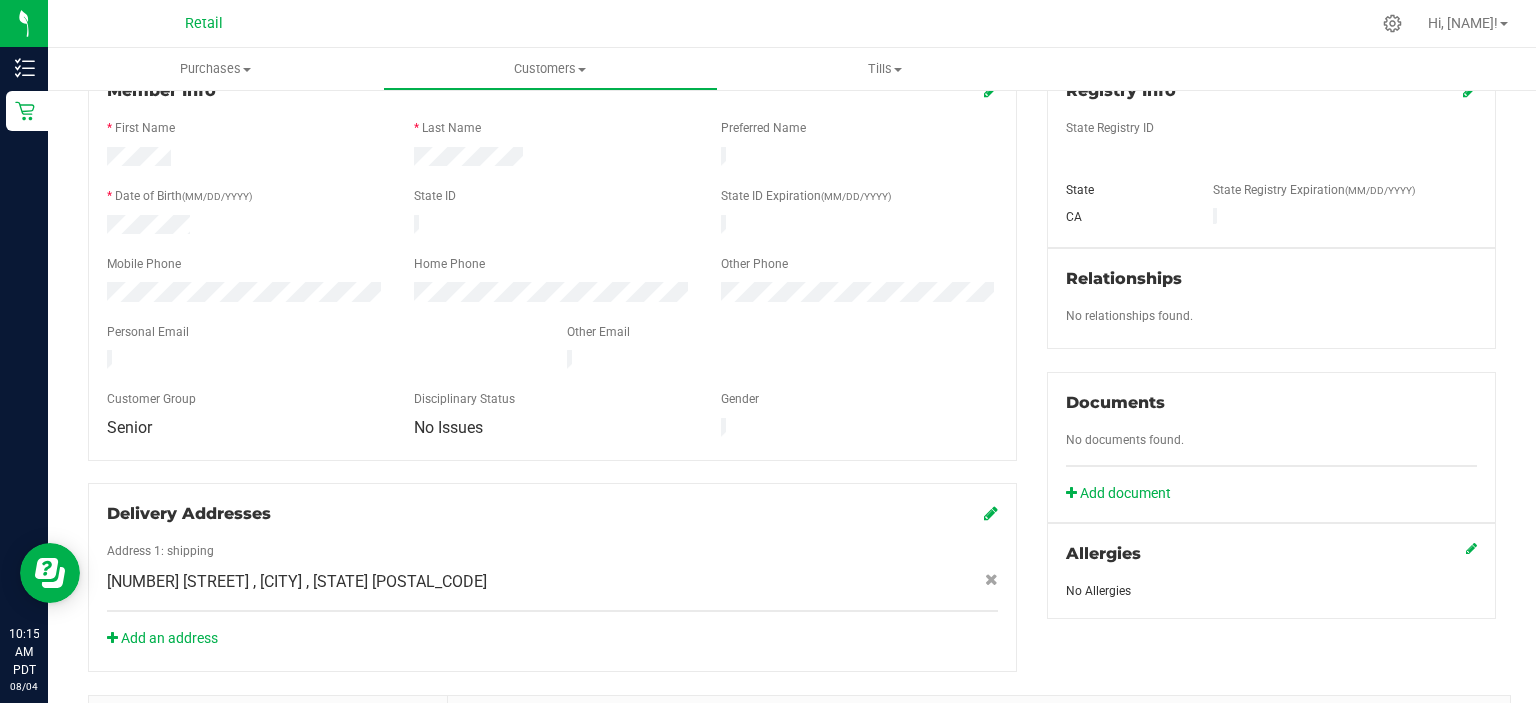 scroll, scrollTop: 0, scrollLeft: 0, axis: both 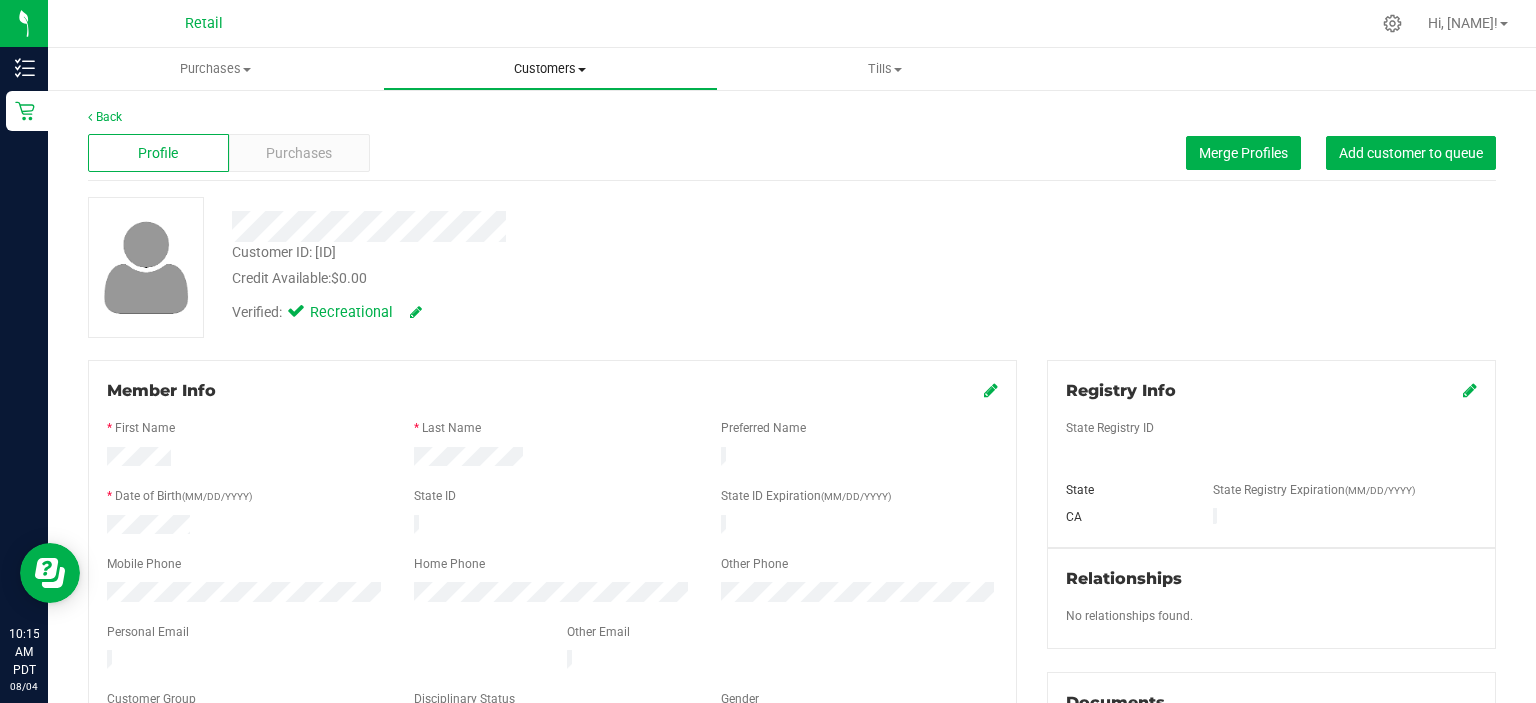 click on "Customers" at bounding box center (550, 69) 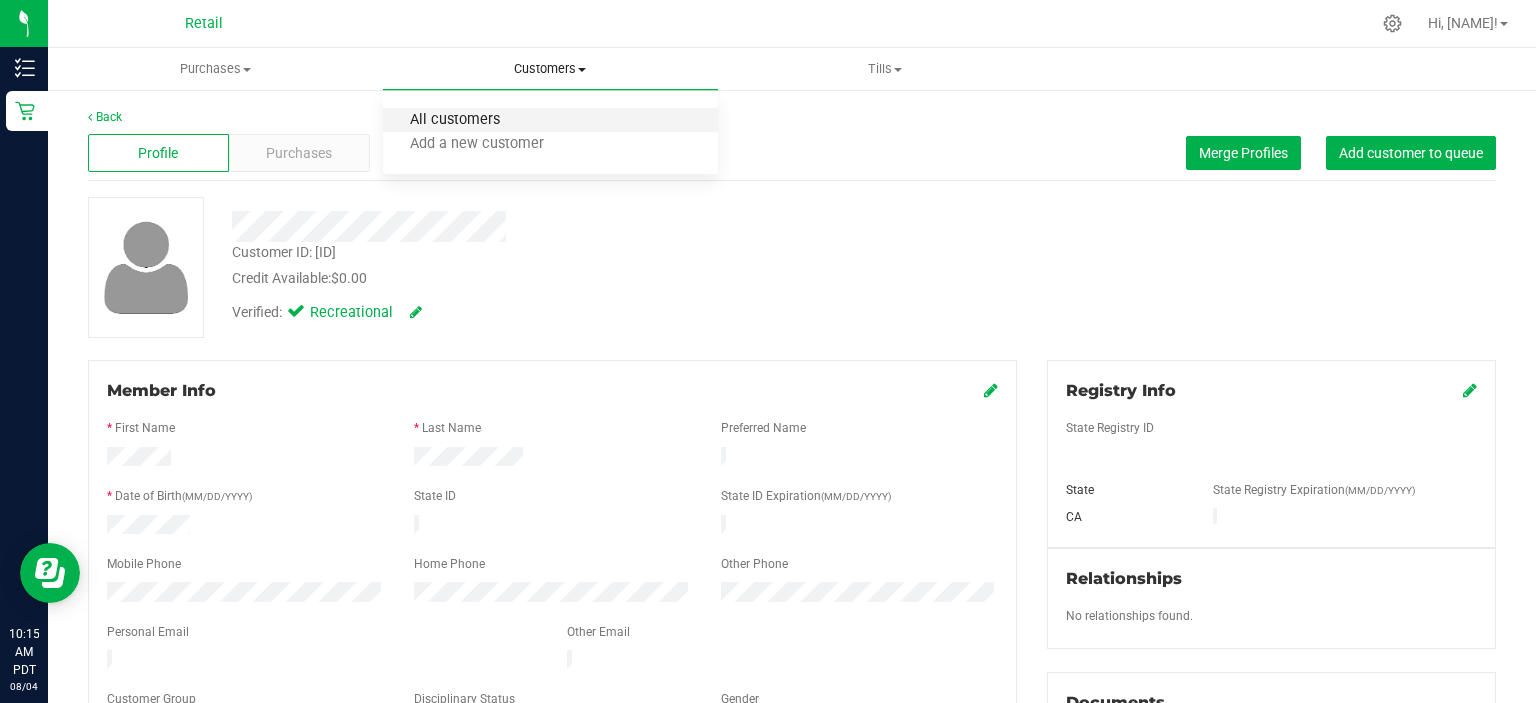 click on "All customers" at bounding box center [455, 120] 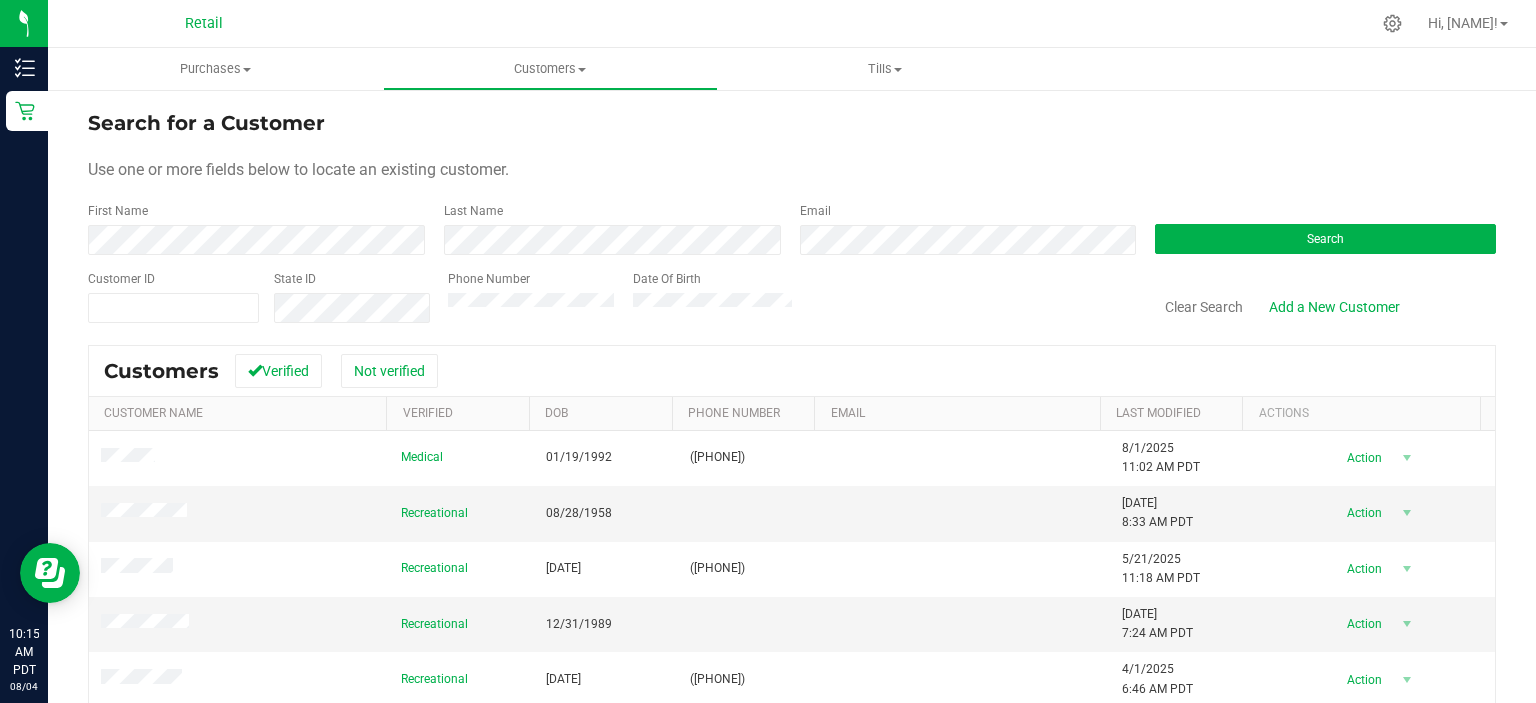 click on "First Name" at bounding box center [258, 228] 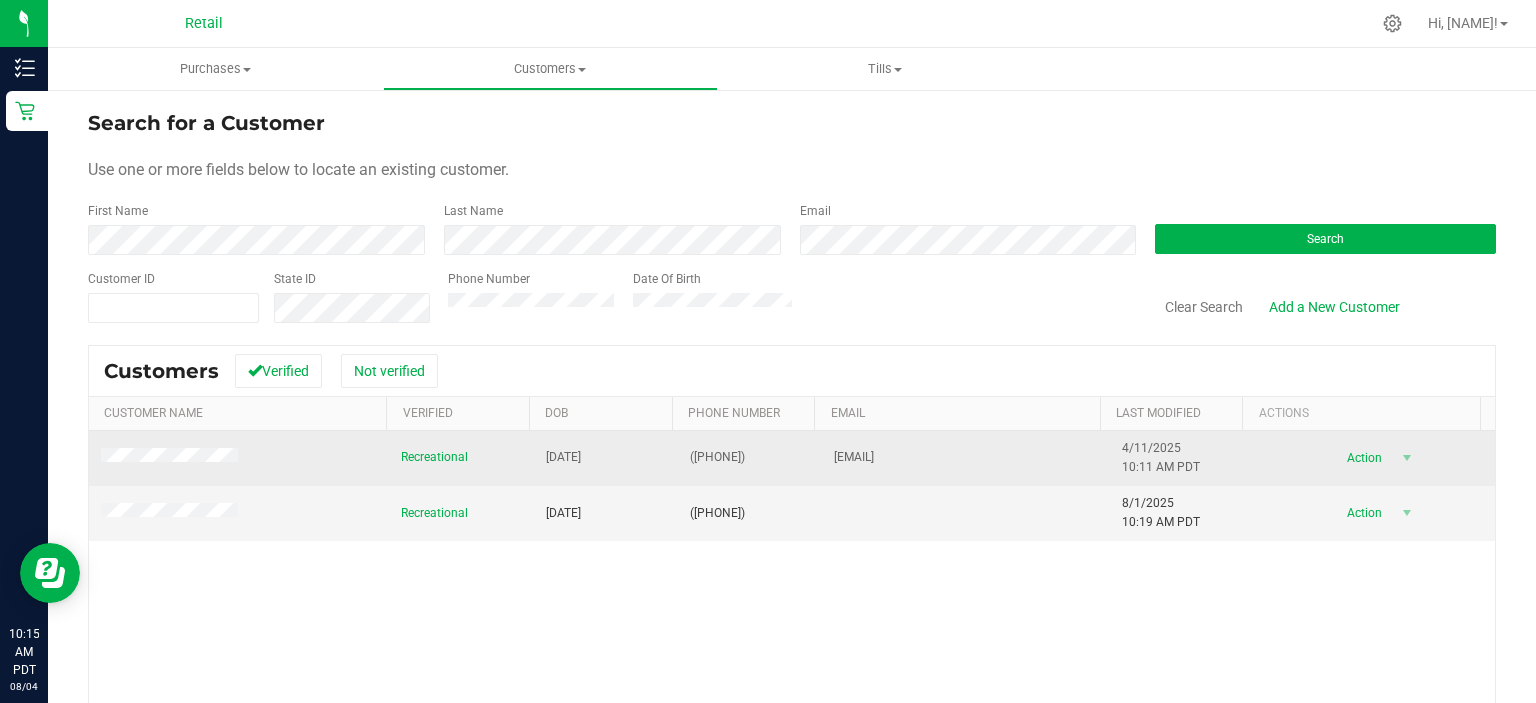 drag, startPoint x: 818, startPoint y: 451, endPoint x: 940, endPoint y: 463, distance: 122.588745 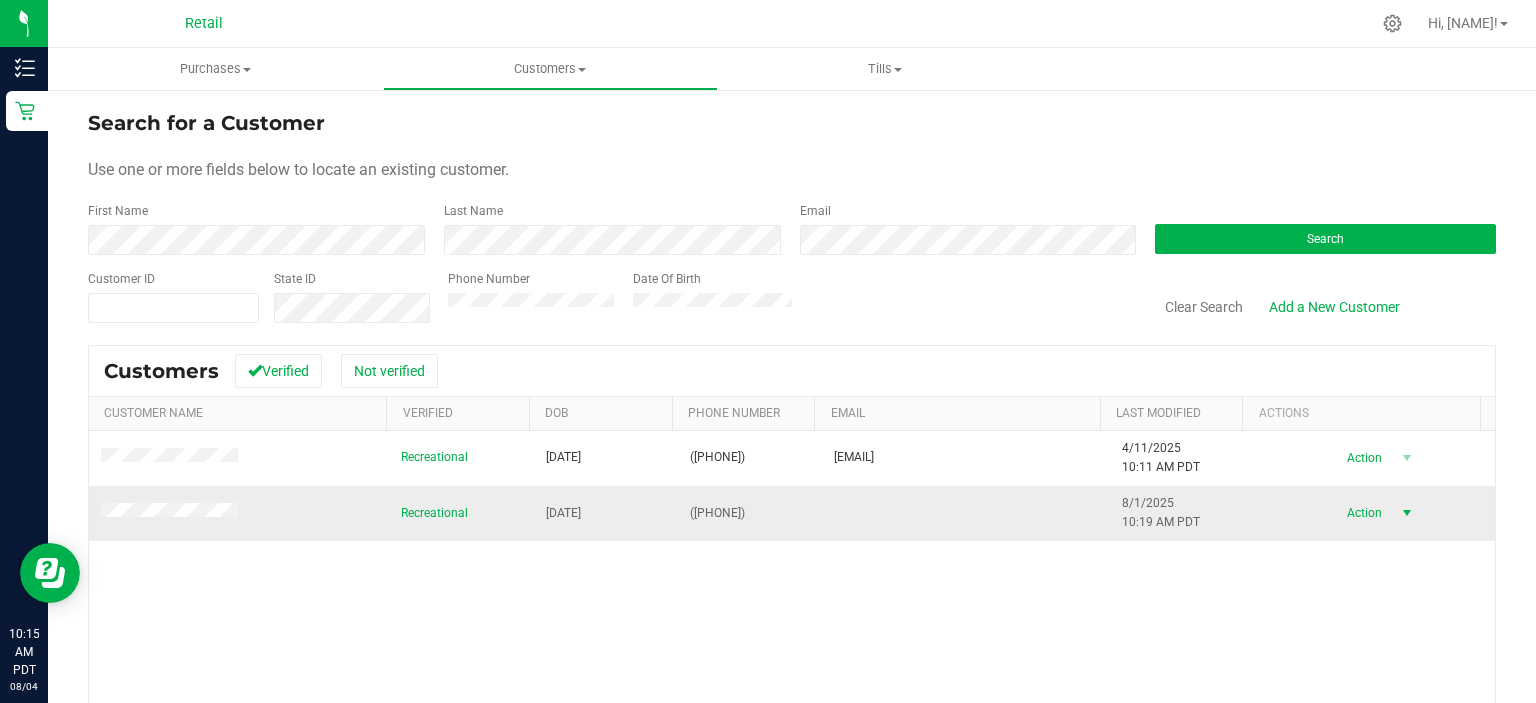 click on "Action" at bounding box center (1362, 513) 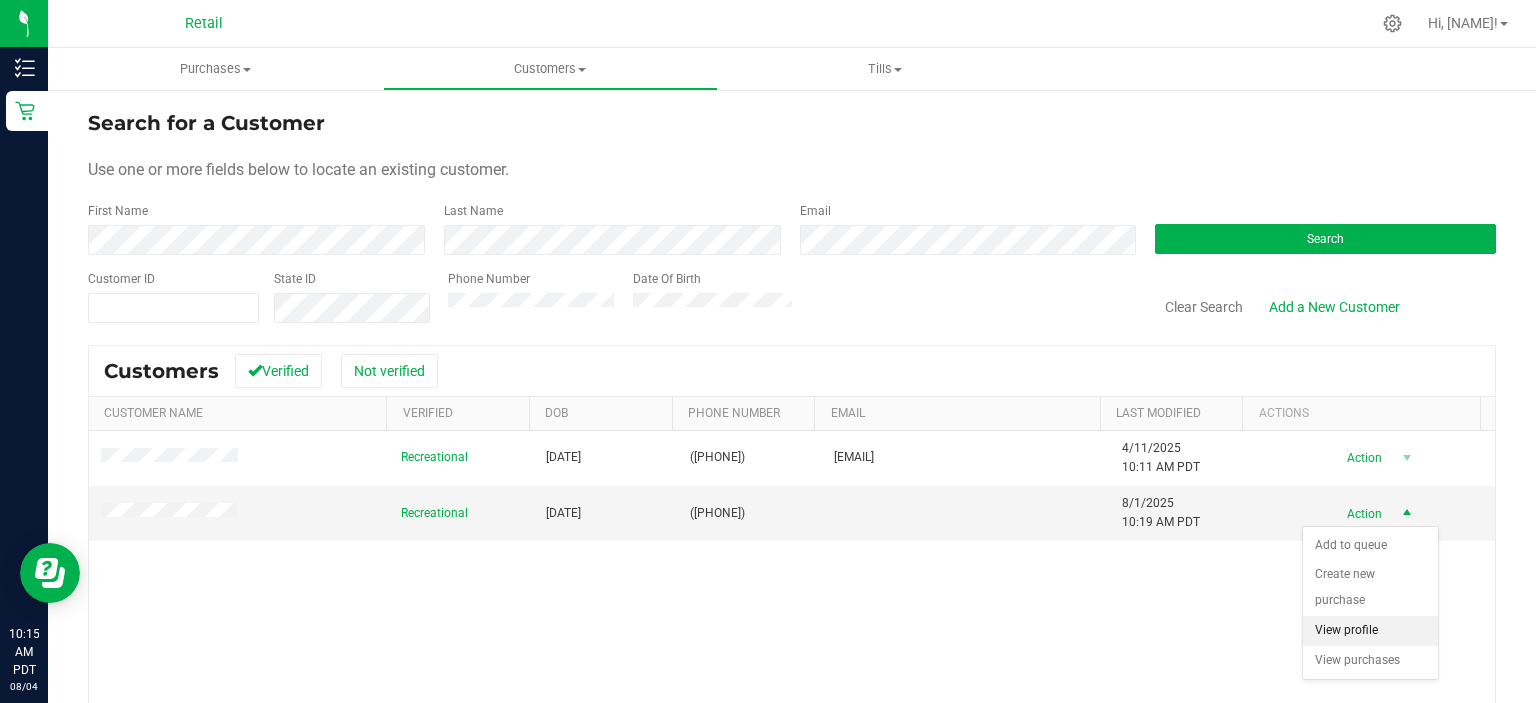 click on "View profile" at bounding box center (1370, 631) 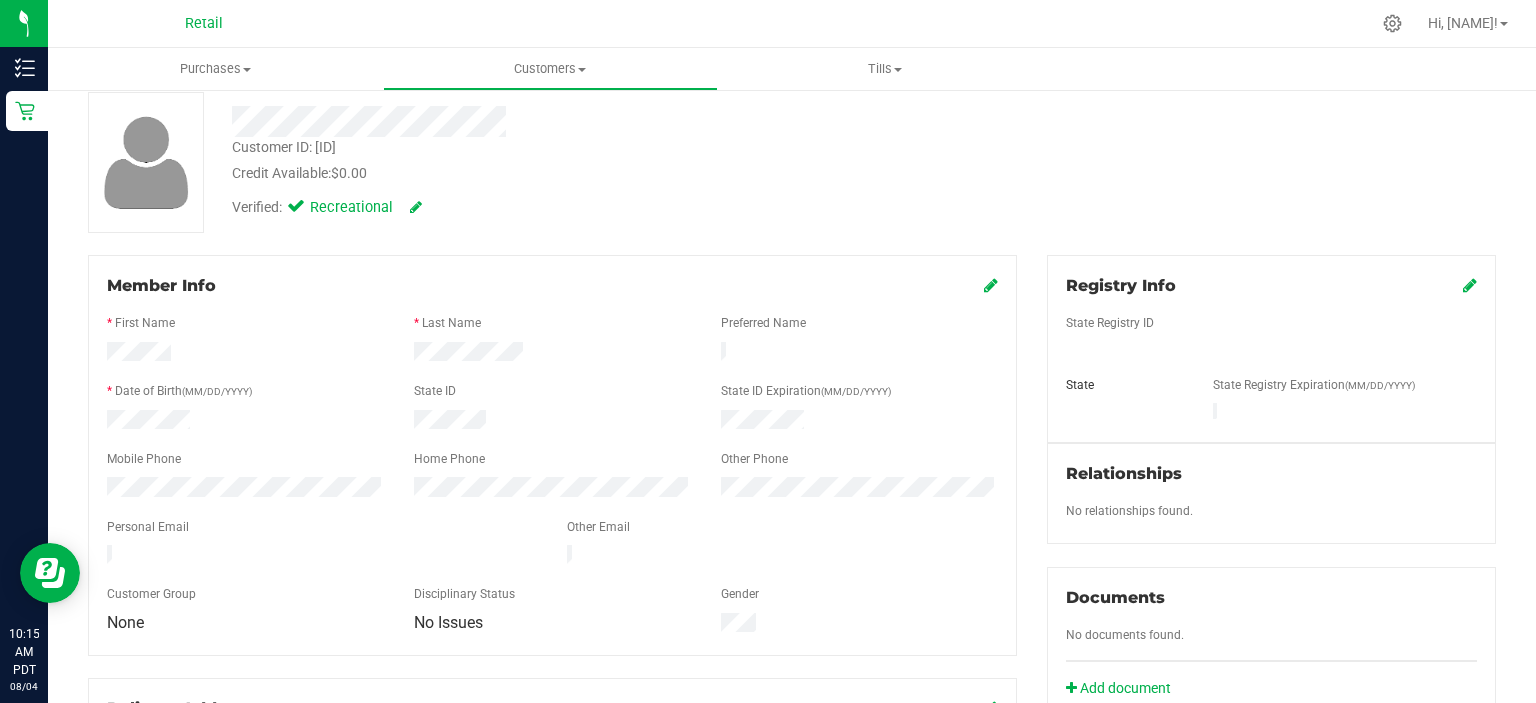 scroll, scrollTop: 0, scrollLeft: 0, axis: both 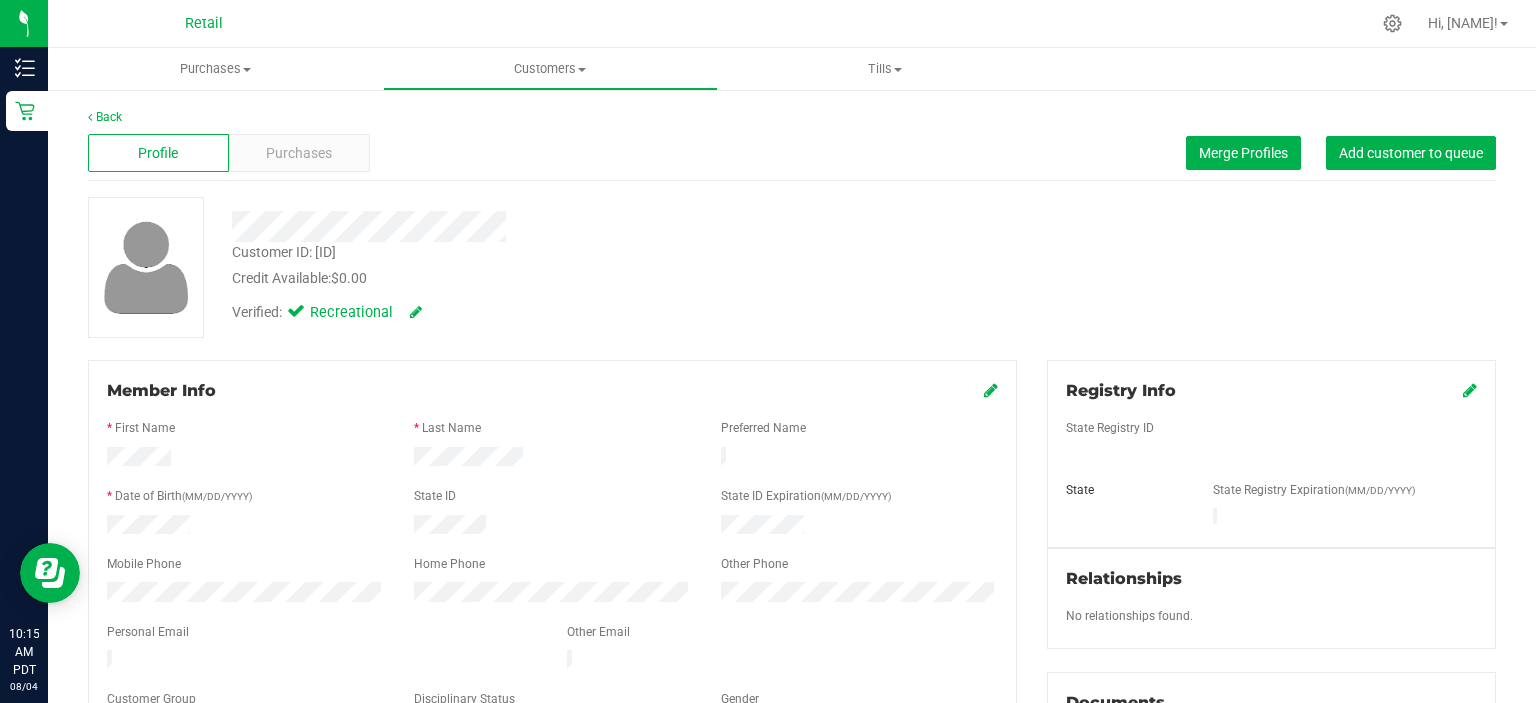click at bounding box center (991, 390) 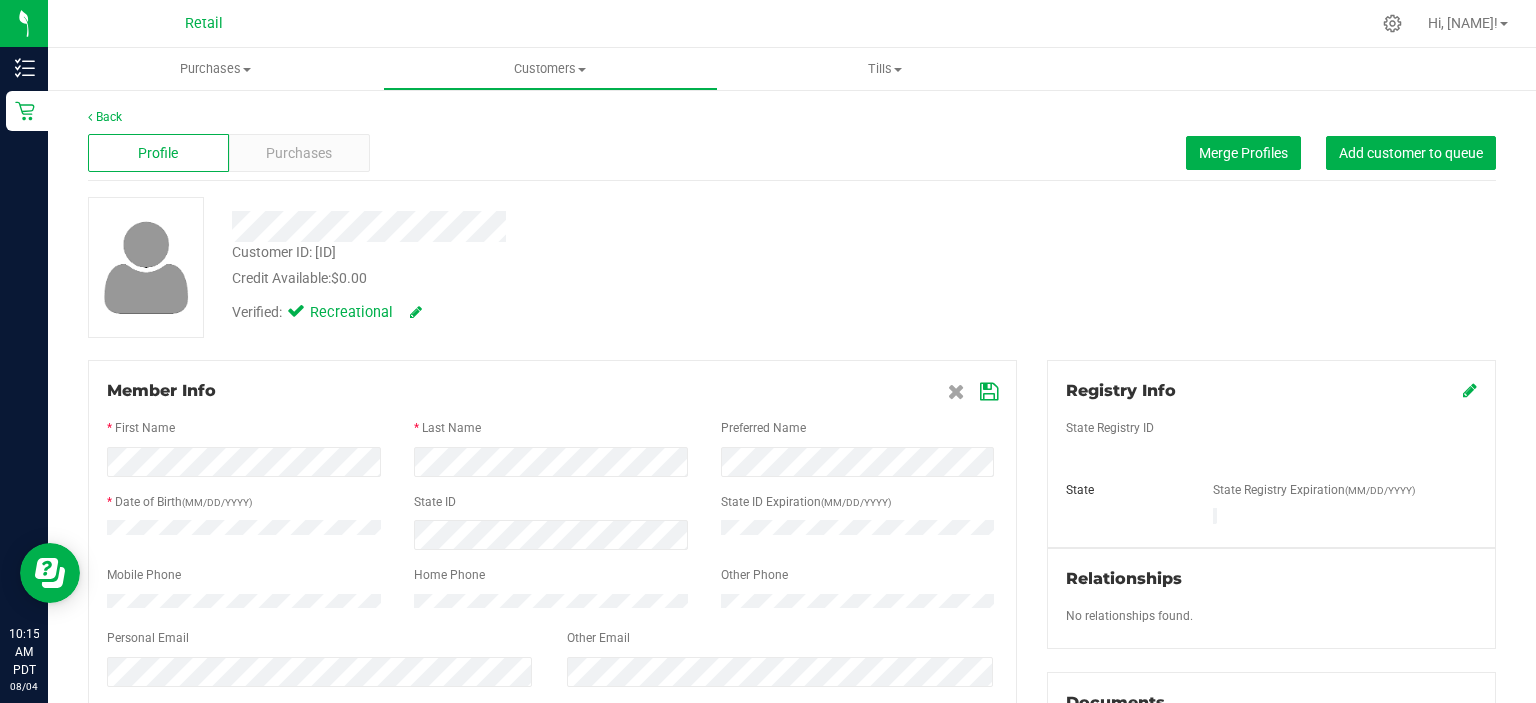 click on "Back
Profile
Purchases
Merge Profiles
Add customer to queue
Customer ID: 70167
Credit Available:
$0.00
Verified:
Recreational" at bounding box center (792, 681) 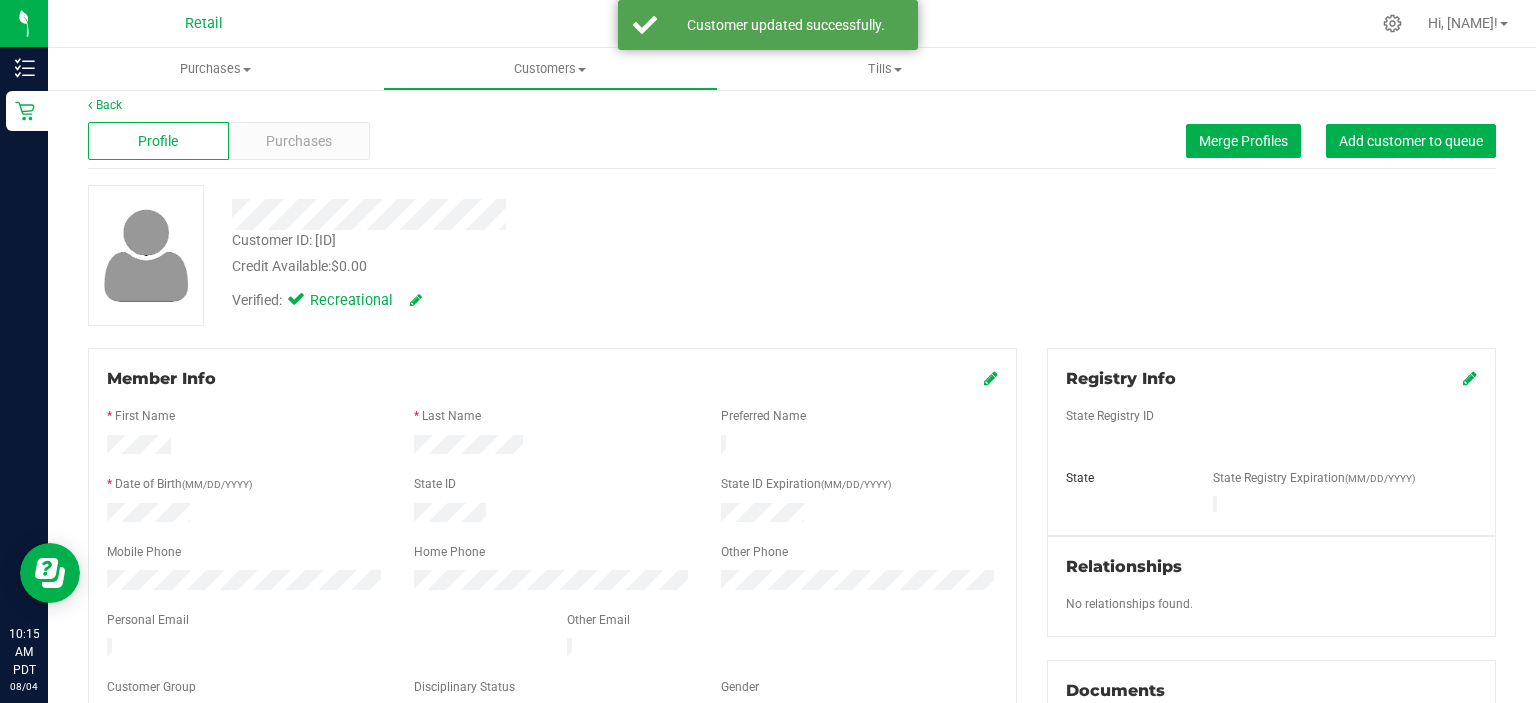 scroll, scrollTop: 0, scrollLeft: 0, axis: both 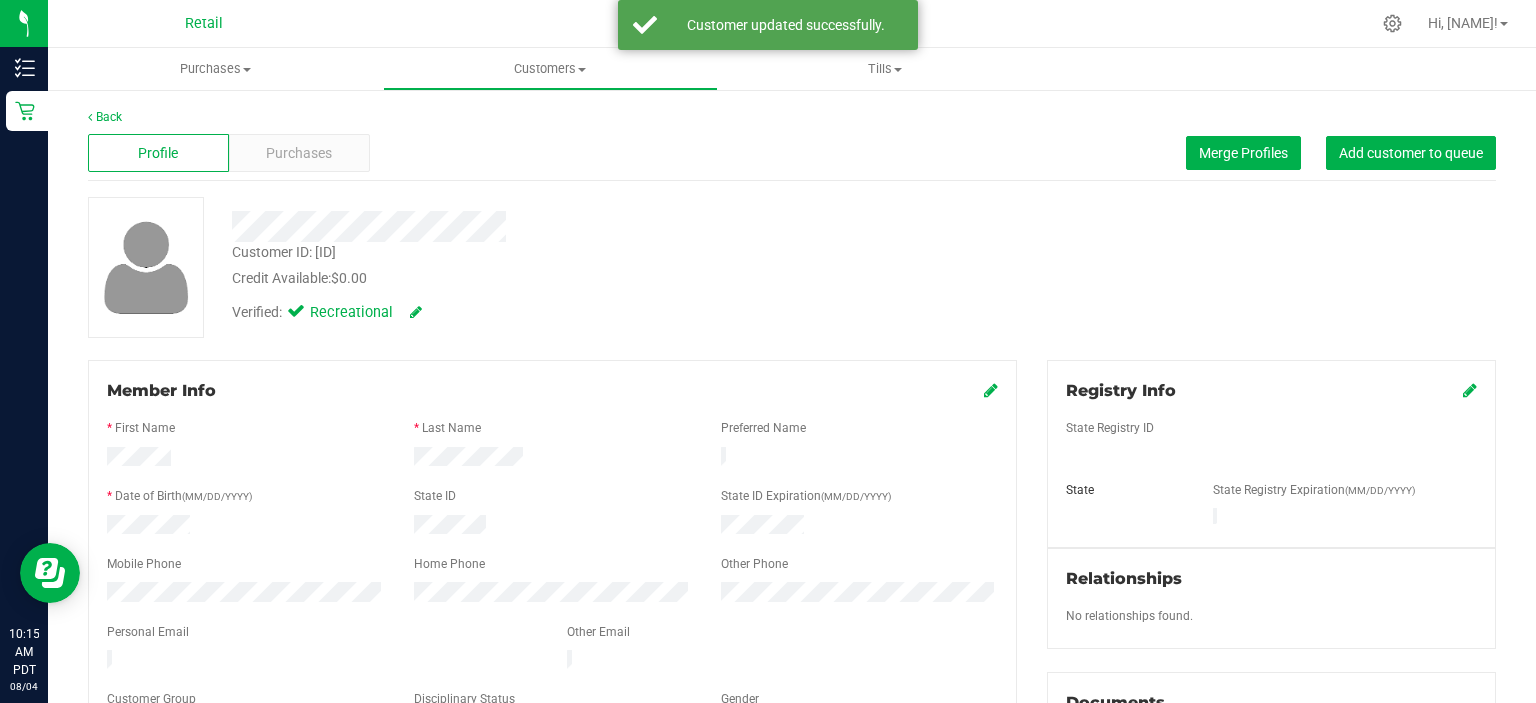 click on "Profile
Purchases
Merge Profiles
Add customer to queue" at bounding box center (792, 153) 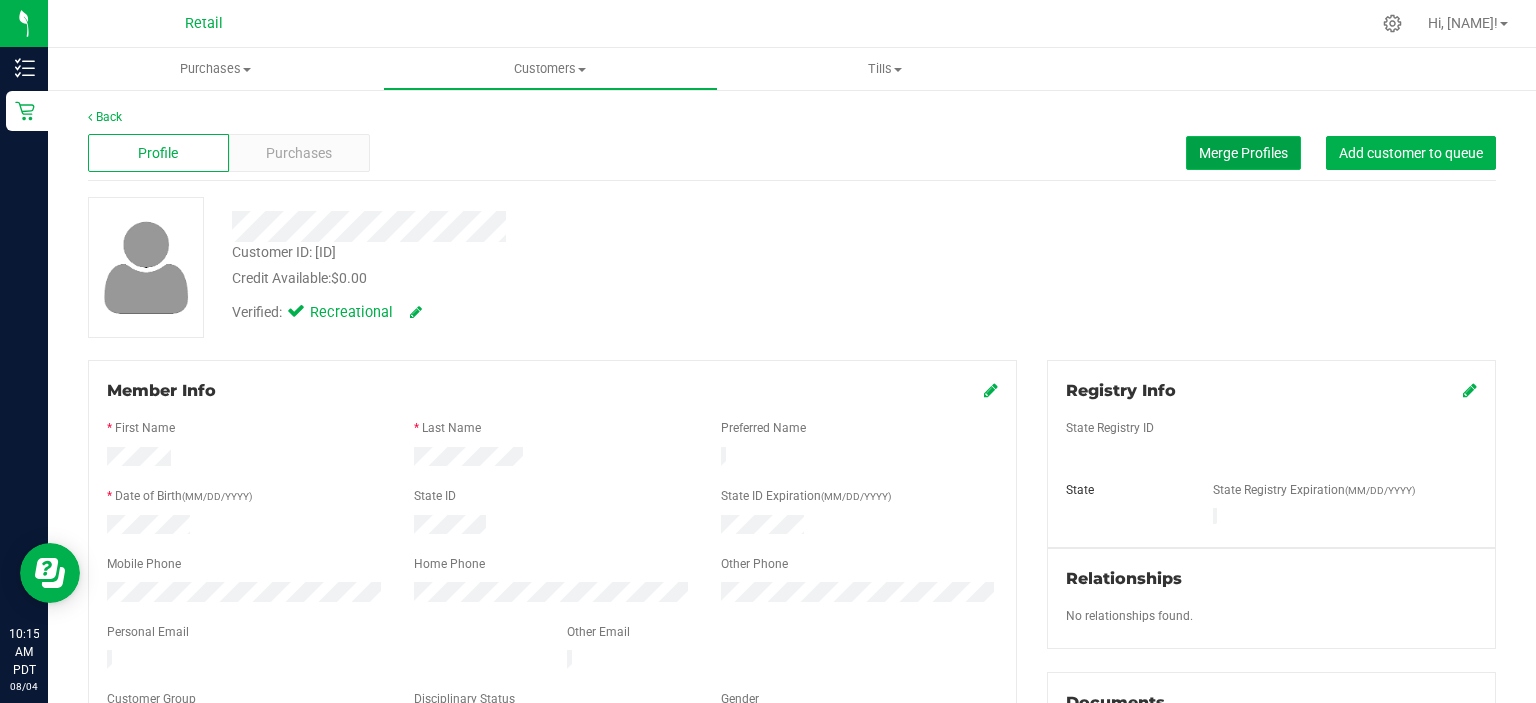 click on "Merge Profiles" at bounding box center [1243, 153] 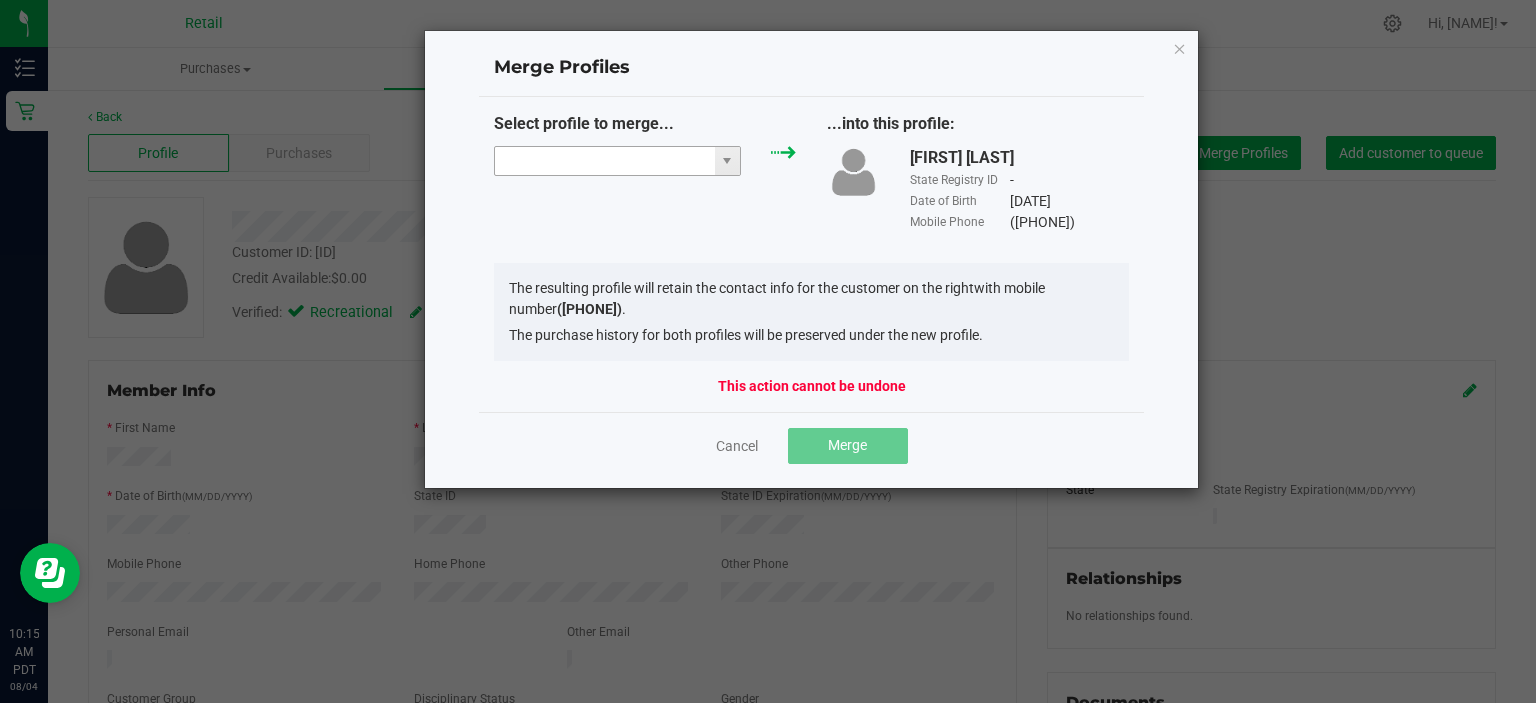 click at bounding box center (605, 161) 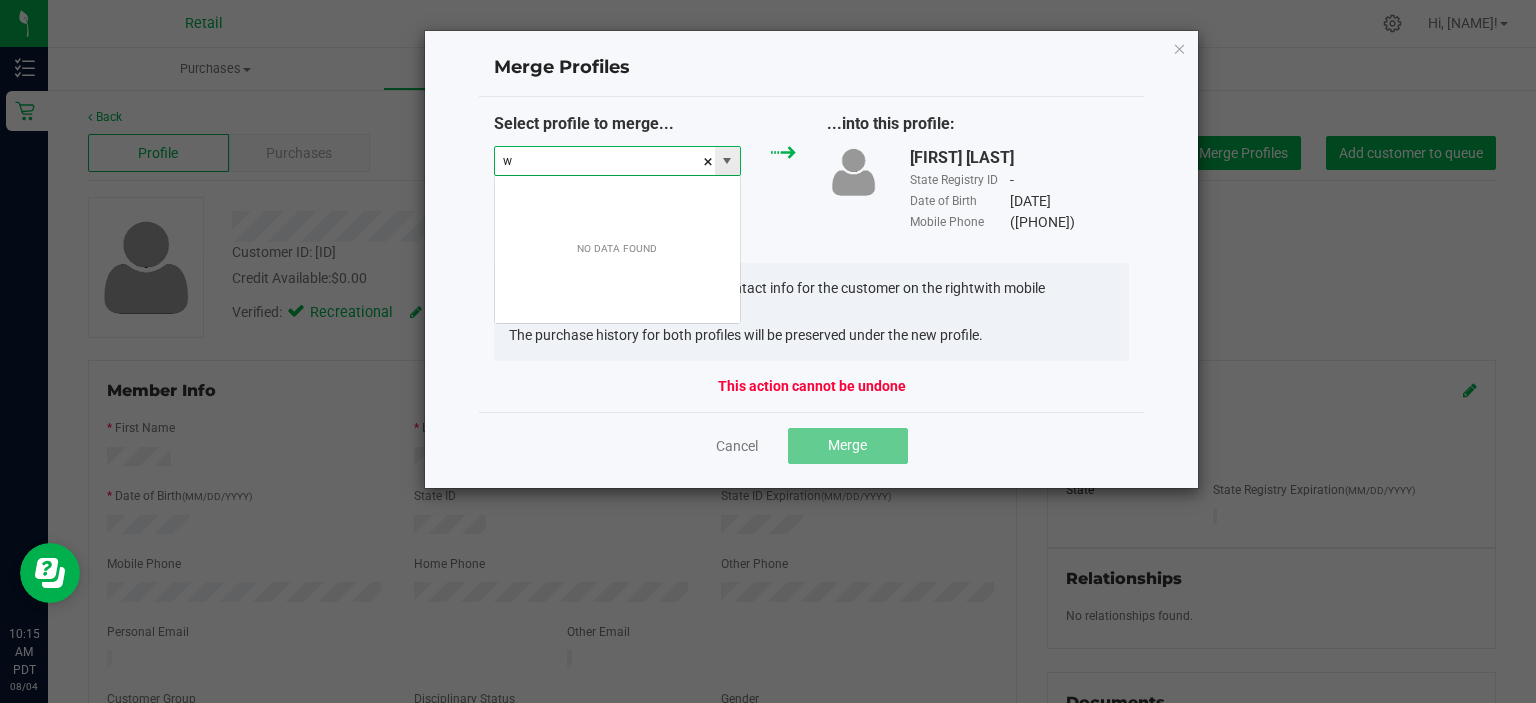 scroll, scrollTop: 99970, scrollLeft: 99752, axis: both 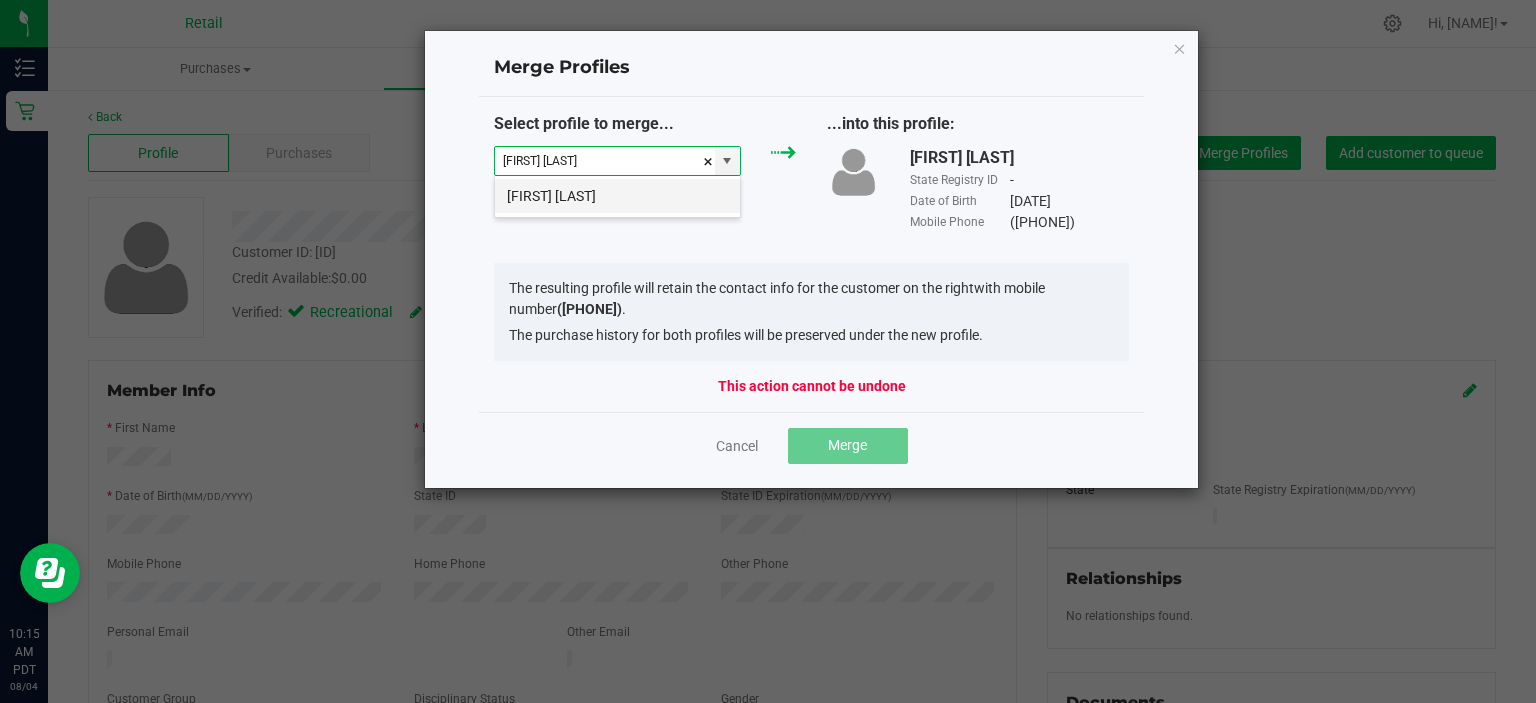 click on "WILLIAM PENDERGRAFT" at bounding box center (617, 196) 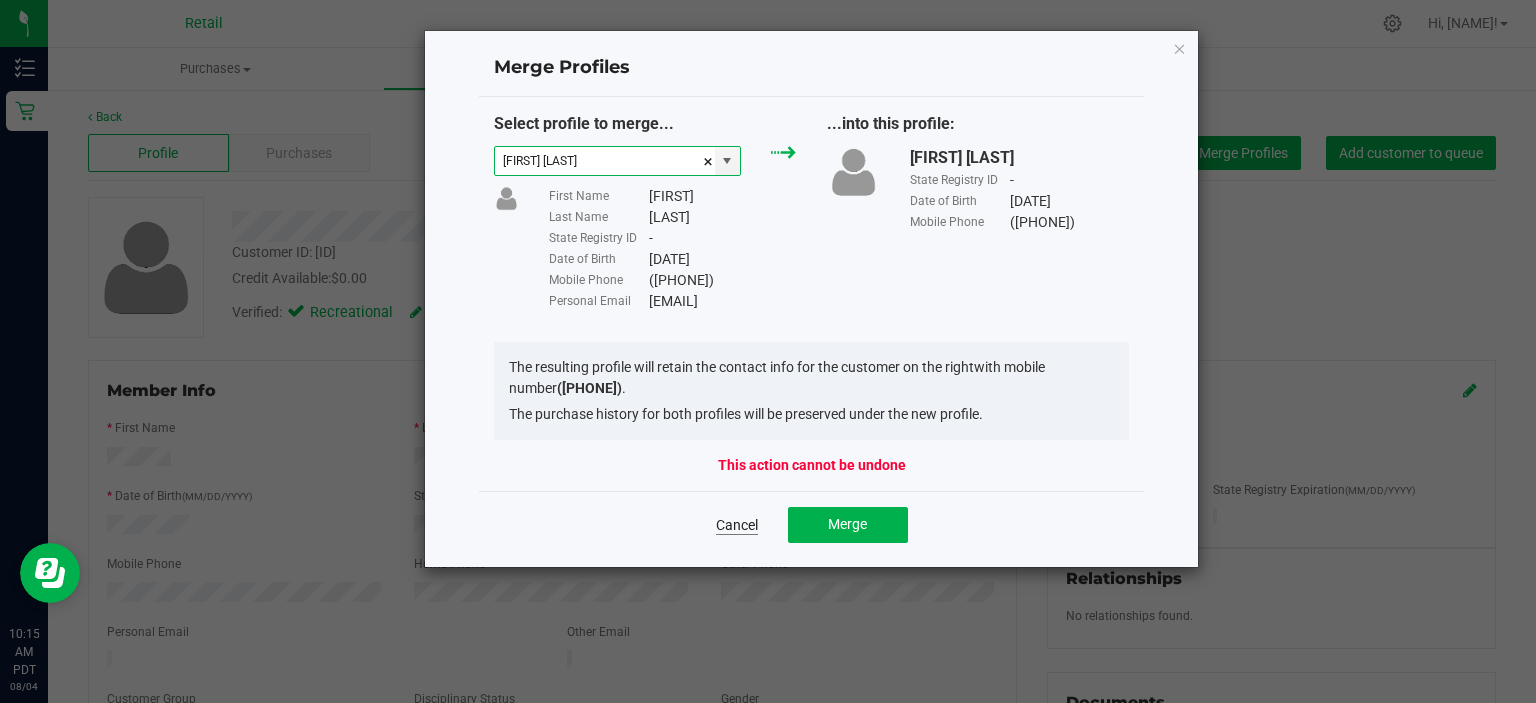 type on "WILLIAM PENDERGRAFT" 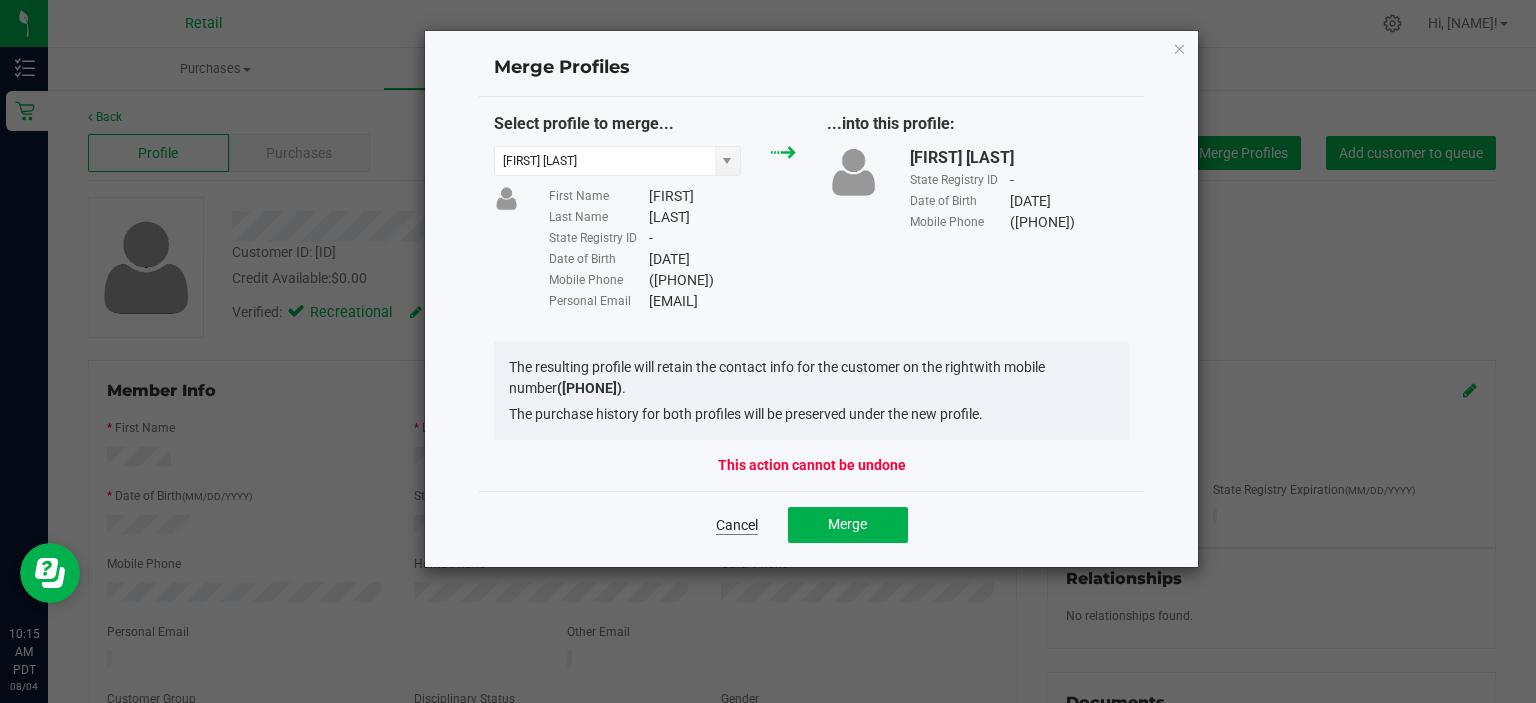 click on "Cancel" 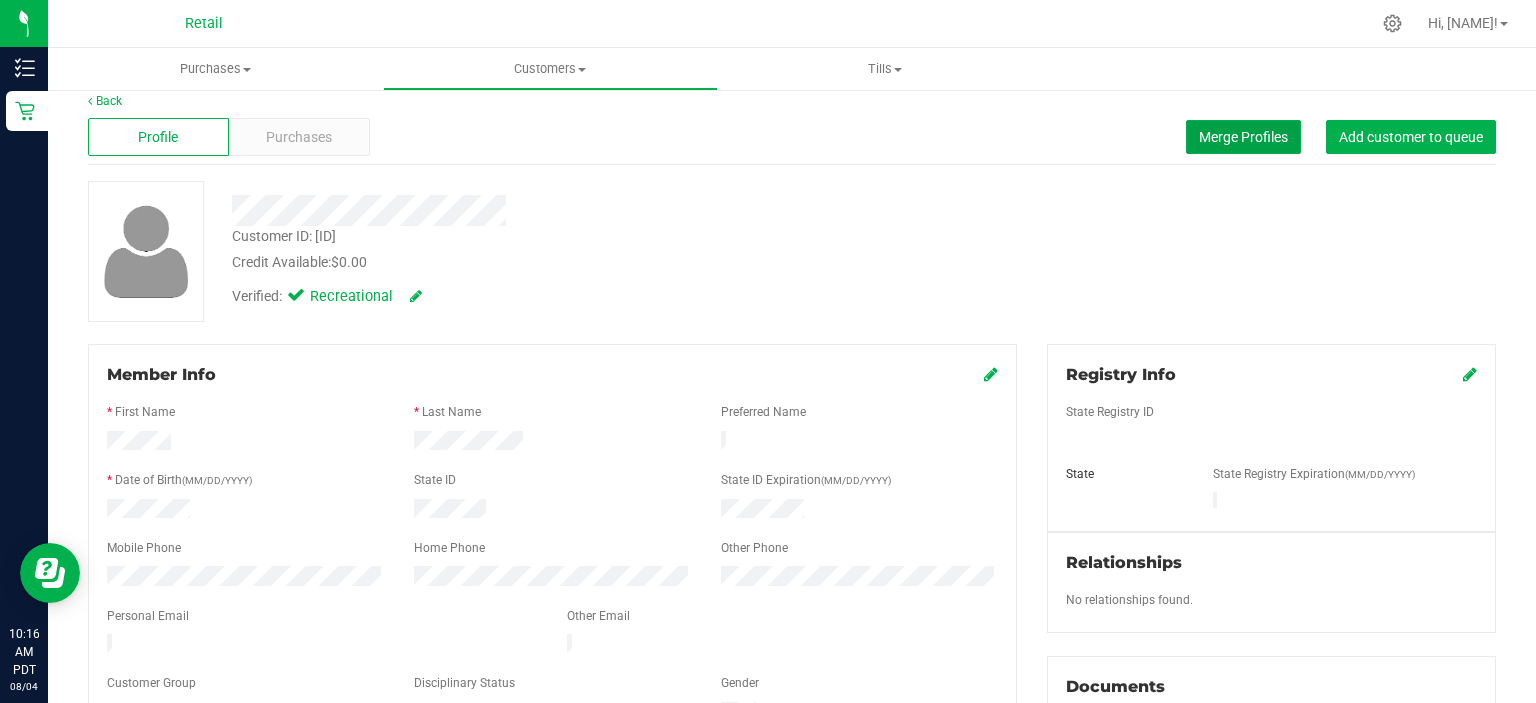 scroll, scrollTop: 0, scrollLeft: 0, axis: both 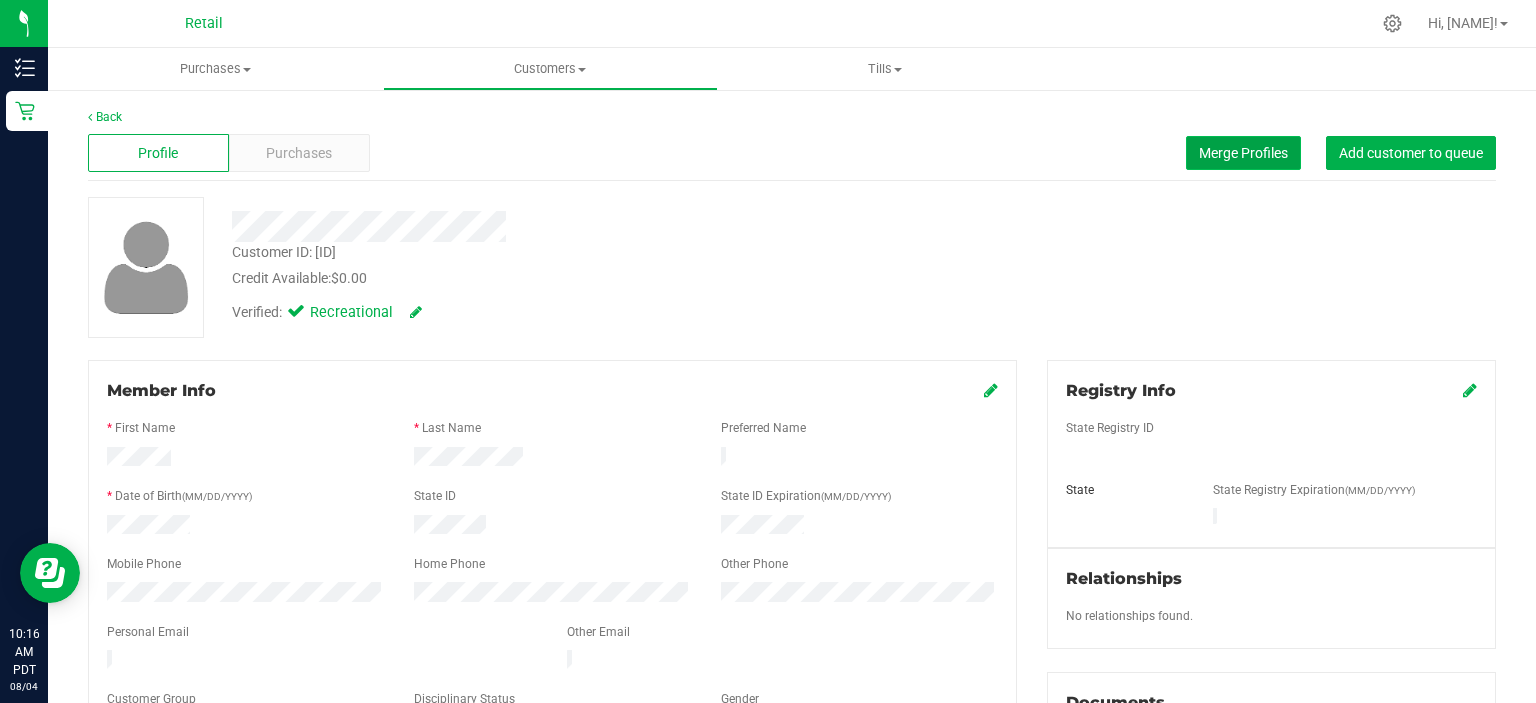 click on "Merge Profiles" at bounding box center (1243, 153) 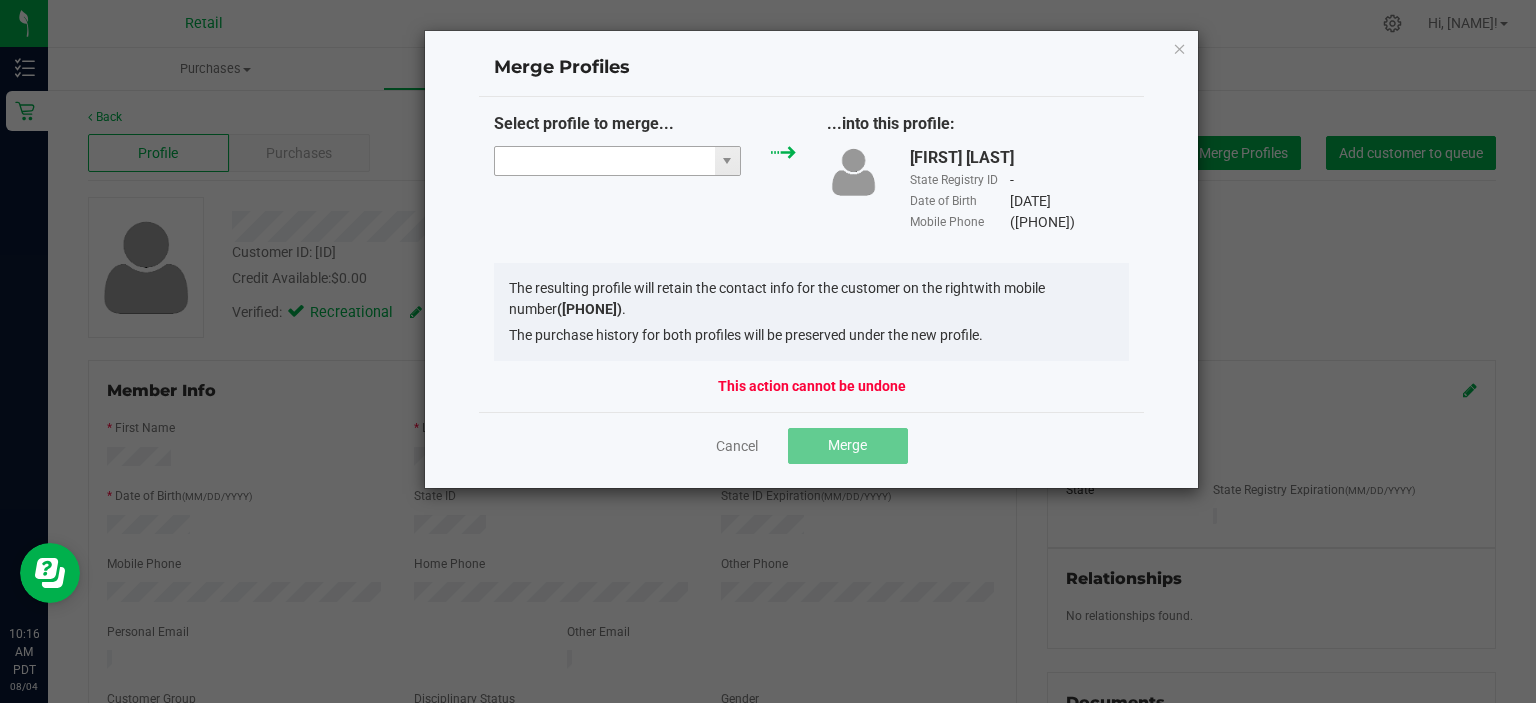 click at bounding box center (605, 161) 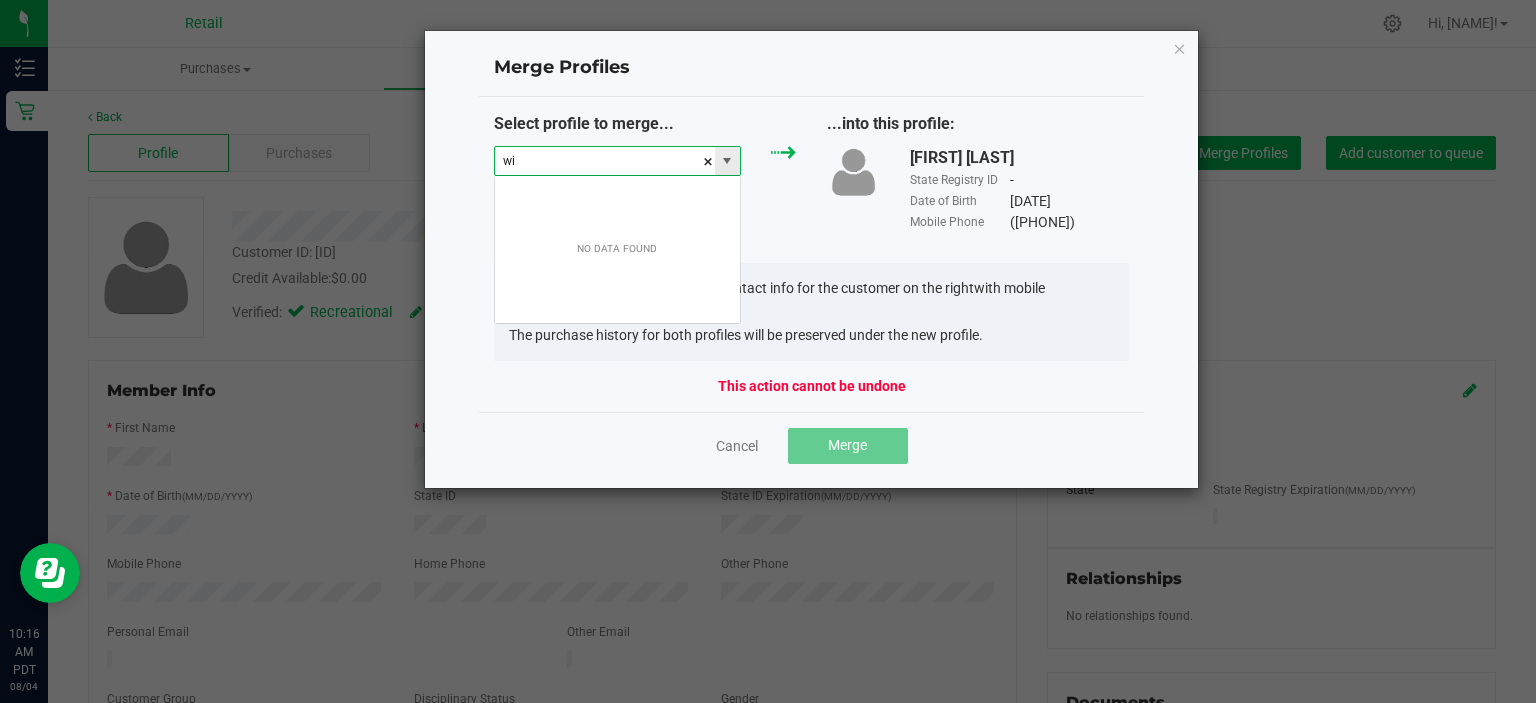 scroll, scrollTop: 99970, scrollLeft: 99752, axis: both 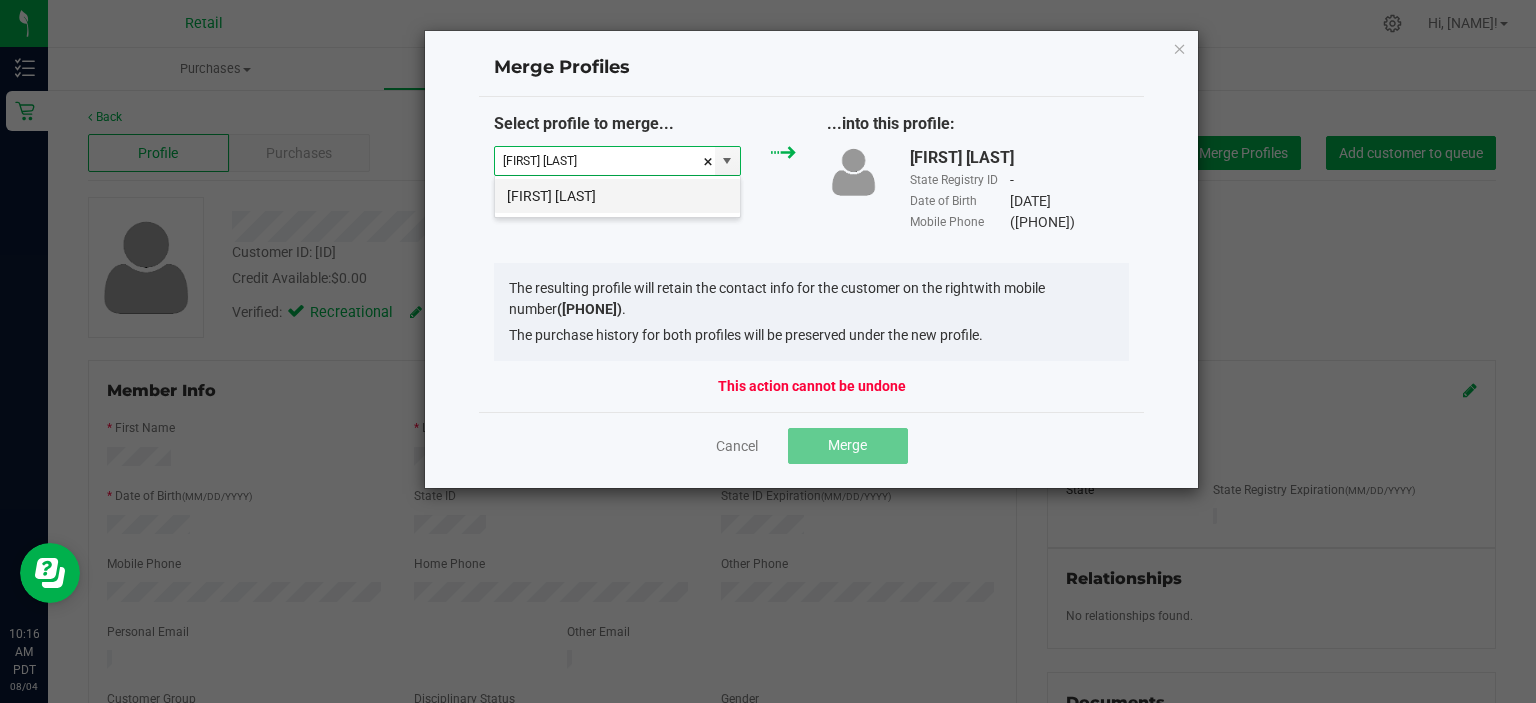 click on "WILLIAM PENDERGRAFT" at bounding box center [617, 196] 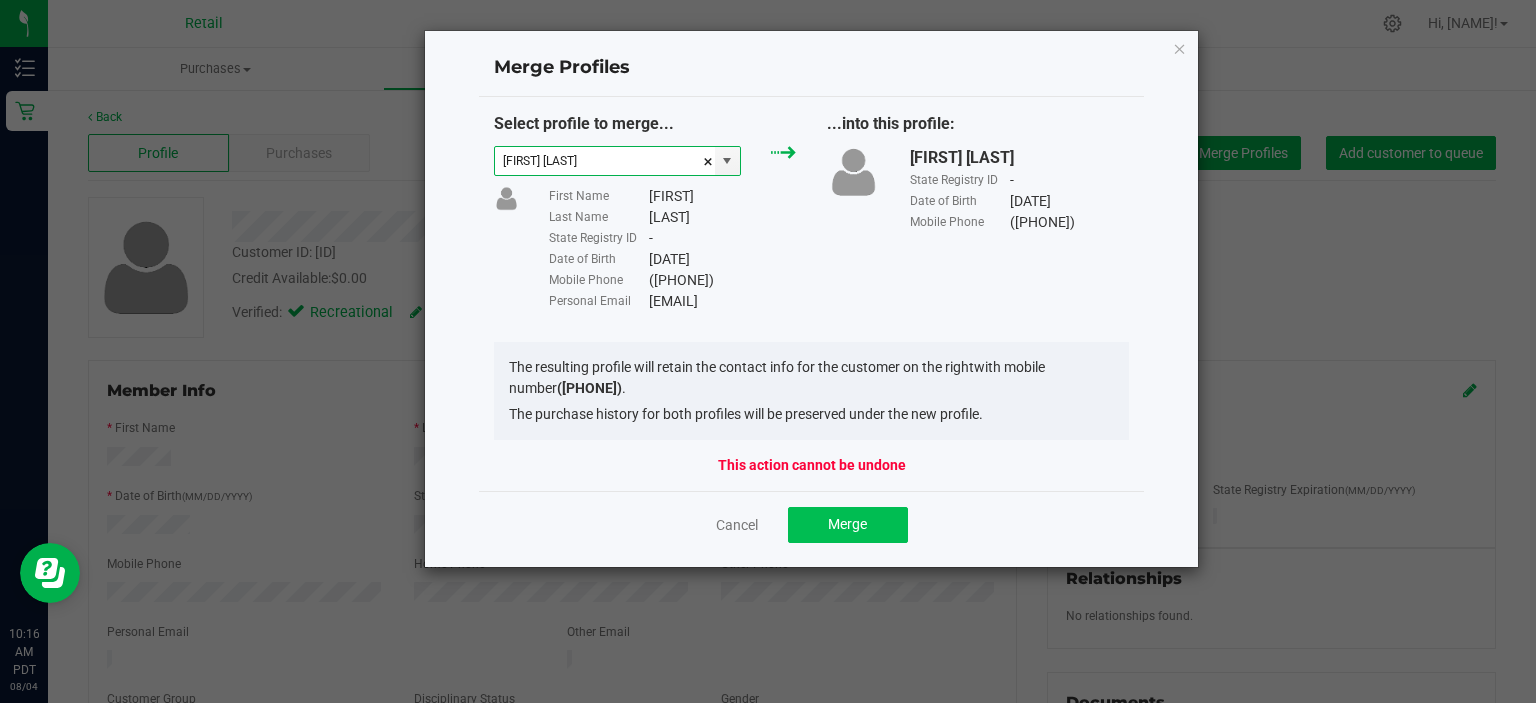type on "WILLIAM PENDERGRAFT" 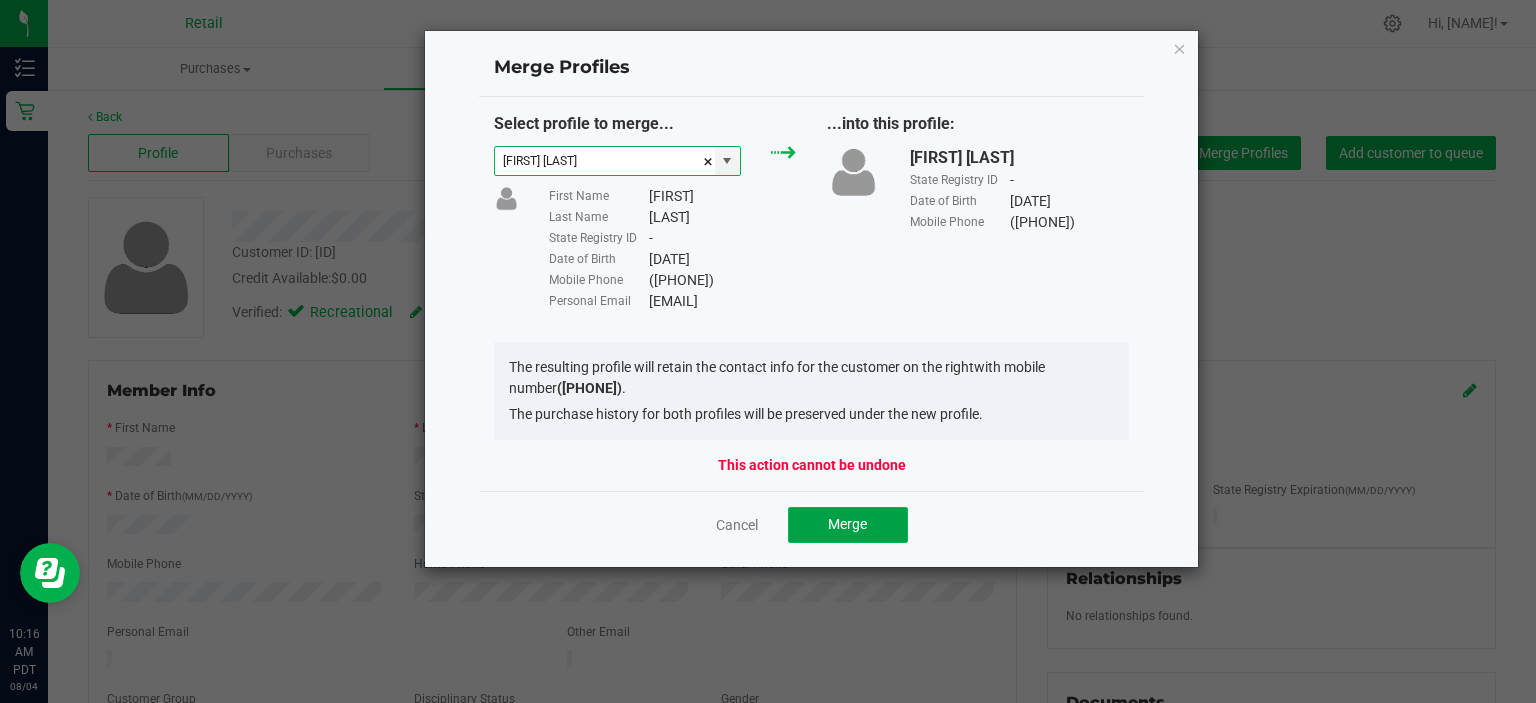 click on "Merge" 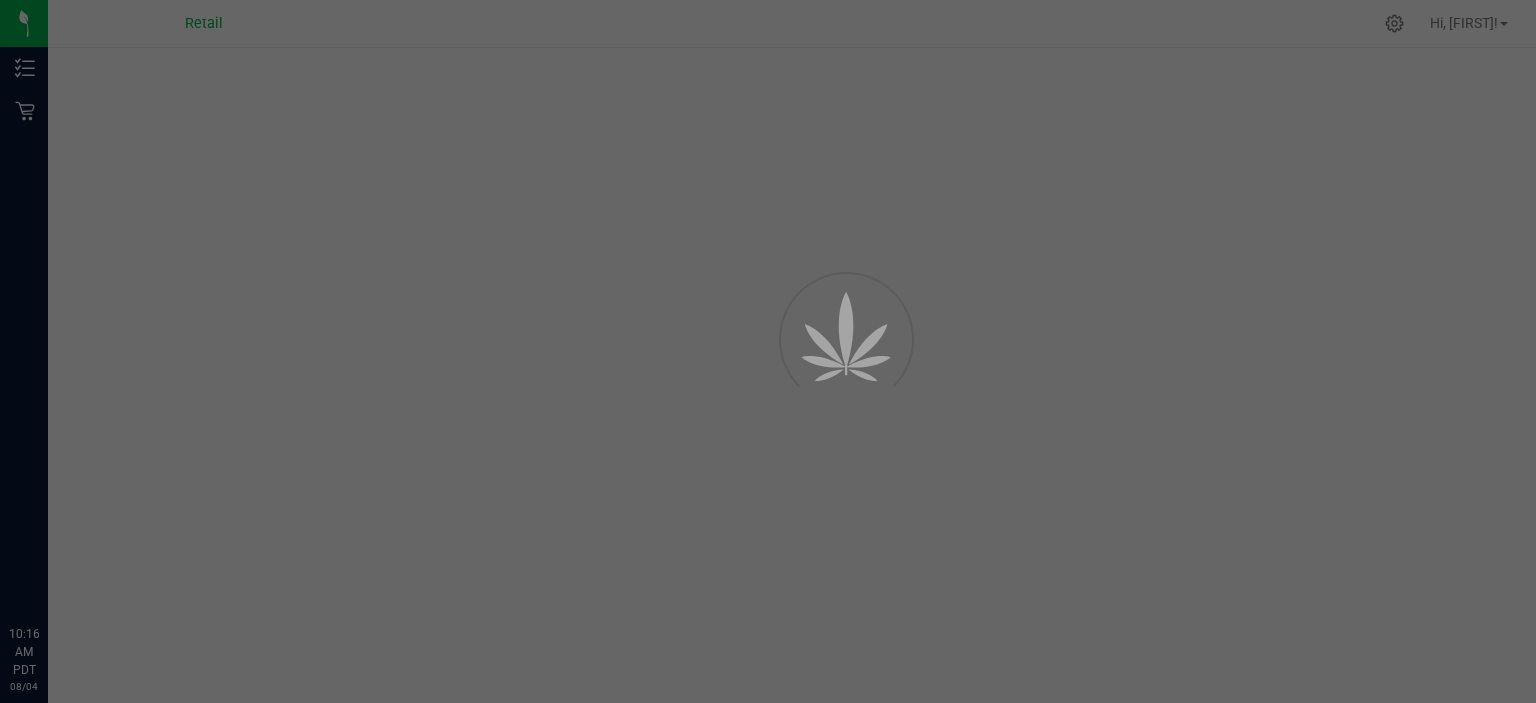 scroll, scrollTop: 0, scrollLeft: 0, axis: both 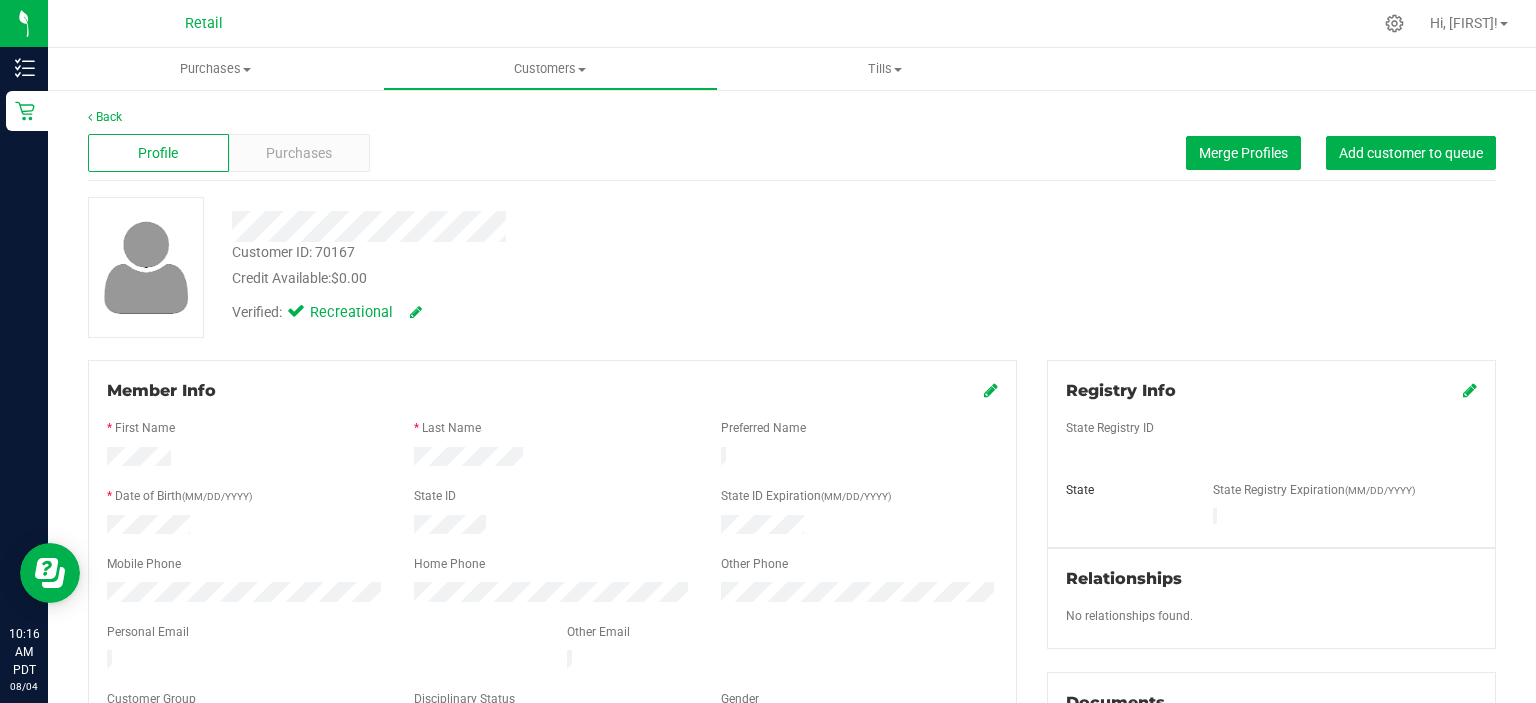click at bounding box center (991, 390) 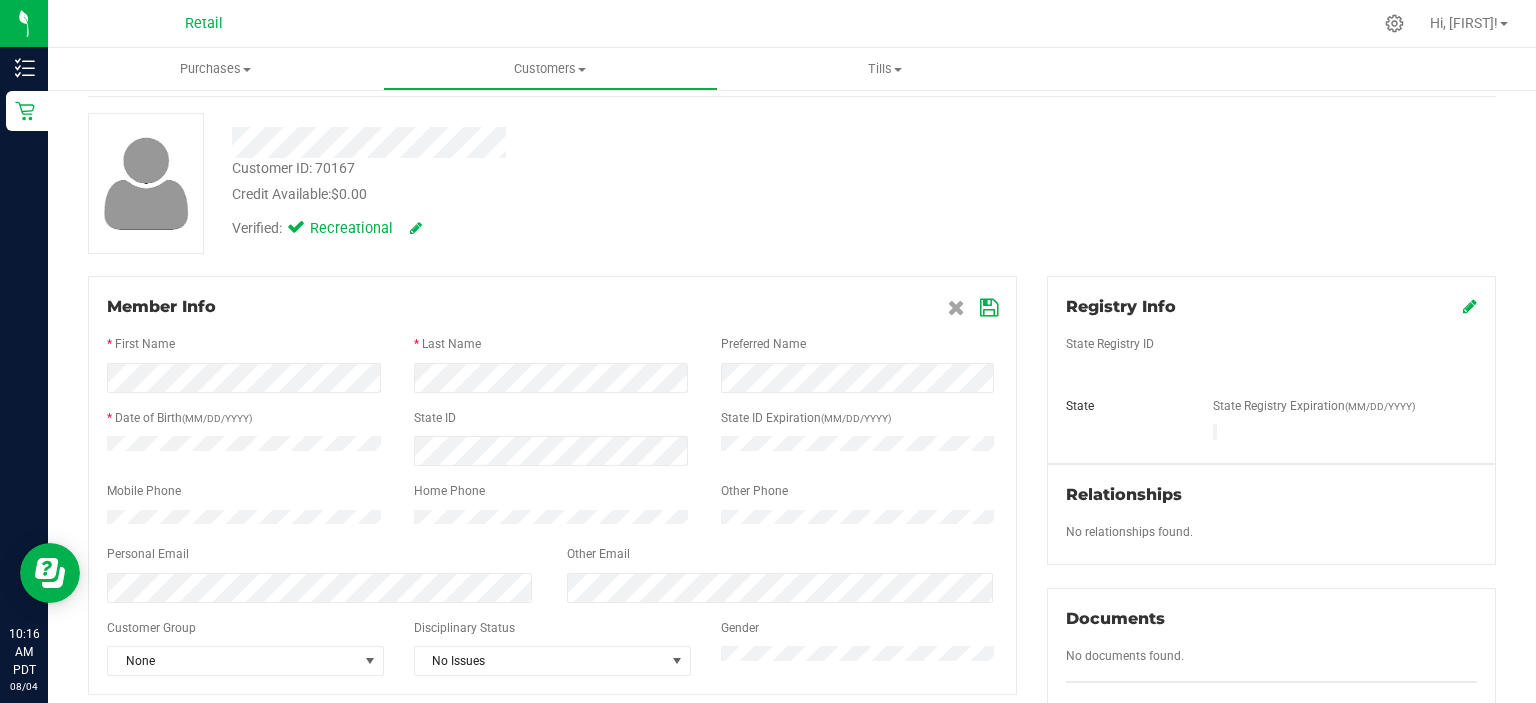 scroll, scrollTop: 200, scrollLeft: 0, axis: vertical 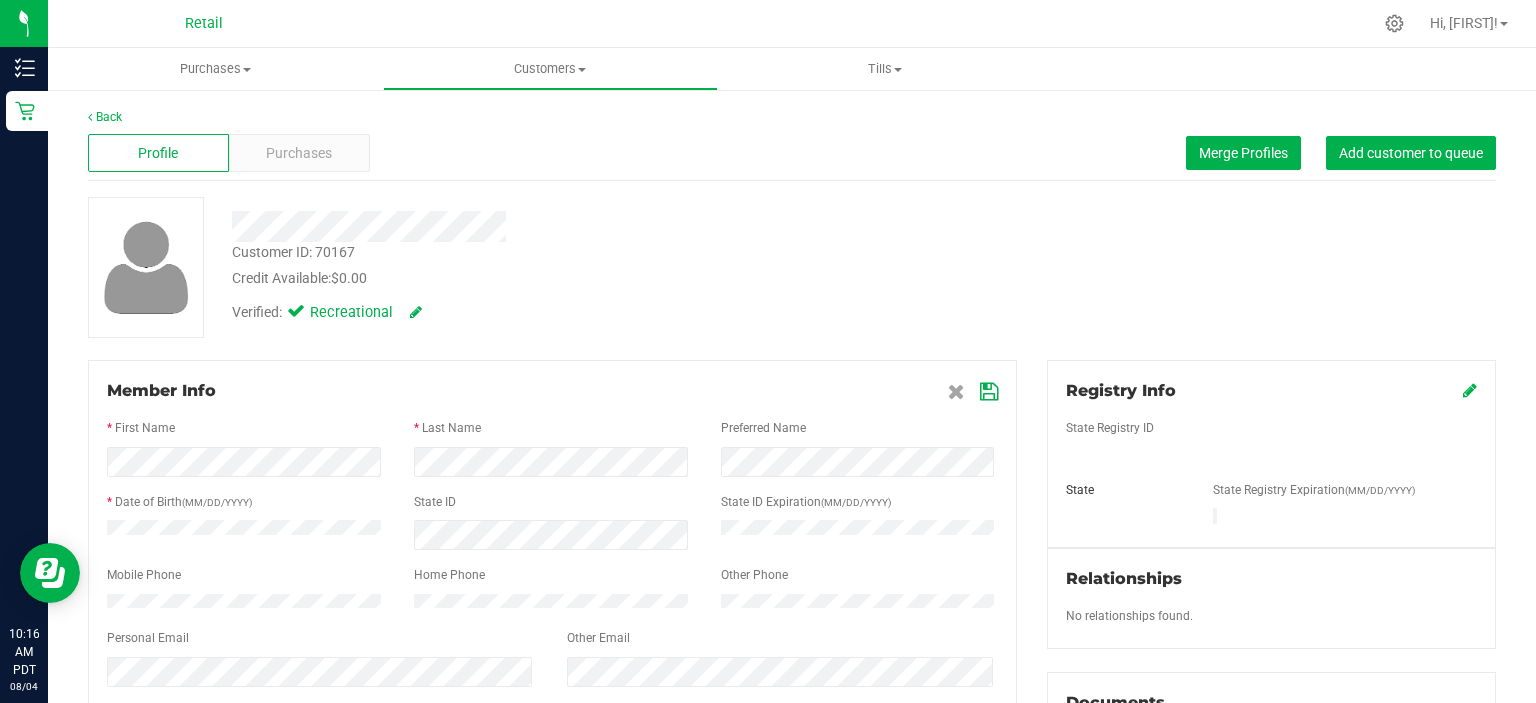 click at bounding box center [989, 392] 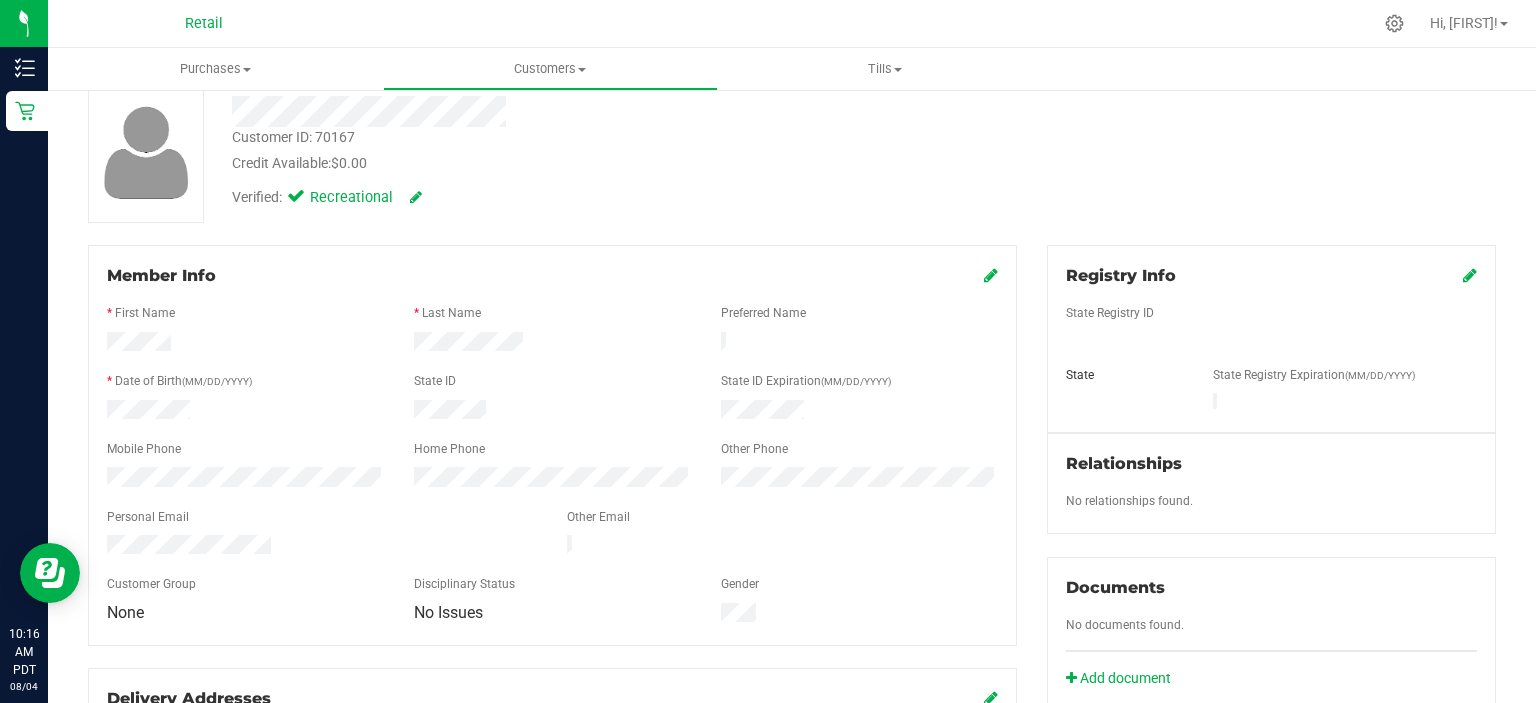 scroll, scrollTop: 0, scrollLeft: 0, axis: both 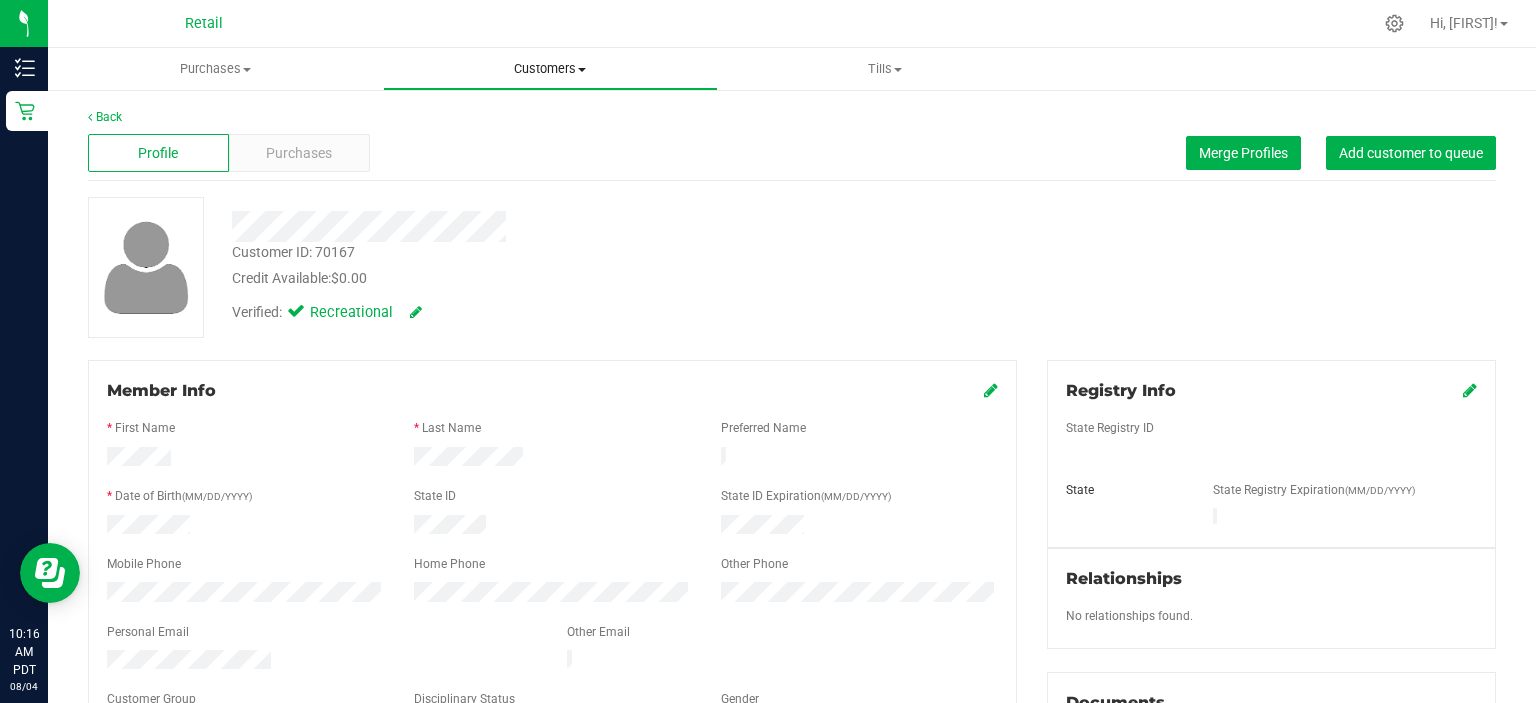 click on "Customers" at bounding box center (550, 69) 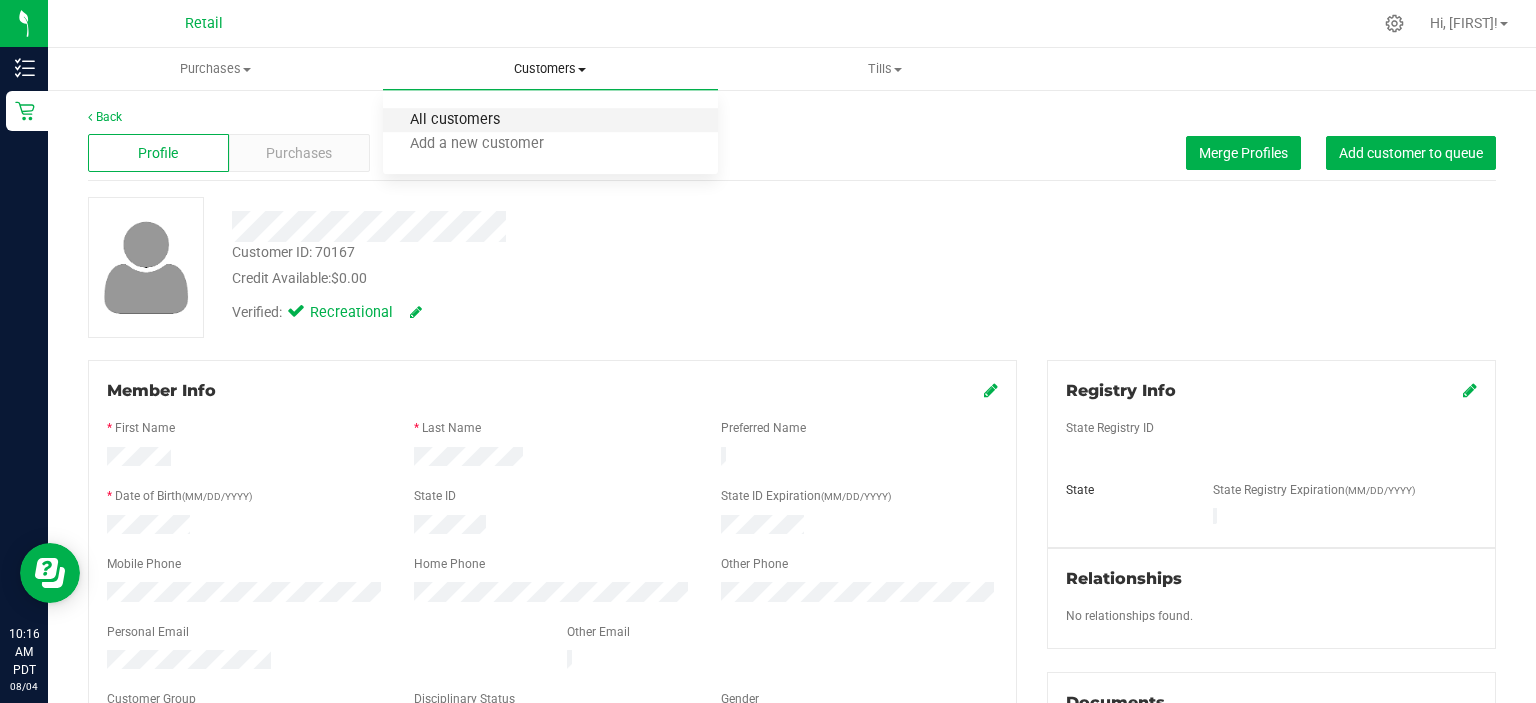 click on "All customers" at bounding box center [455, 120] 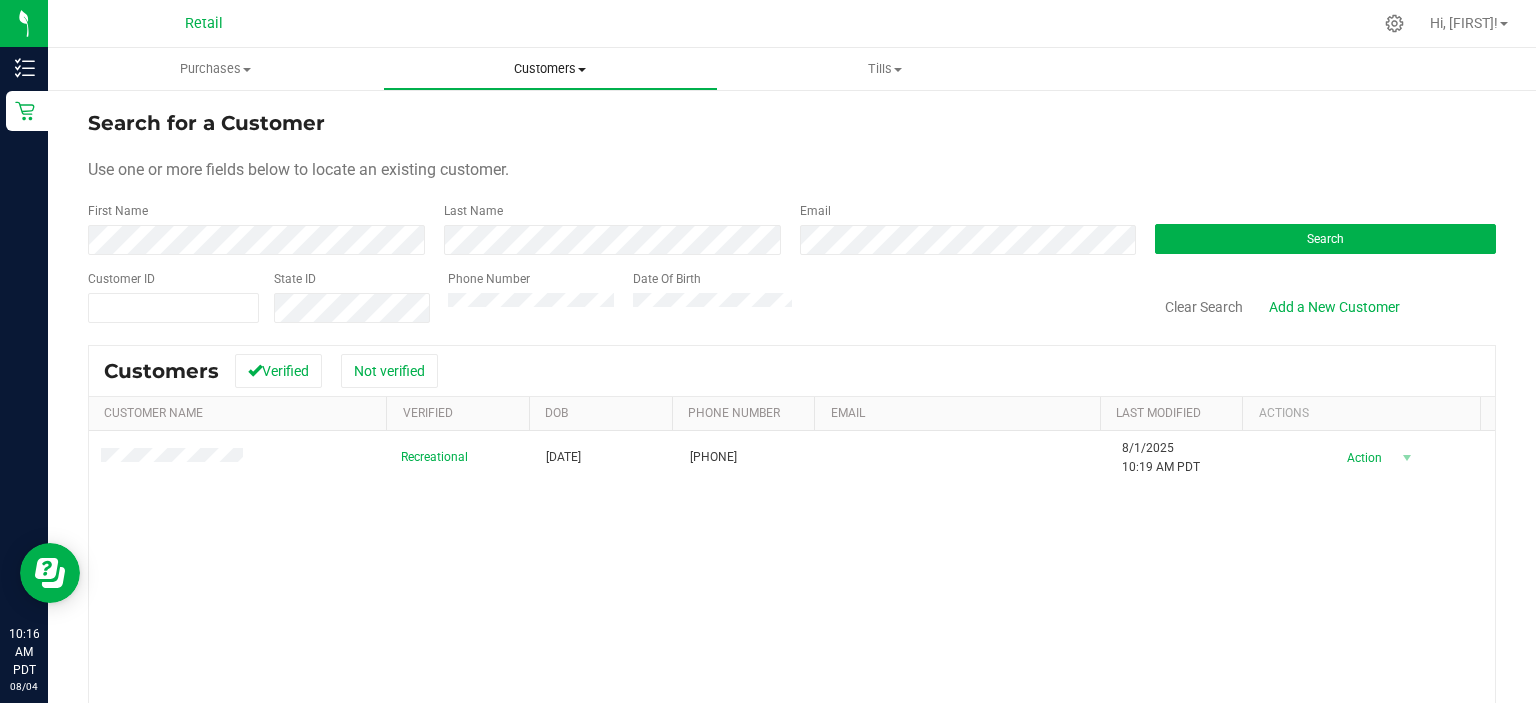 click on "Customers" at bounding box center (550, 69) 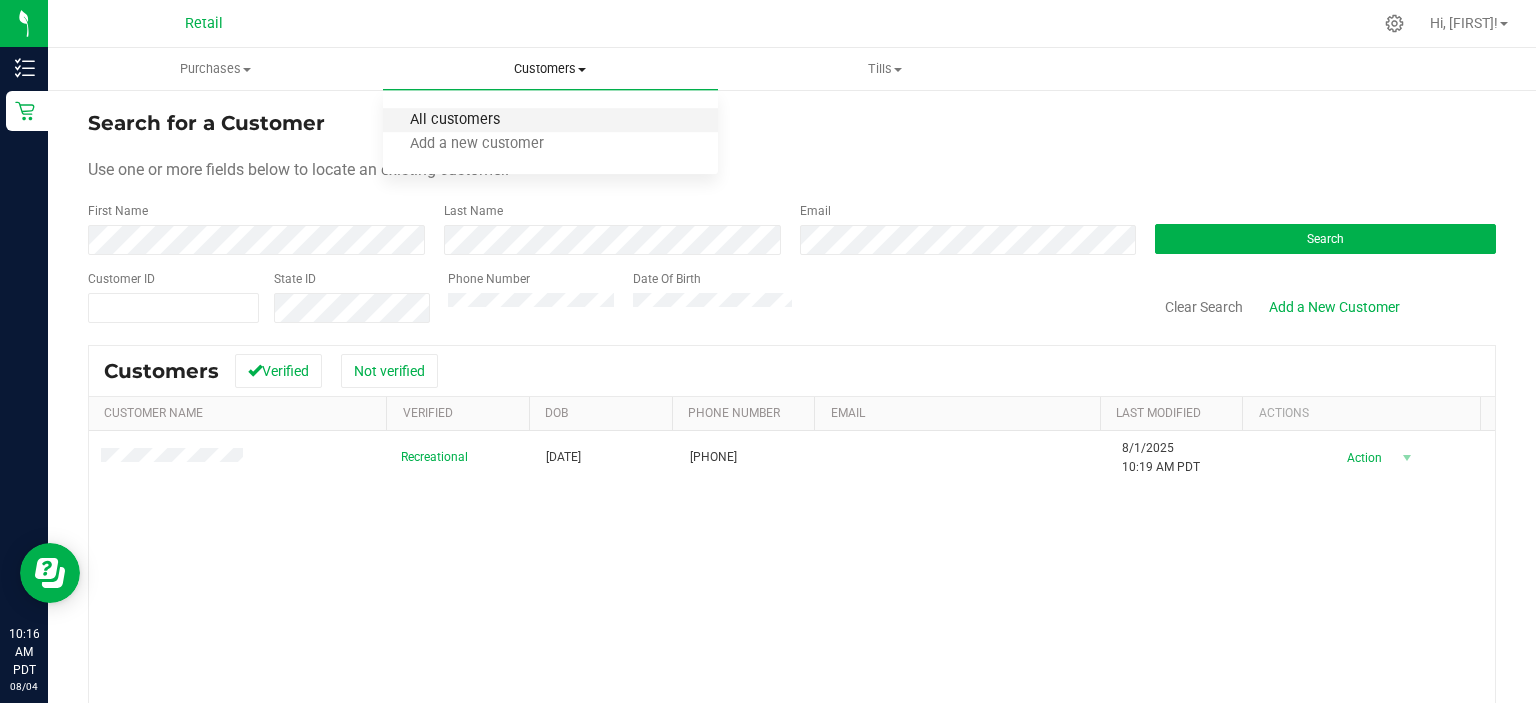 click on "All customers" at bounding box center [455, 120] 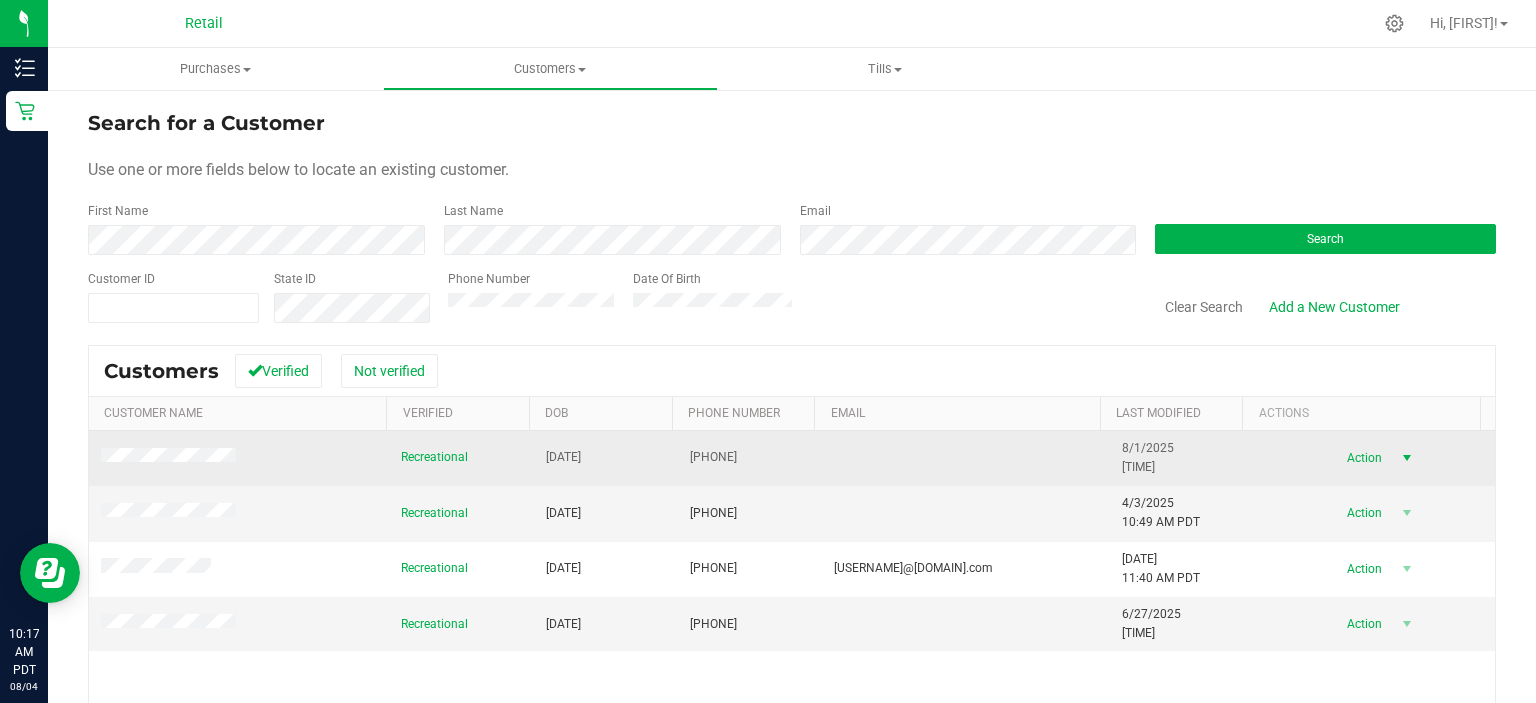 click on "Action" at bounding box center [1362, 458] 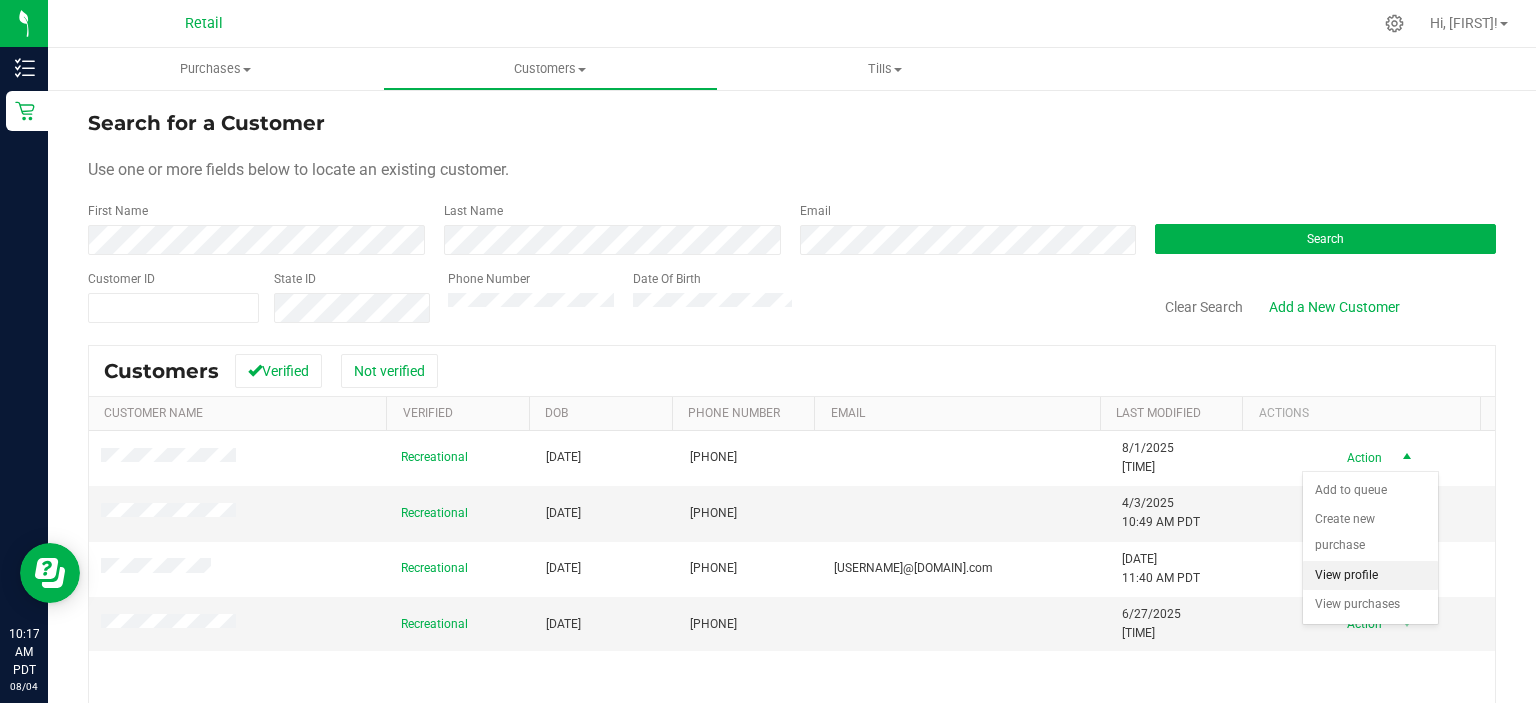 click on "View profile" at bounding box center (1370, 576) 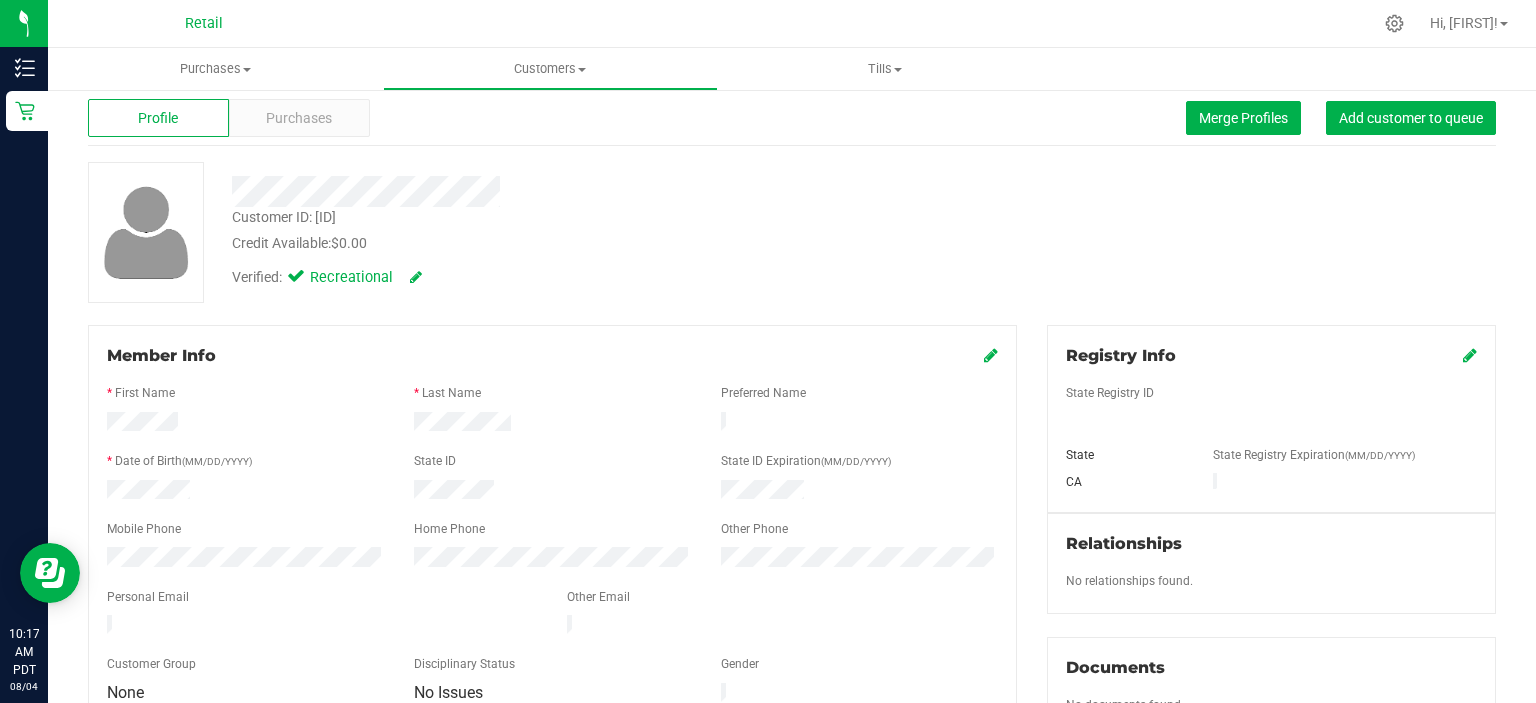 scroll, scrollTop: 0, scrollLeft: 0, axis: both 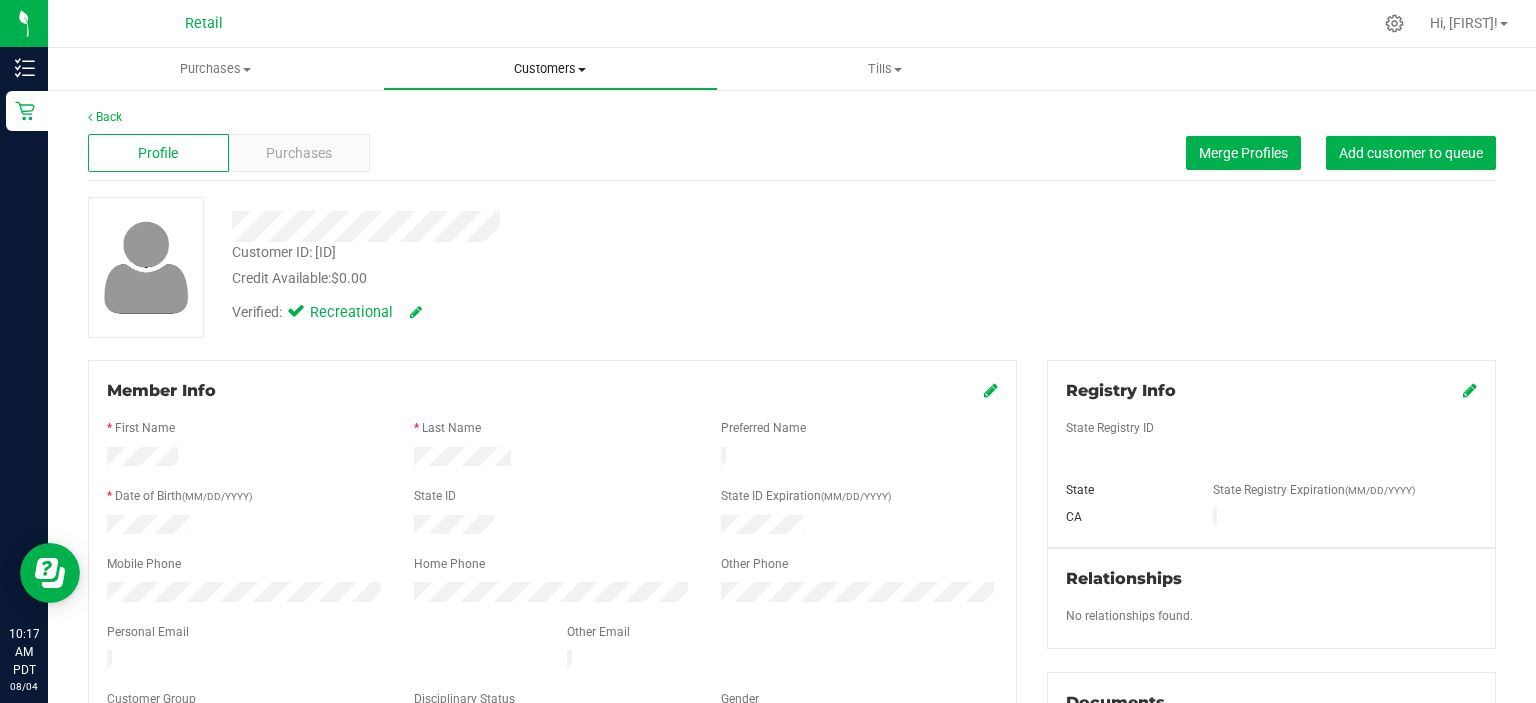 click on "Customers" at bounding box center [550, 69] 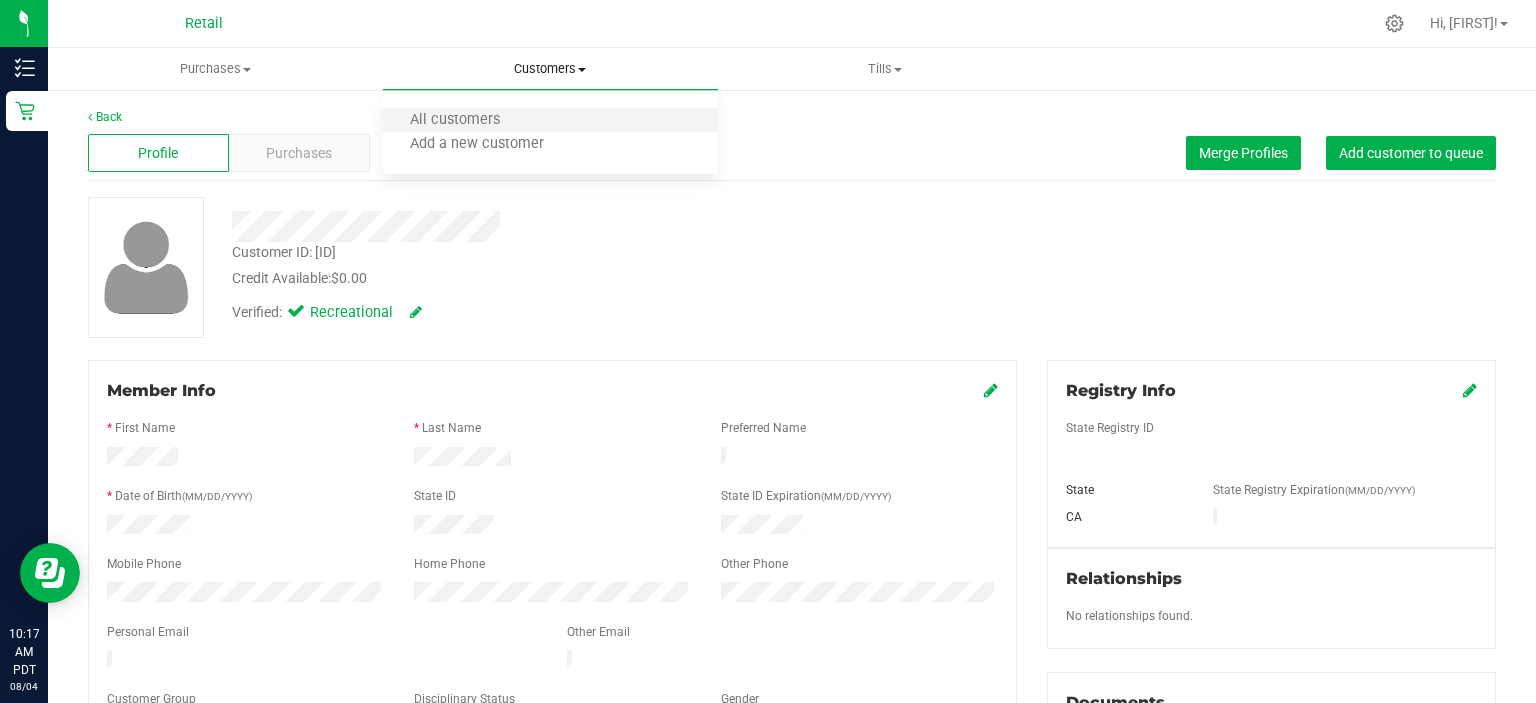click on "All customers" at bounding box center [550, 121] 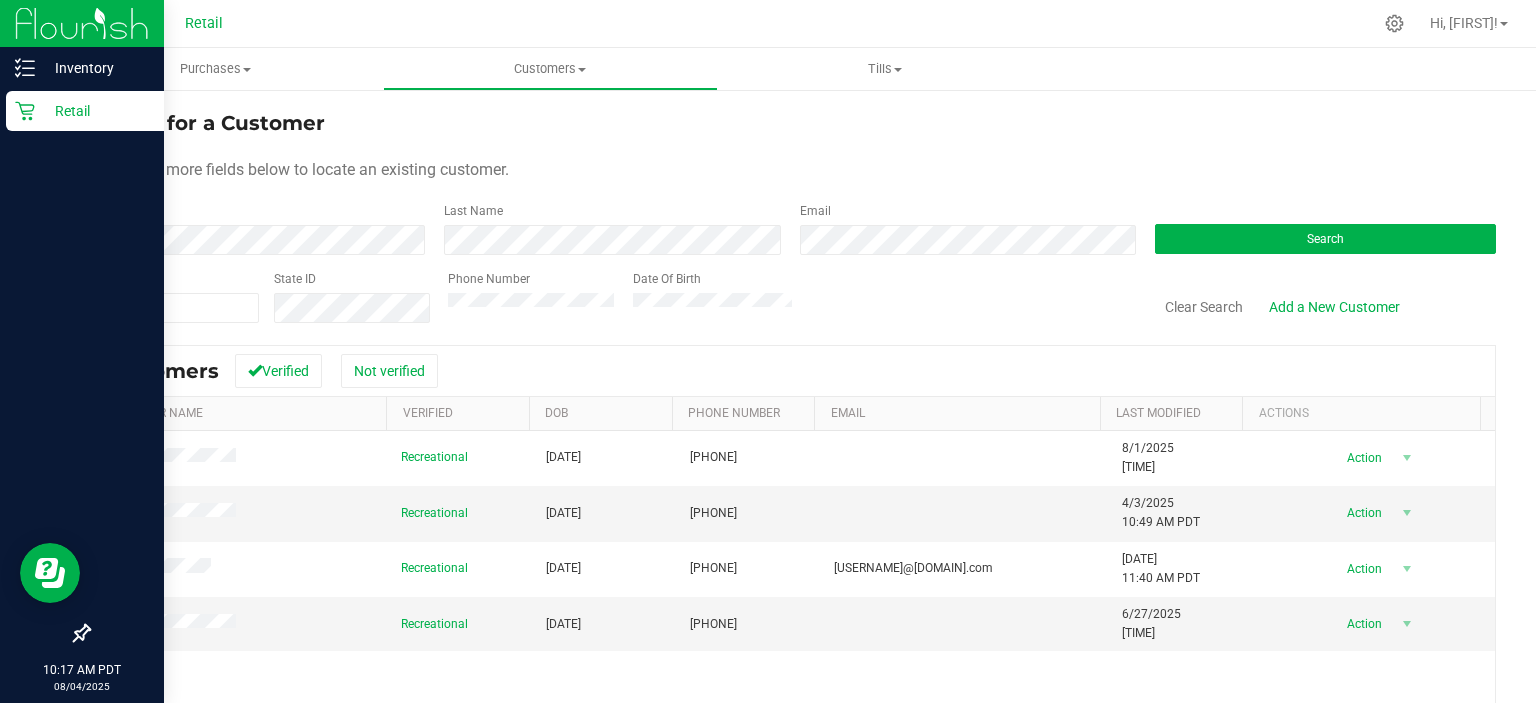 click on "Retail" at bounding box center (95, 111) 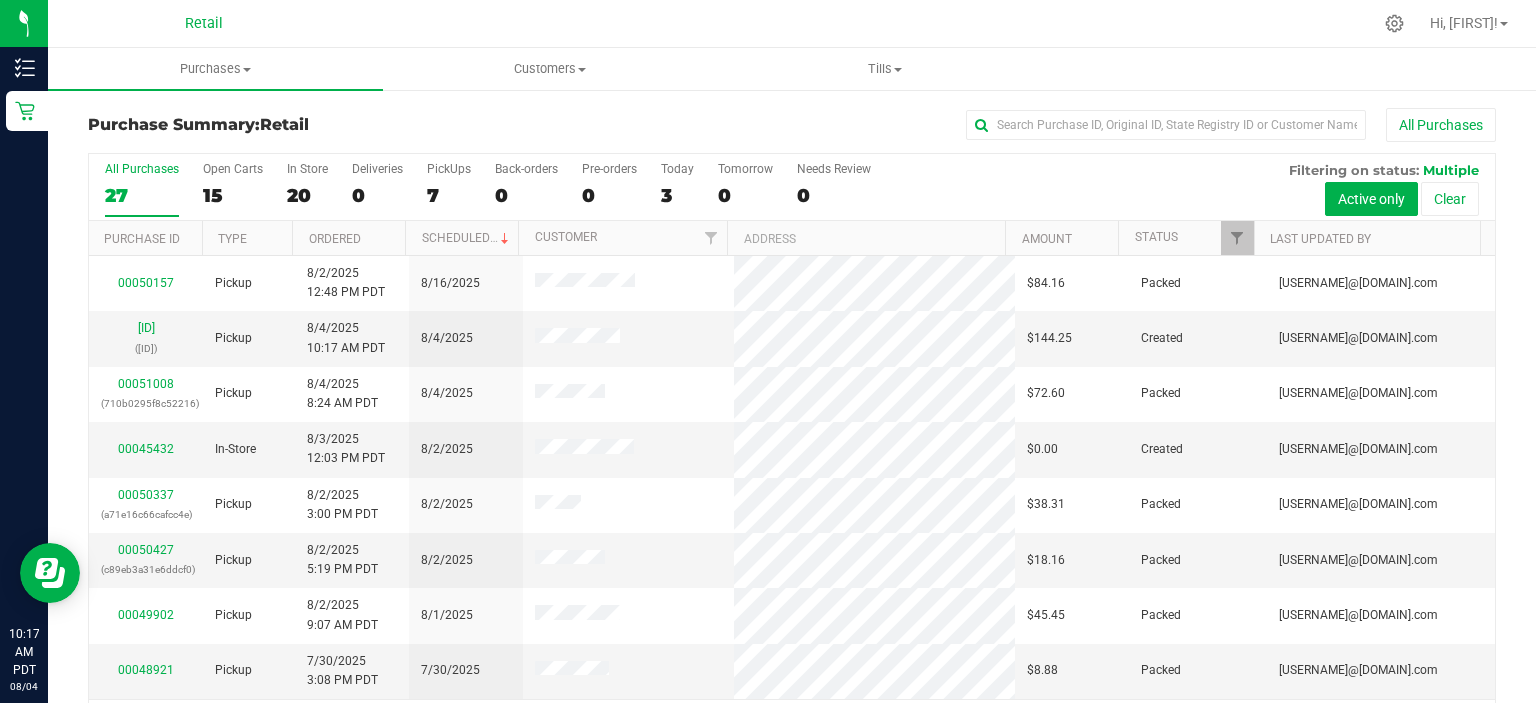 click on "All Purchases
27
Open Carts
15
In Store
20
Deliveries
0
PickUps
7
Back-orders
0
Pre-orders
0
Today
3
Tomorrow
0" at bounding box center [792, 187] 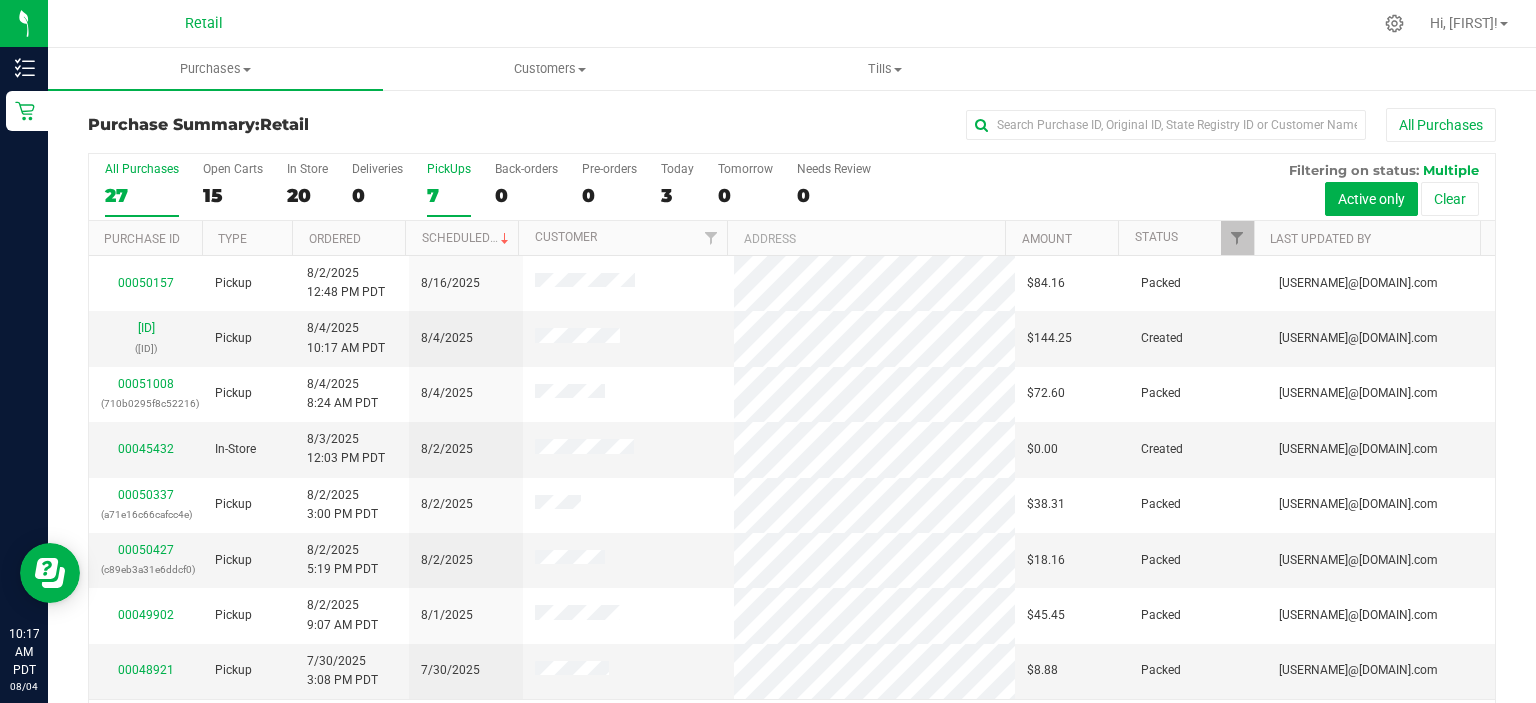 click on "PickUps
7" at bounding box center [449, 189] 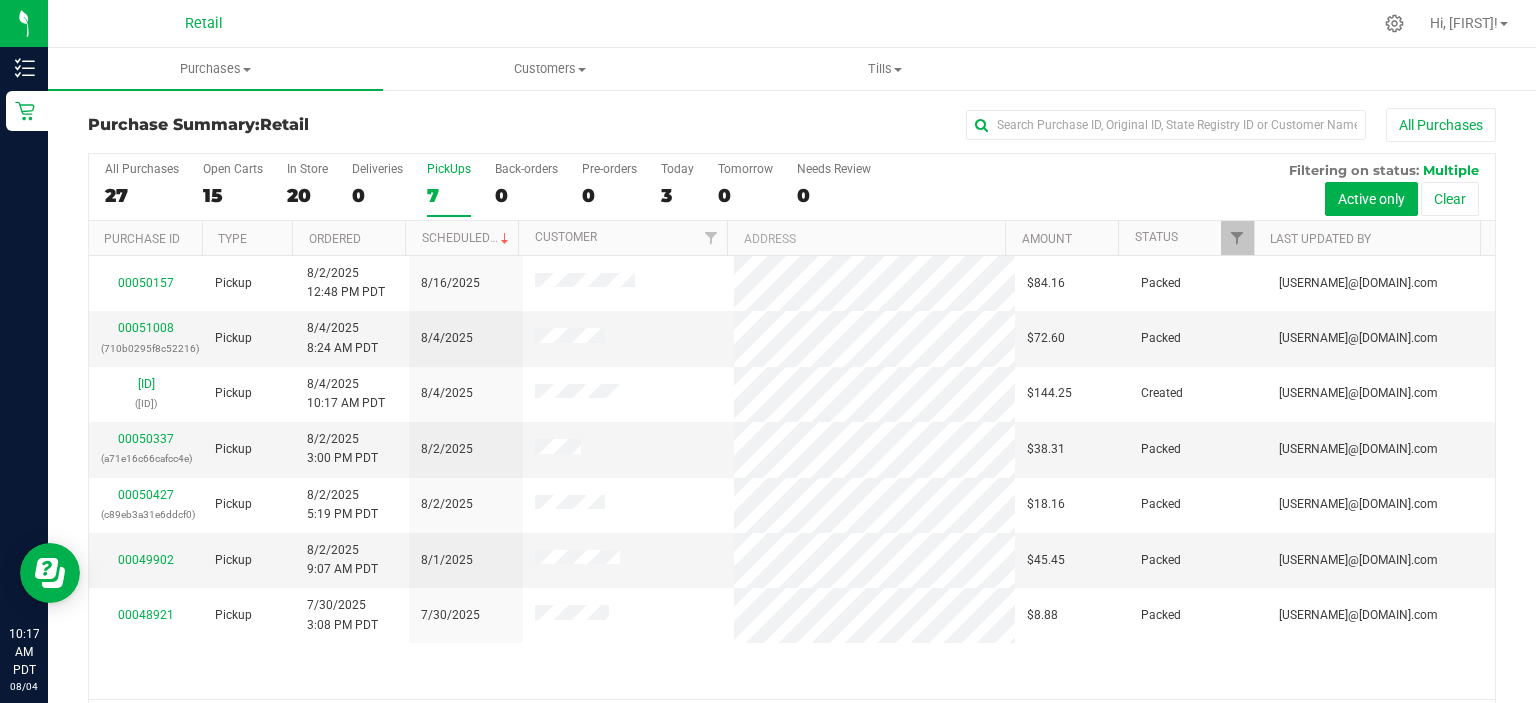 scroll, scrollTop: 62, scrollLeft: 0, axis: vertical 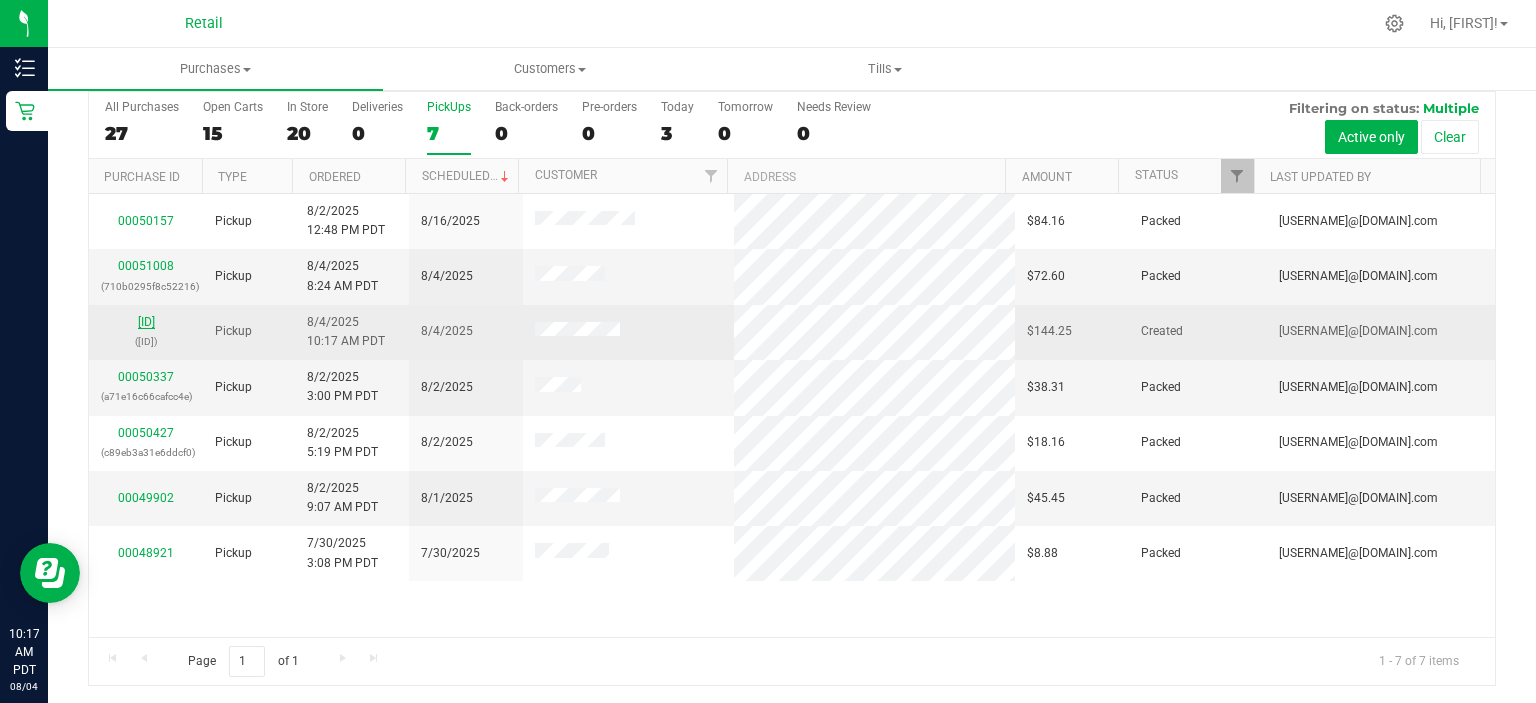 click on "[ID]" at bounding box center [146, 322] 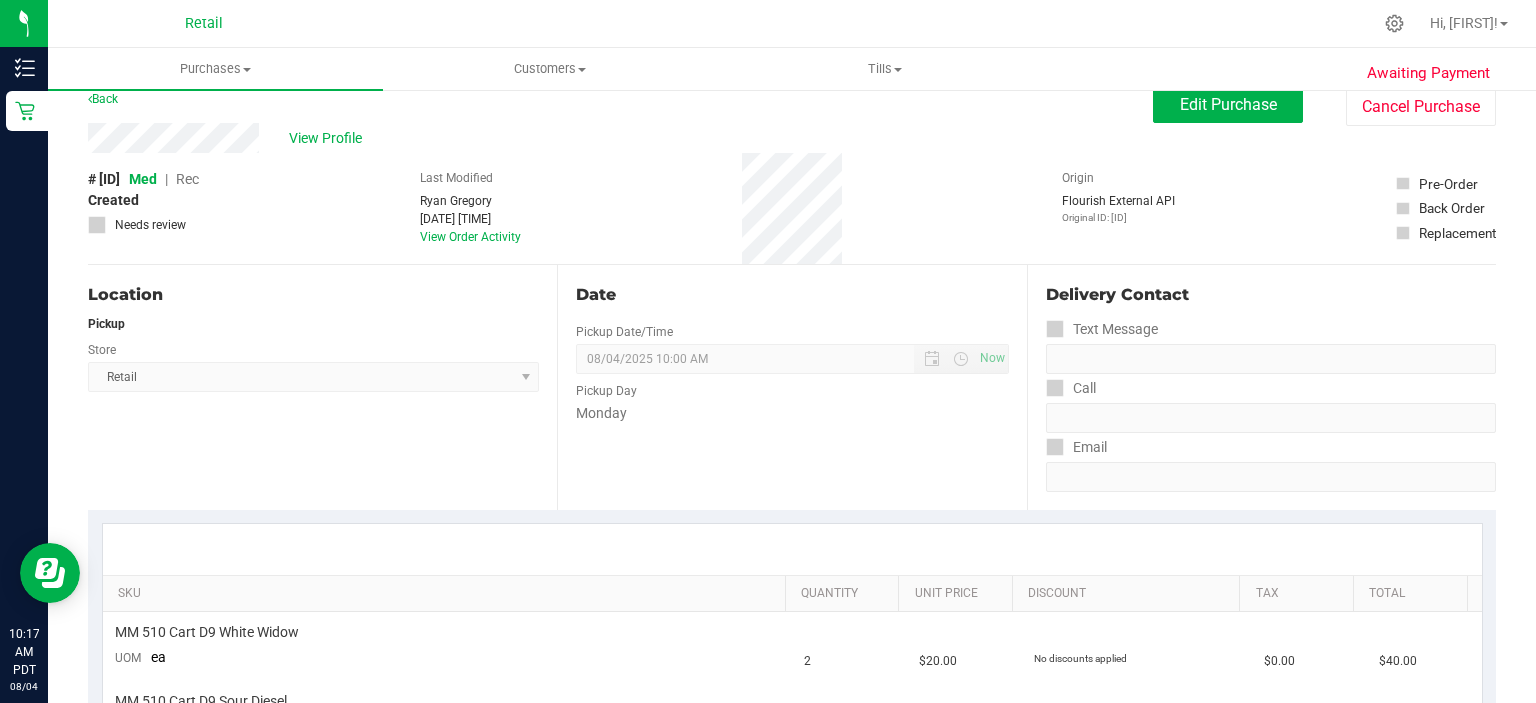 scroll, scrollTop: 0, scrollLeft: 0, axis: both 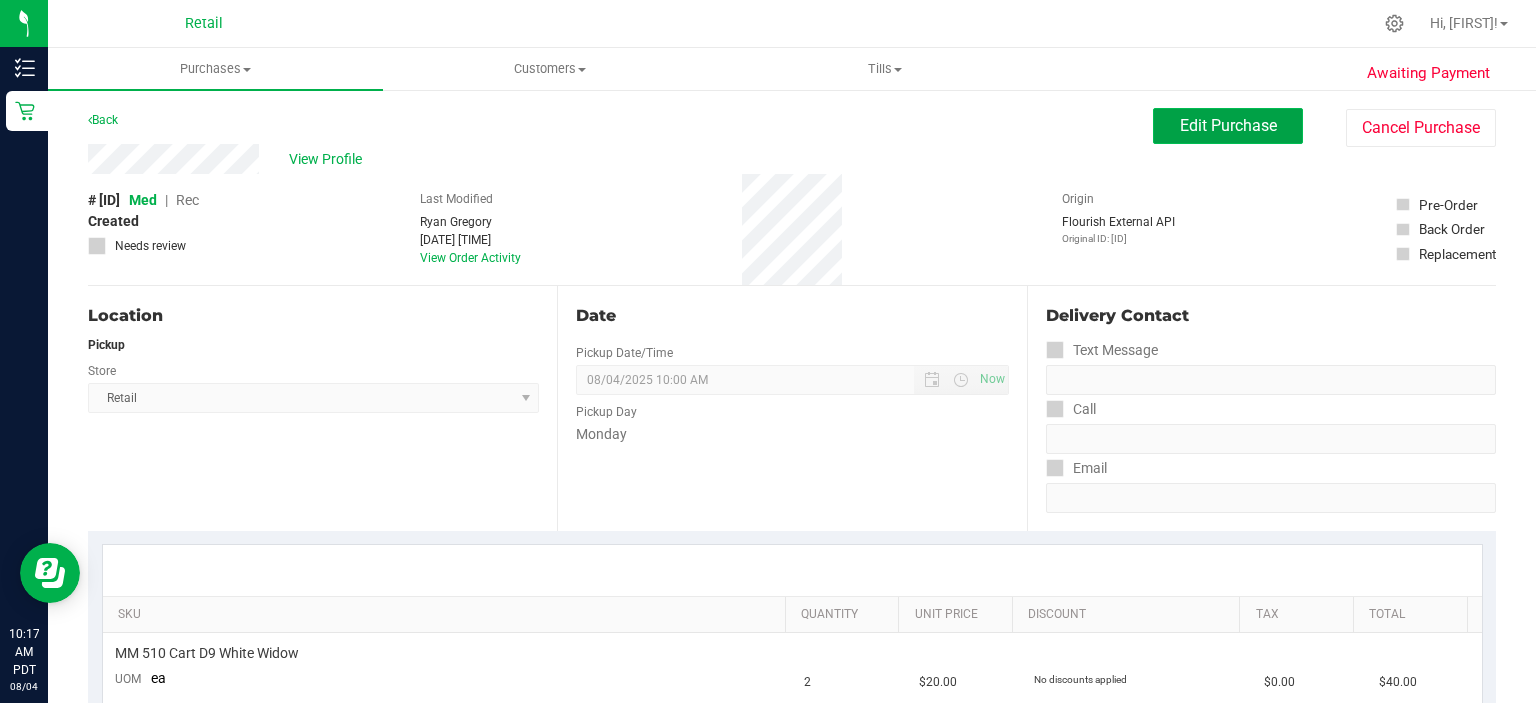 click on "Edit Purchase" at bounding box center [1228, 125] 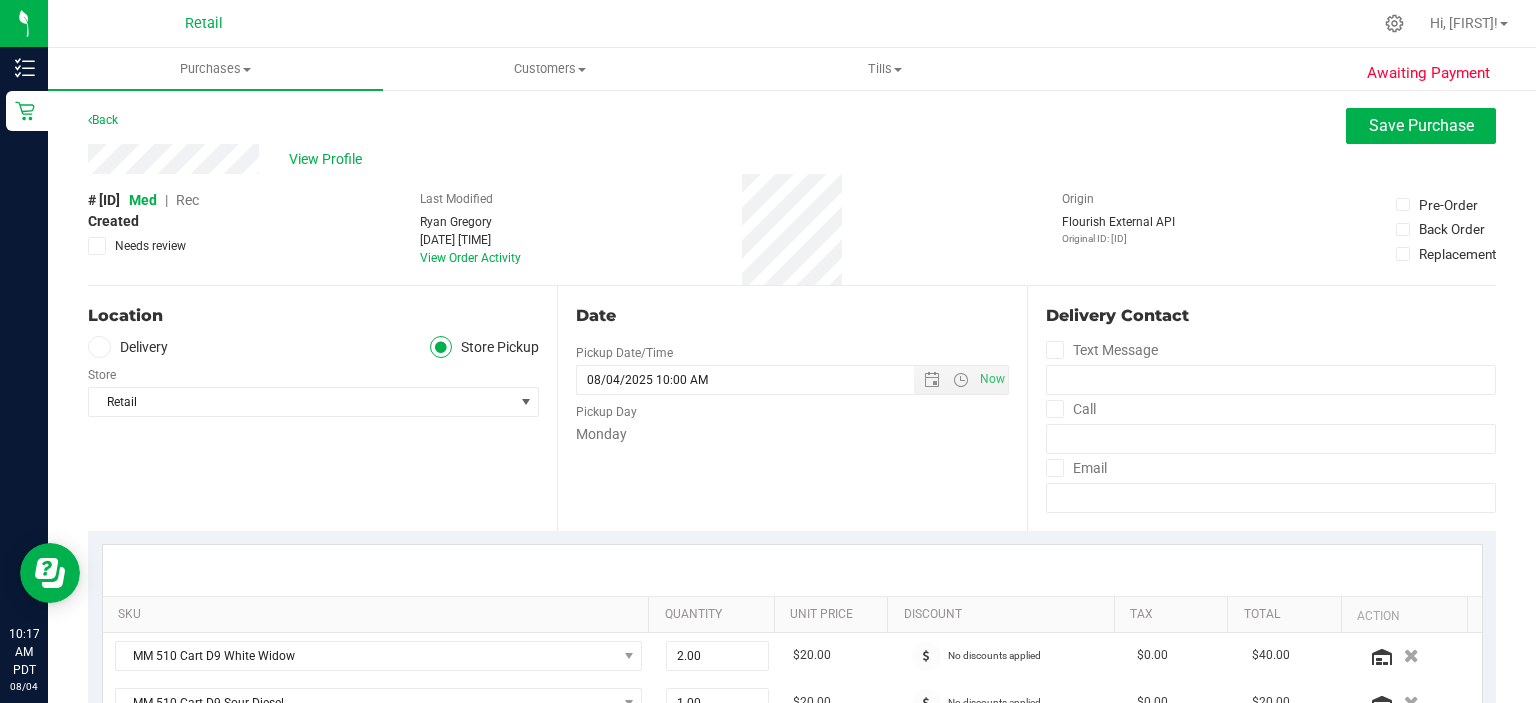 click on "Rec" at bounding box center (187, 200) 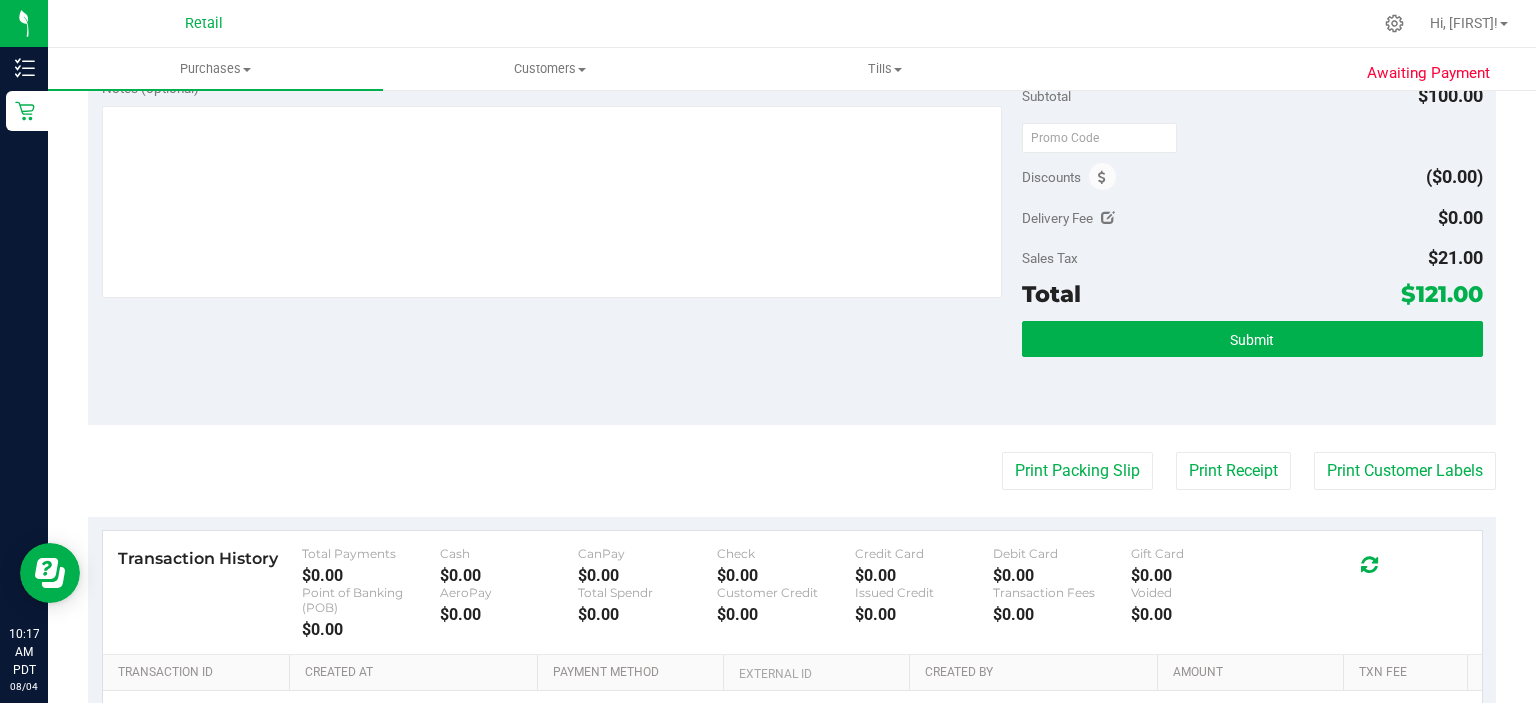 scroll, scrollTop: 800, scrollLeft: 0, axis: vertical 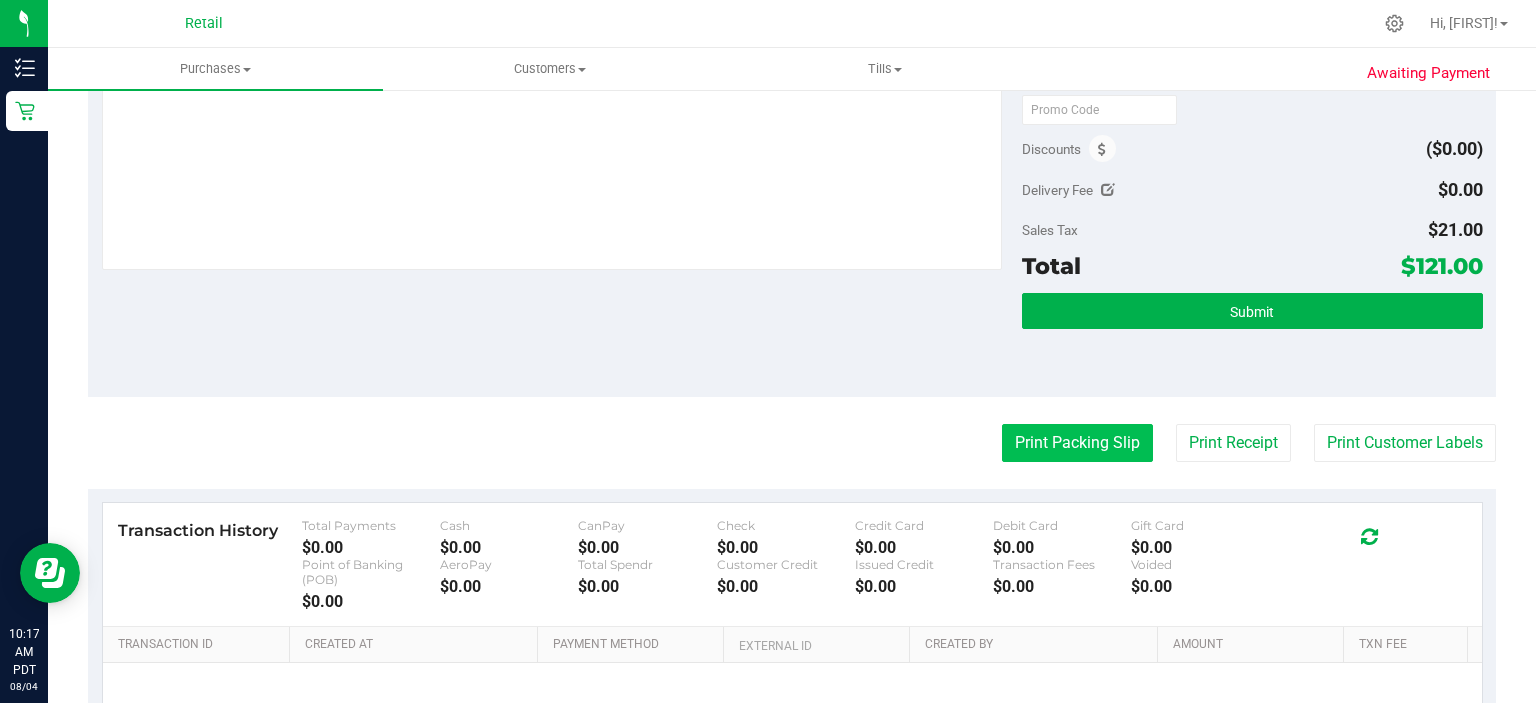click on "Print Packing Slip" at bounding box center (1077, 443) 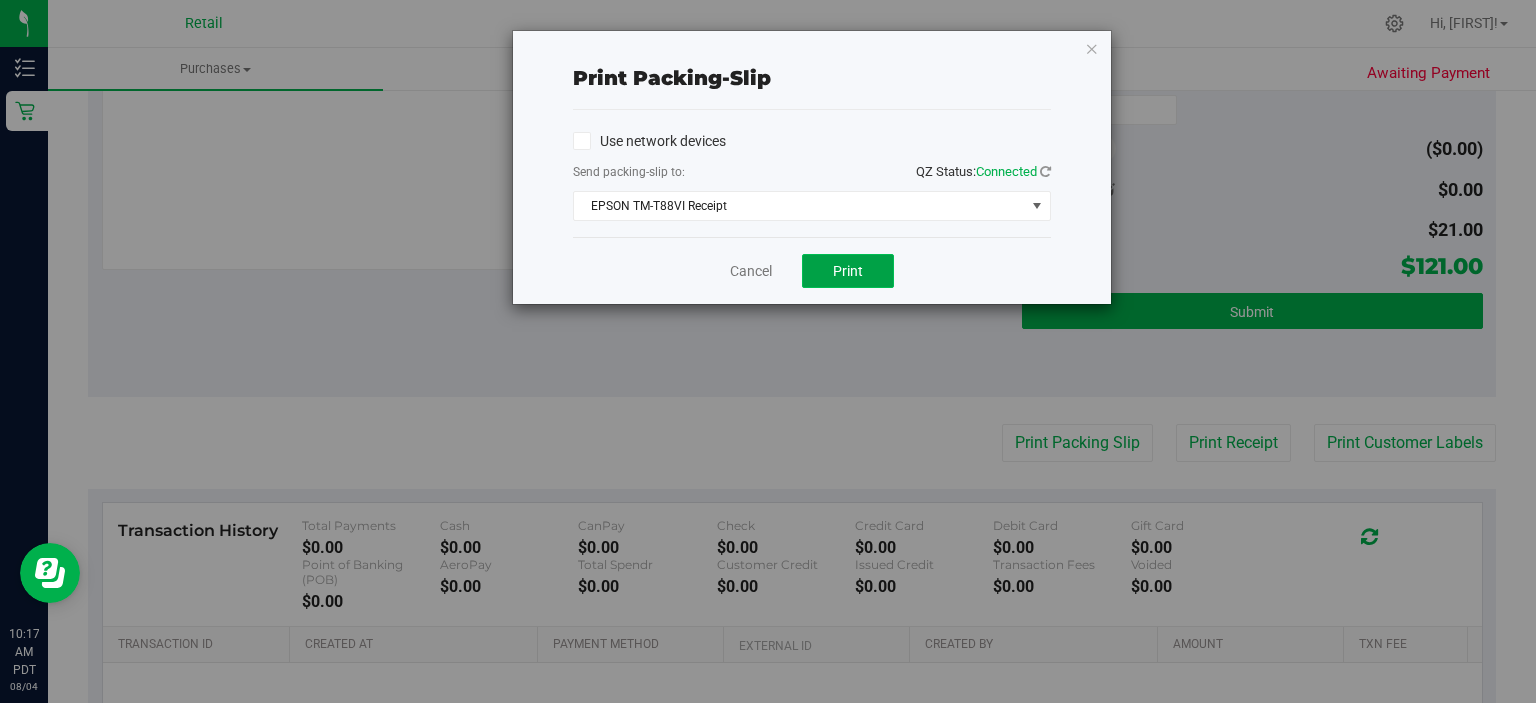click on "Print" at bounding box center (848, 271) 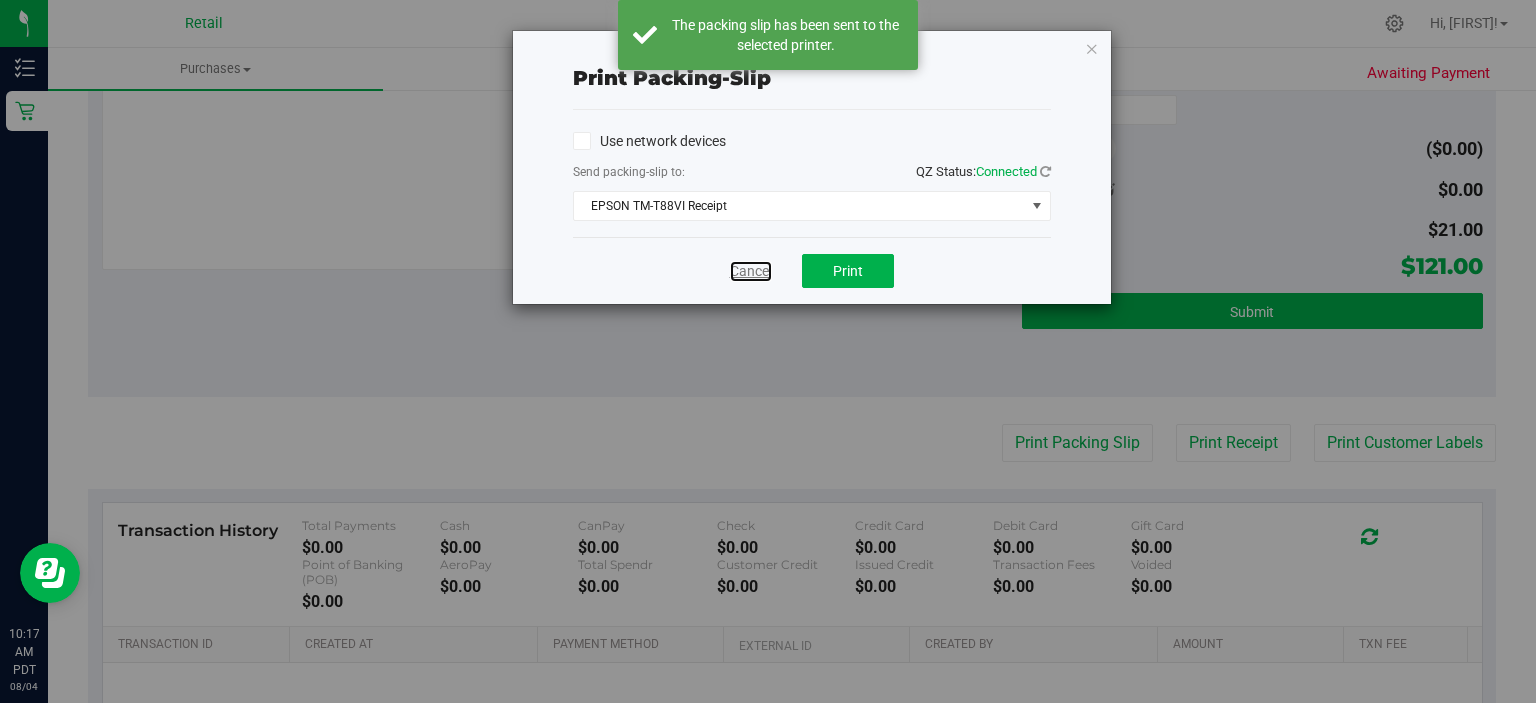drag, startPoint x: 740, startPoint y: 269, endPoint x: 751, endPoint y: 274, distance: 12.083046 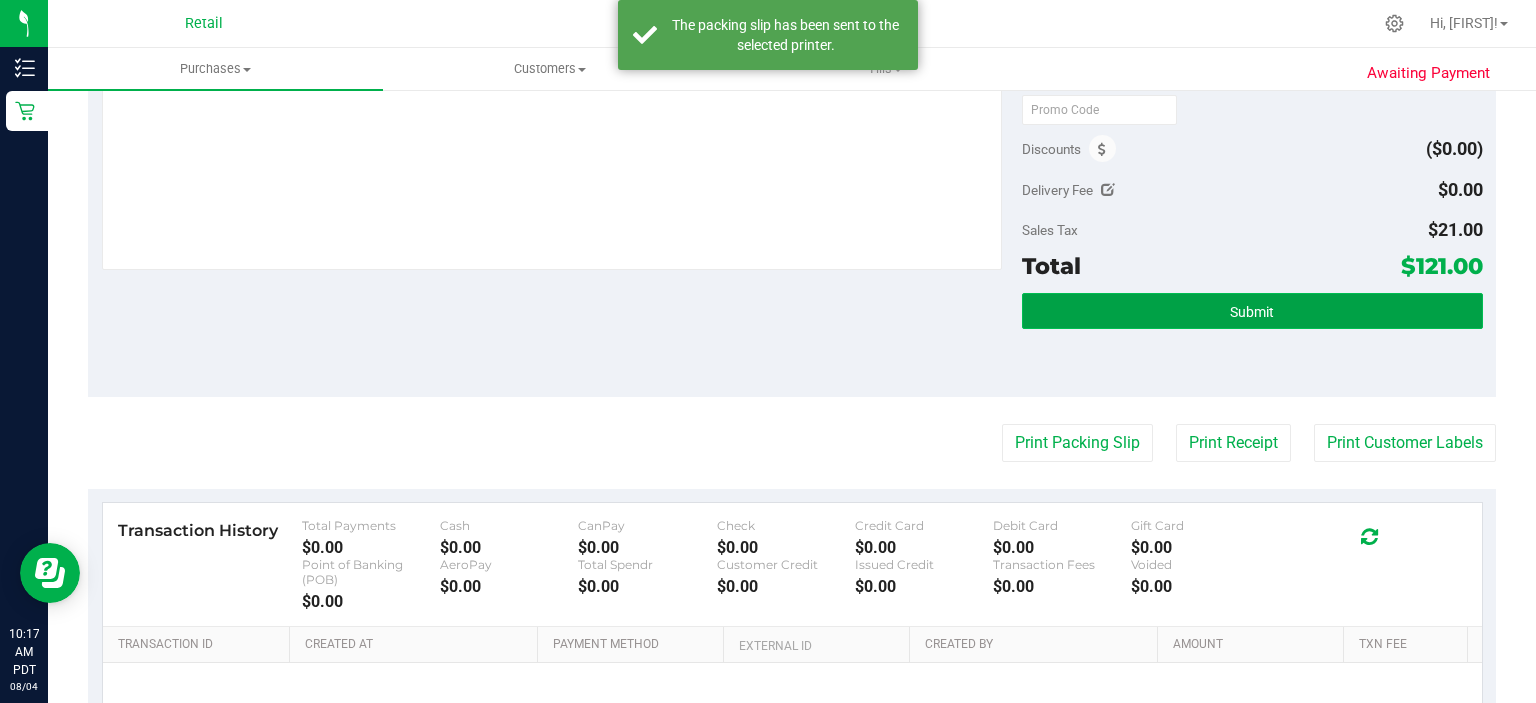 click on "Submit" at bounding box center (1252, 312) 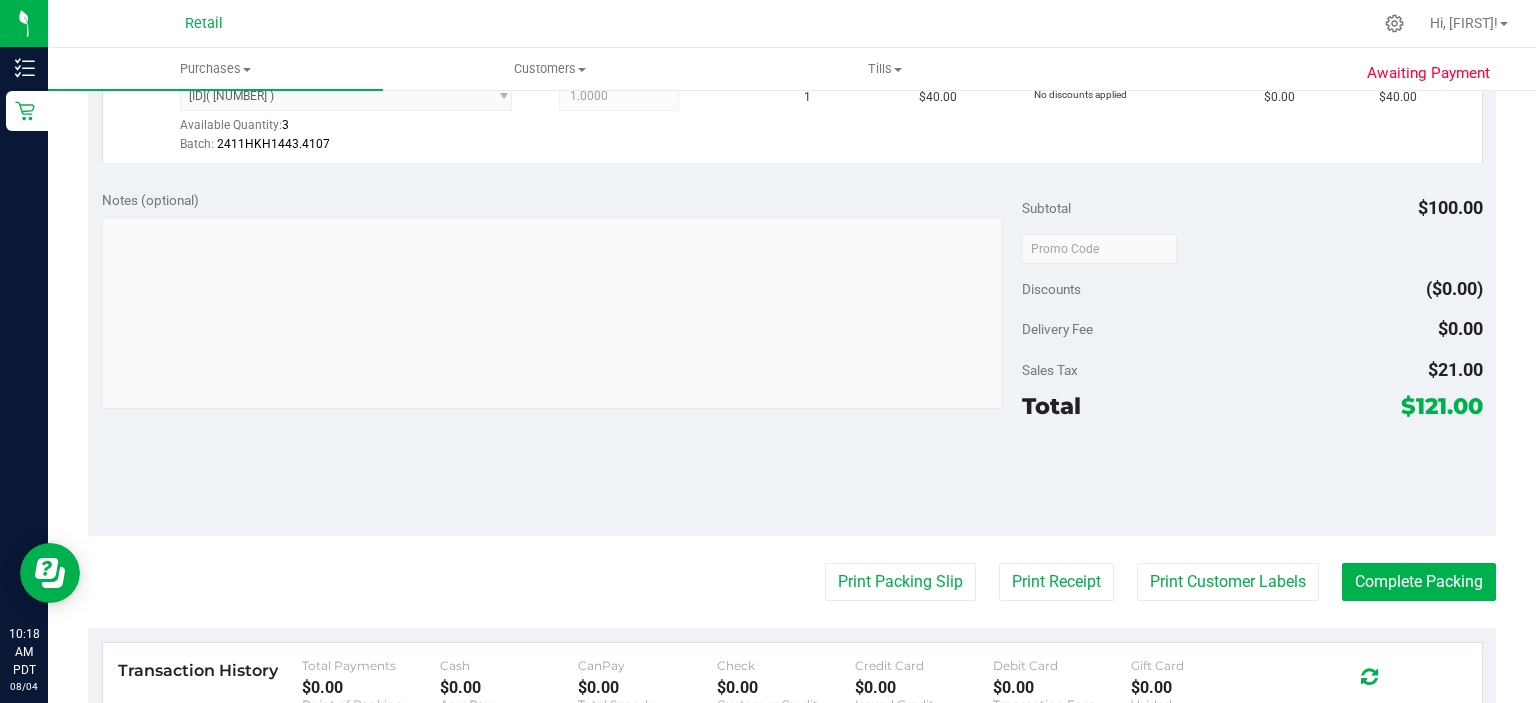 scroll, scrollTop: 817, scrollLeft: 0, axis: vertical 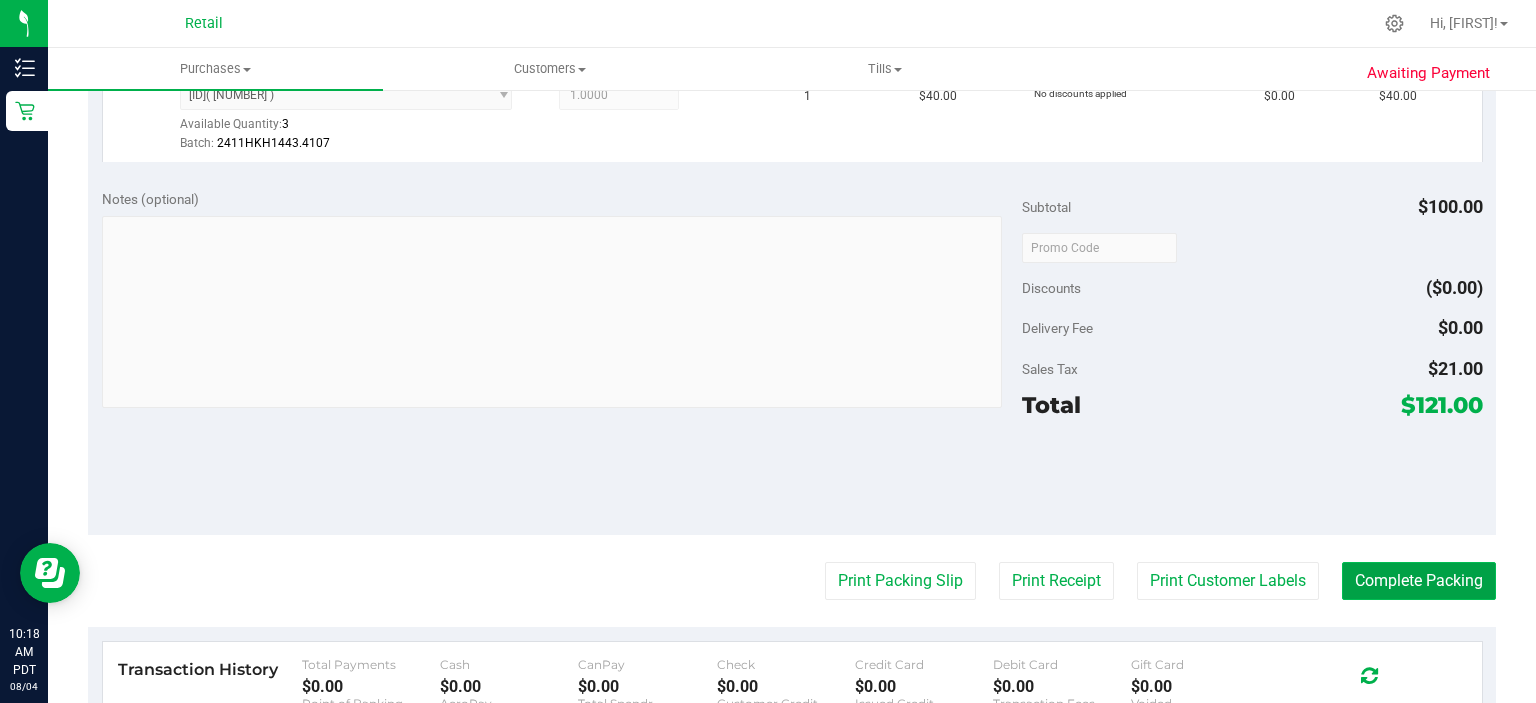 click on "Complete Packing" at bounding box center [1419, 581] 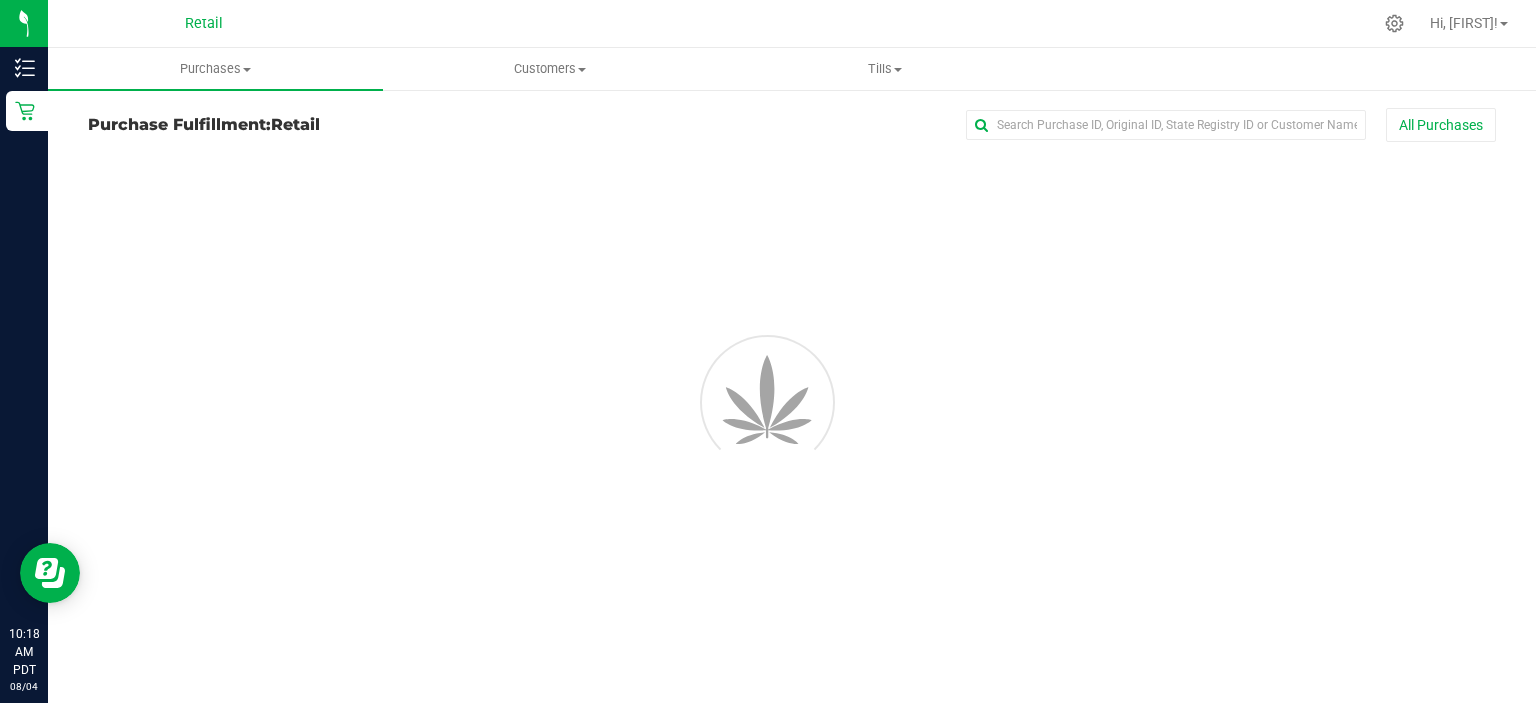 scroll, scrollTop: 0, scrollLeft: 0, axis: both 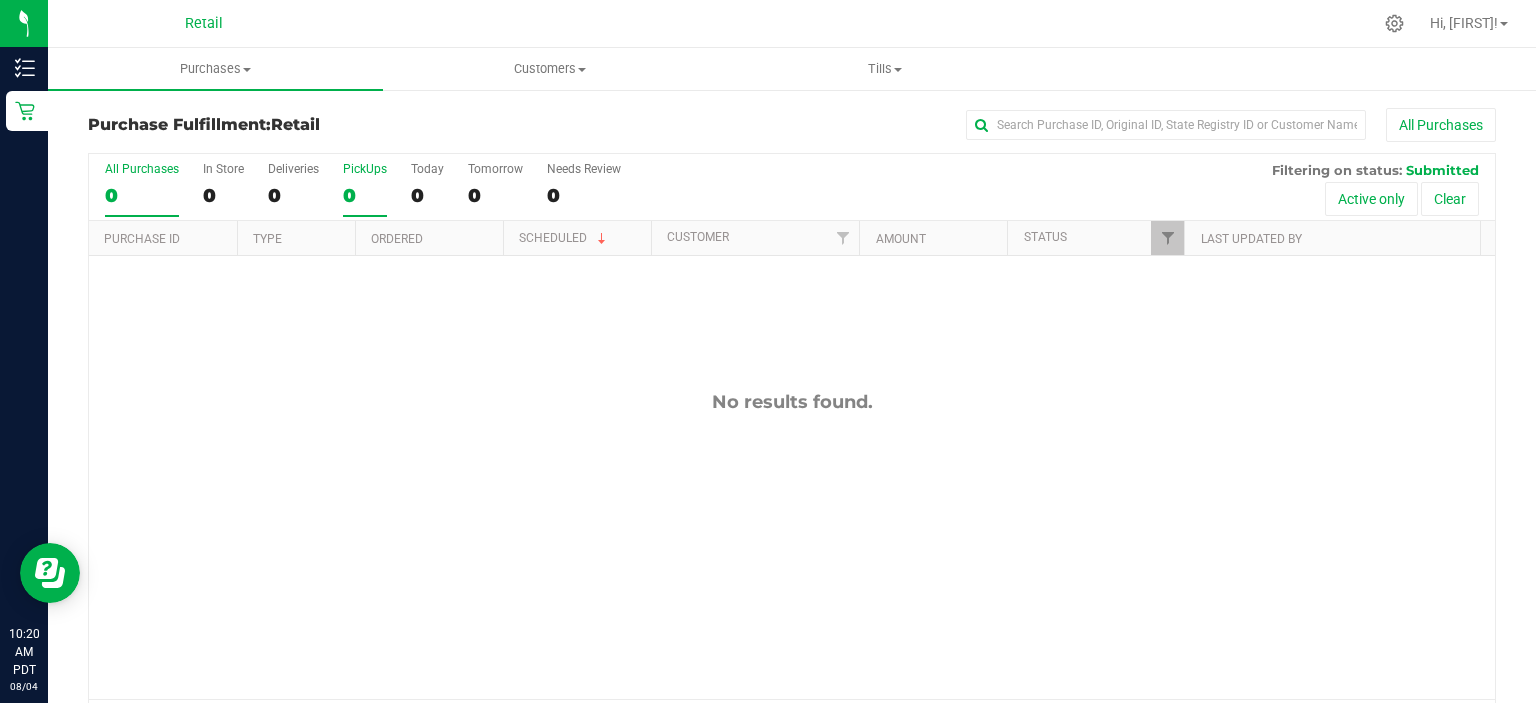click on "0" at bounding box center (365, 195) 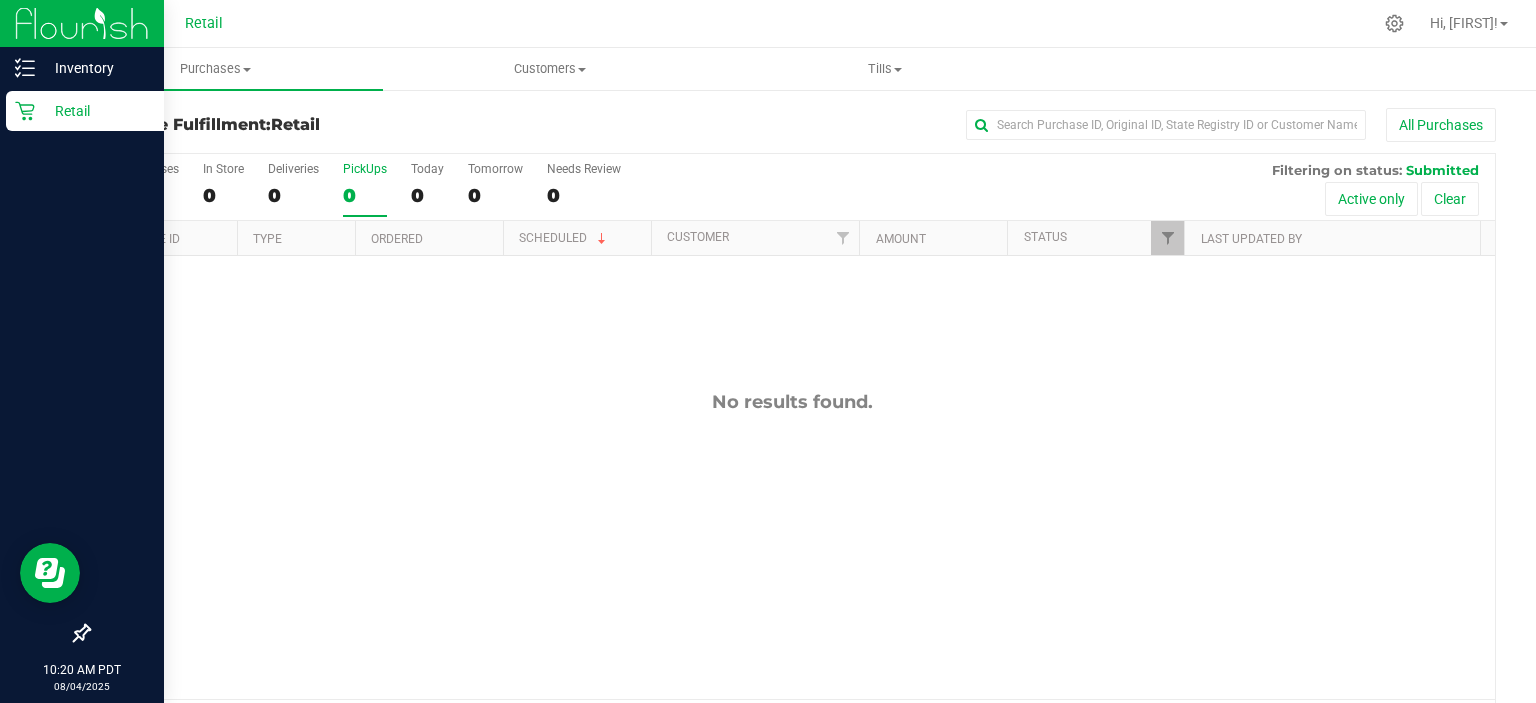 click 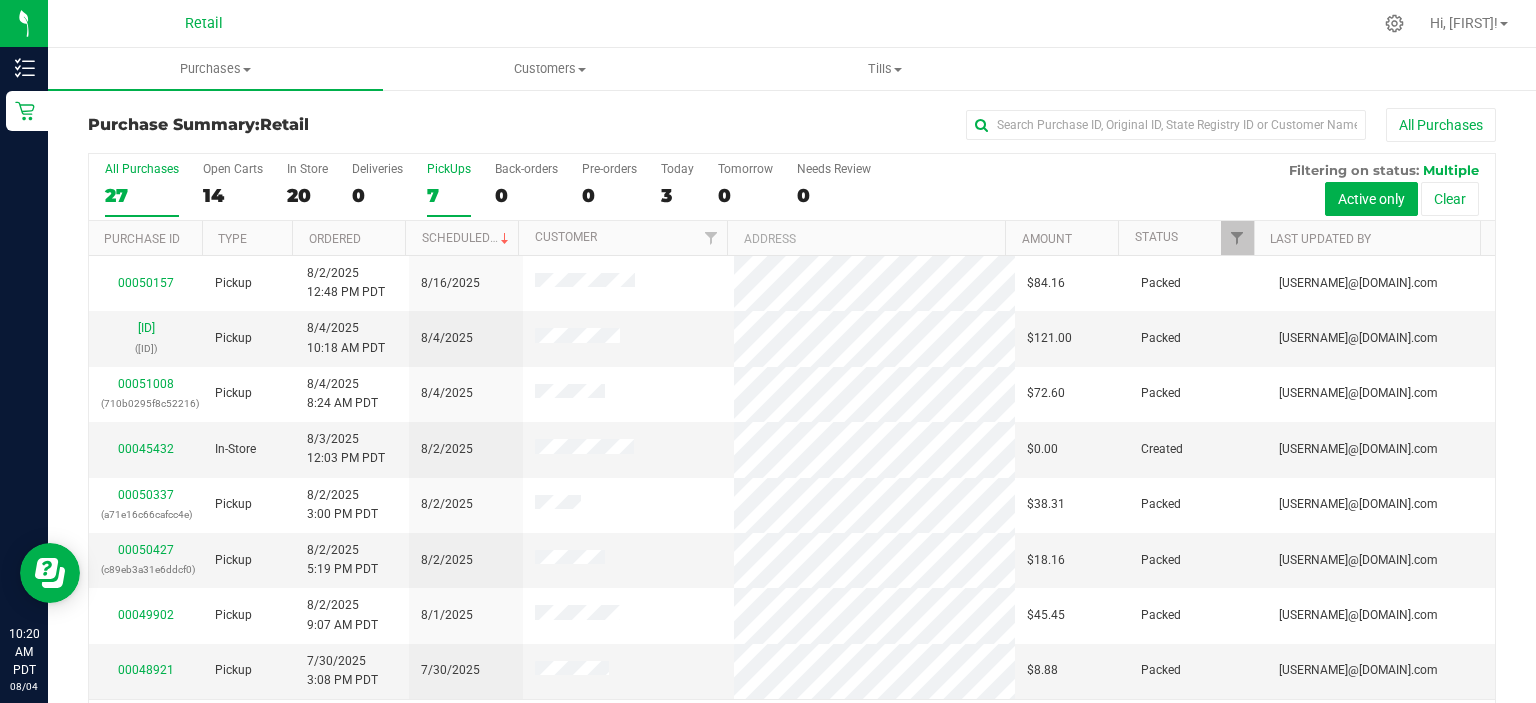 click on "7" at bounding box center (449, 195) 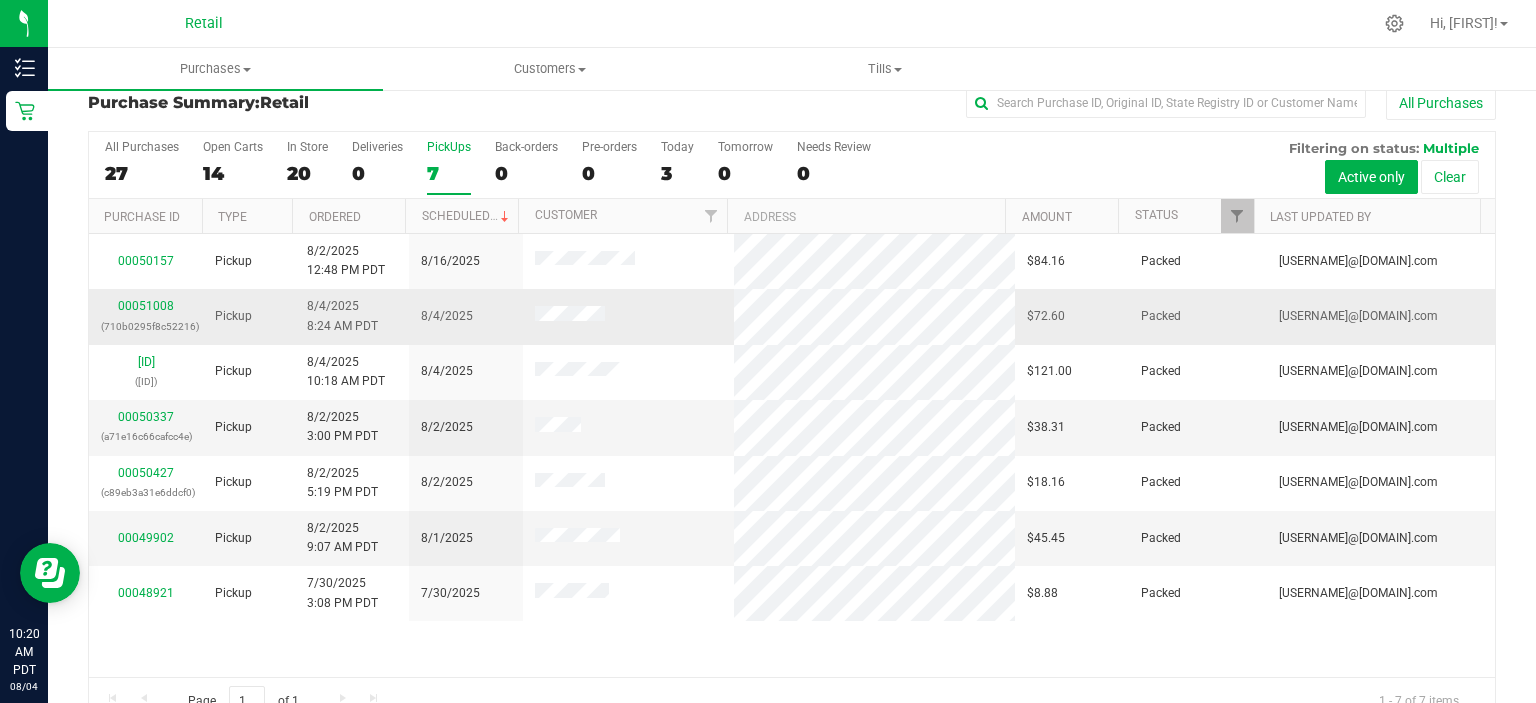 scroll, scrollTop: 0, scrollLeft: 0, axis: both 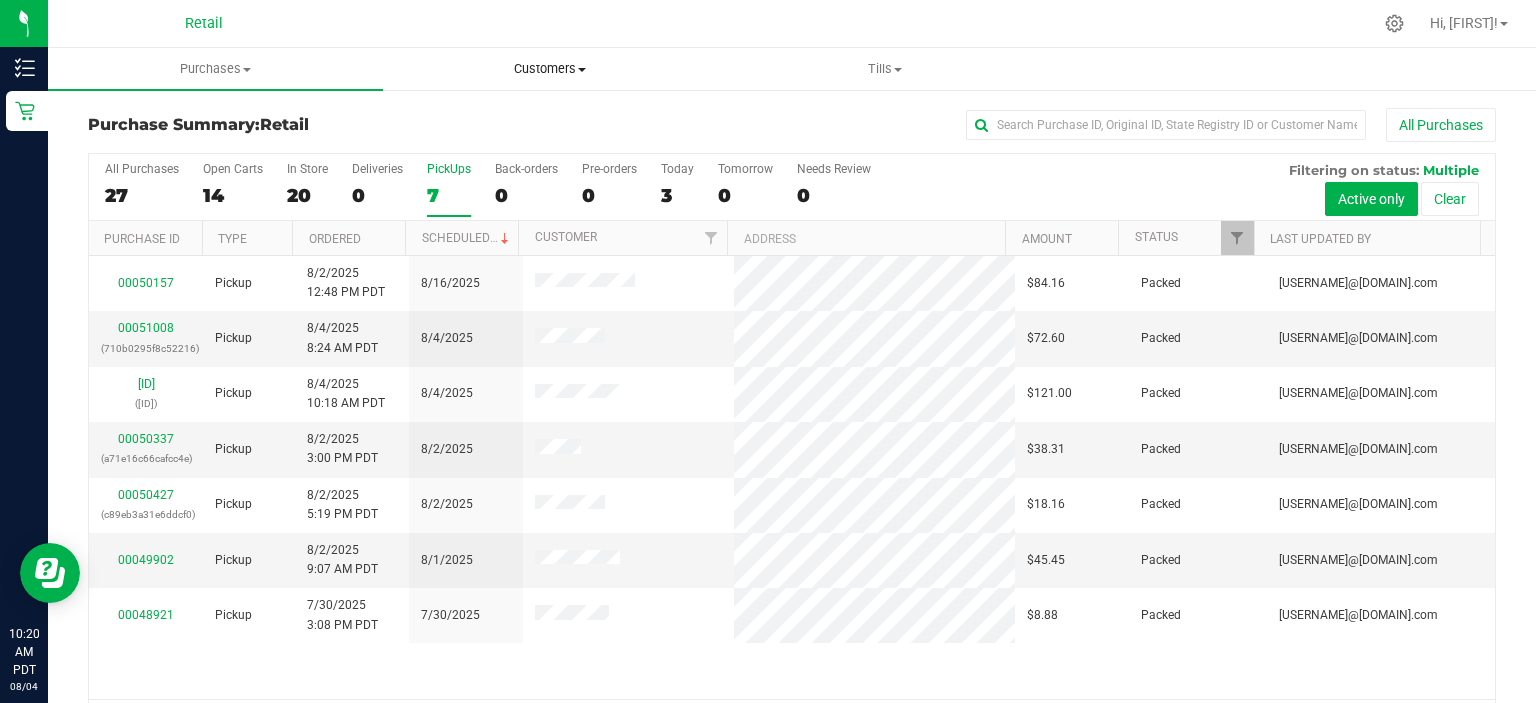 click on "Customers" at bounding box center (550, 69) 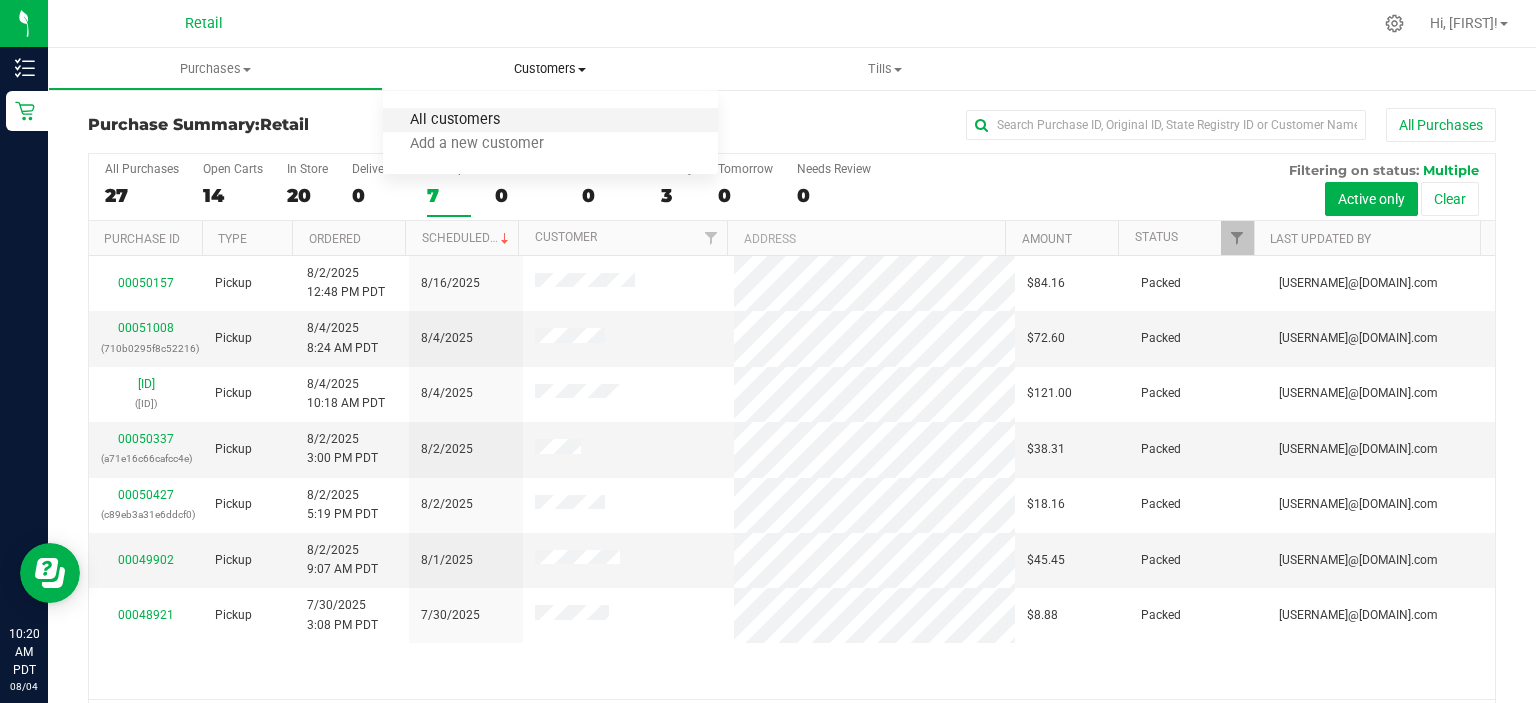 click on "All customers" at bounding box center (455, 120) 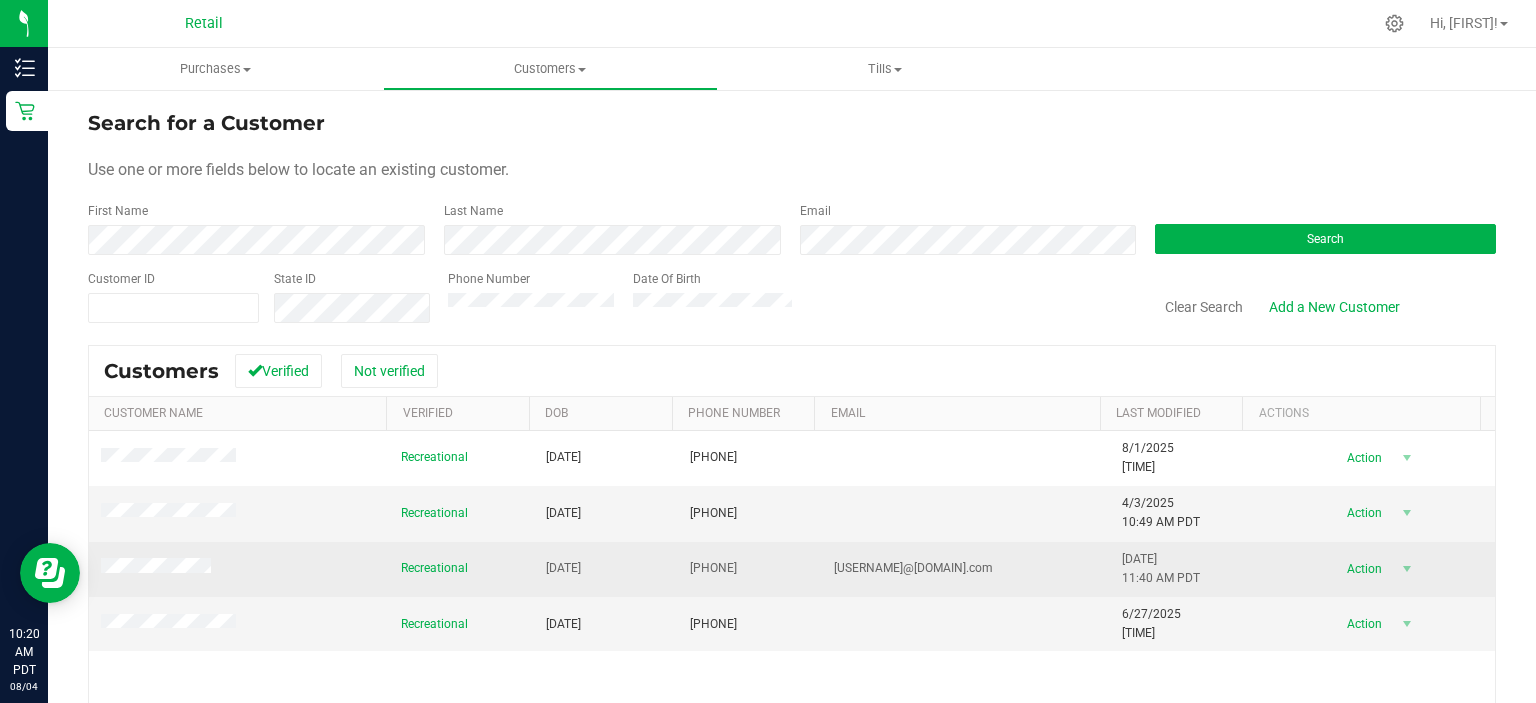 drag, startPoint x: 818, startPoint y: 567, endPoint x: 1007, endPoint y: 567, distance: 189 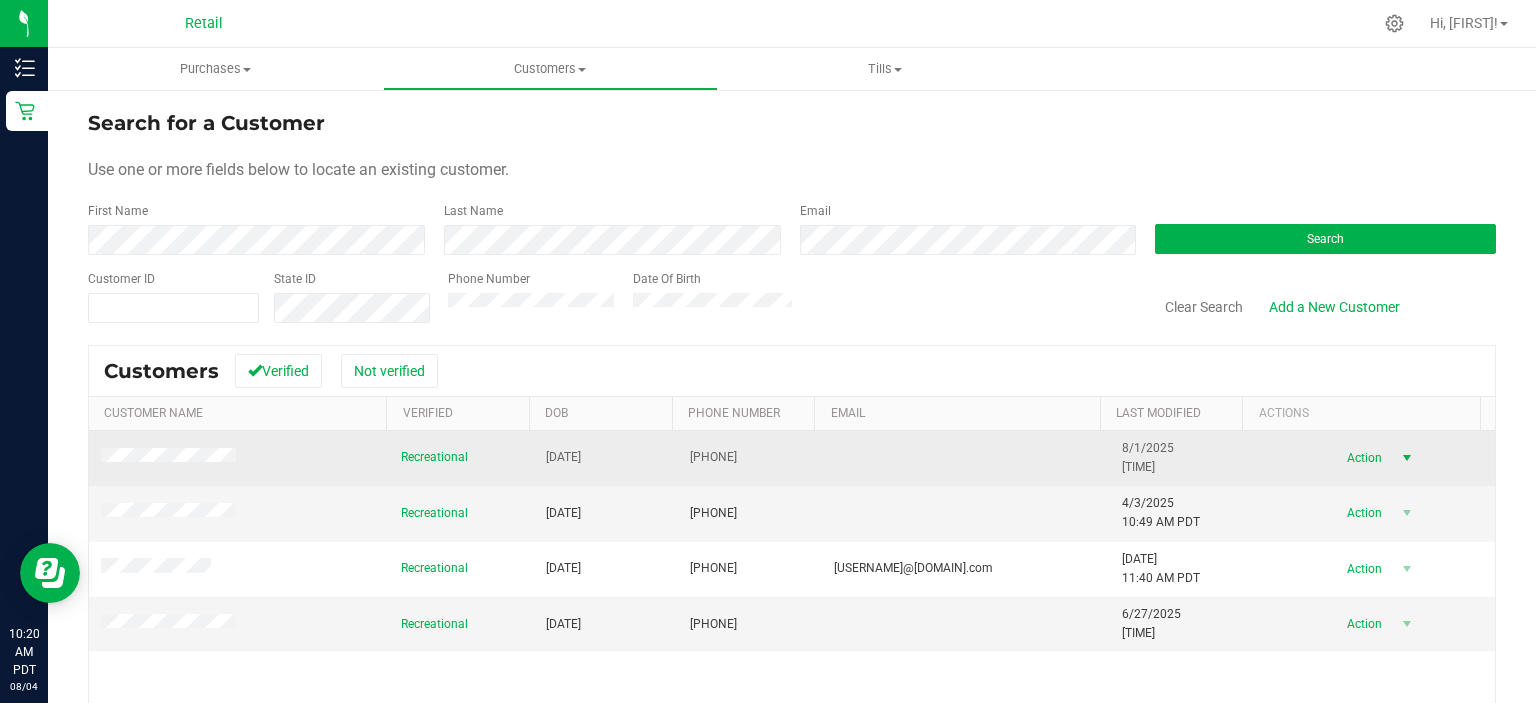 click on "Action" at bounding box center [1362, 458] 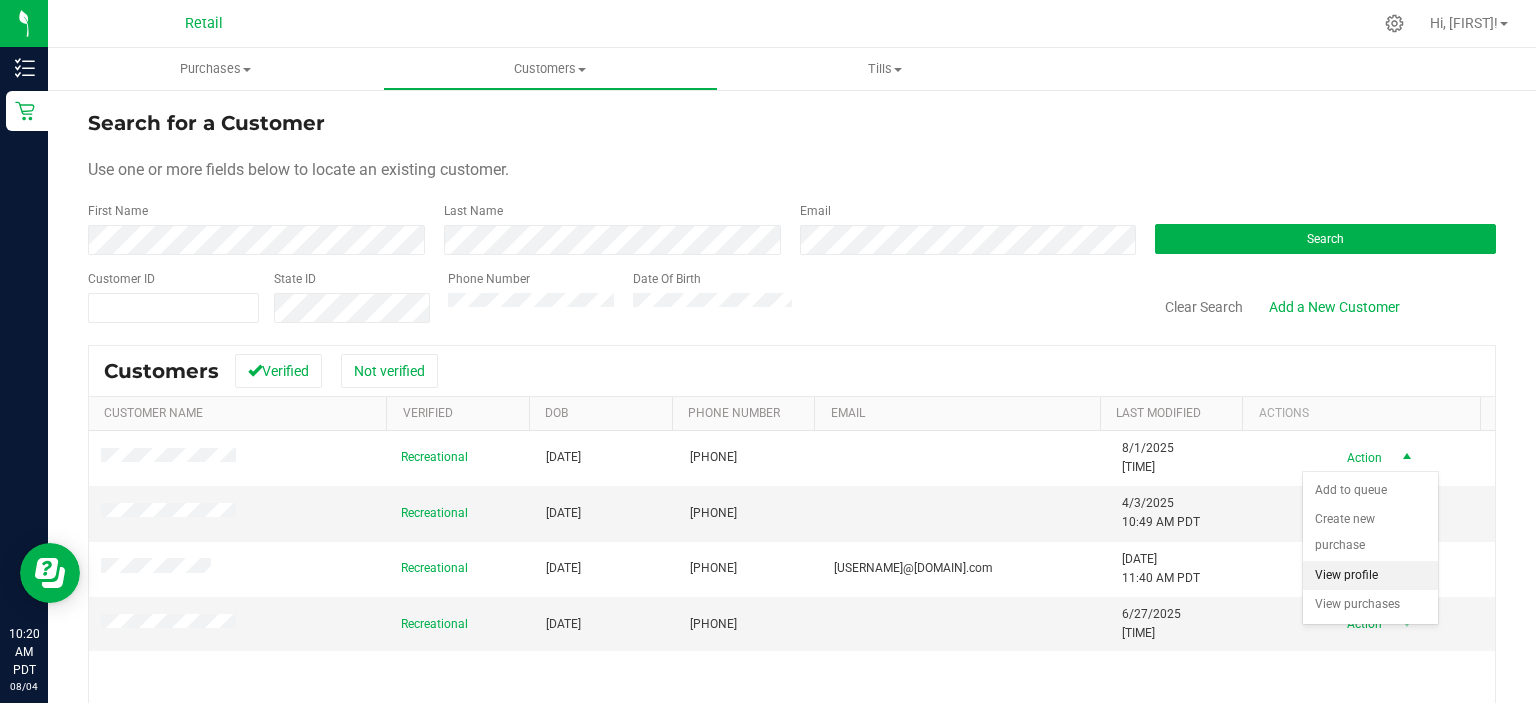 click on "View profile" at bounding box center [1370, 576] 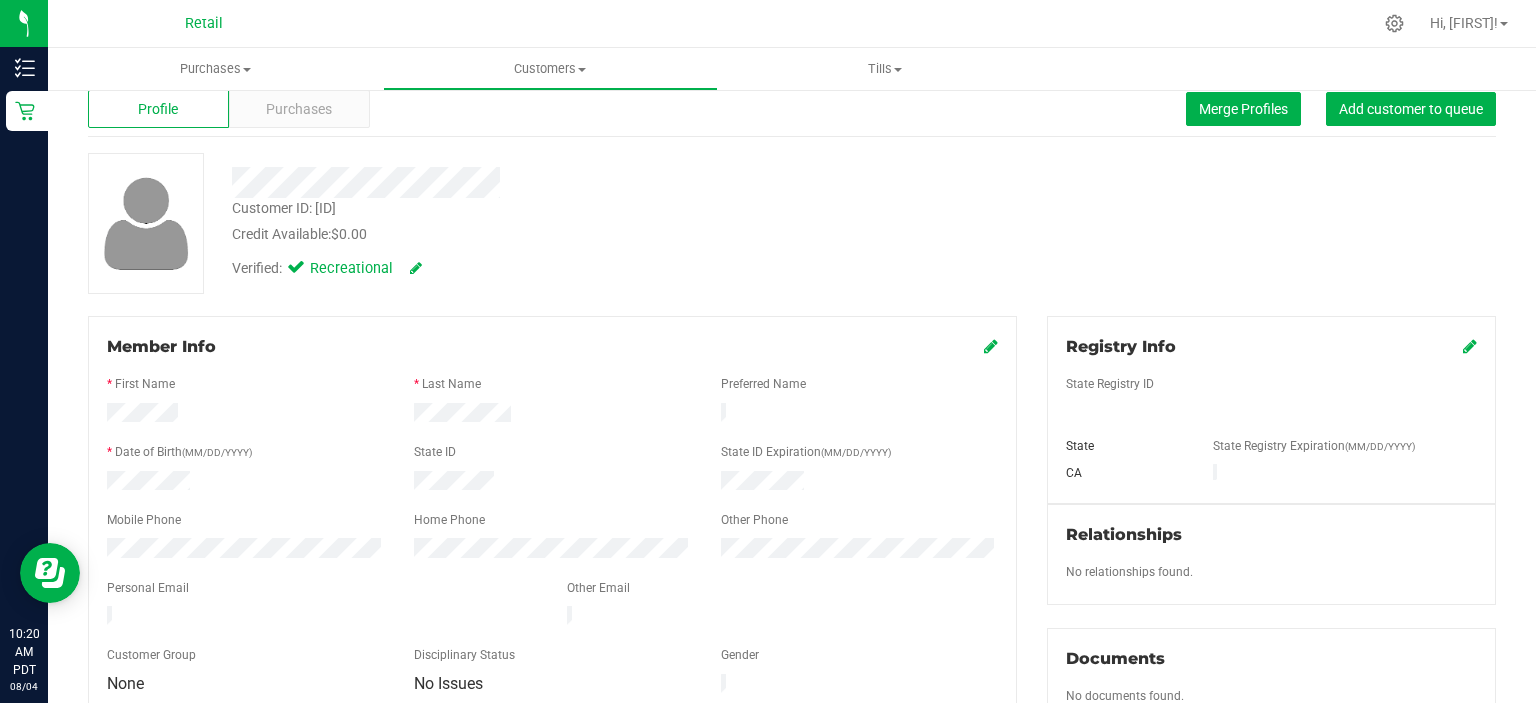 scroll, scrollTop: 0, scrollLeft: 0, axis: both 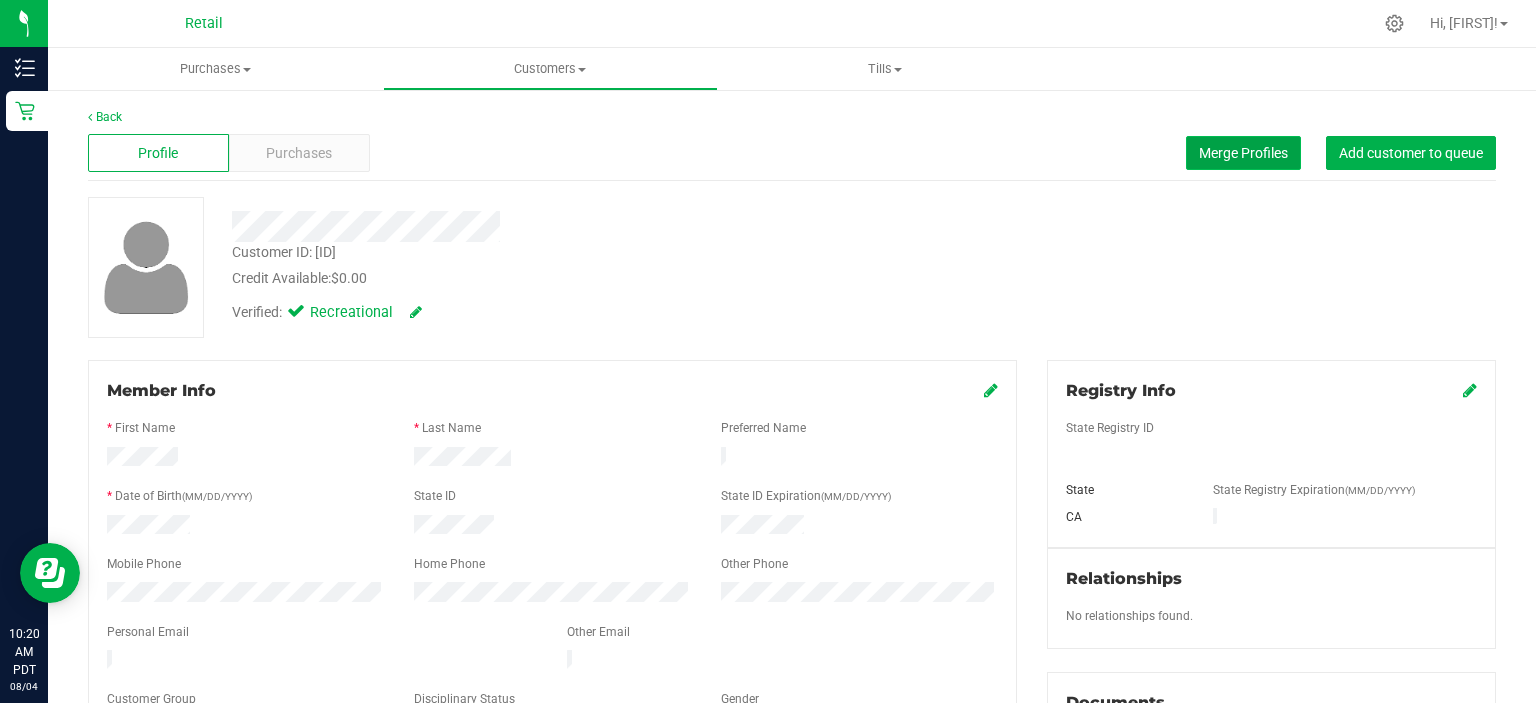 click on "Merge Profiles" at bounding box center (1243, 153) 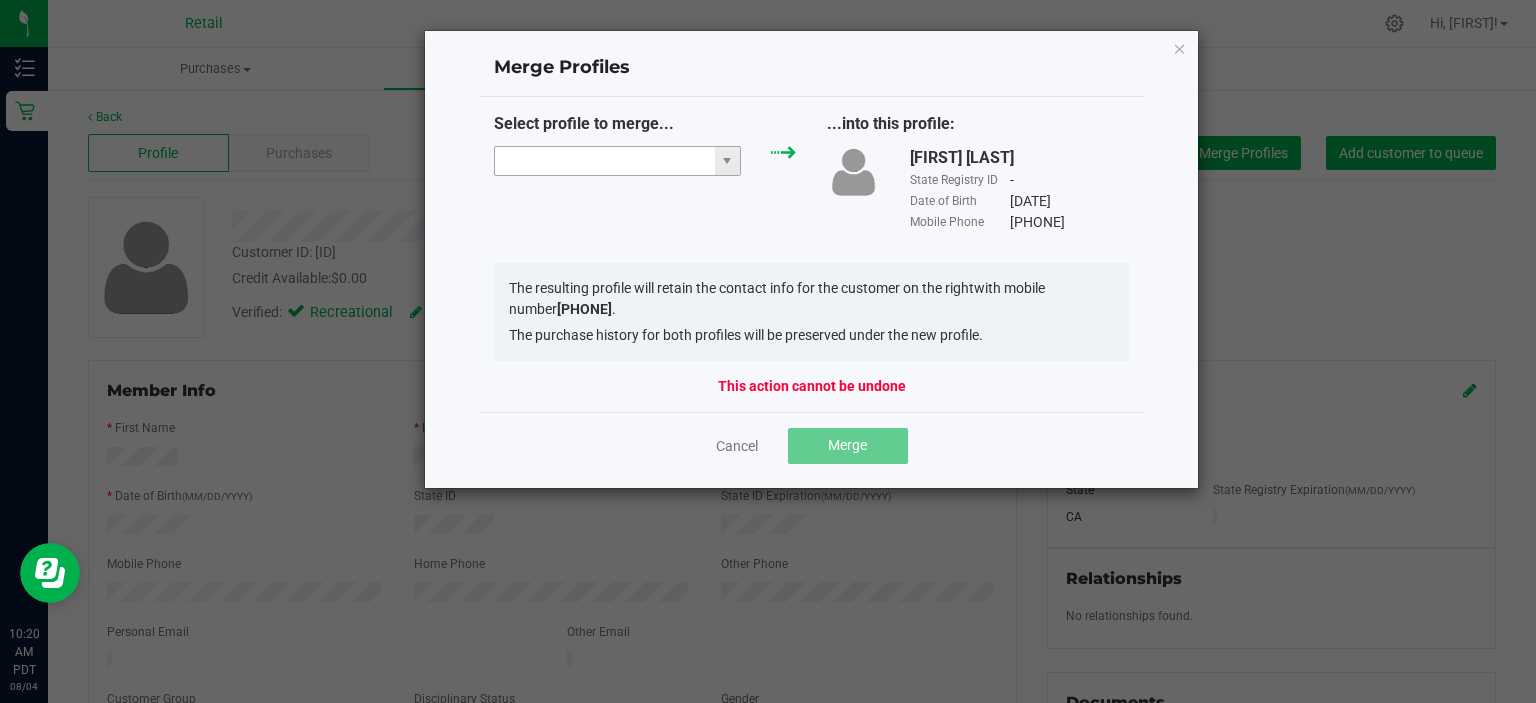 click at bounding box center [605, 161] 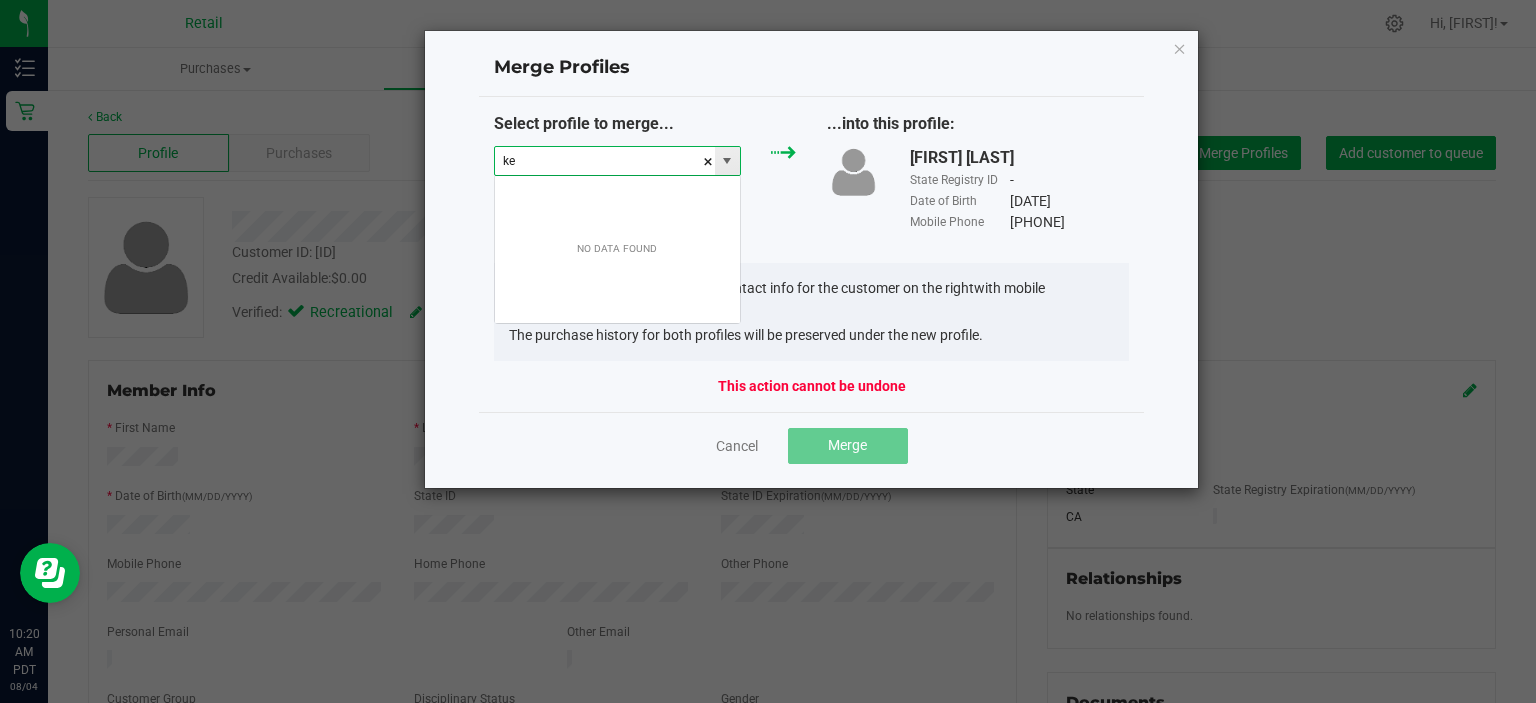 scroll, scrollTop: 99970, scrollLeft: 99752, axis: both 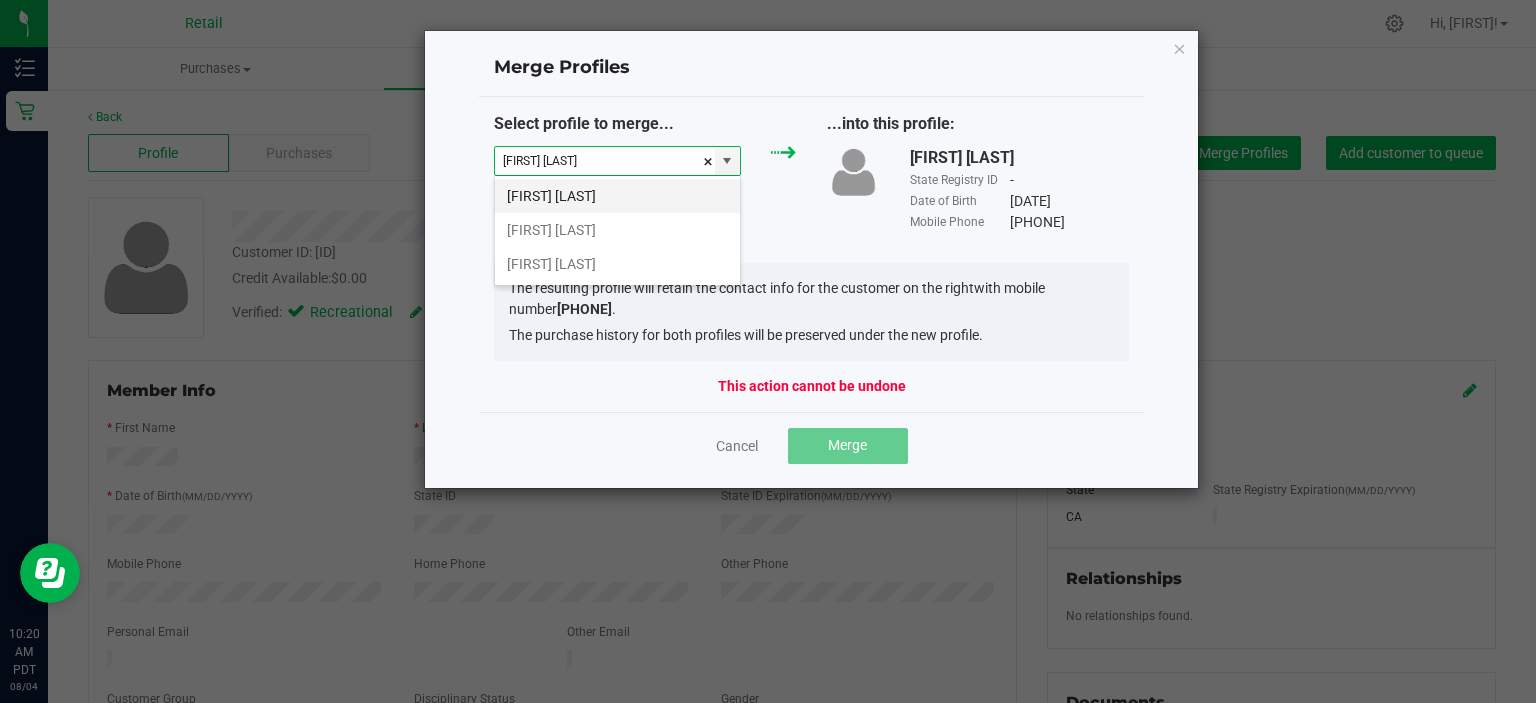 click on "KENNETH UNDERWOOD" at bounding box center (617, 196) 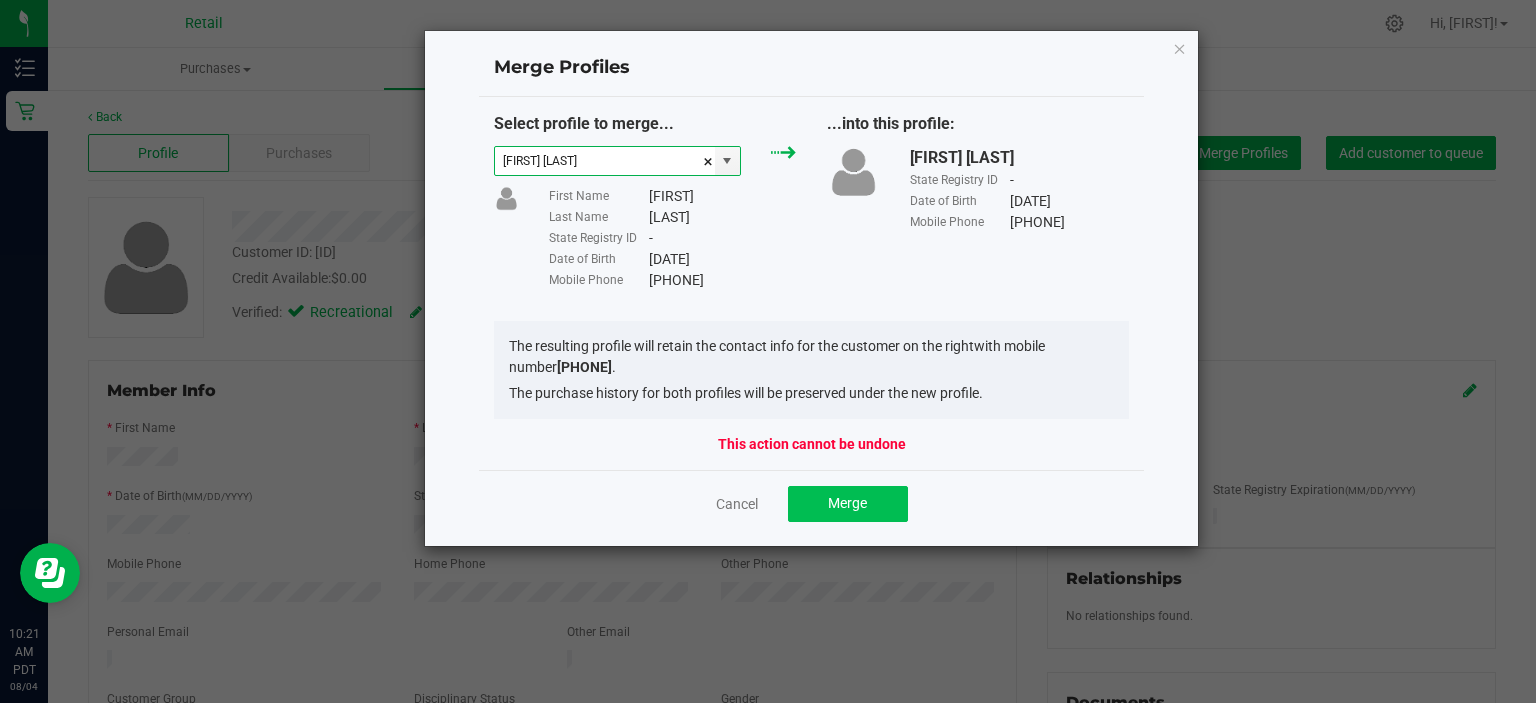 type on "KENNETH UNDERWOOD" 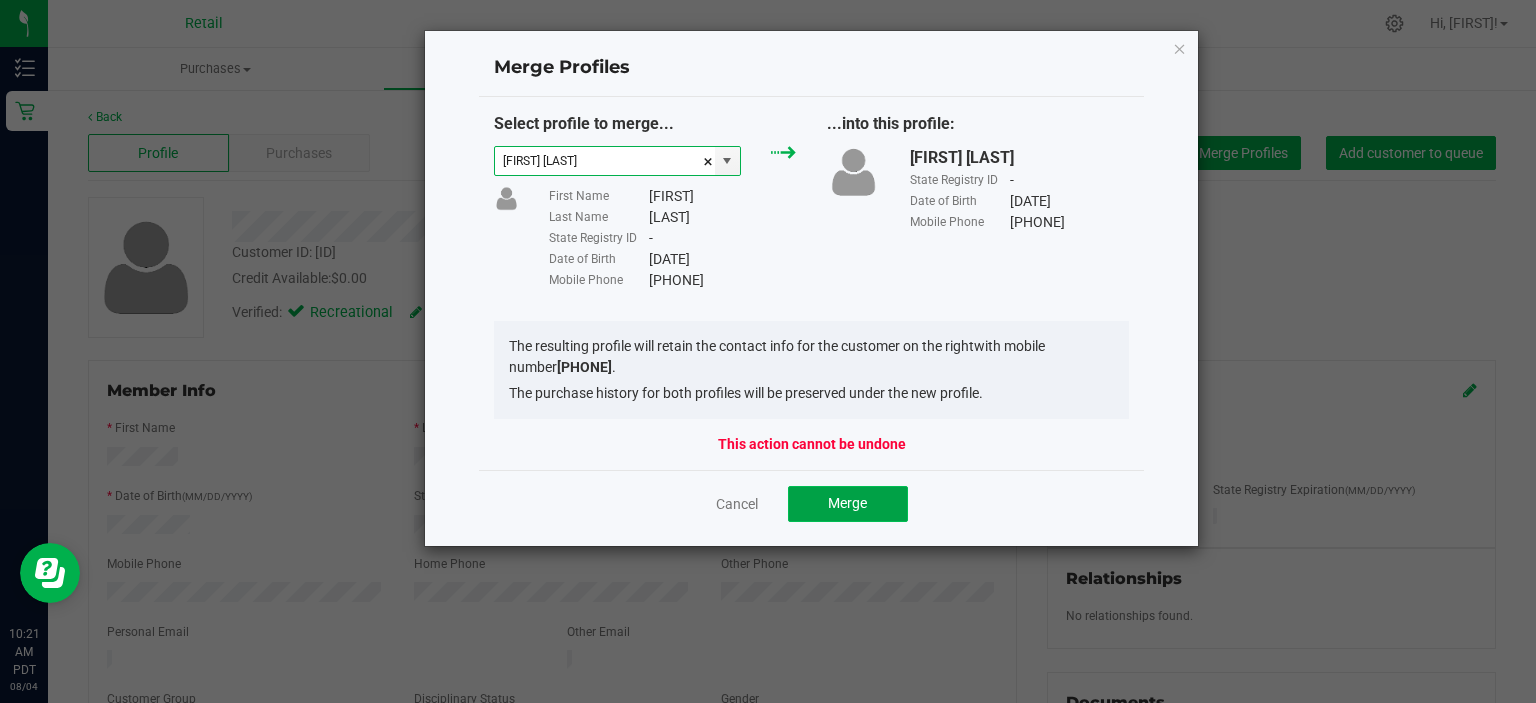 click on "Merge" 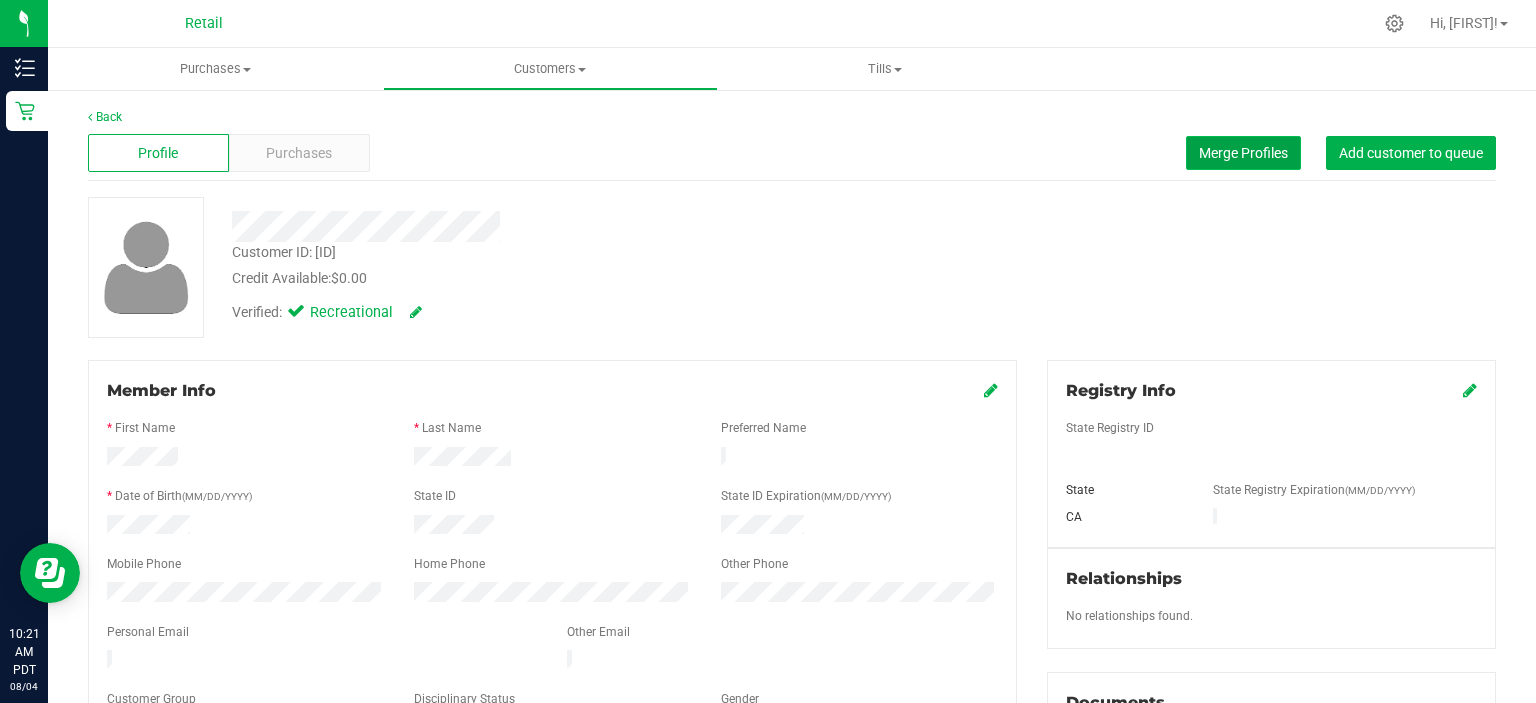 click on "Merge Profiles" at bounding box center [1243, 153] 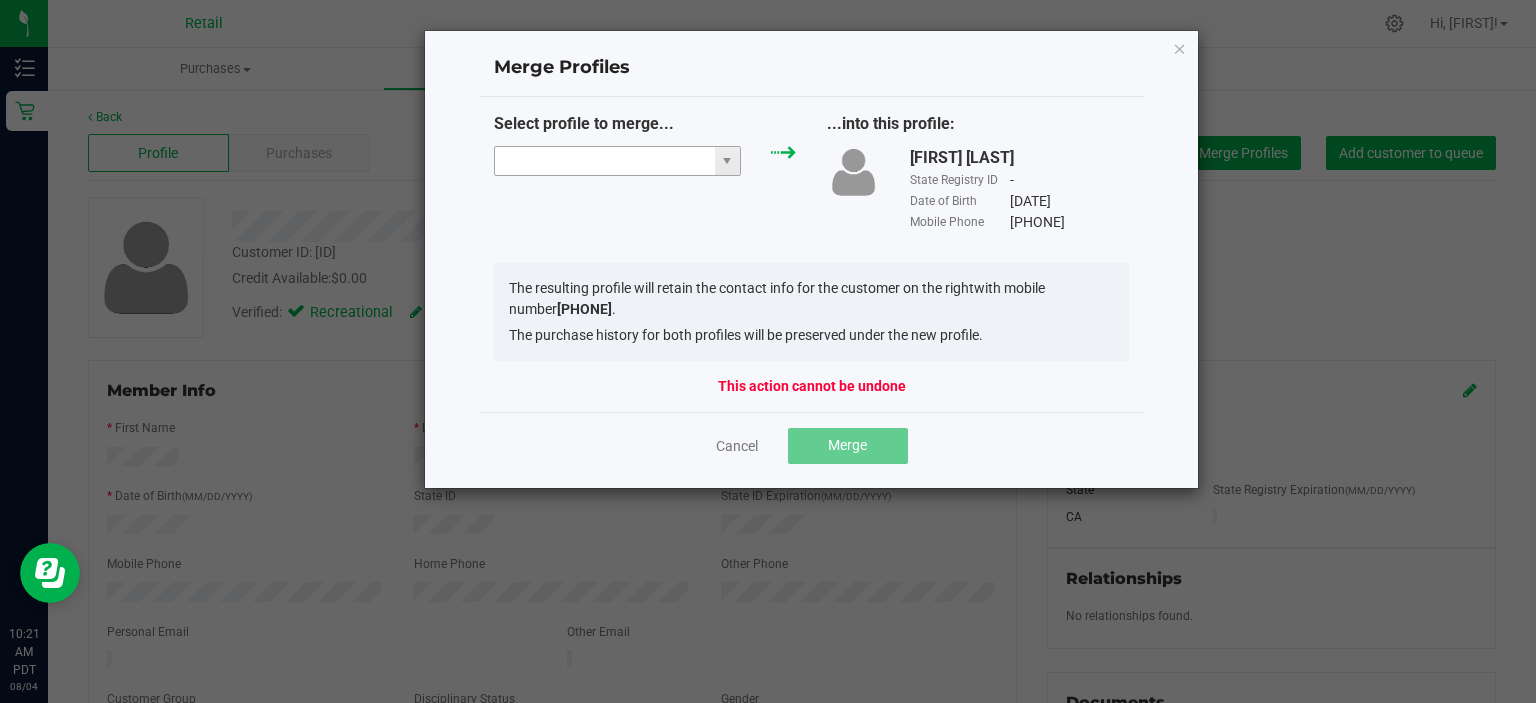 click at bounding box center [605, 161] 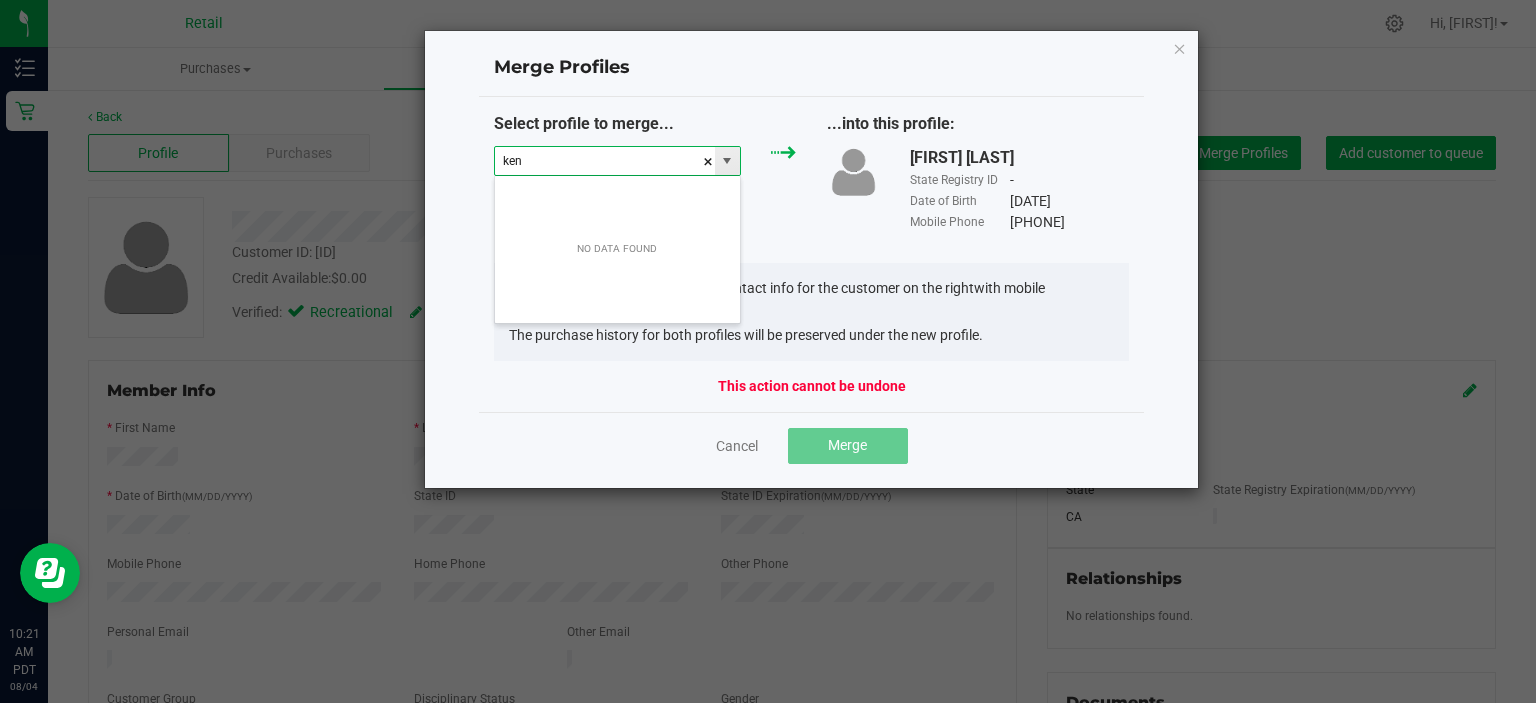 scroll, scrollTop: 99970, scrollLeft: 99752, axis: both 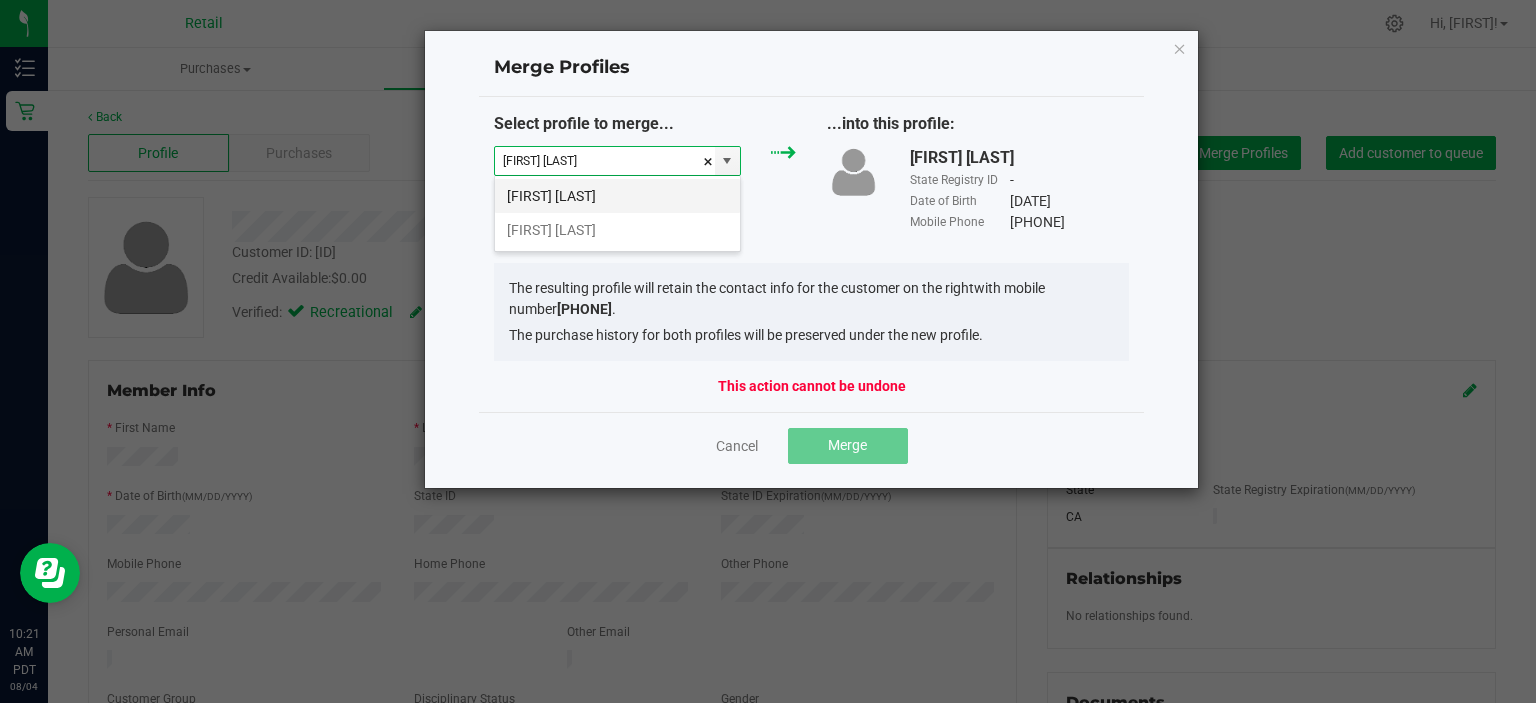 click on "Kenneth Underwood" at bounding box center (617, 196) 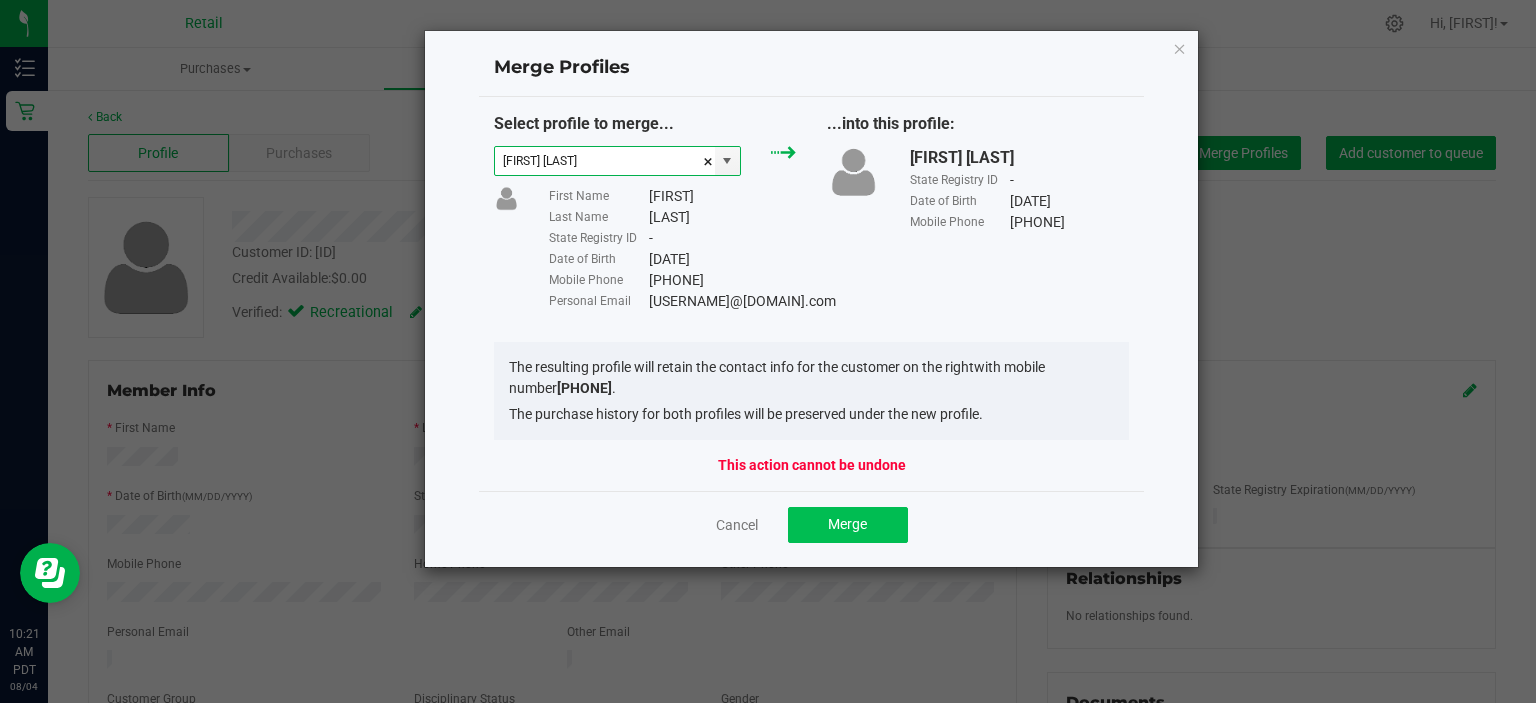 type on "Kenneth Underwood" 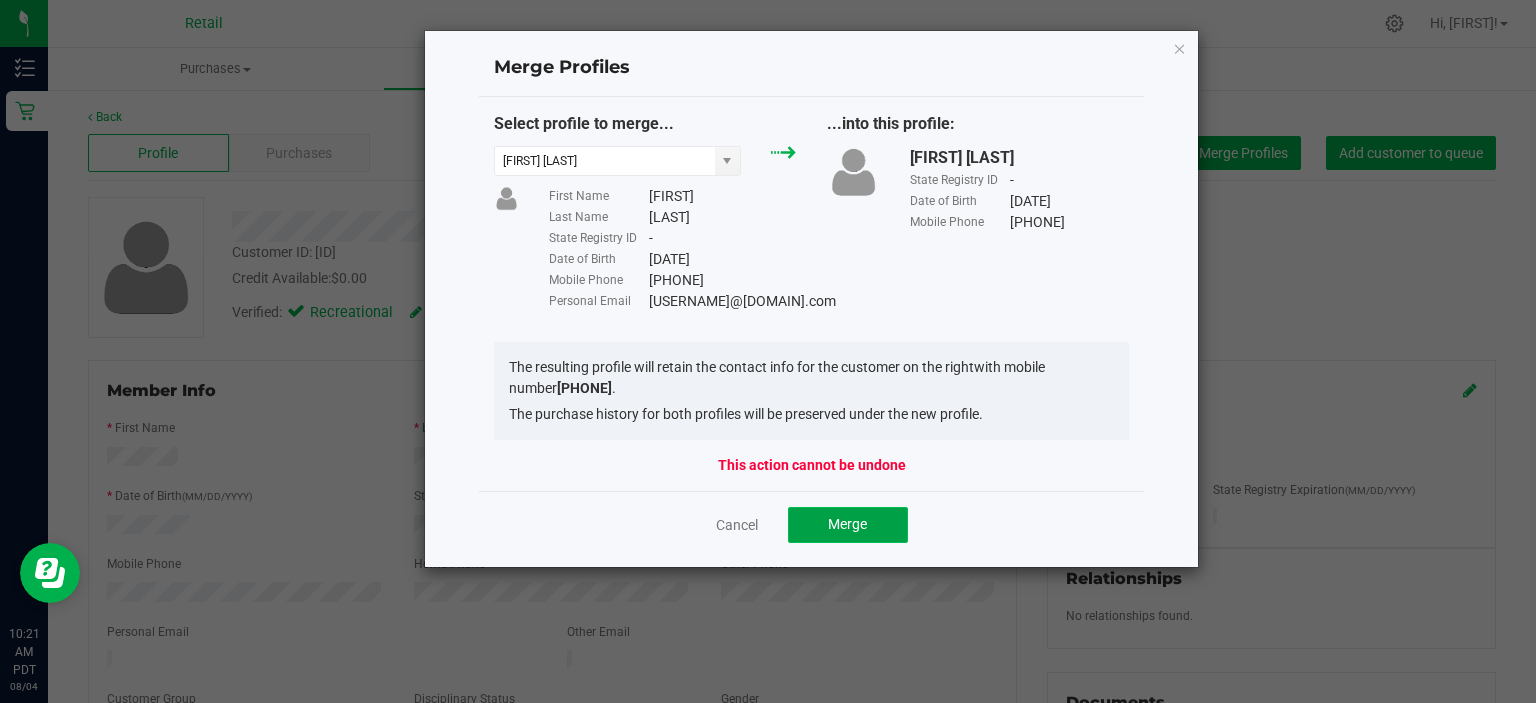 click on "Merge" 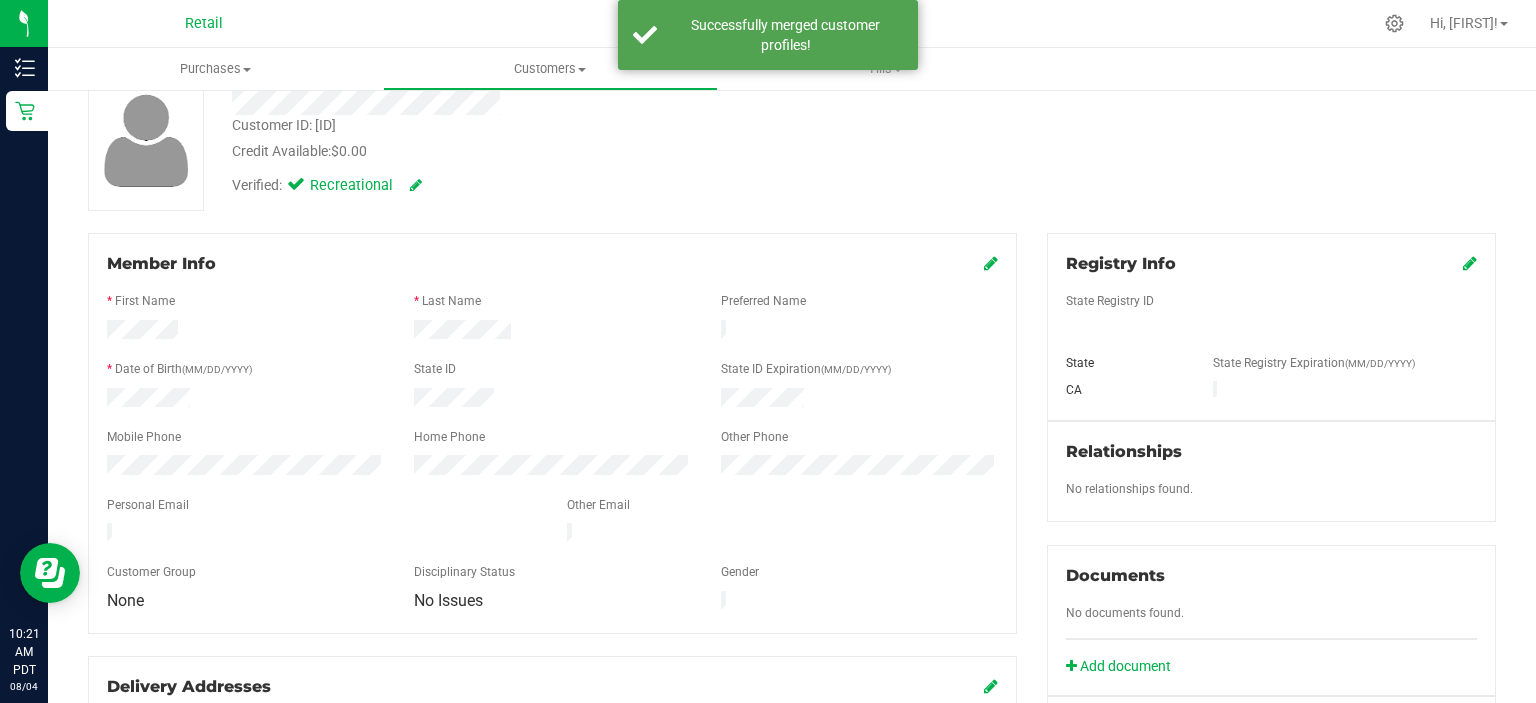 scroll, scrollTop: 0, scrollLeft: 0, axis: both 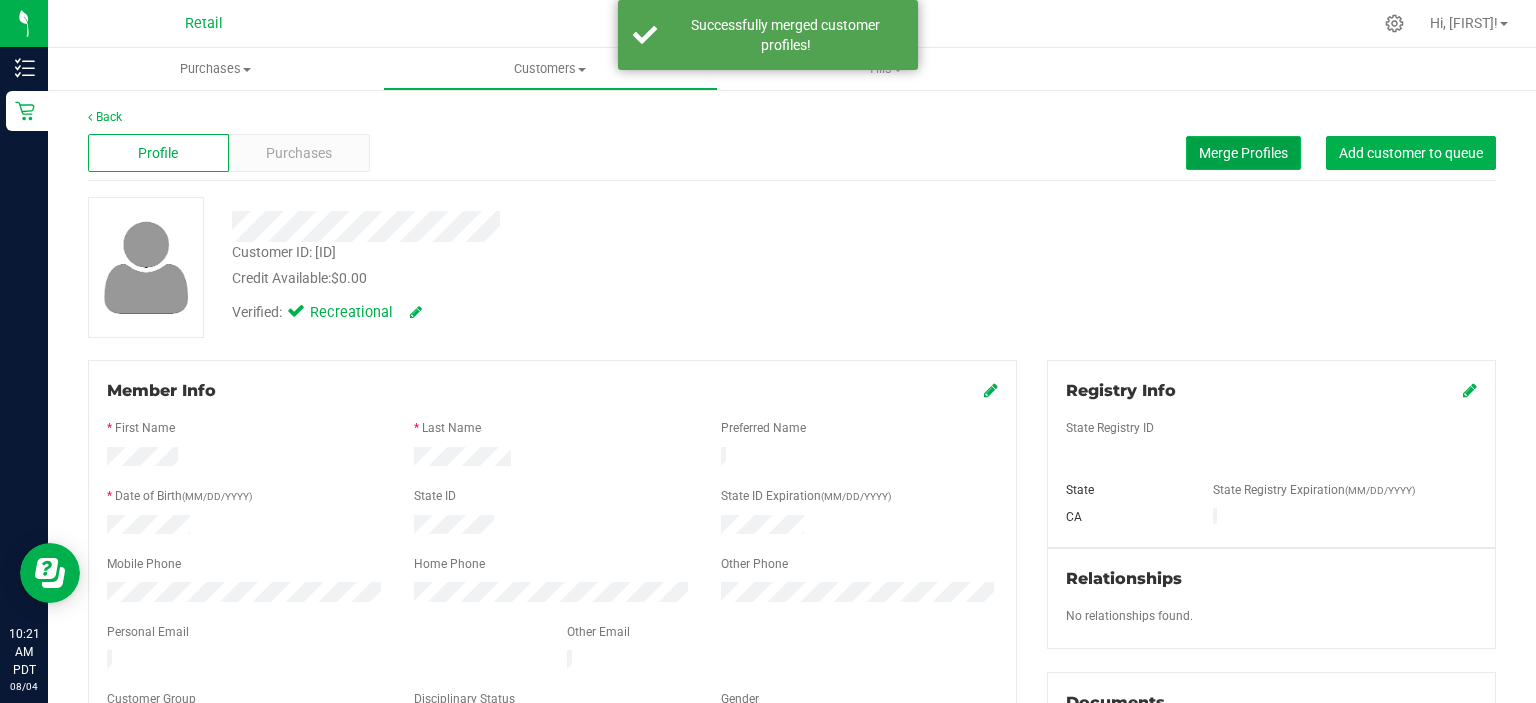 click on "Merge Profiles" at bounding box center [1243, 153] 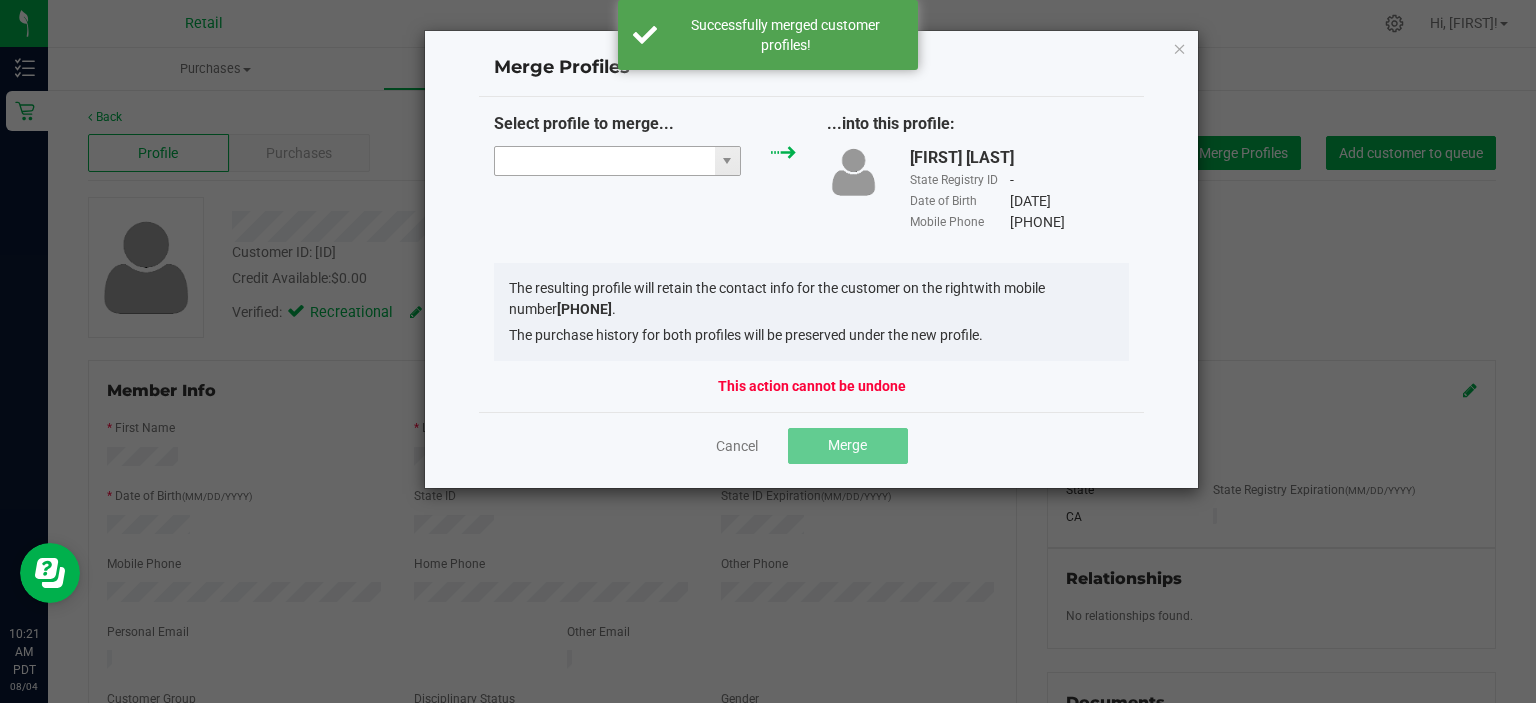 click at bounding box center [605, 161] 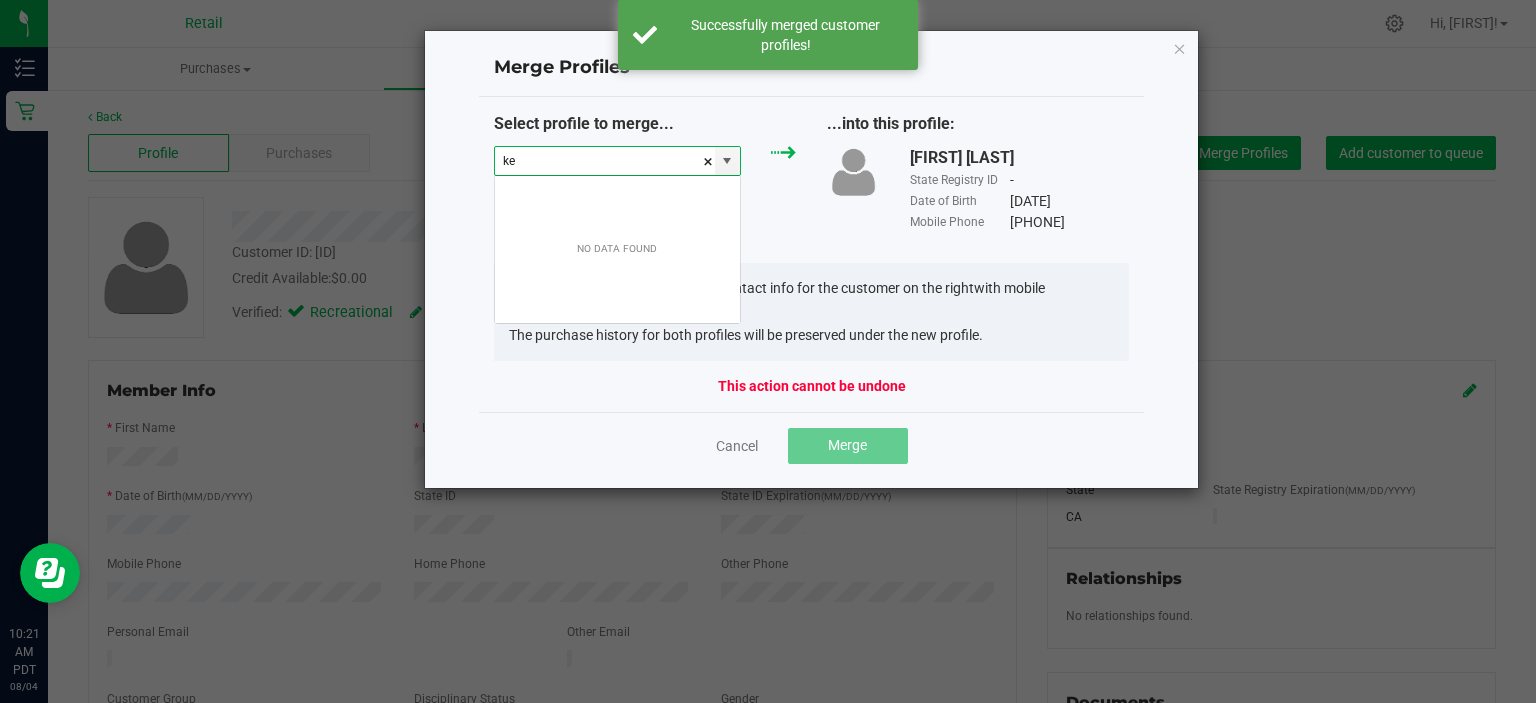 scroll, scrollTop: 99970, scrollLeft: 99752, axis: both 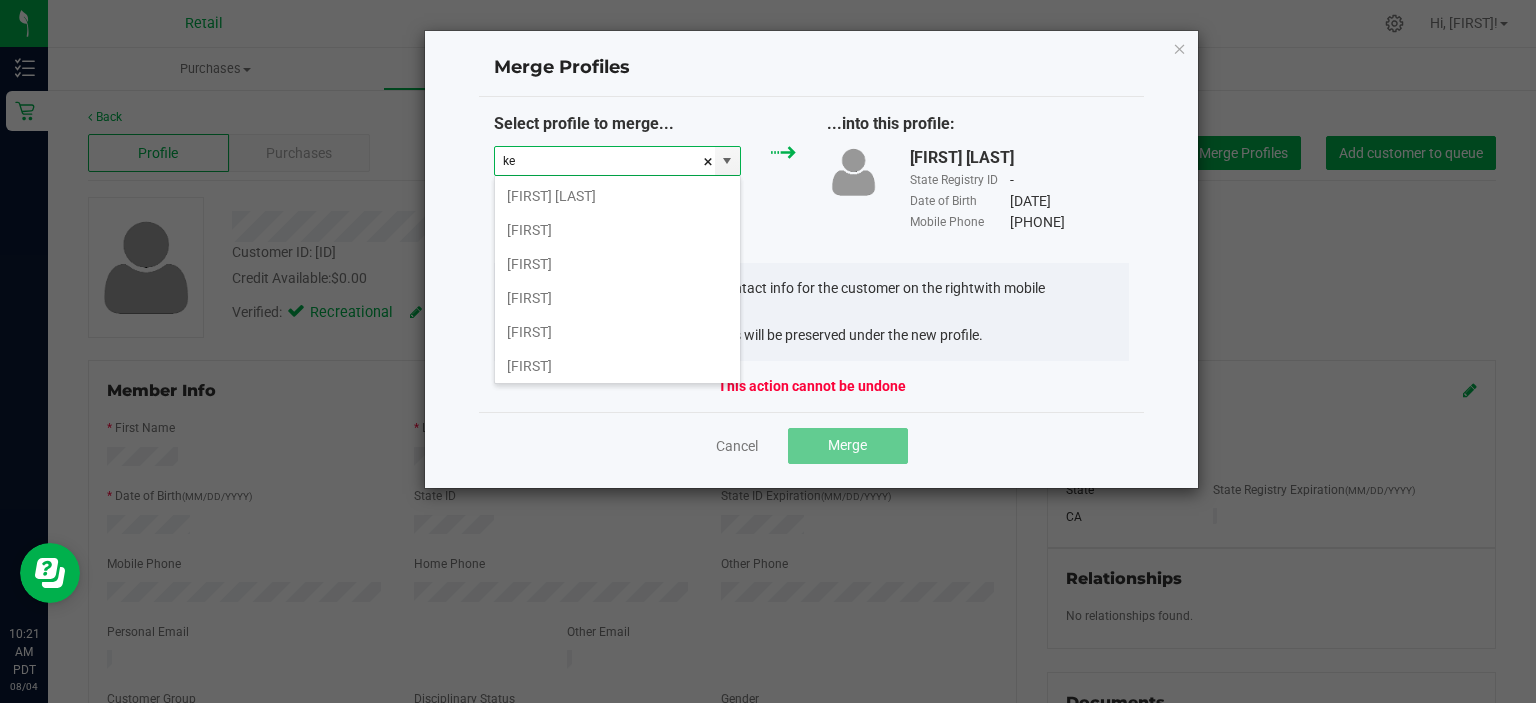 type on "k" 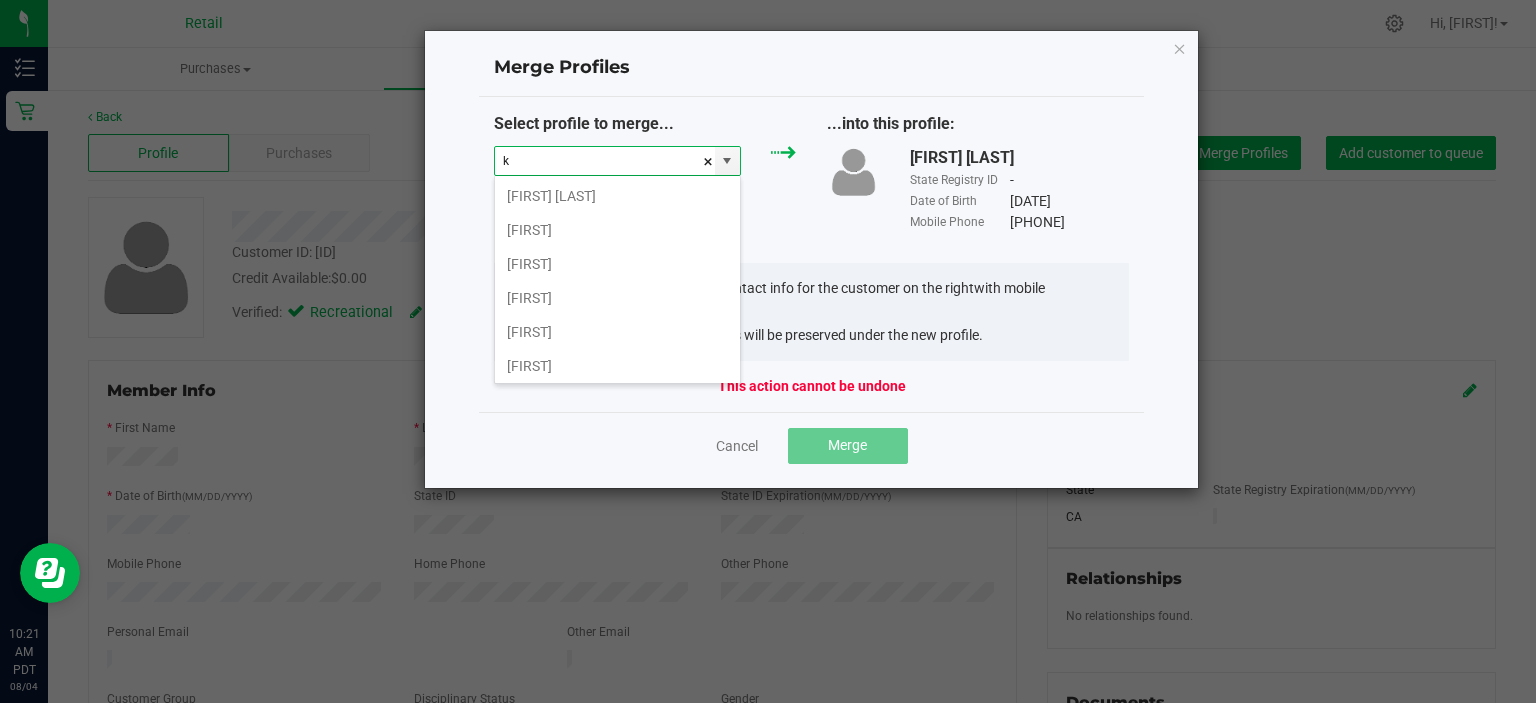type 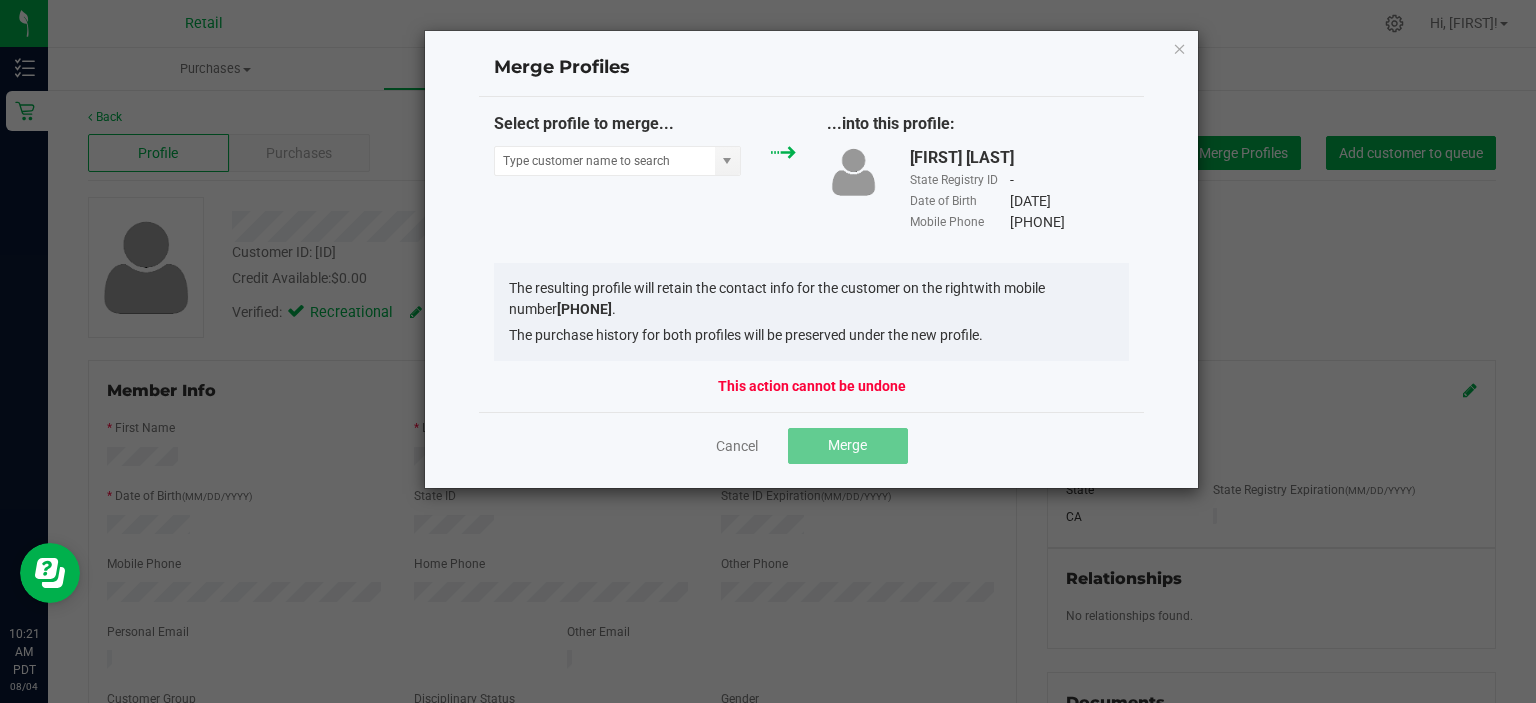 drag, startPoint x: 718, startPoint y: 451, endPoint x: 733, endPoint y: 450, distance: 15.033297 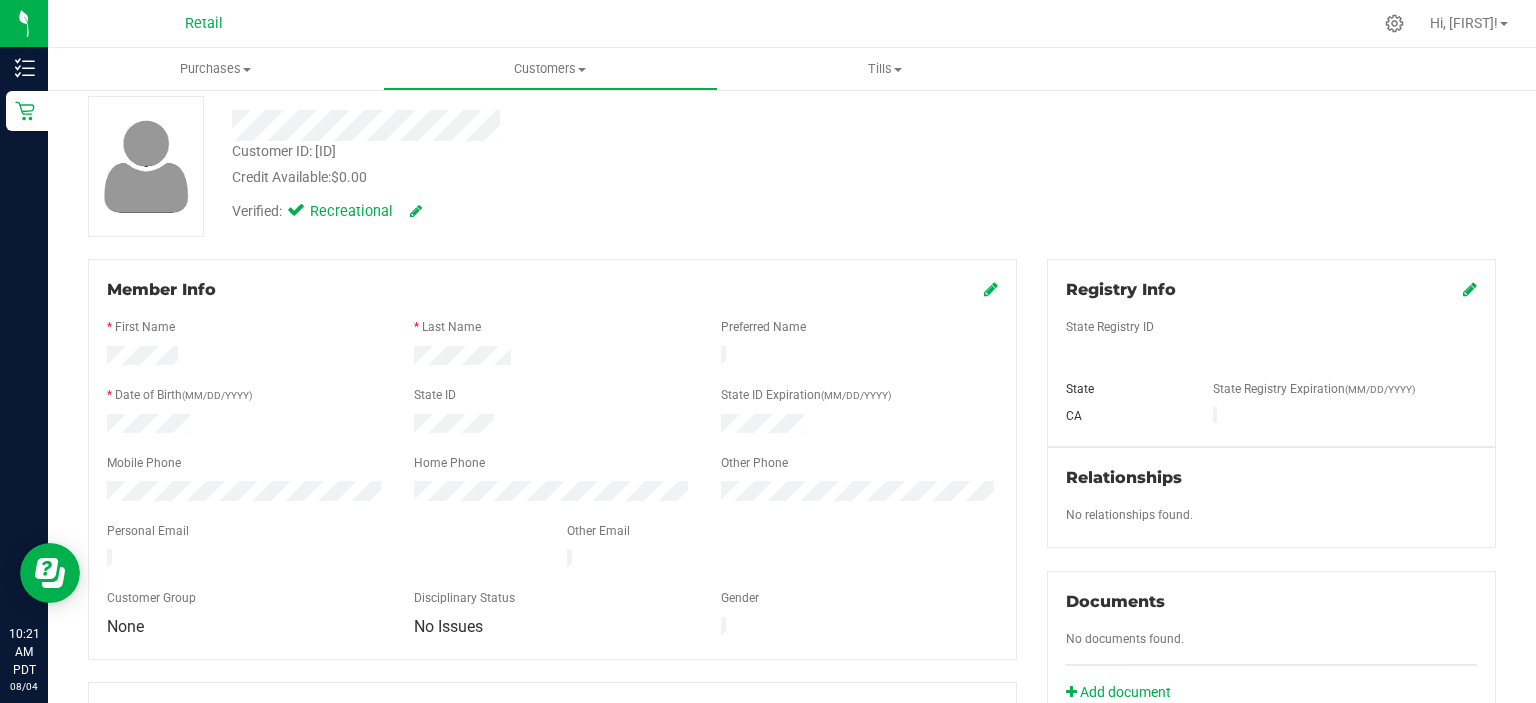 scroll, scrollTop: 200, scrollLeft: 0, axis: vertical 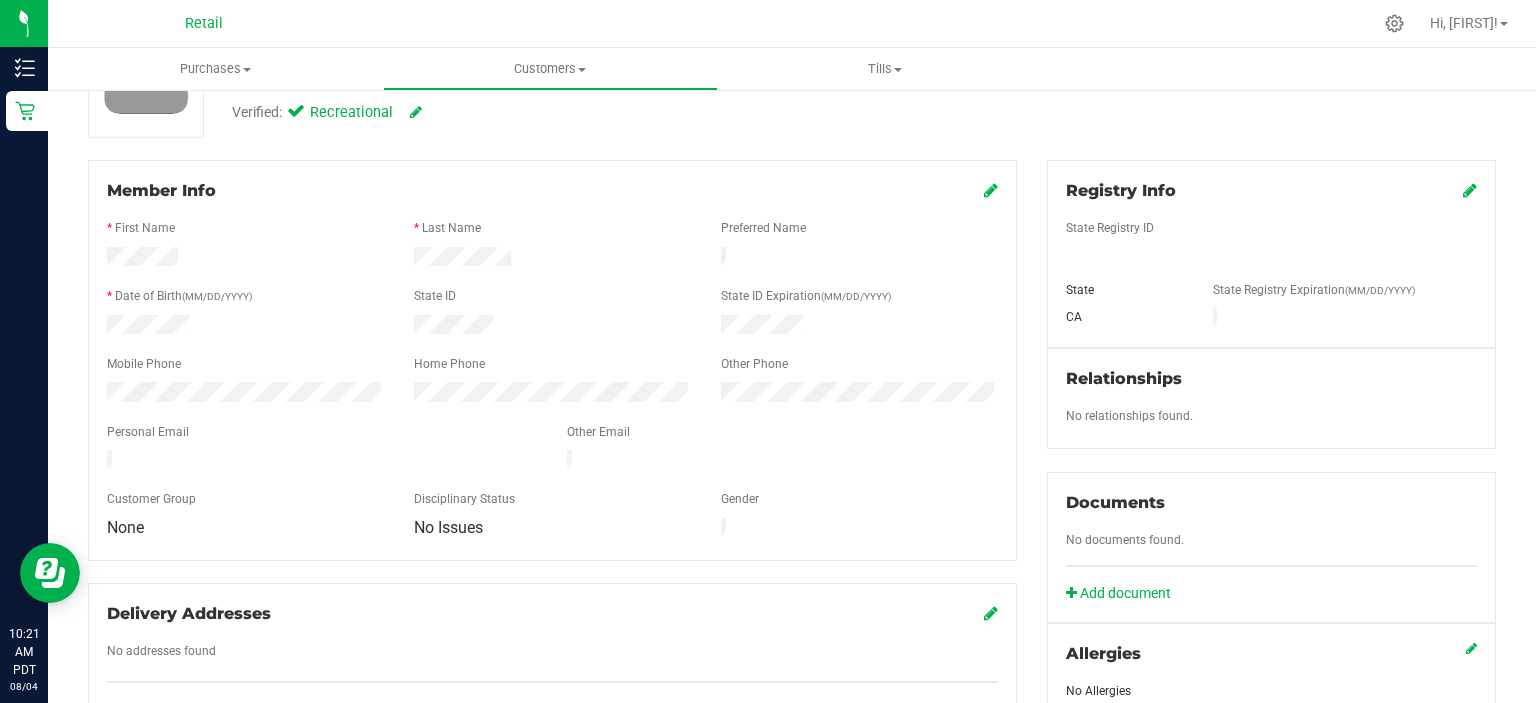 drag, startPoint x: 969, startPoint y: 181, endPoint x: 999, endPoint y: 211, distance: 42.426407 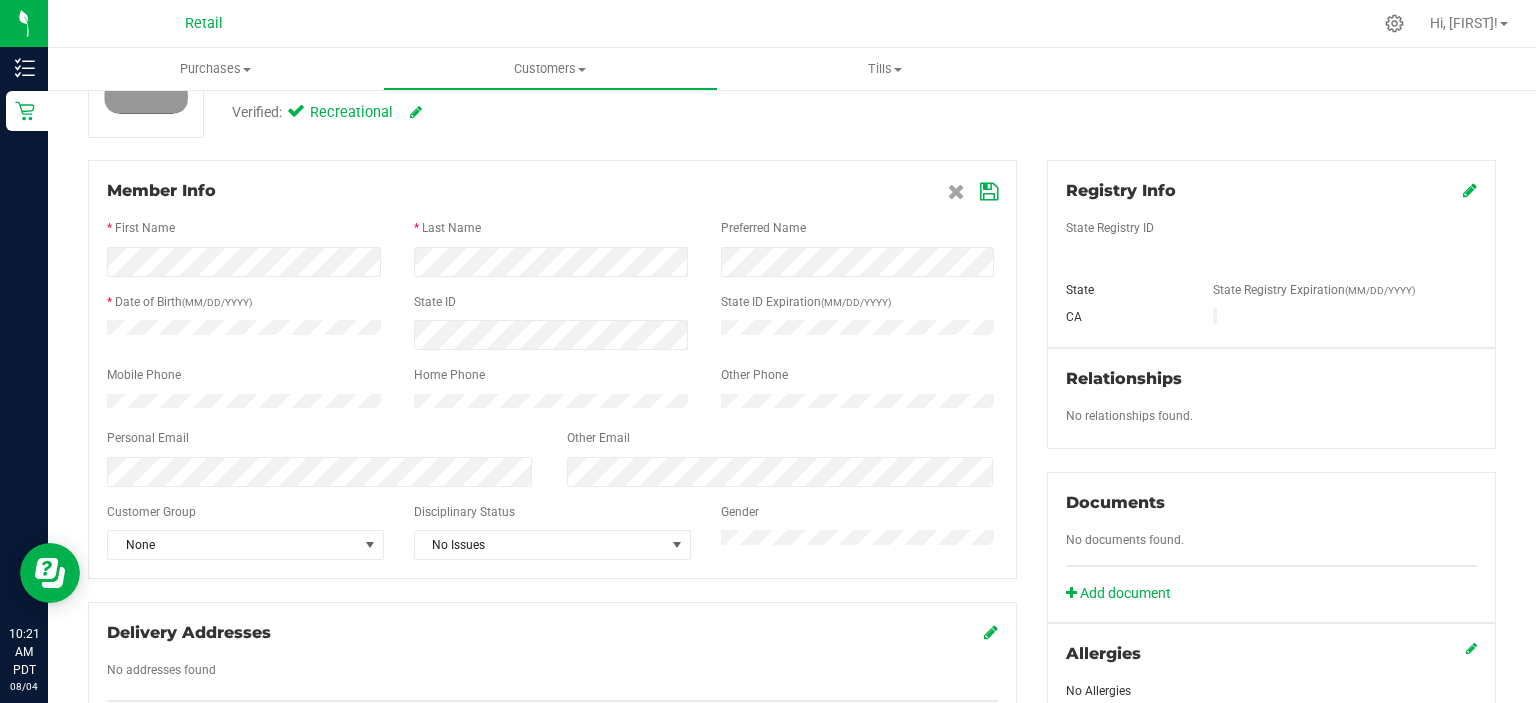 click at bounding box center [989, 192] 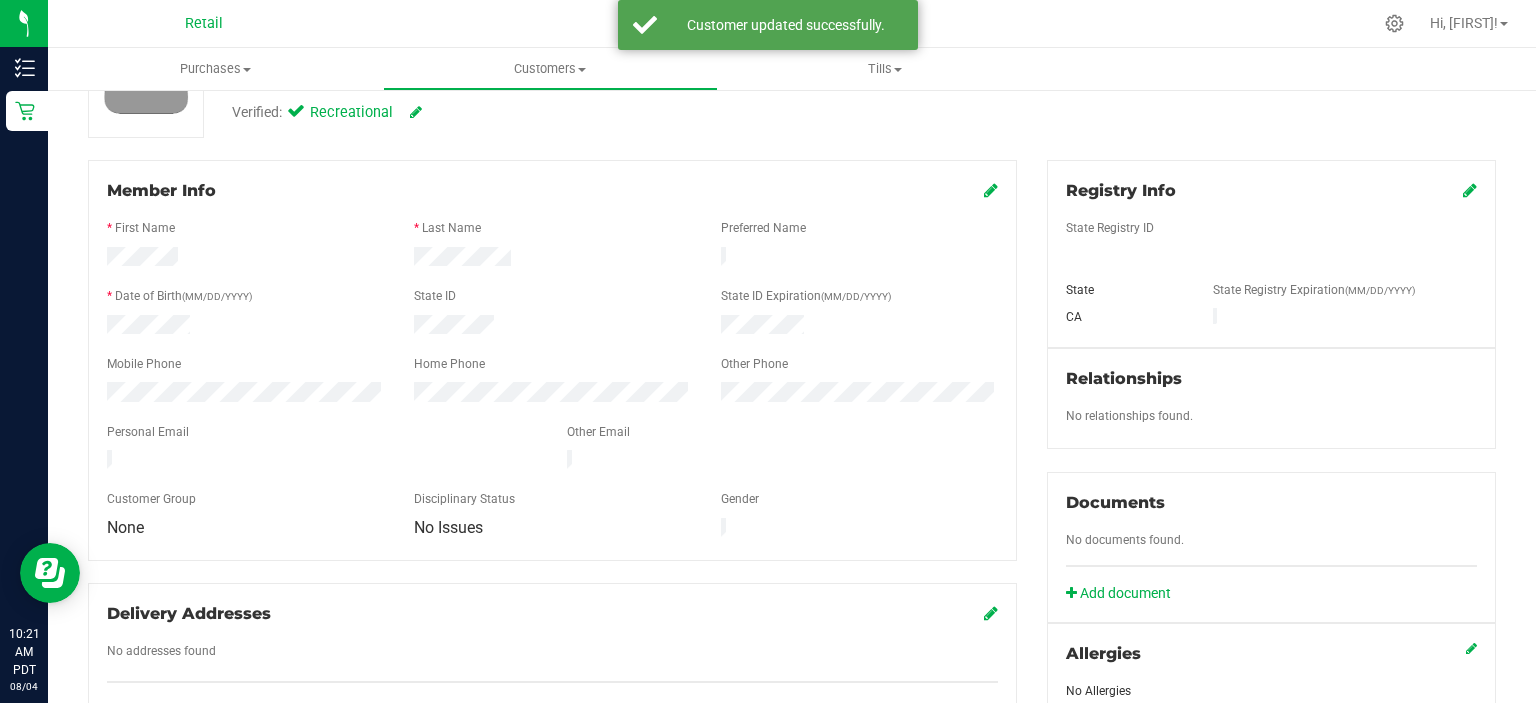 click at bounding box center (991, 190) 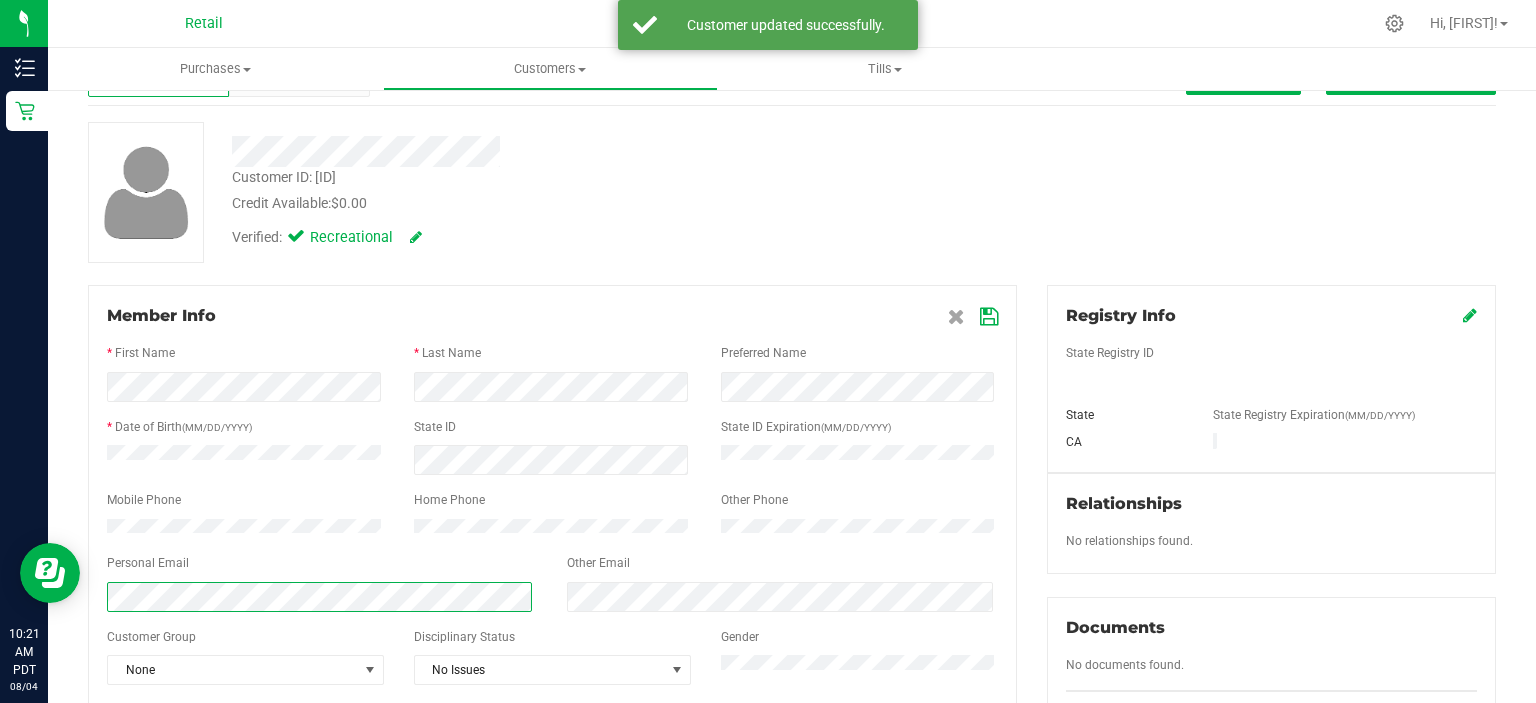 scroll, scrollTop: 0, scrollLeft: 0, axis: both 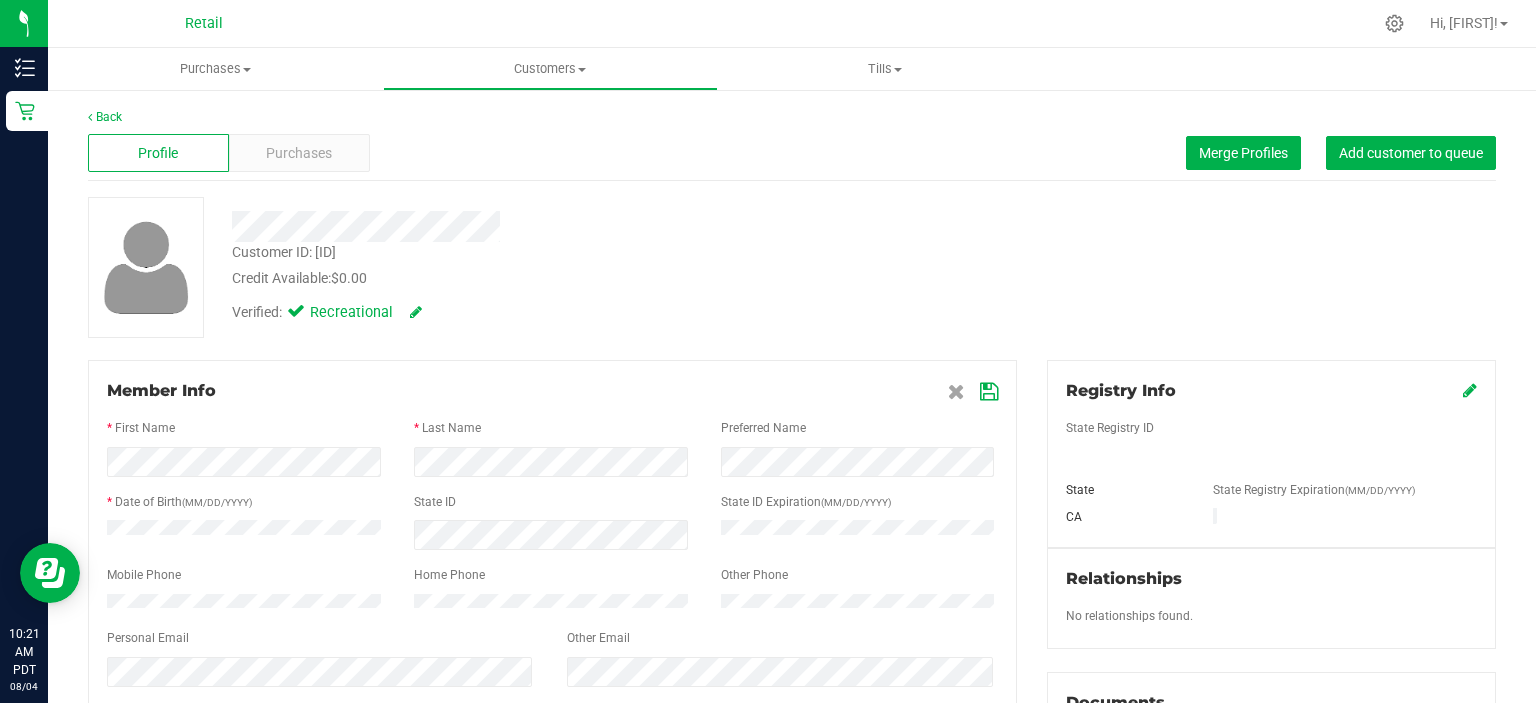click at bounding box center [989, 392] 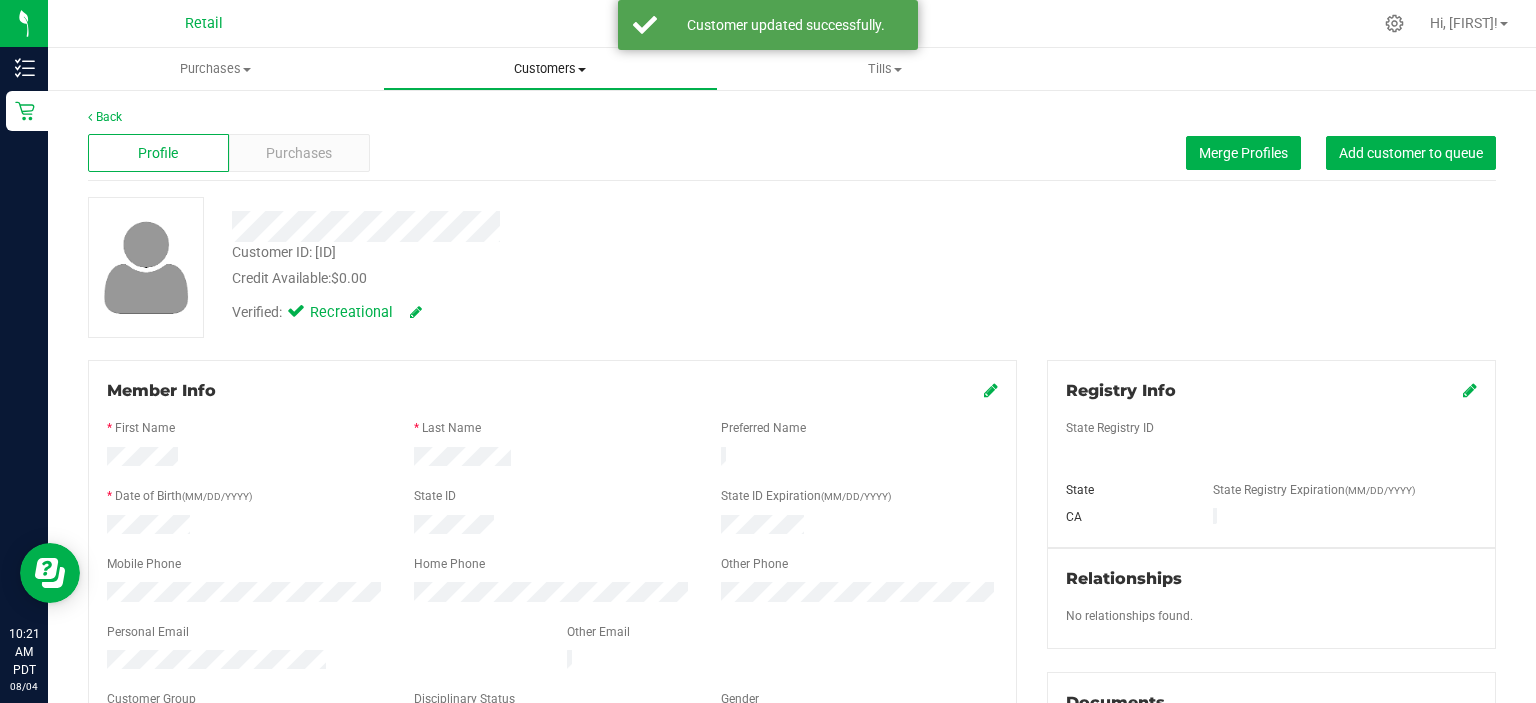 click on "Customers" at bounding box center [550, 69] 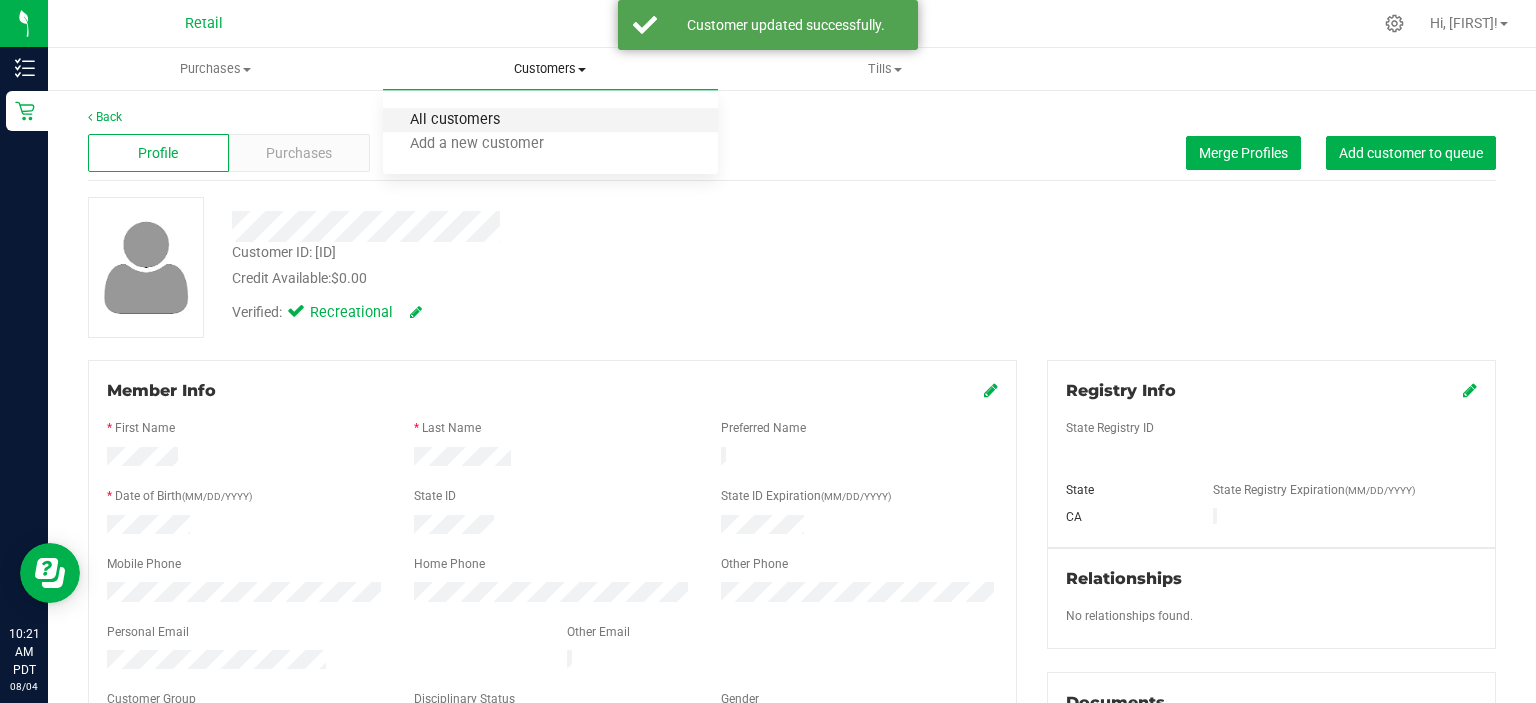 click on "All customers" at bounding box center [455, 120] 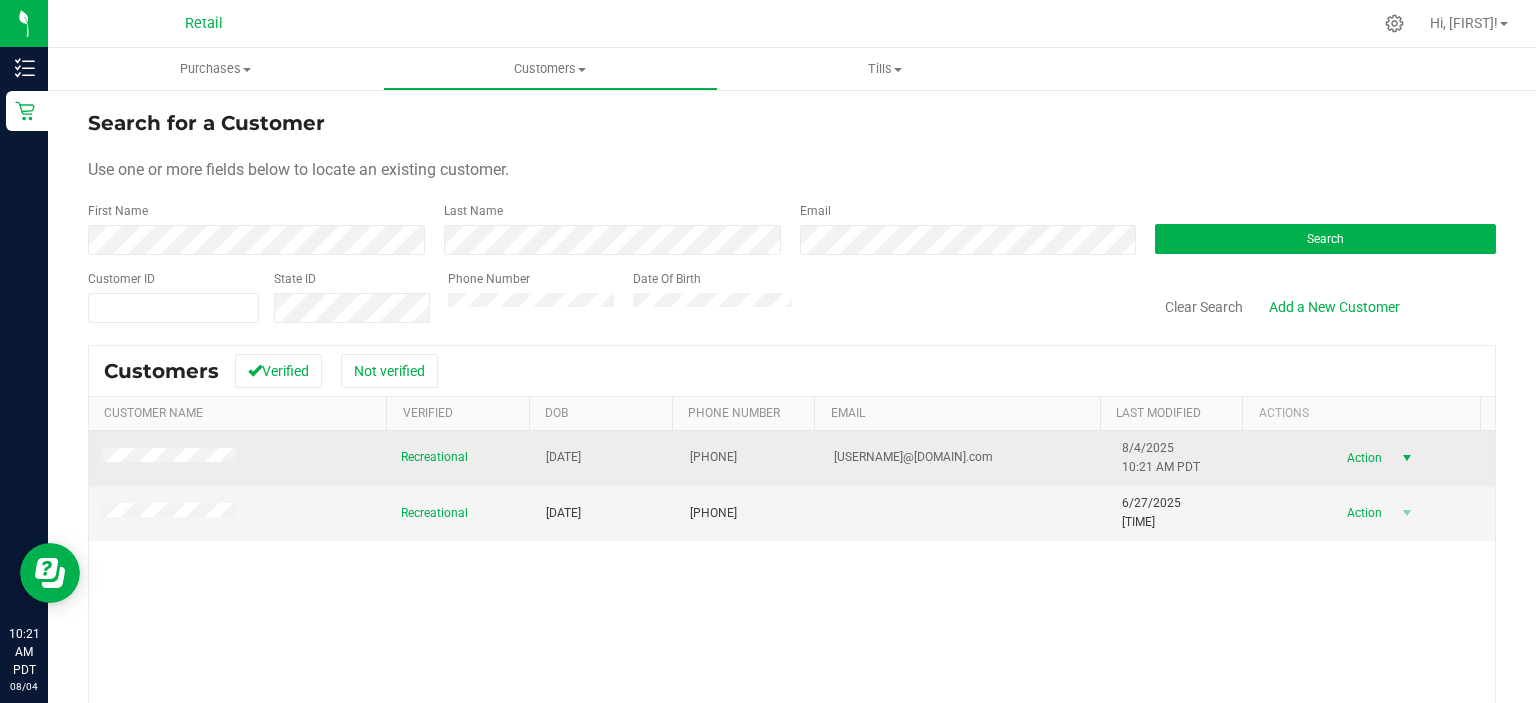 click on "Action" at bounding box center [1362, 458] 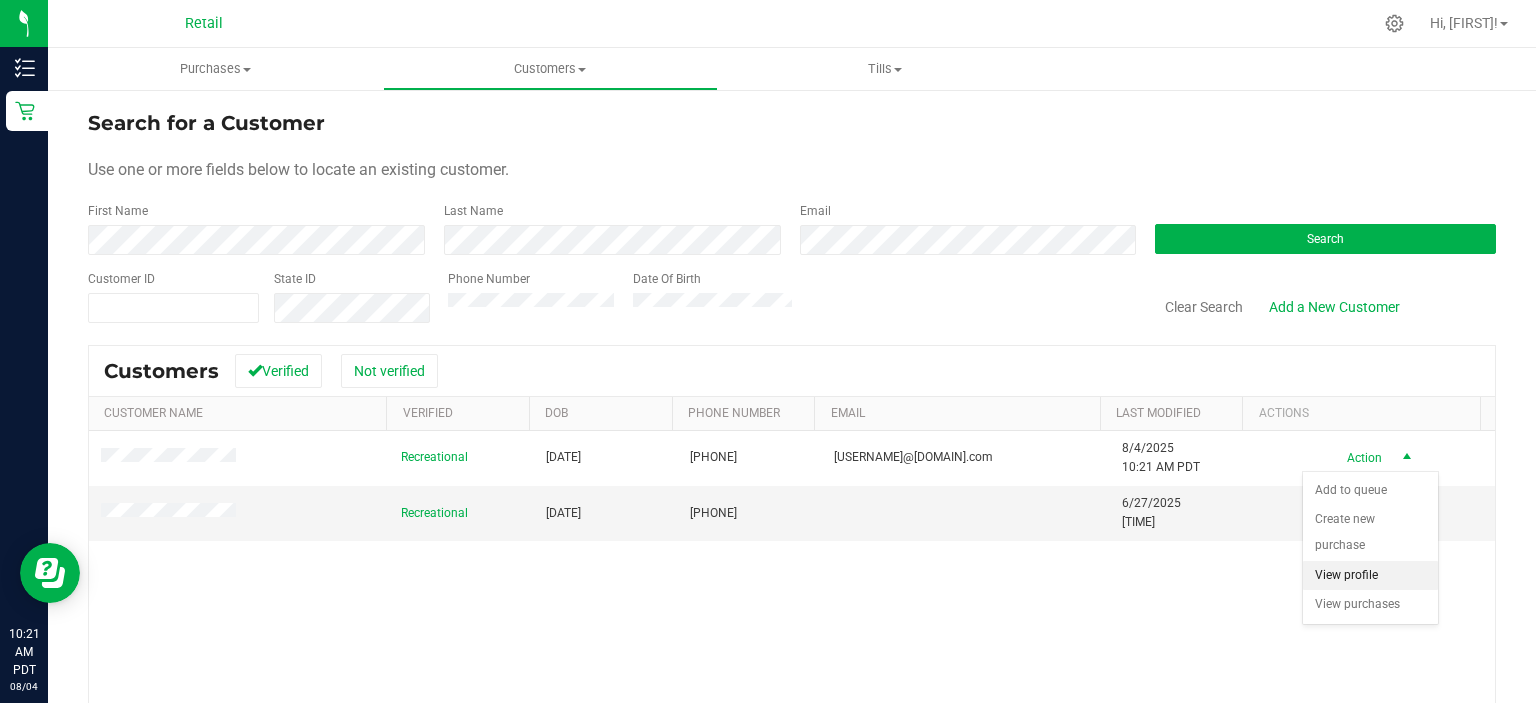 click on "View profile" at bounding box center [1370, 576] 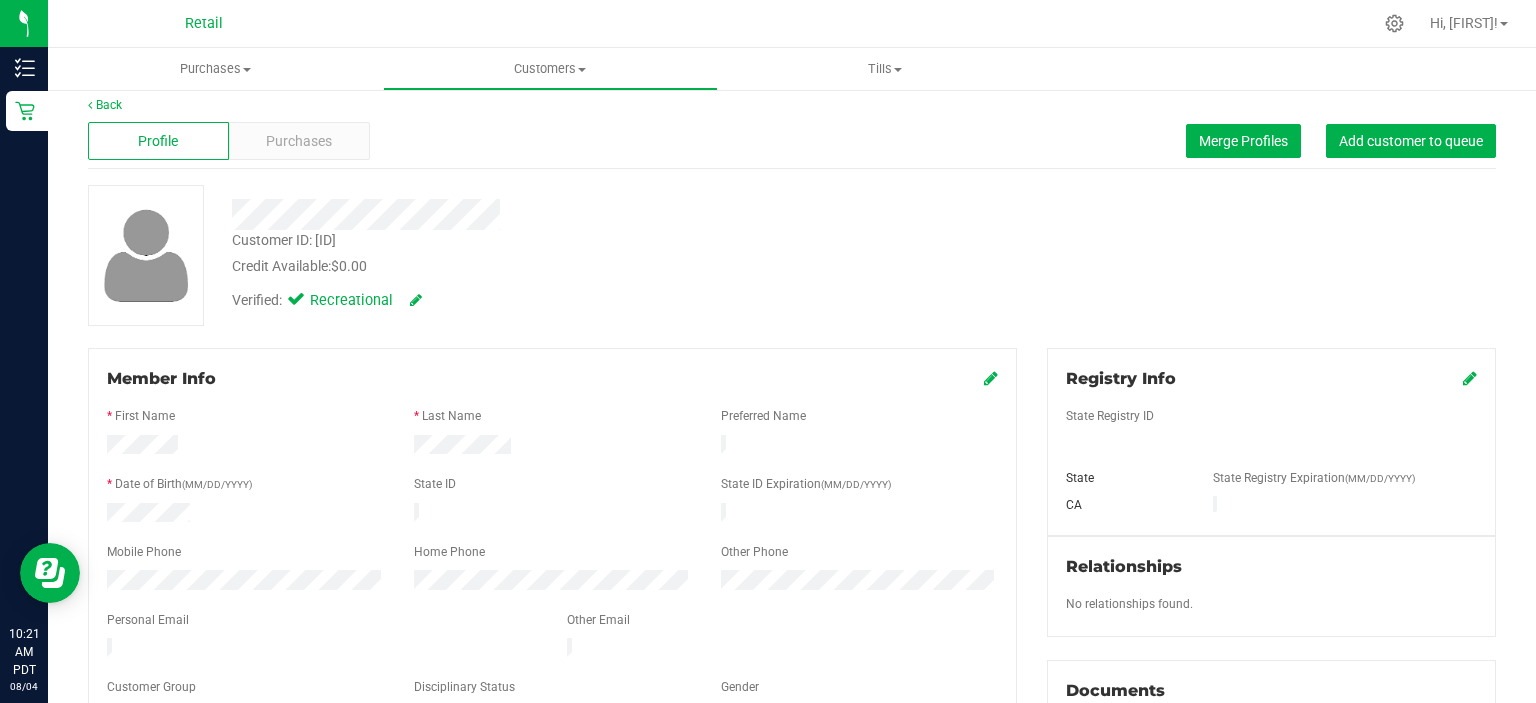 scroll, scrollTop: 0, scrollLeft: 0, axis: both 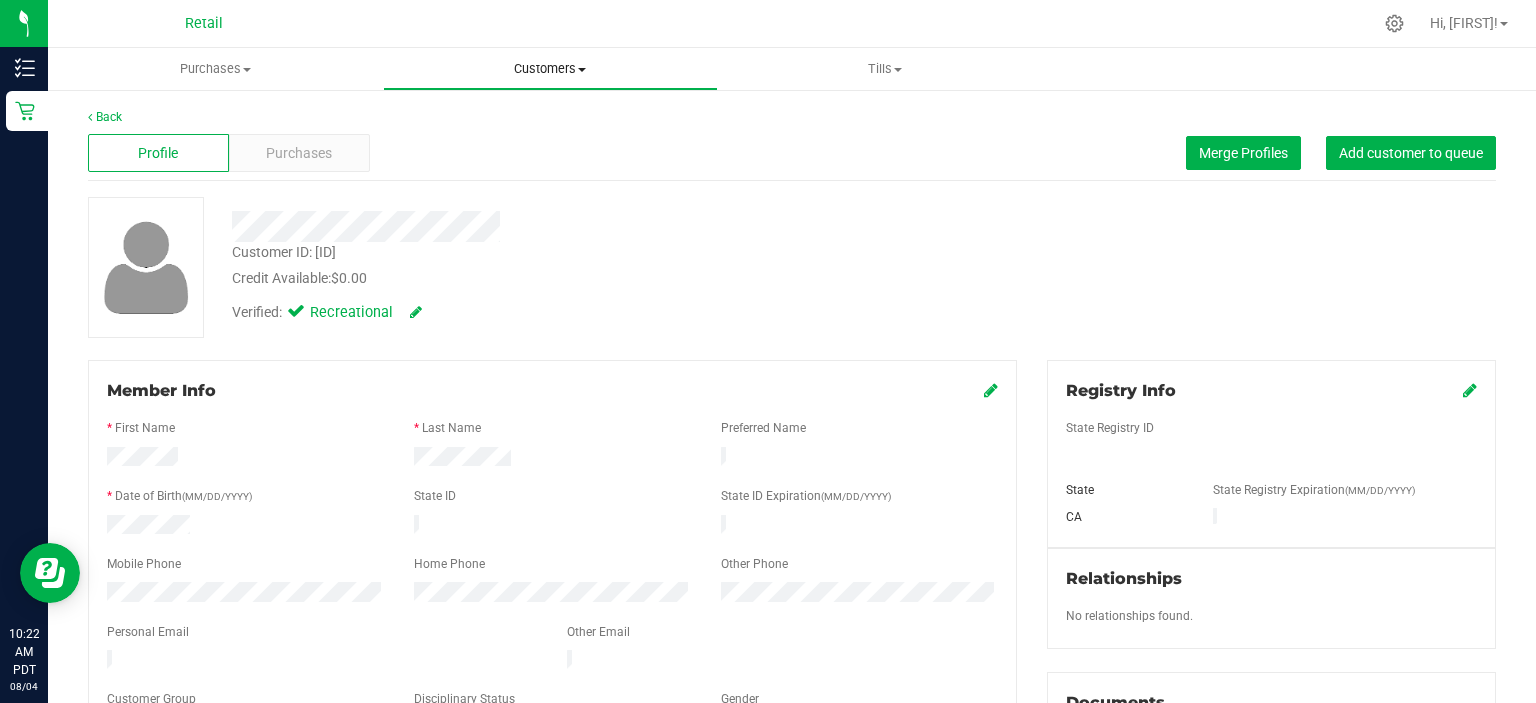 click on "Customers" at bounding box center [550, 69] 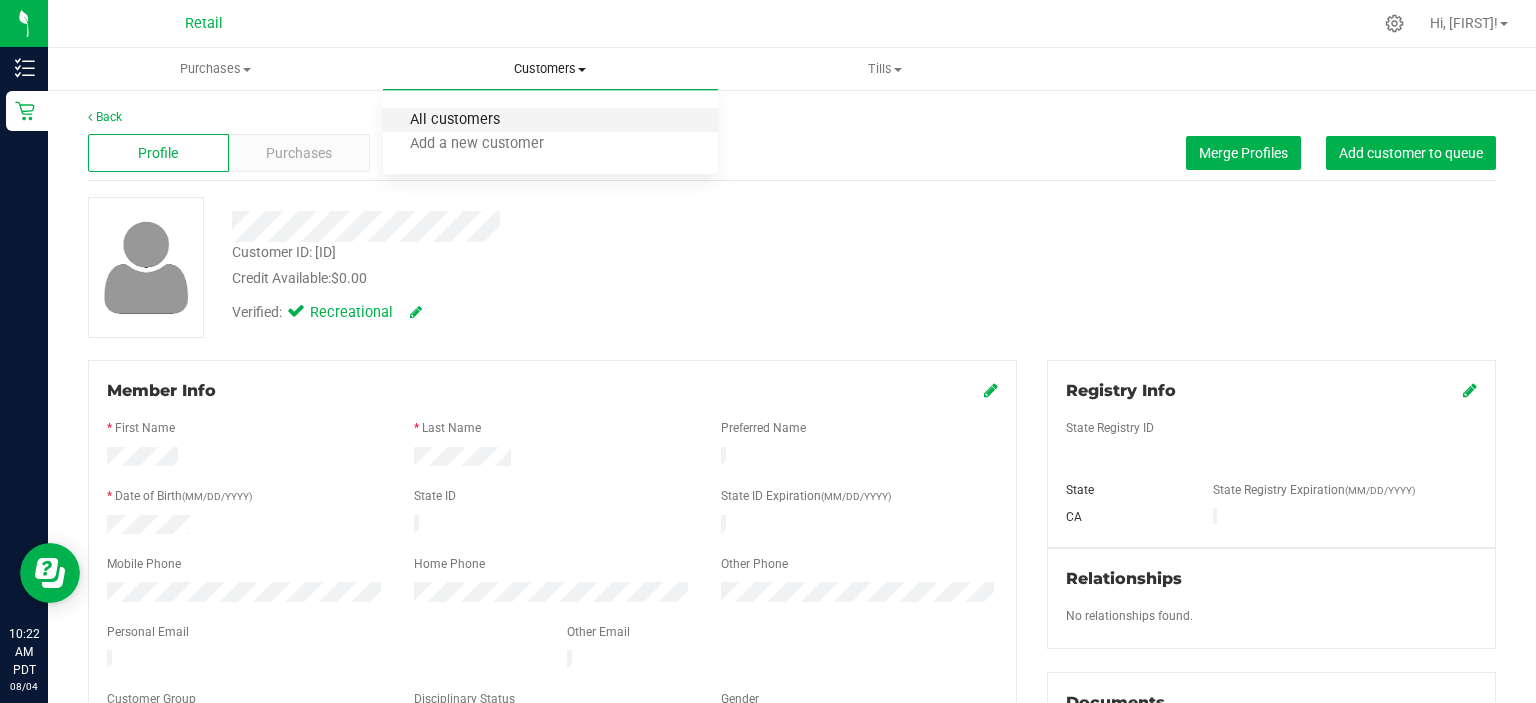 click on "All customers" at bounding box center [455, 120] 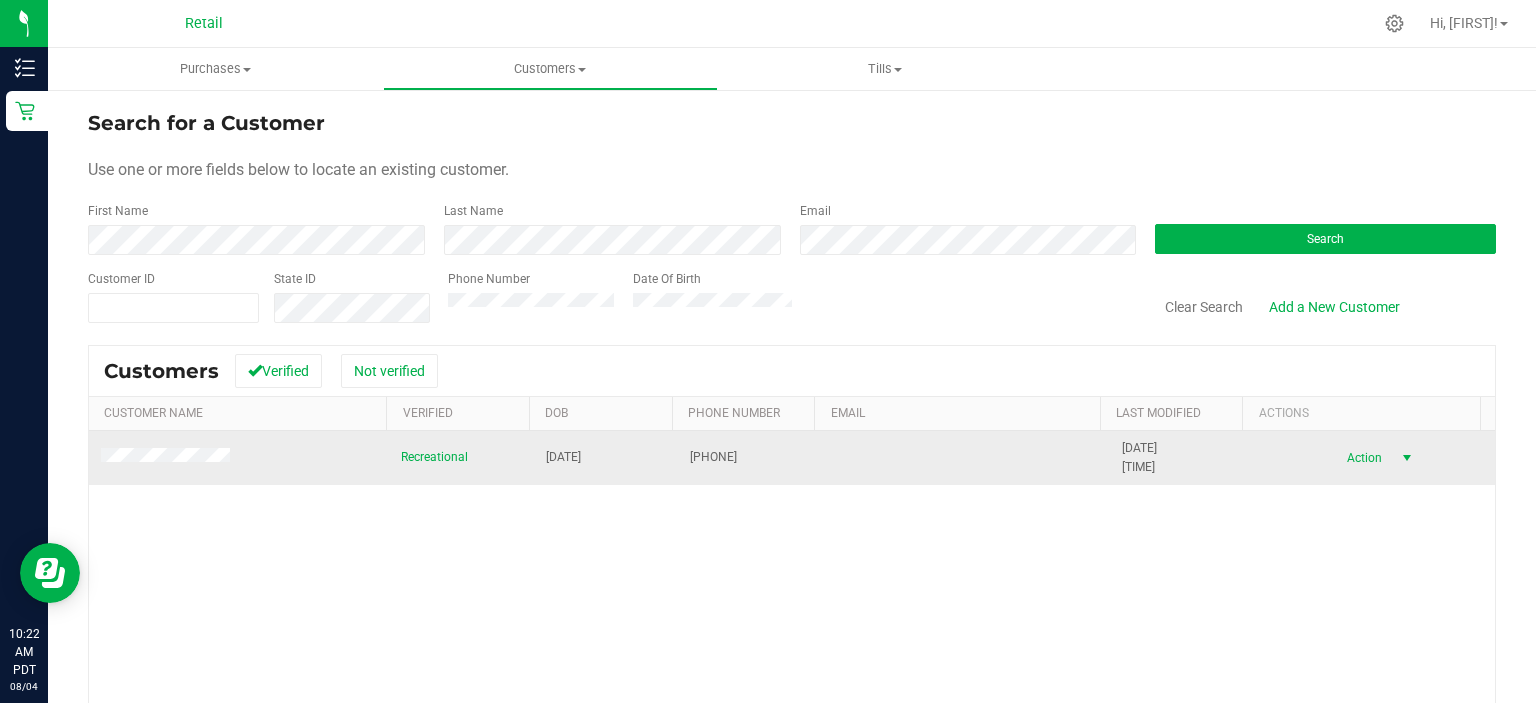 click on "Action" at bounding box center (1362, 458) 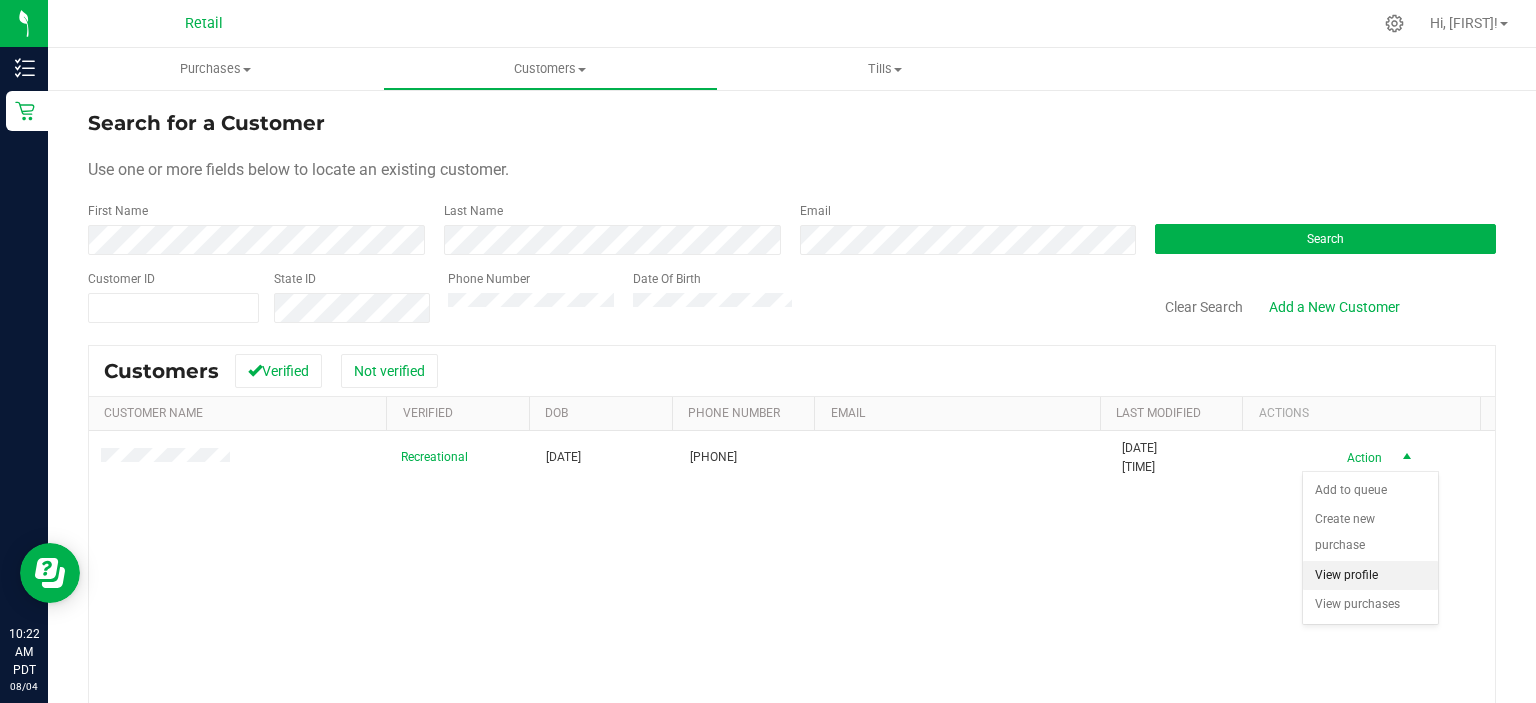 click on "View profile" at bounding box center [1370, 576] 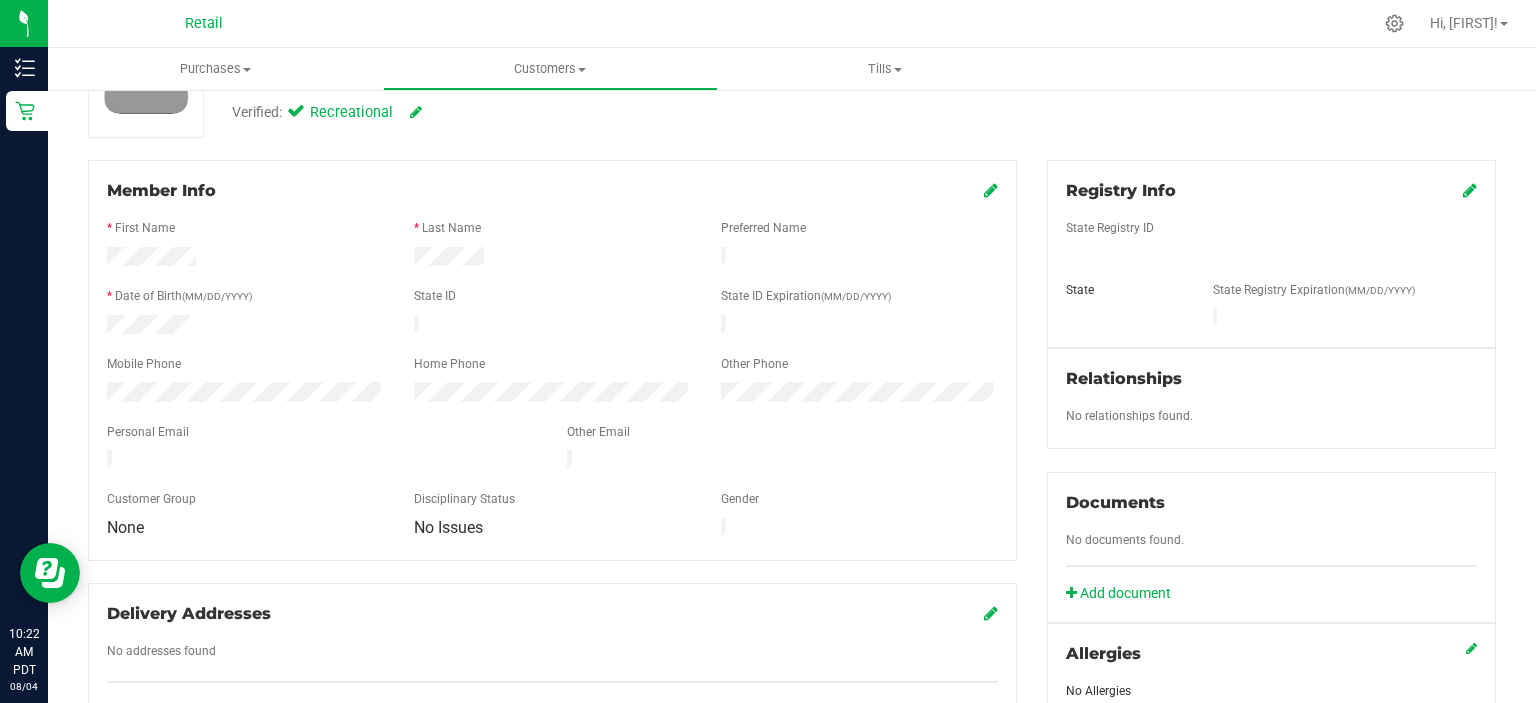 scroll, scrollTop: 0, scrollLeft: 0, axis: both 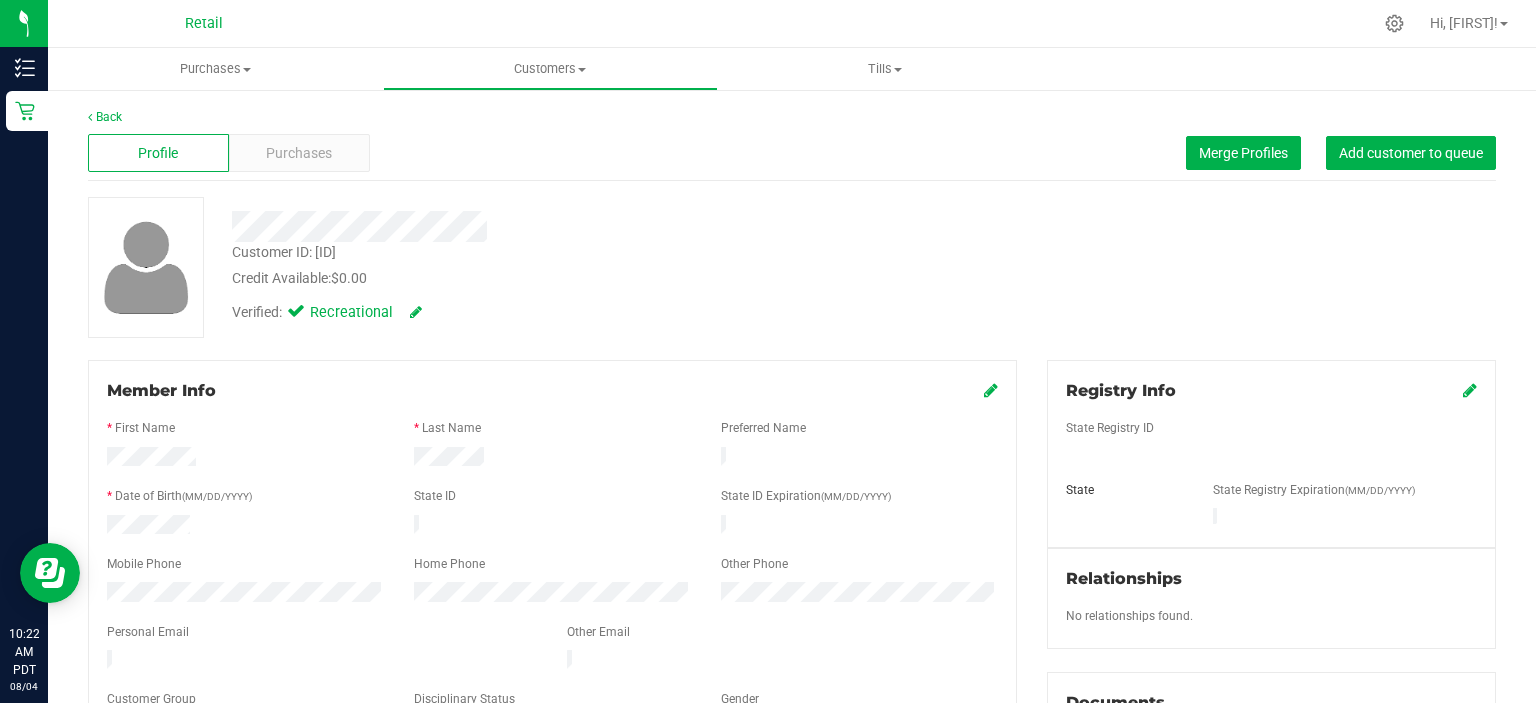 drag, startPoint x: 547, startPoint y: 44, endPoint x: 557, endPoint y: 72, distance: 29.732138 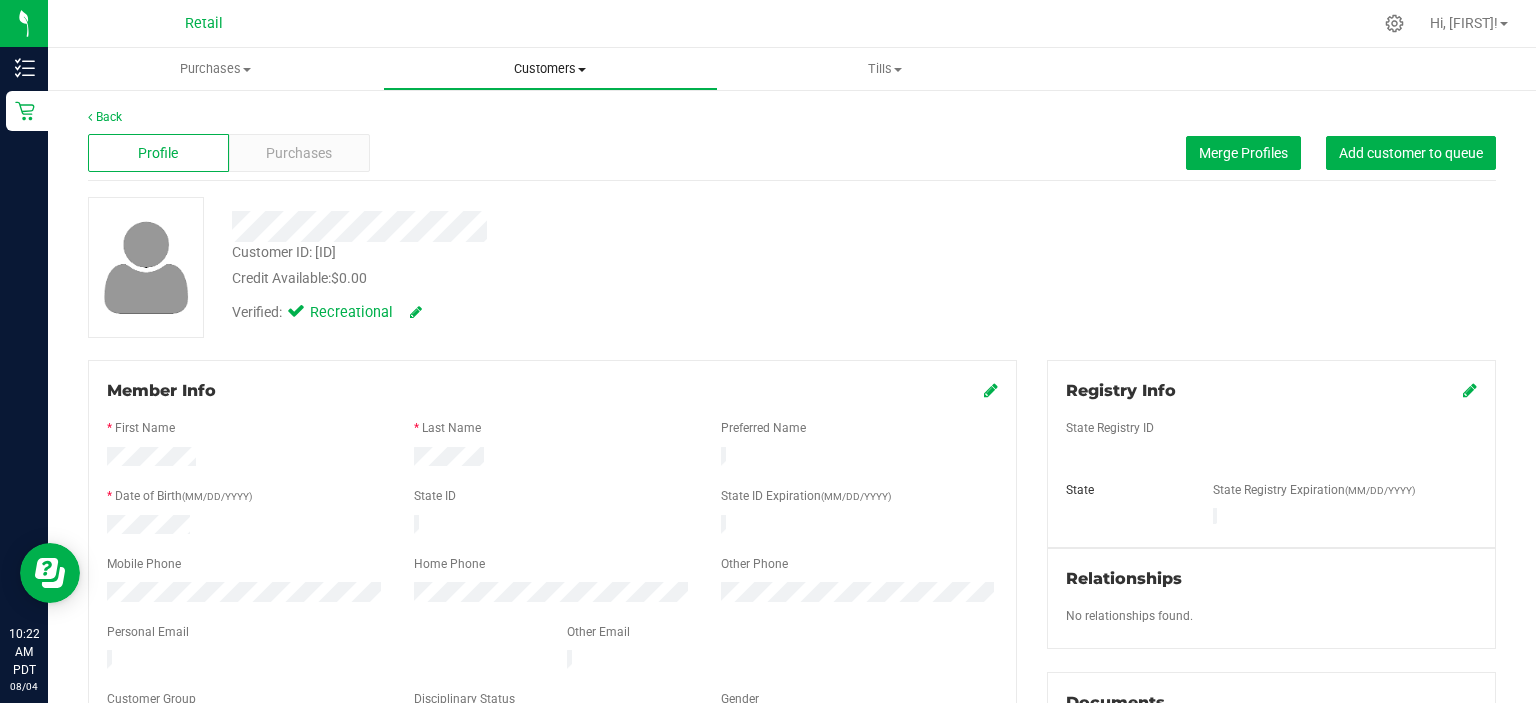 drag, startPoint x: 557, startPoint y: 74, endPoint x: 560, endPoint y: 98, distance: 24.186773 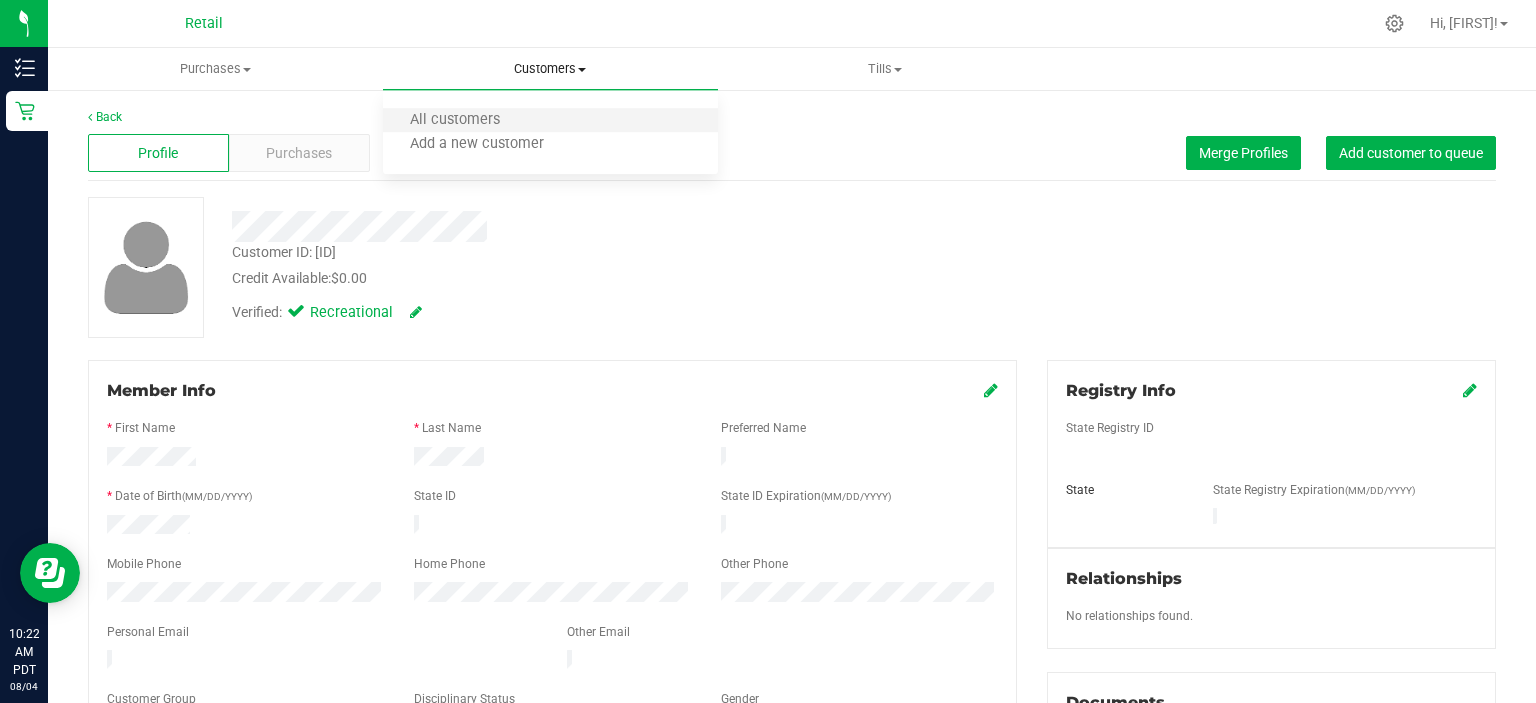 click on "All customers" at bounding box center (550, 121) 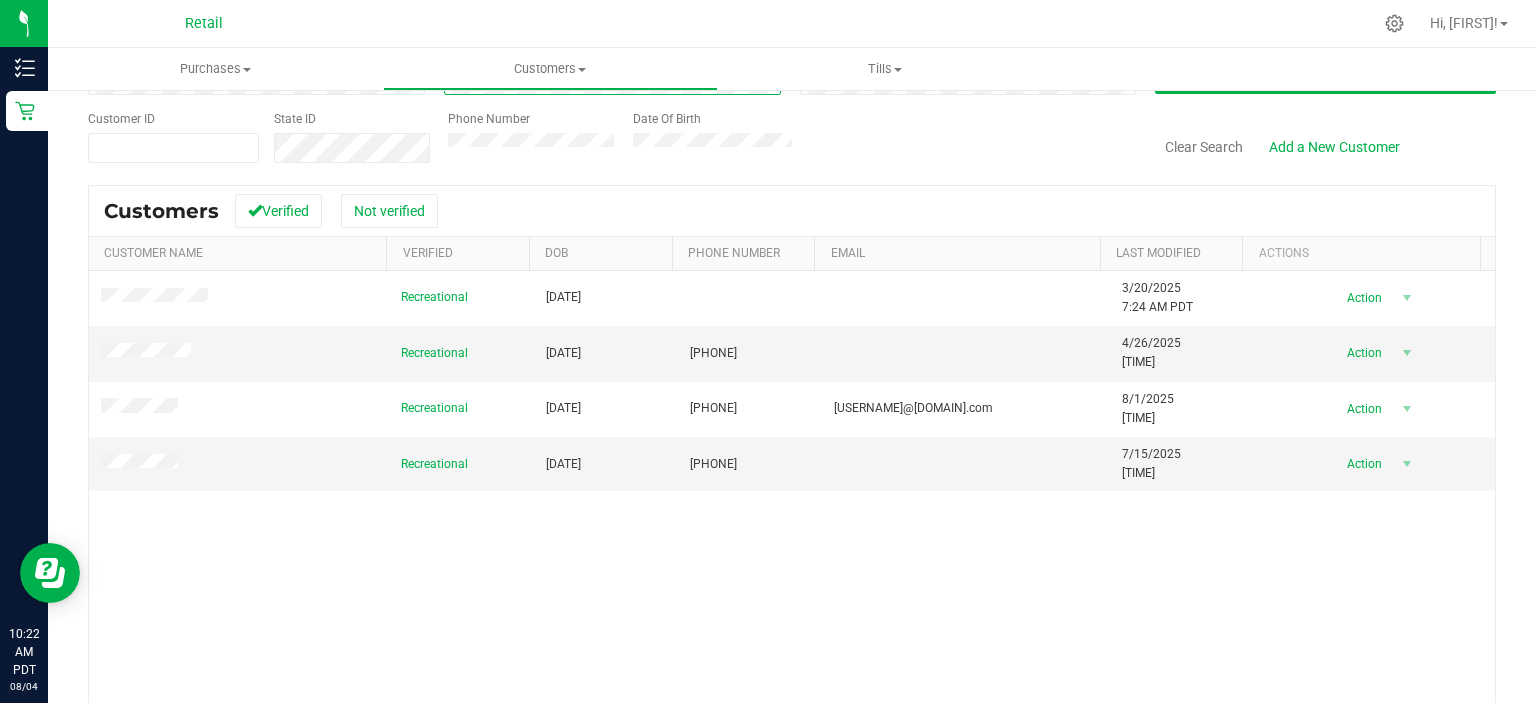 scroll, scrollTop: 38, scrollLeft: 0, axis: vertical 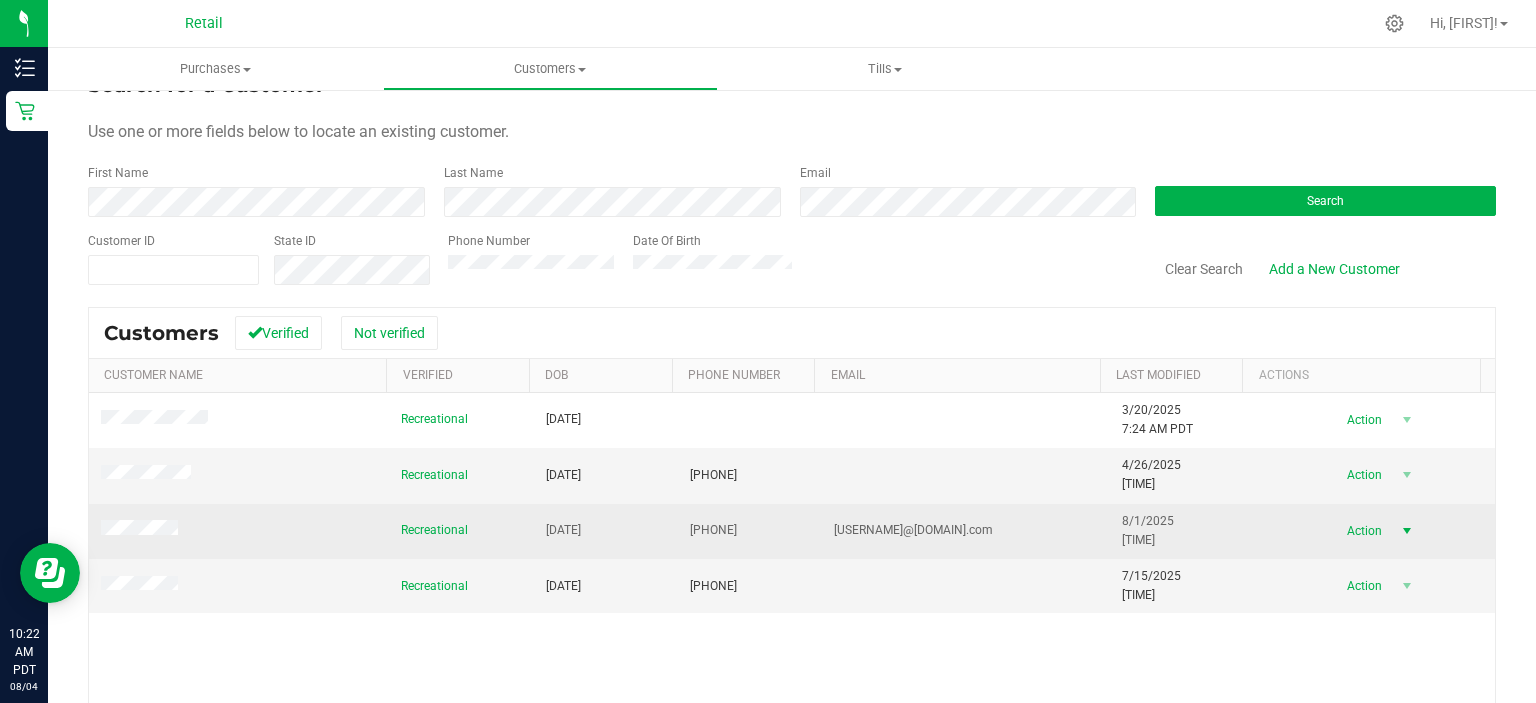 click on "Action" at bounding box center [1362, 531] 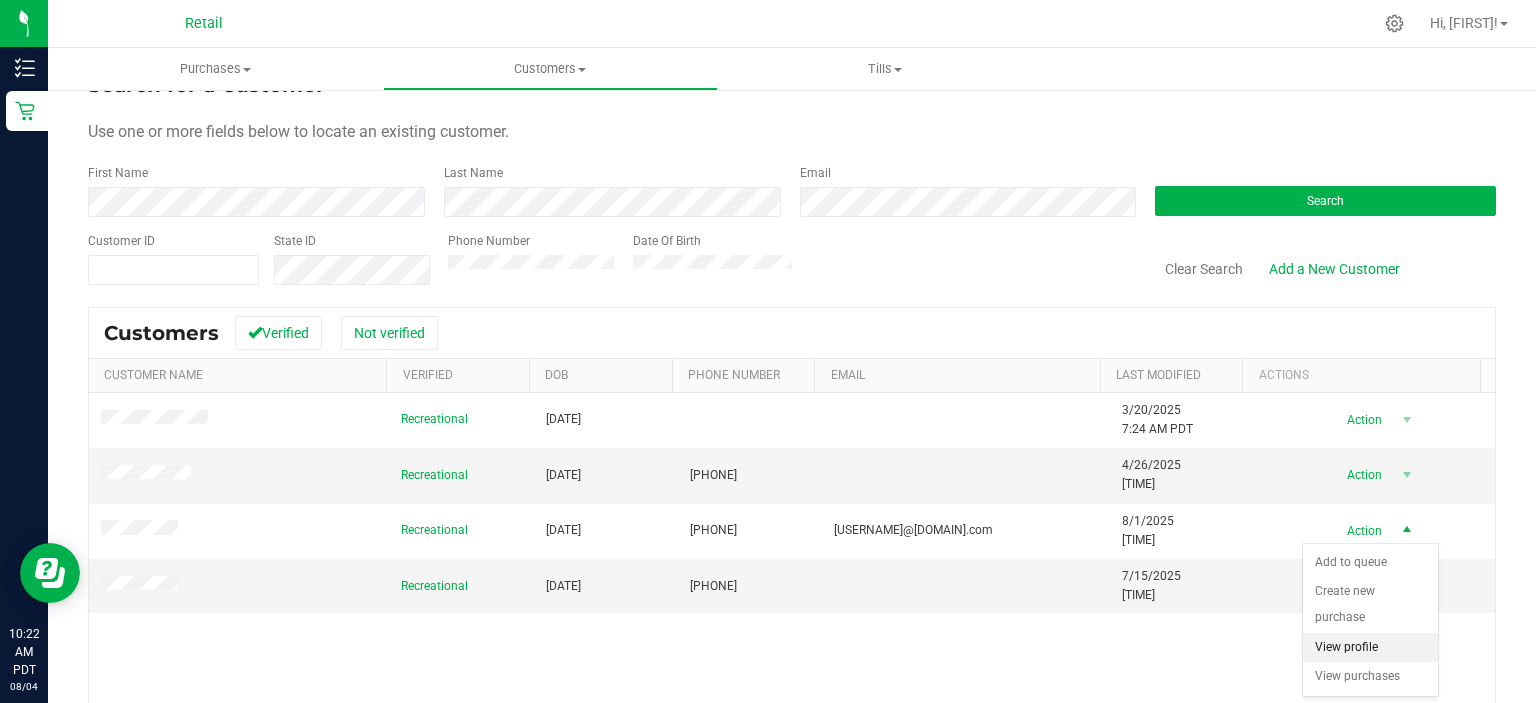 click on "View profile" at bounding box center [1370, 648] 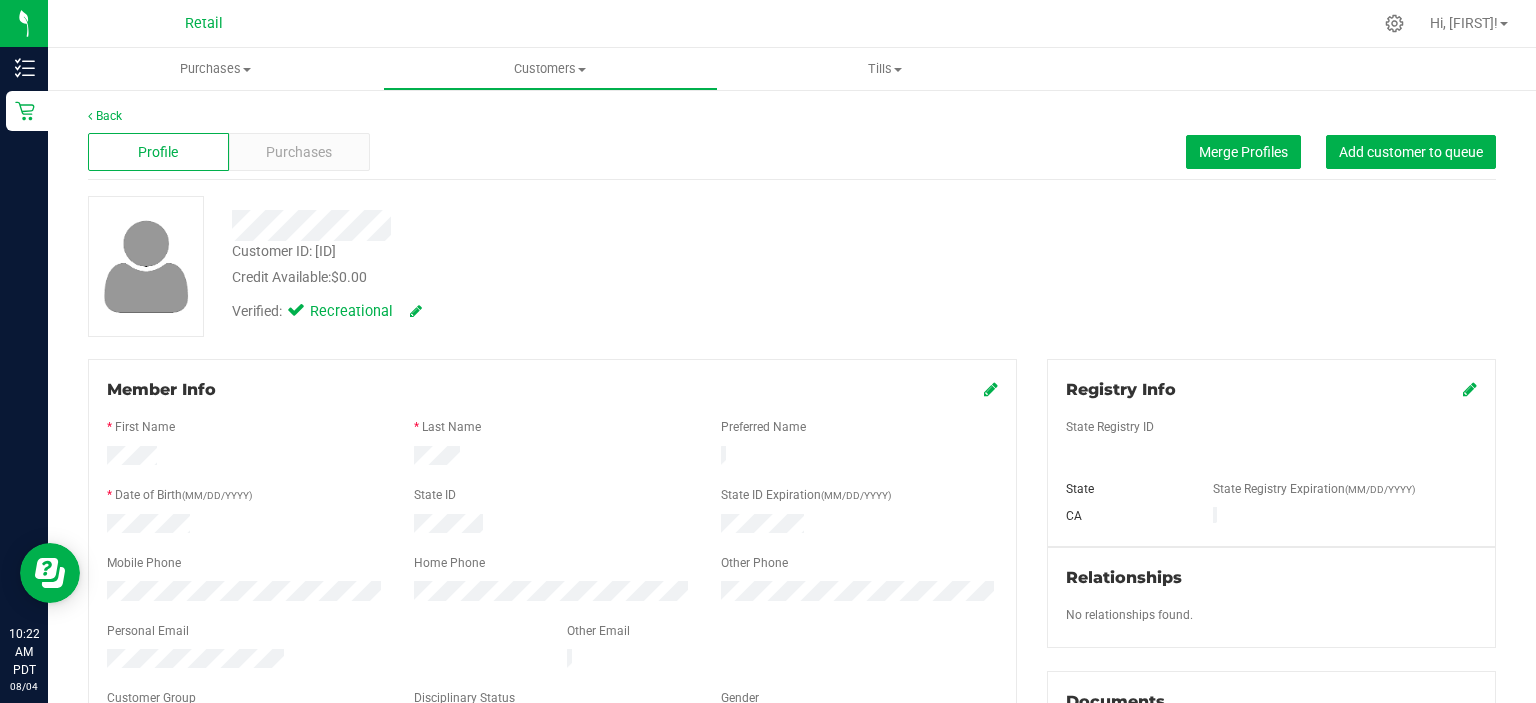 scroll, scrollTop: 0, scrollLeft: 0, axis: both 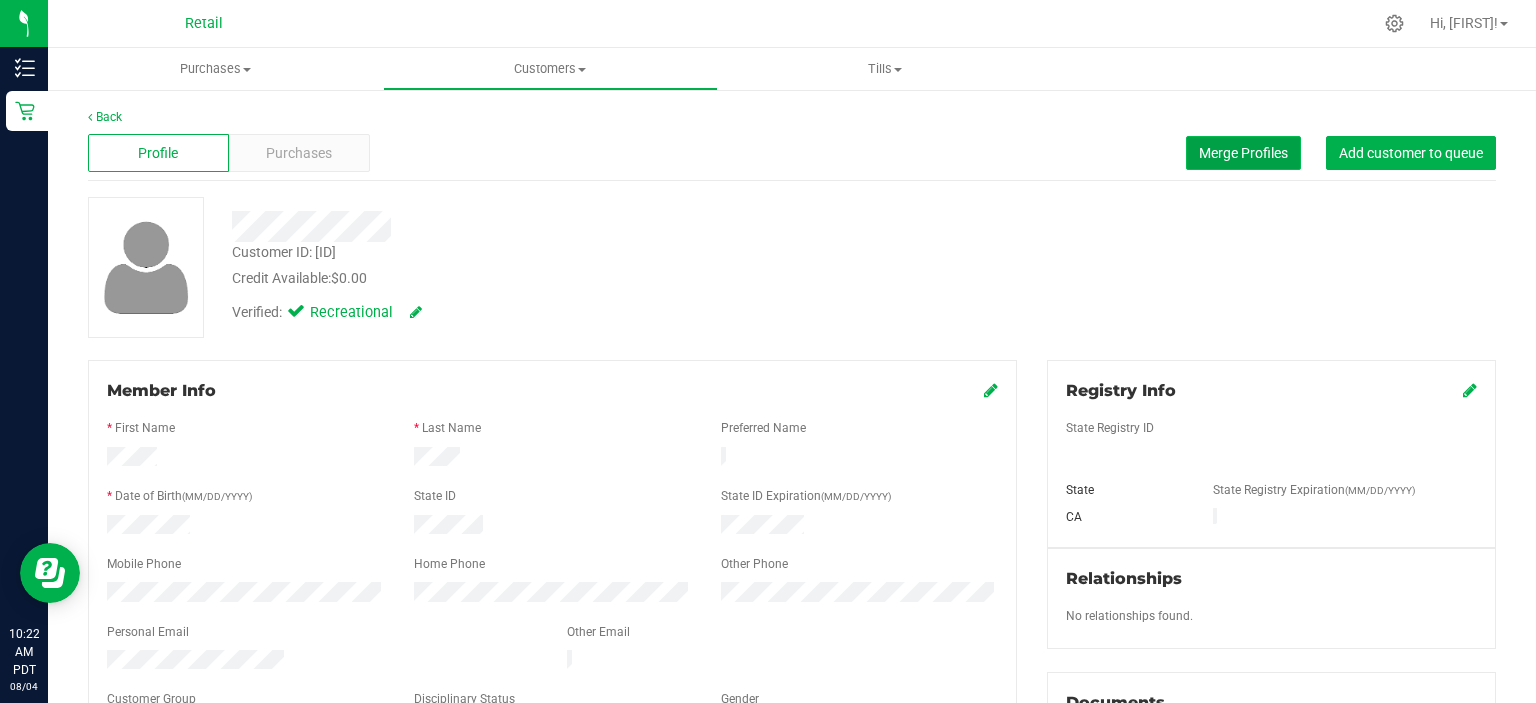 click on "Merge Profiles" at bounding box center [1243, 153] 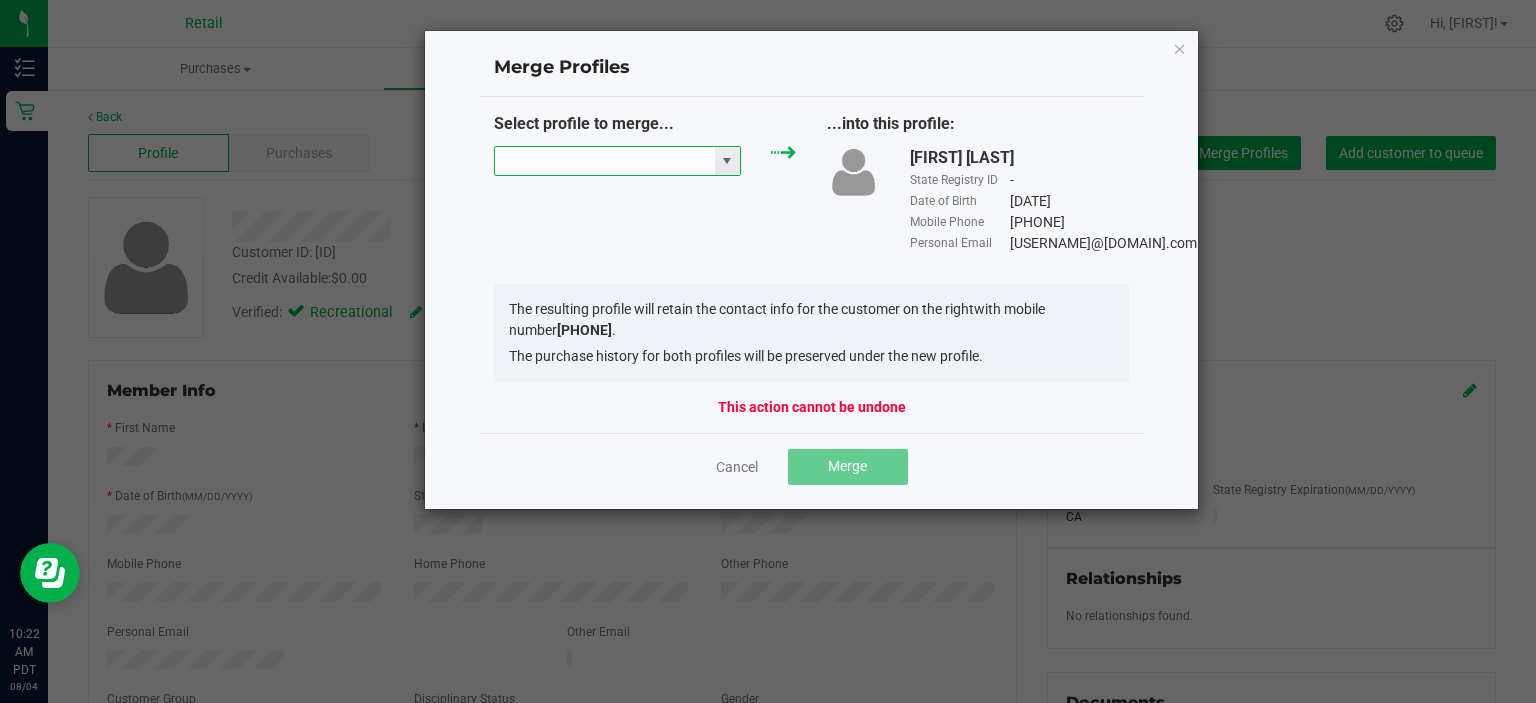 click at bounding box center [605, 161] 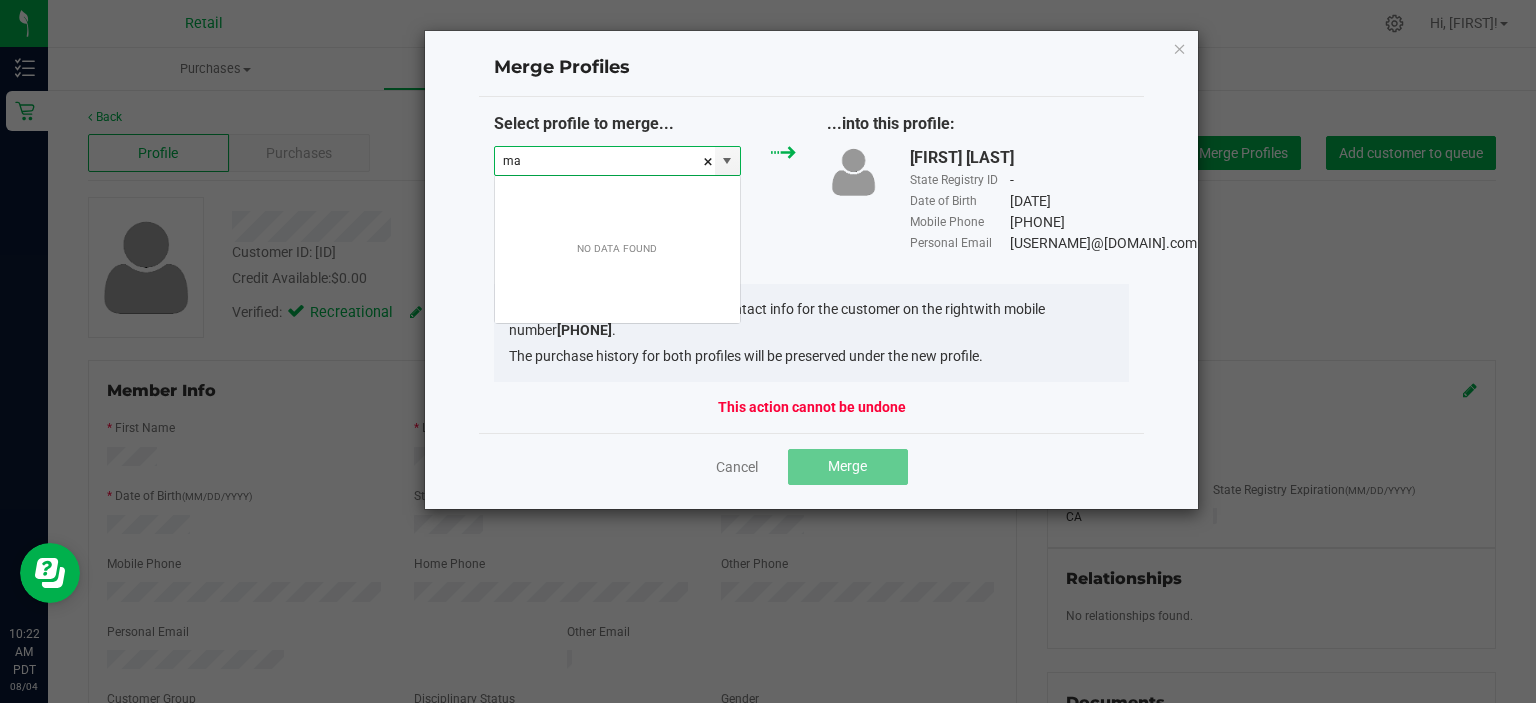 scroll, scrollTop: 99970, scrollLeft: 99752, axis: both 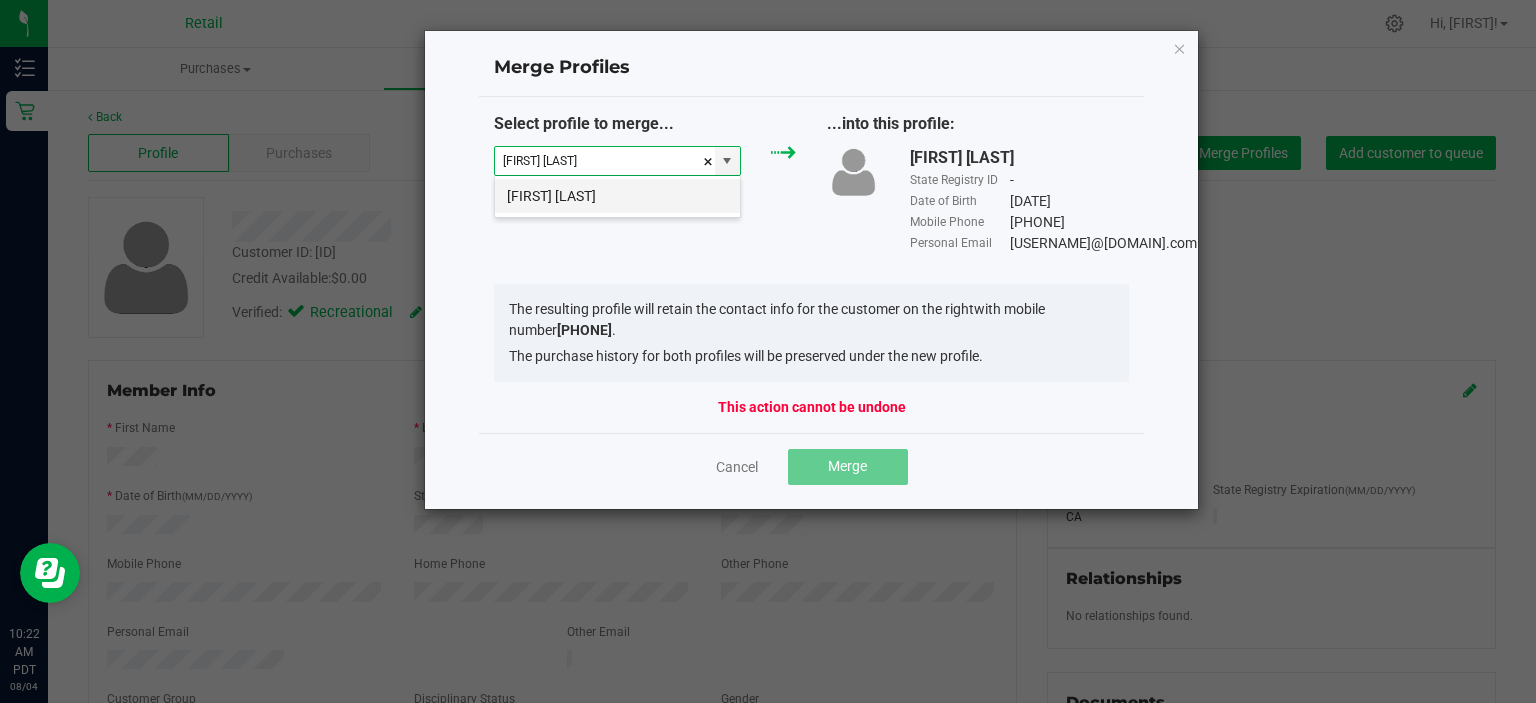 click on "Mariah Spivey" at bounding box center [617, 196] 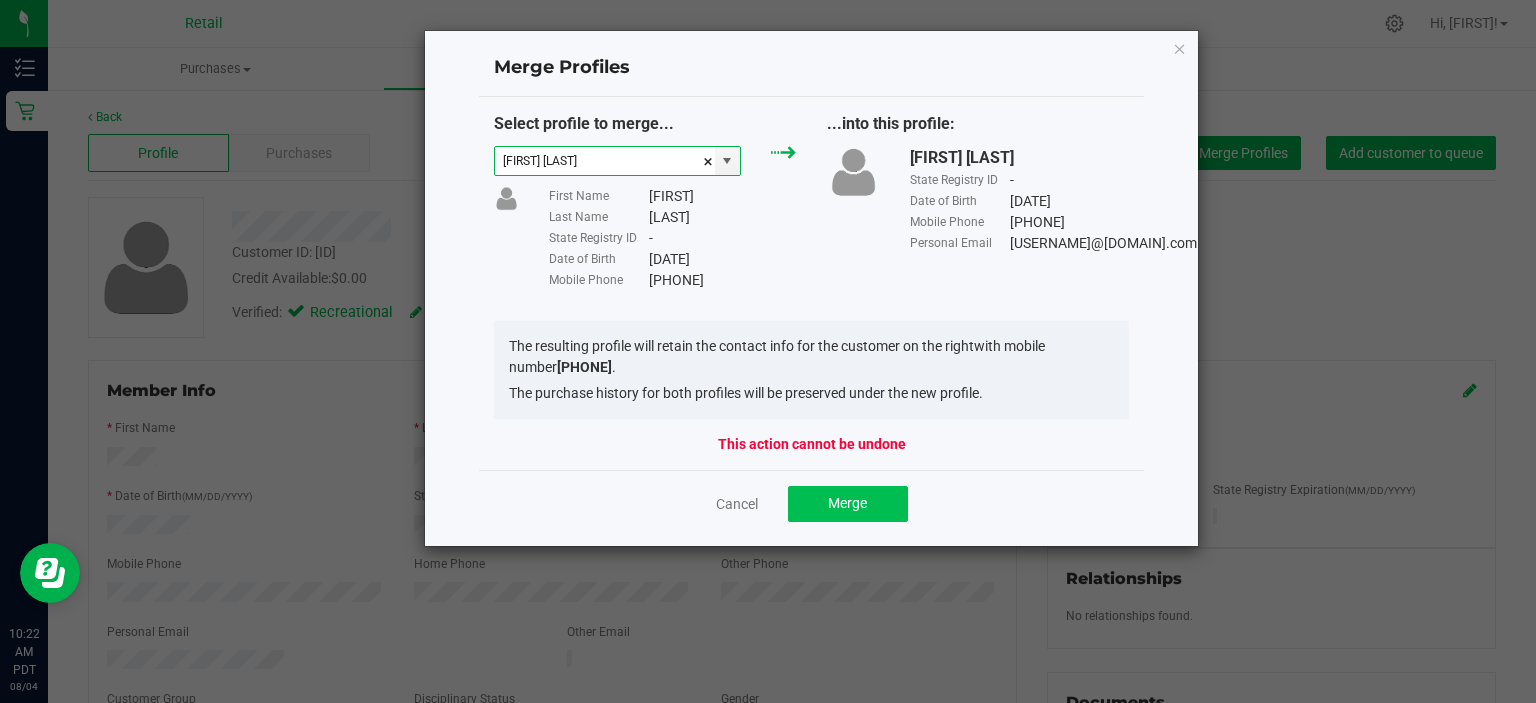 type on "Mariah Spivey" 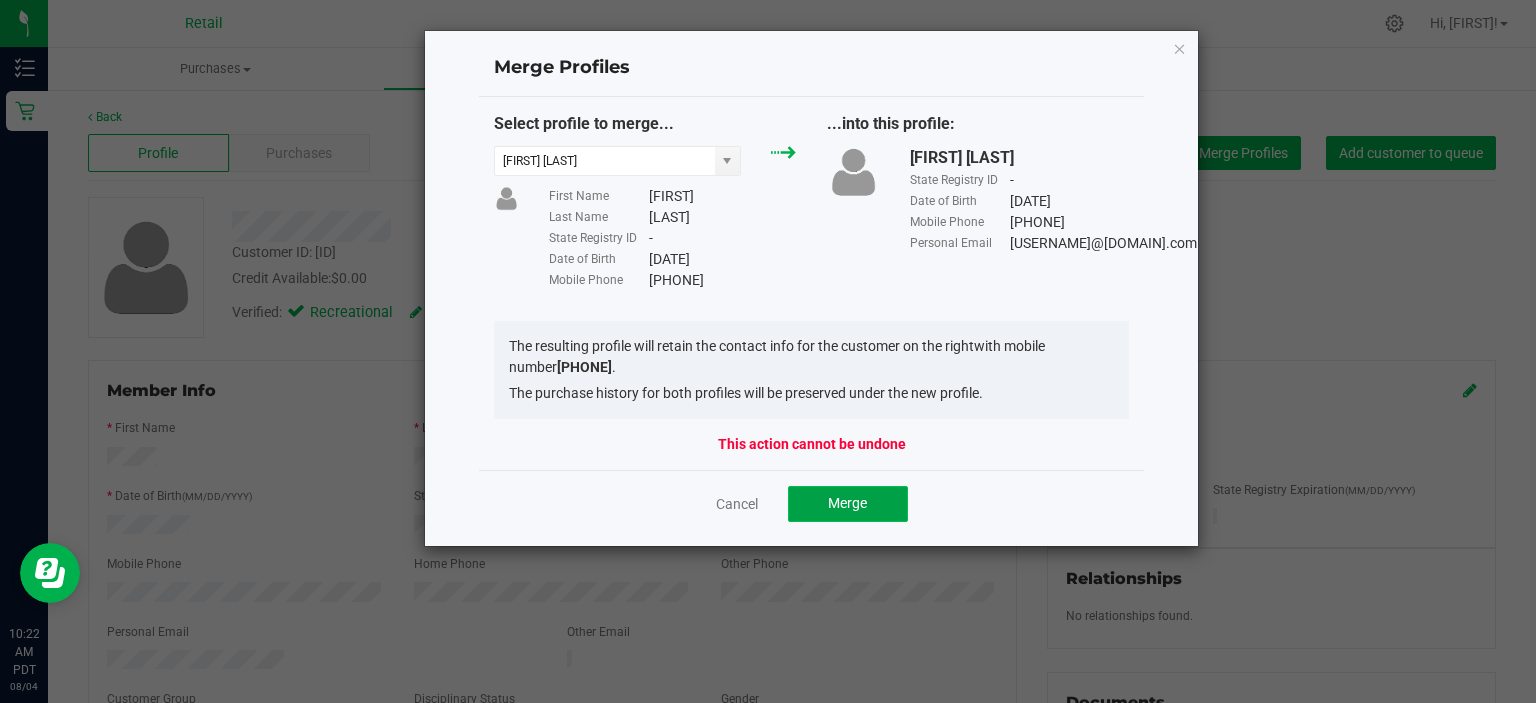 click on "Merge" 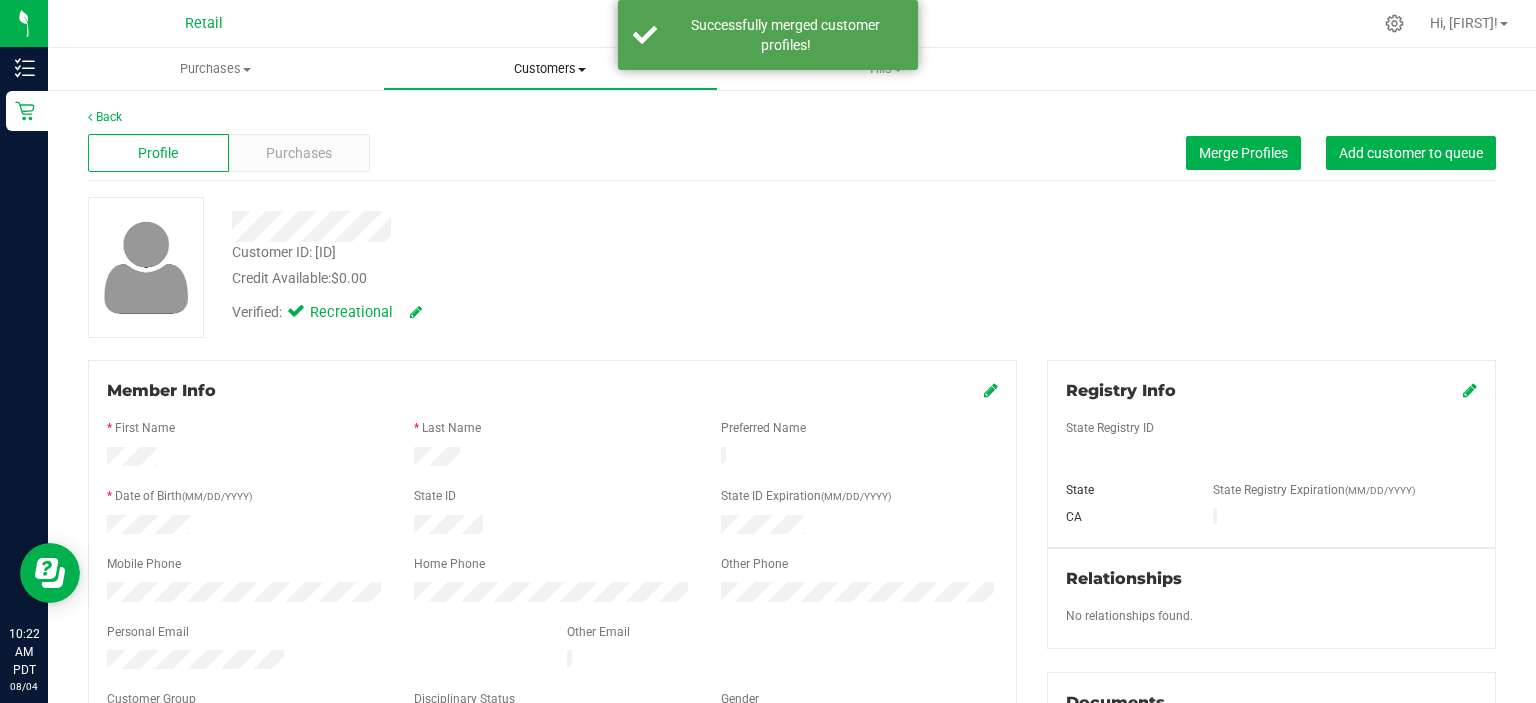 click on "Customers
All customers
Add a new customer" at bounding box center (550, 69) 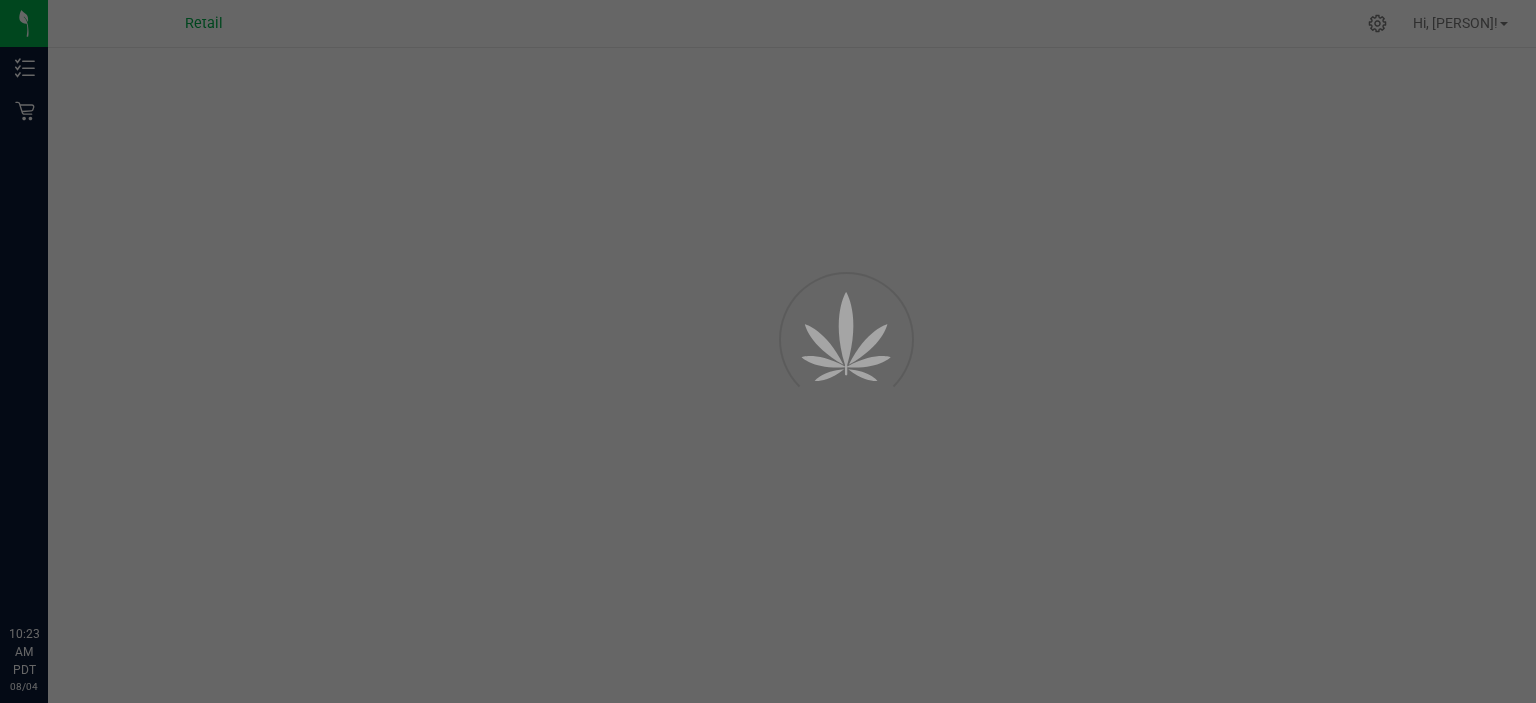 scroll, scrollTop: 0, scrollLeft: 0, axis: both 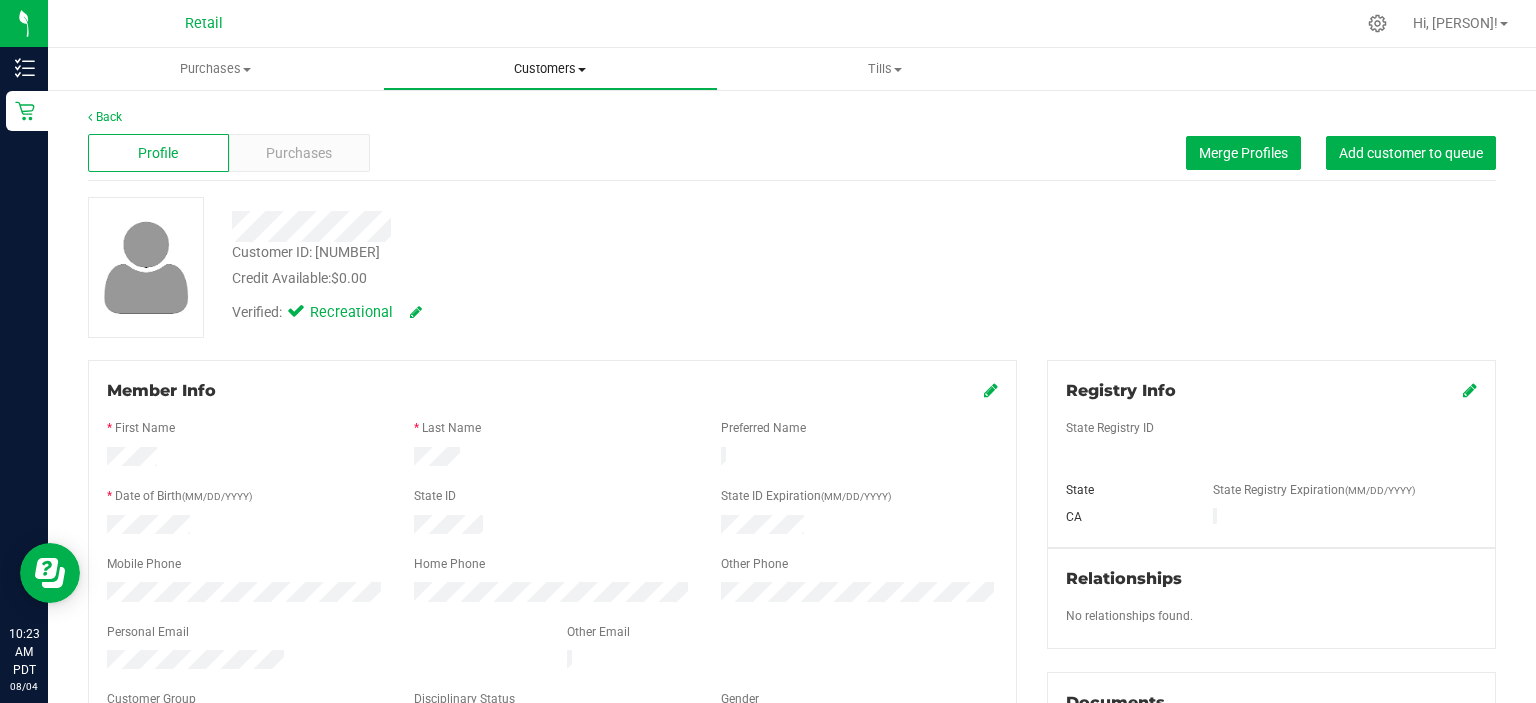 click on "Customers
All customers
Add a new customer" at bounding box center [550, 69] 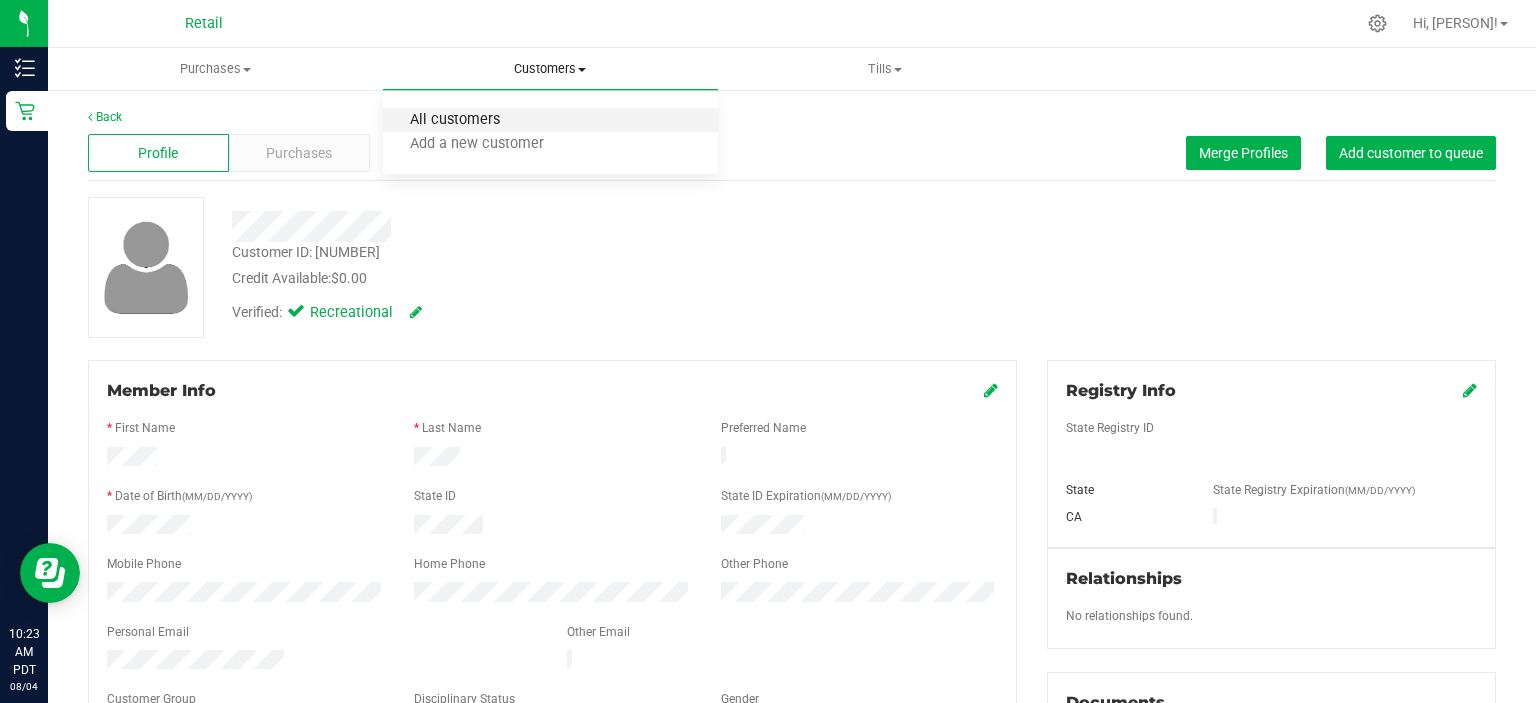 click on "All customers" at bounding box center [455, 120] 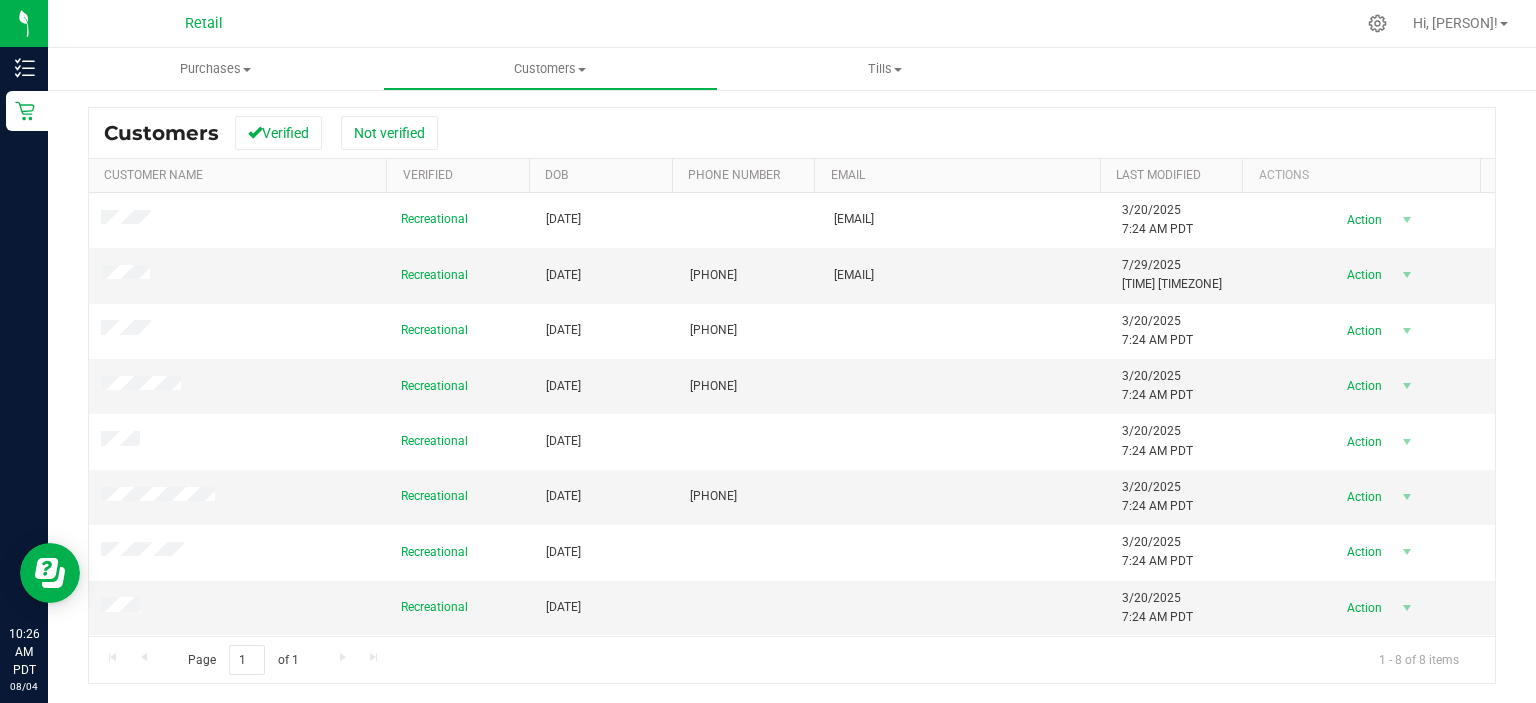 scroll, scrollTop: 0, scrollLeft: 0, axis: both 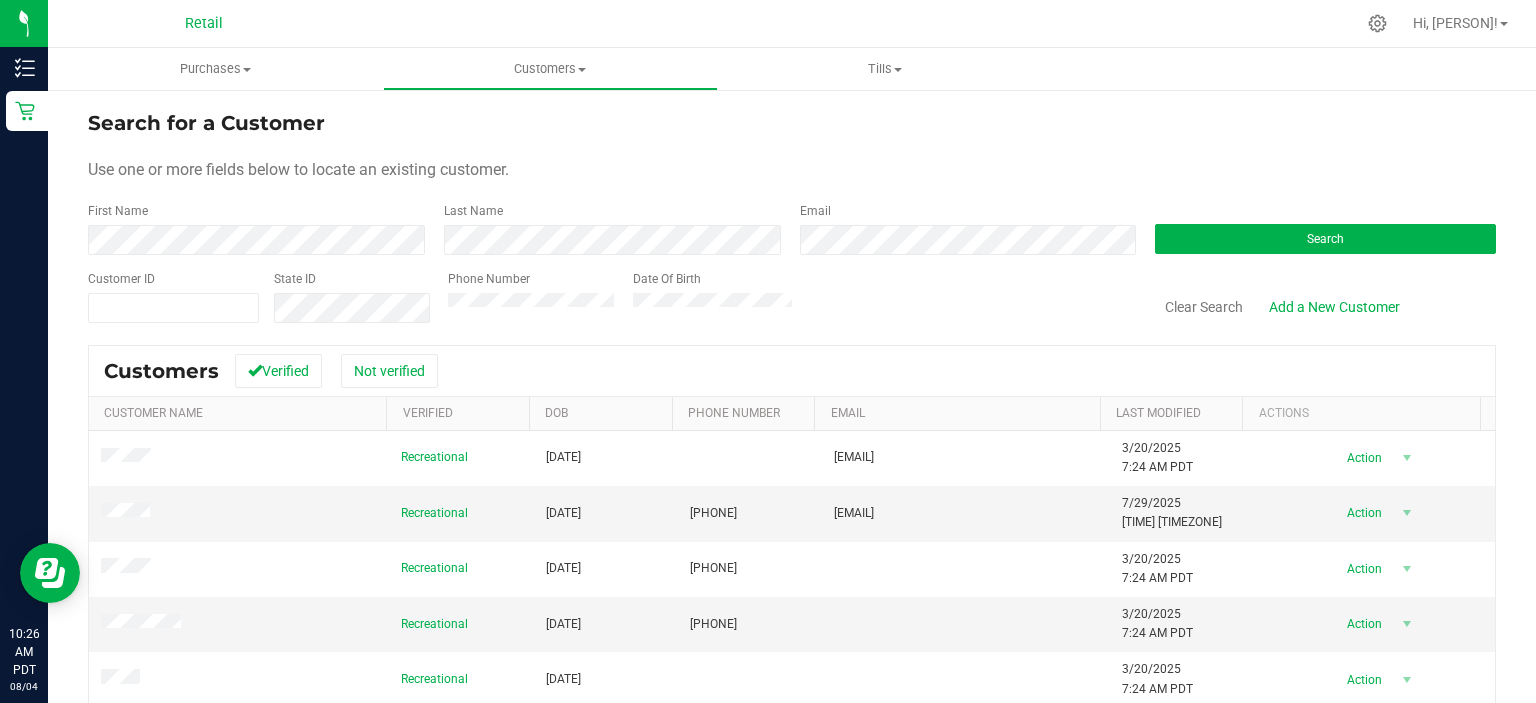 click on "Search for a Customer
Use one or more fields below to locate an existing customer.
First Name
Last Name
Email
Search
Customer ID
State ID
Phone Number
Date Of Birth
Clear Search" at bounding box center [792, 216] 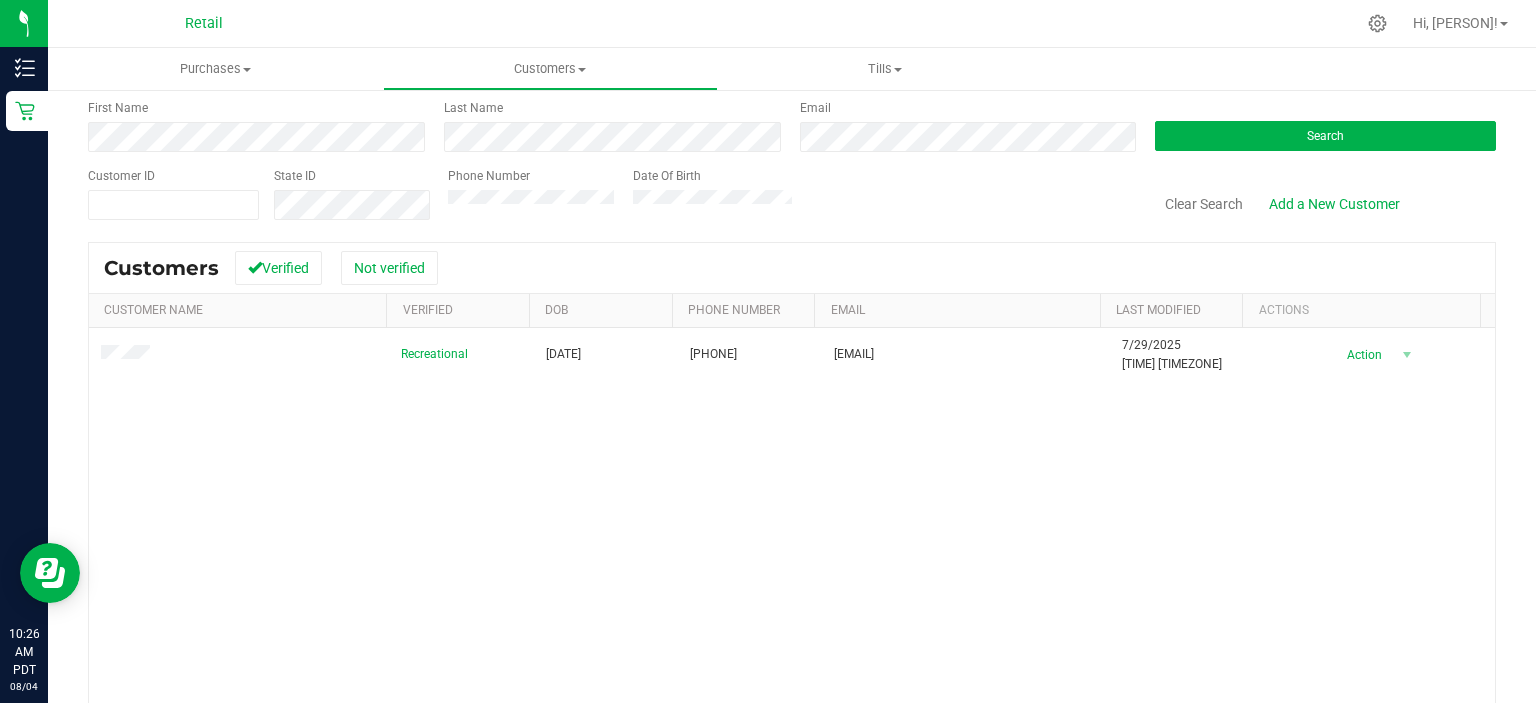 scroll, scrollTop: 0, scrollLeft: 0, axis: both 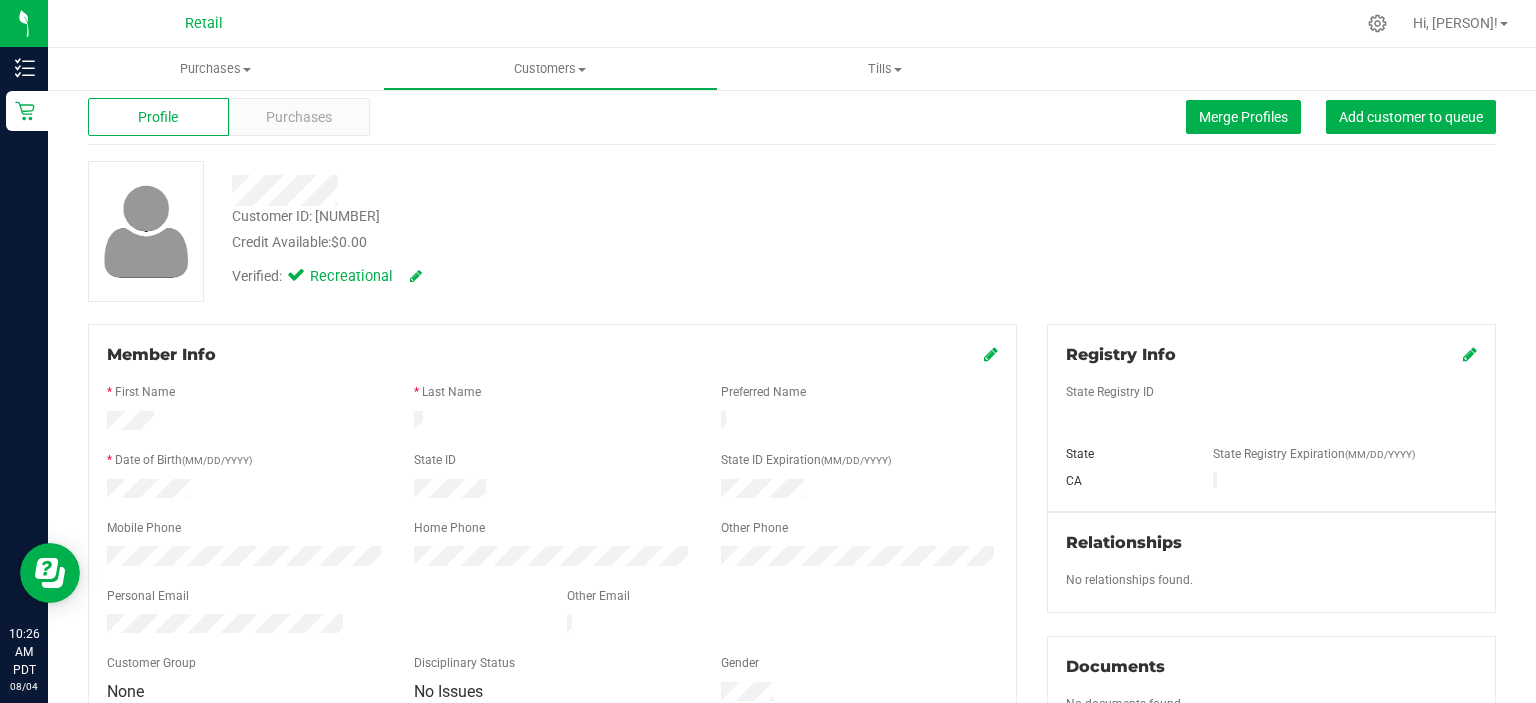 click at bounding box center [991, 354] 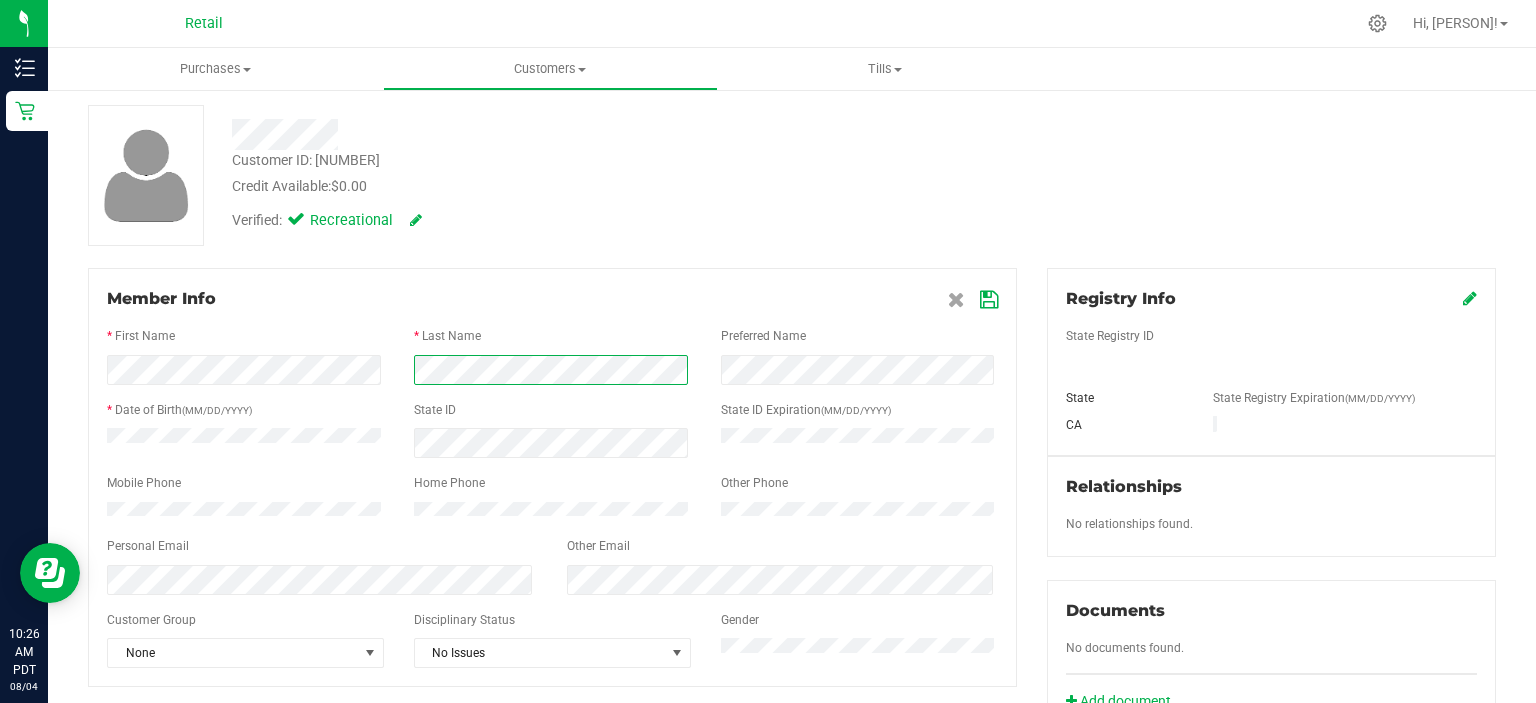scroll, scrollTop: 88, scrollLeft: 0, axis: vertical 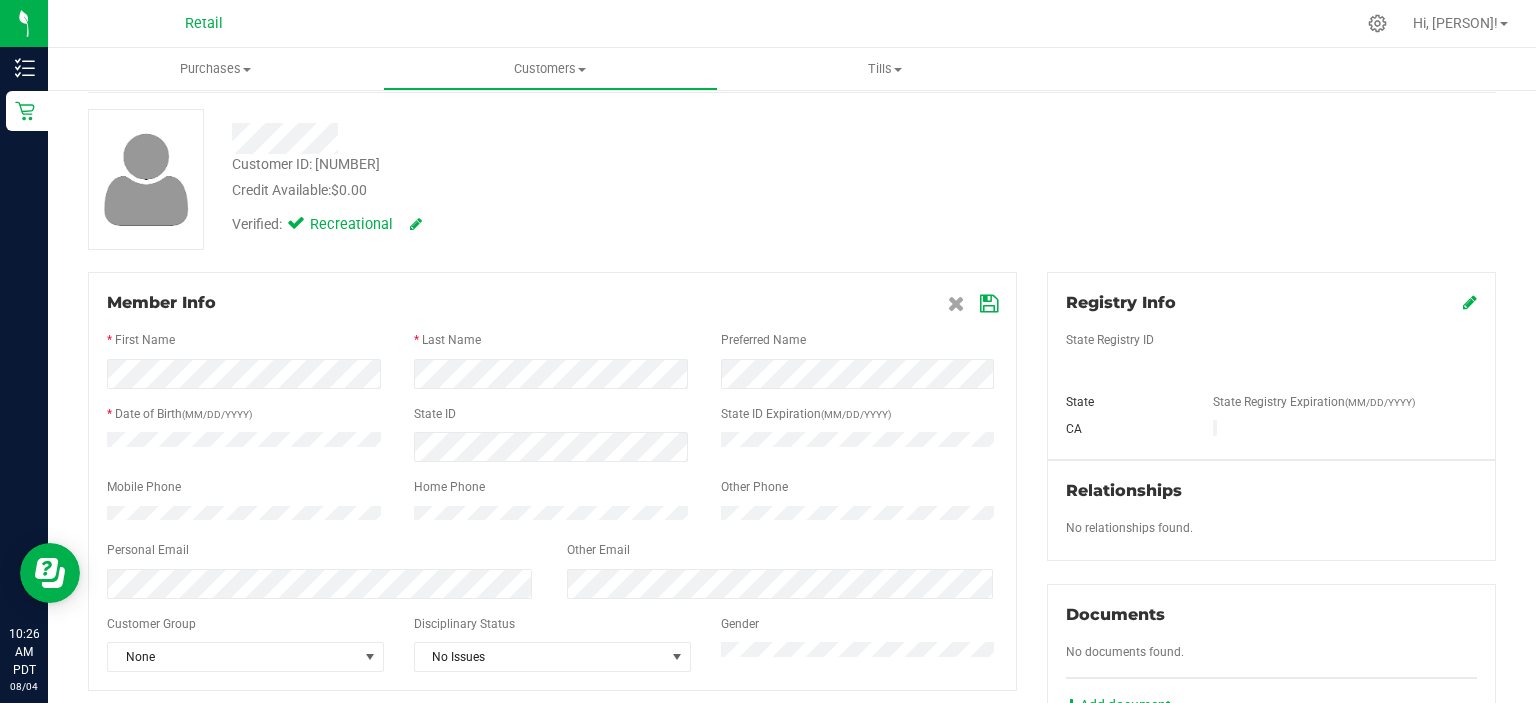 click at bounding box center [989, 304] 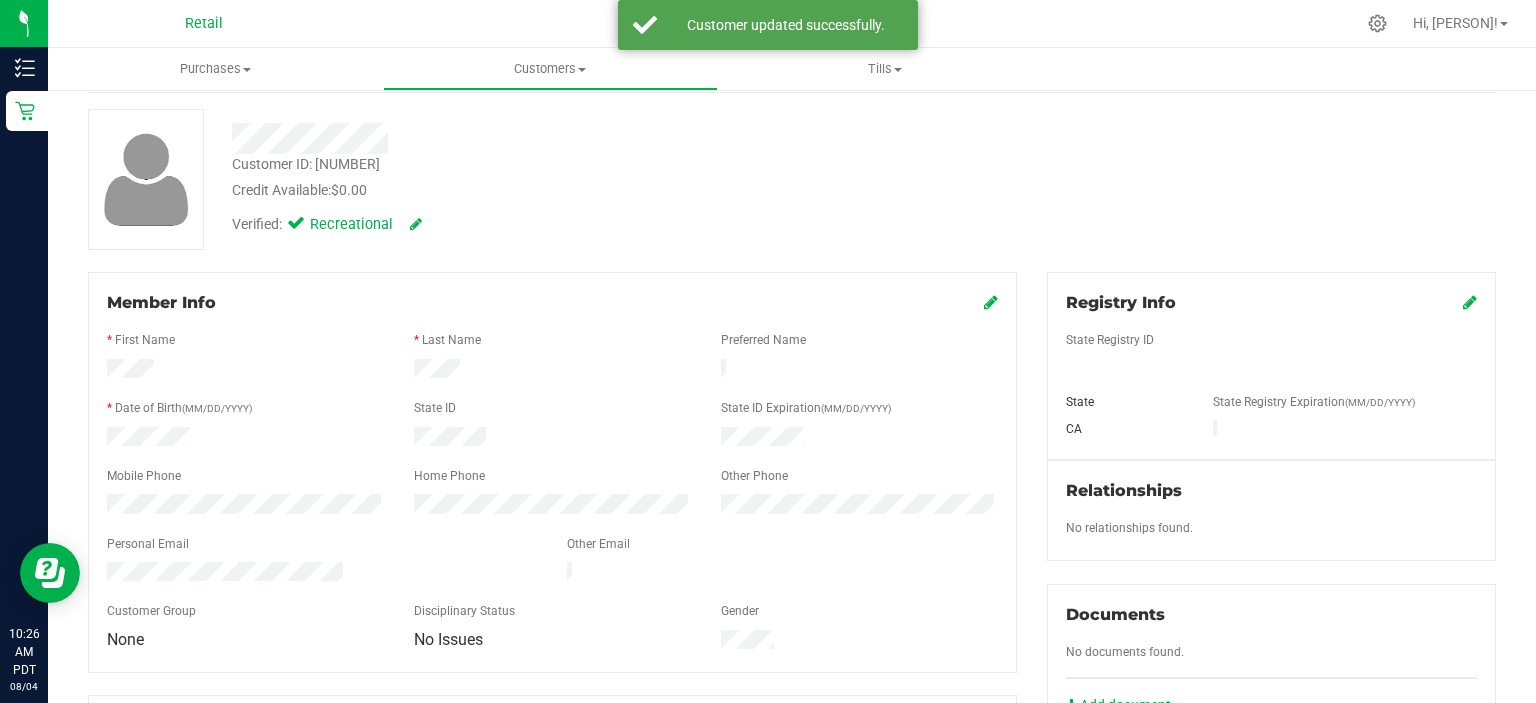 scroll, scrollTop: 0, scrollLeft: 0, axis: both 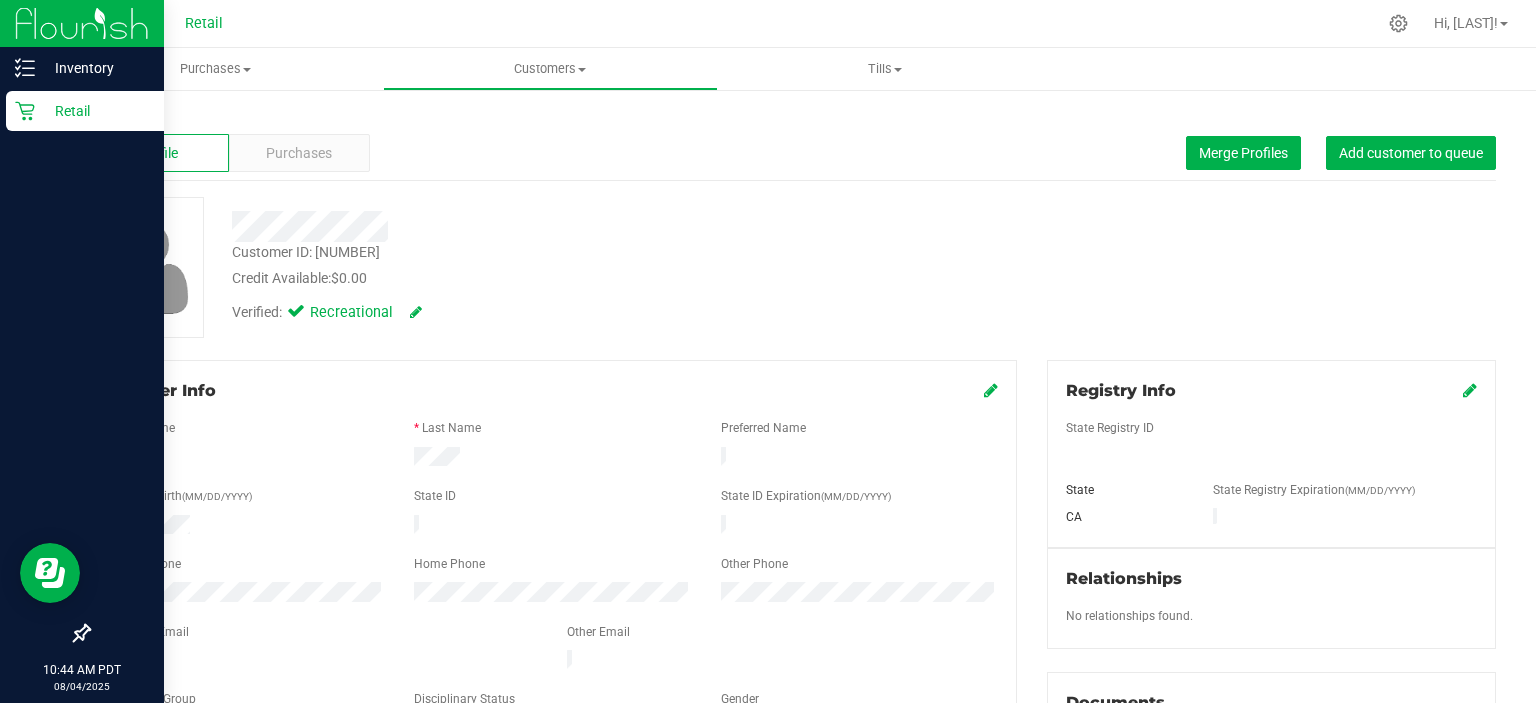 click on "Retail" at bounding box center (85, 111) 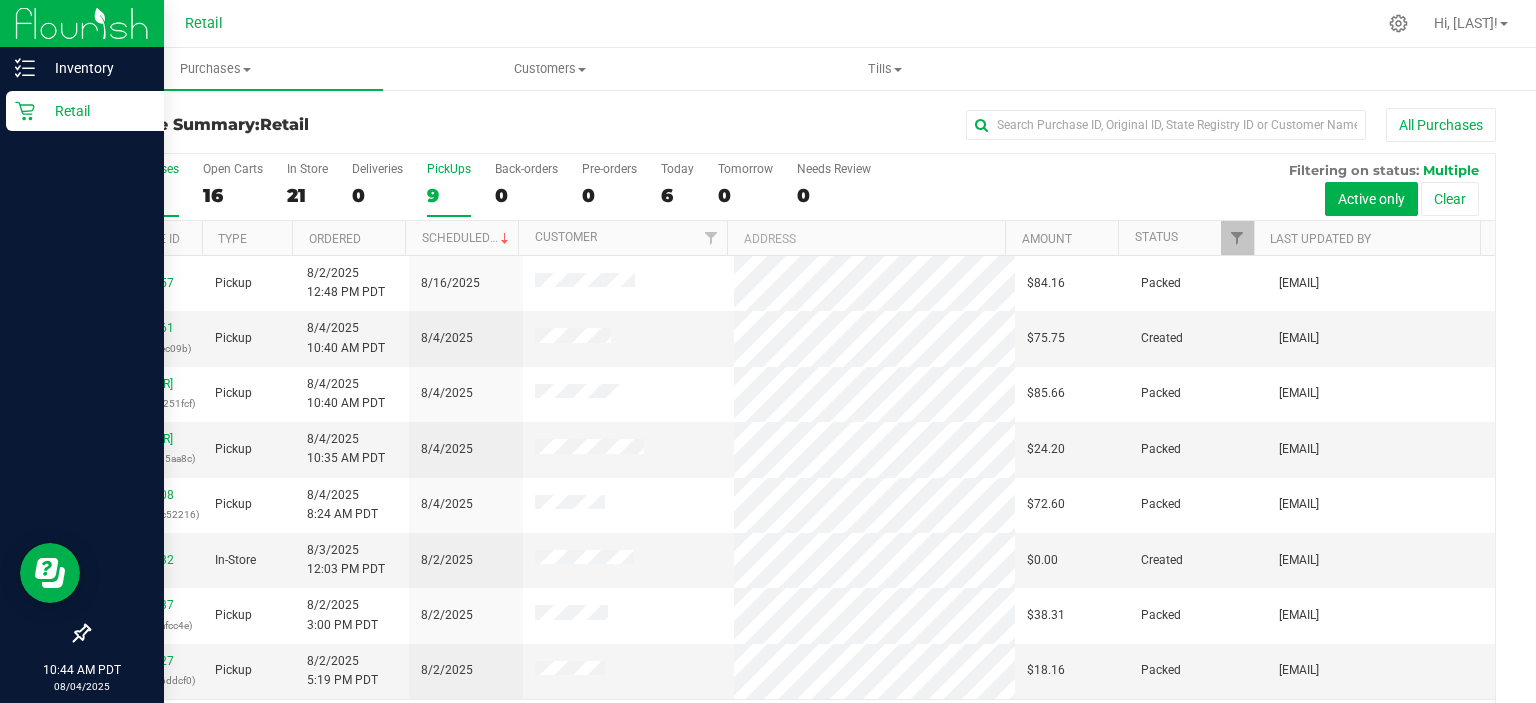 click on "9" at bounding box center (449, 195) 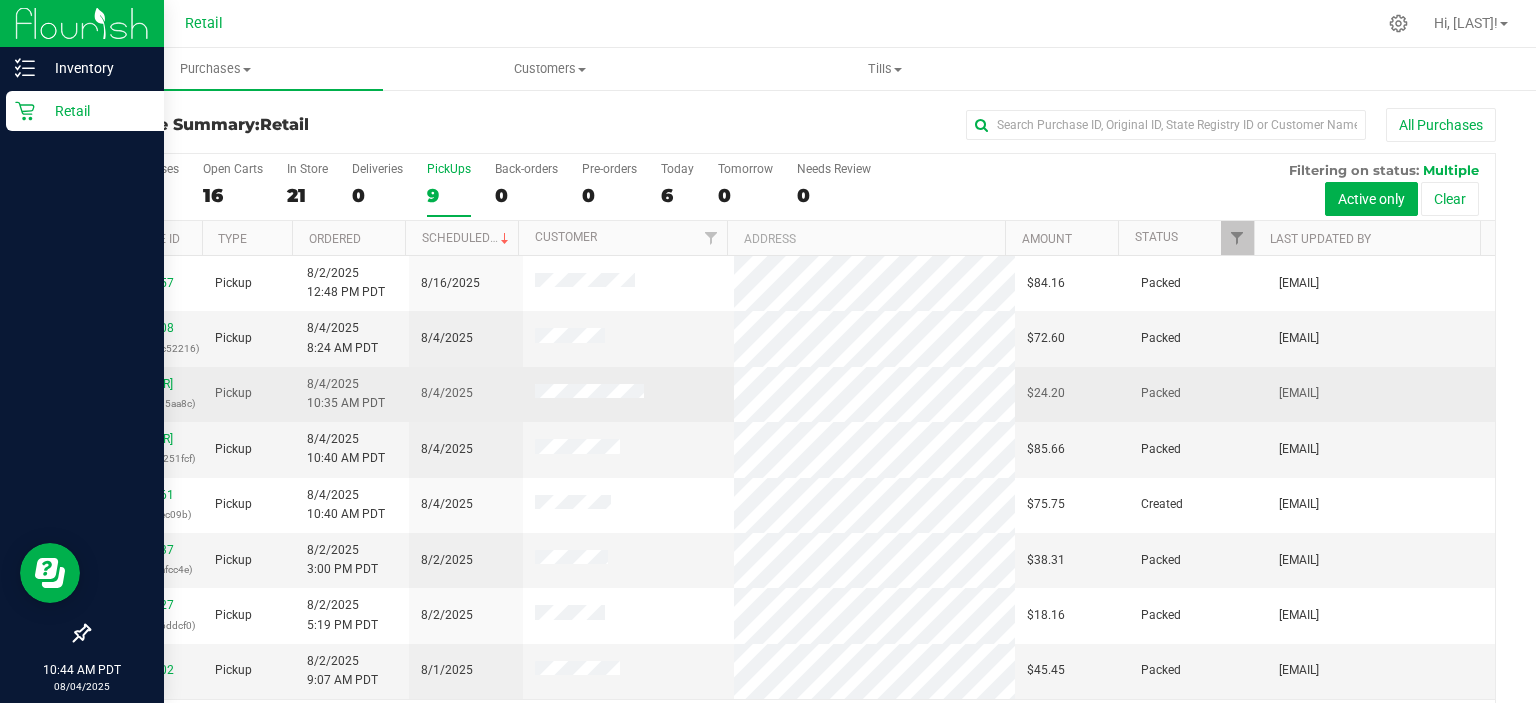 scroll, scrollTop: 52, scrollLeft: 0, axis: vertical 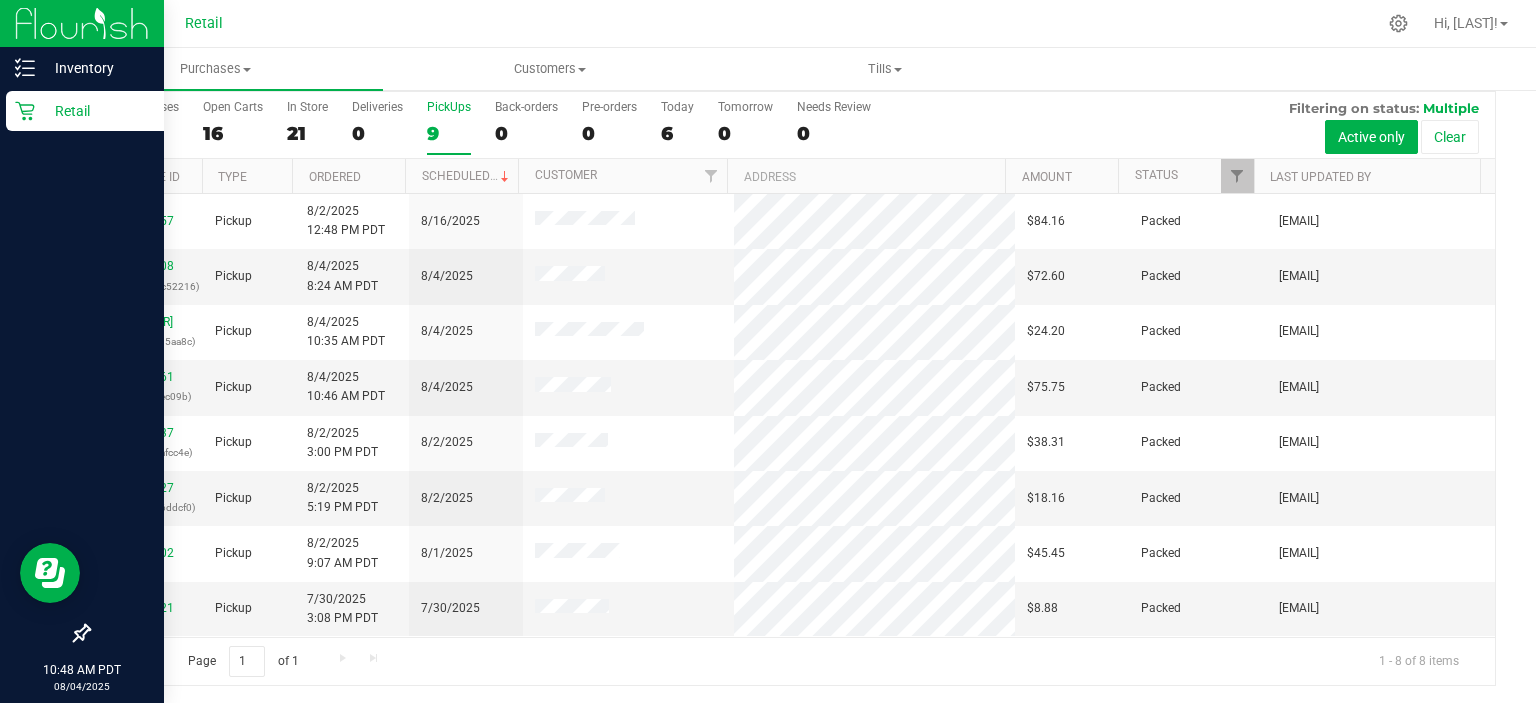 click on "9" at bounding box center [449, 133] 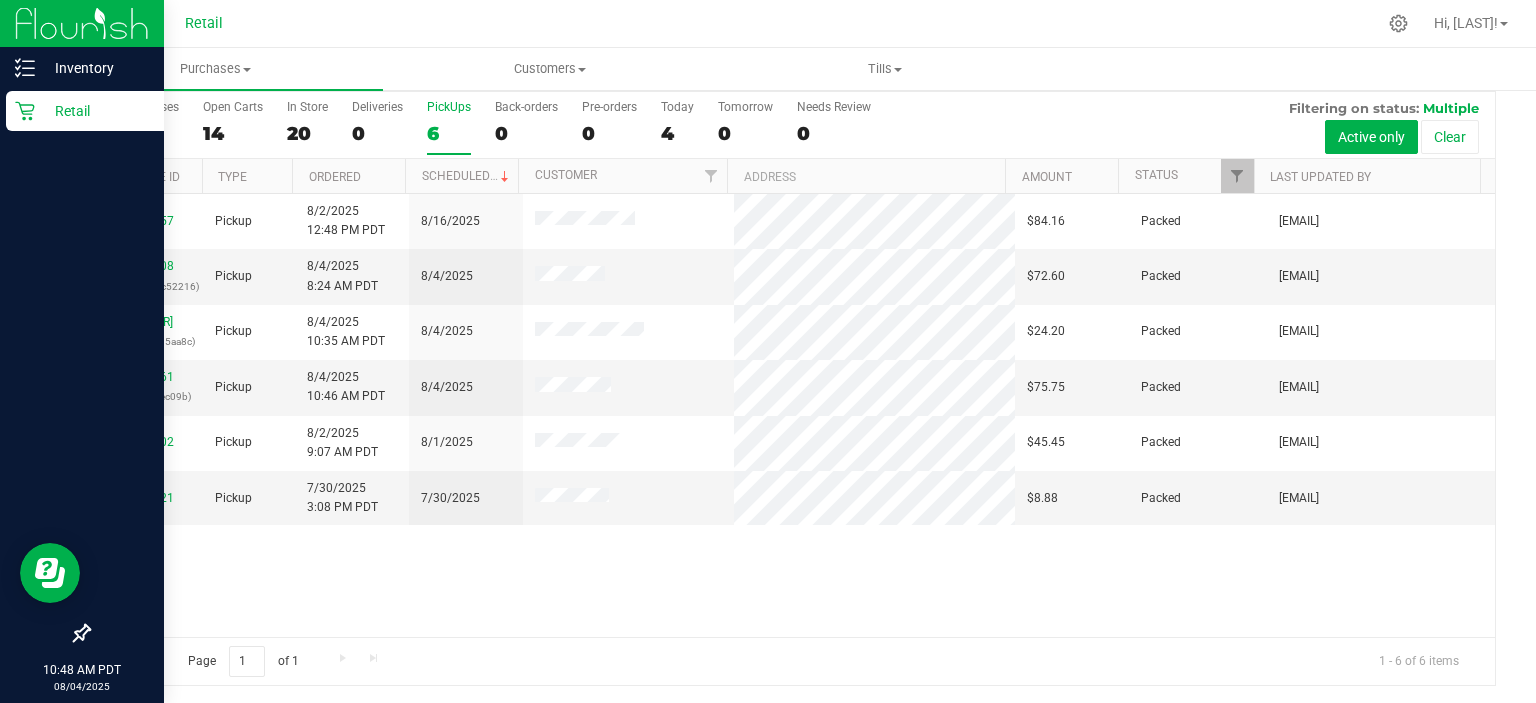 scroll, scrollTop: 0, scrollLeft: 0, axis: both 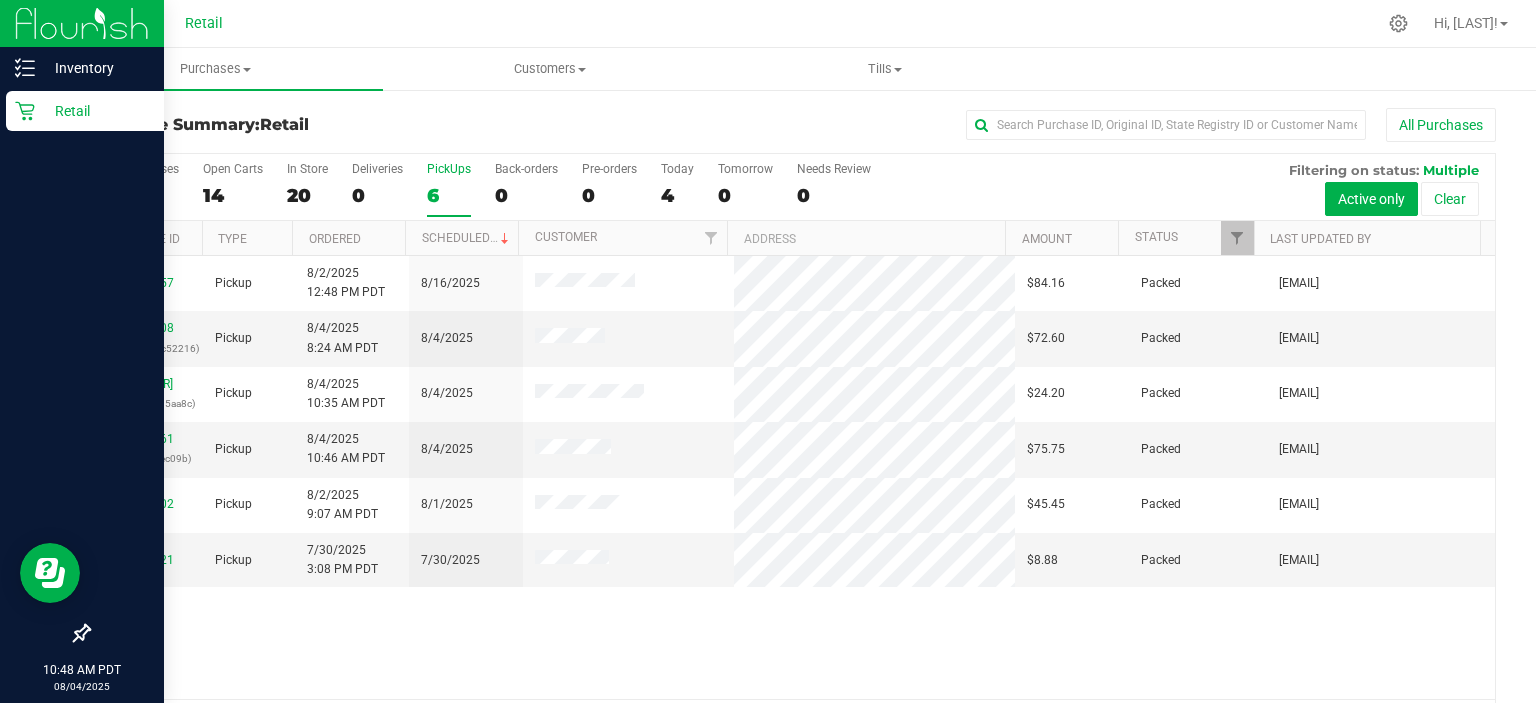 click on "Retail" at bounding box center (85, 111) 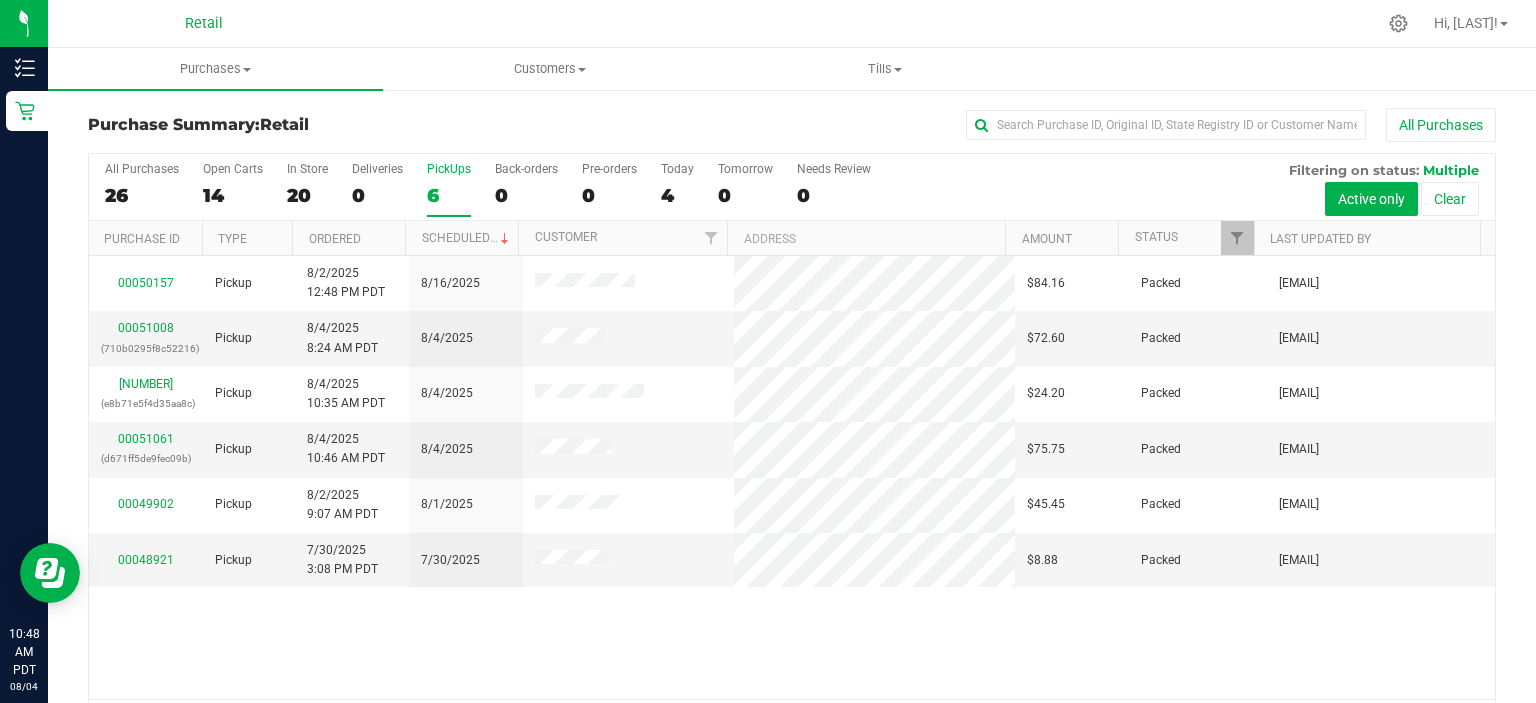 click at bounding box center [867, 23] 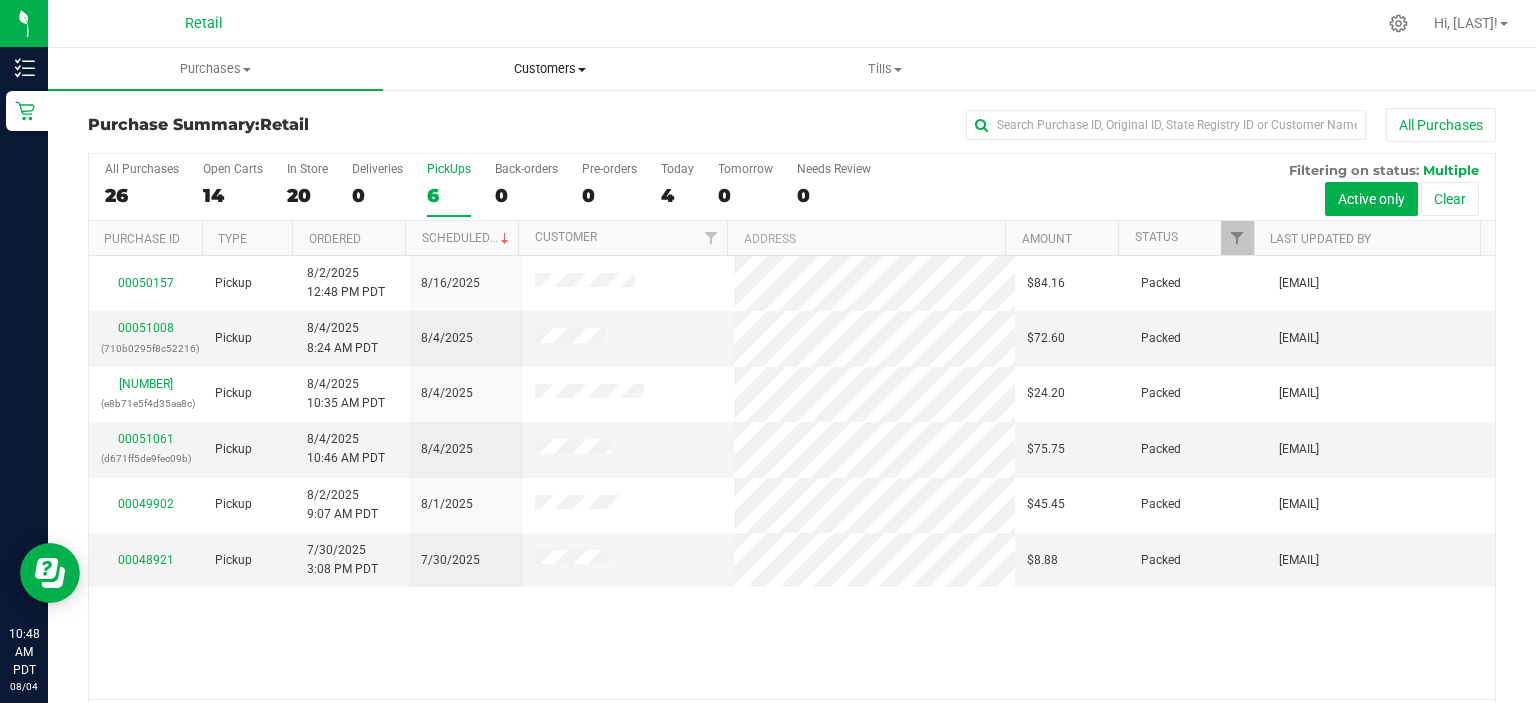 click on "Customers" at bounding box center (550, 69) 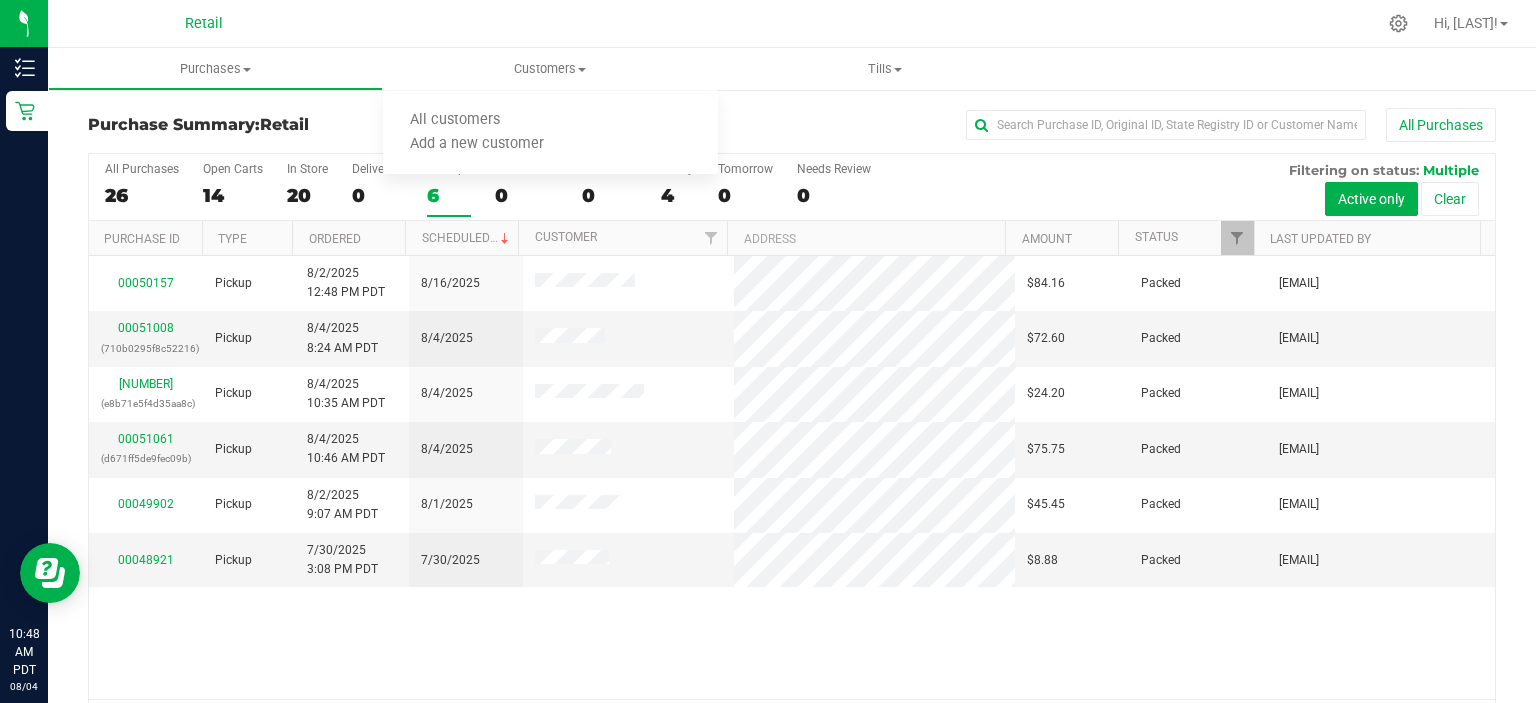 click at bounding box center [867, 23] 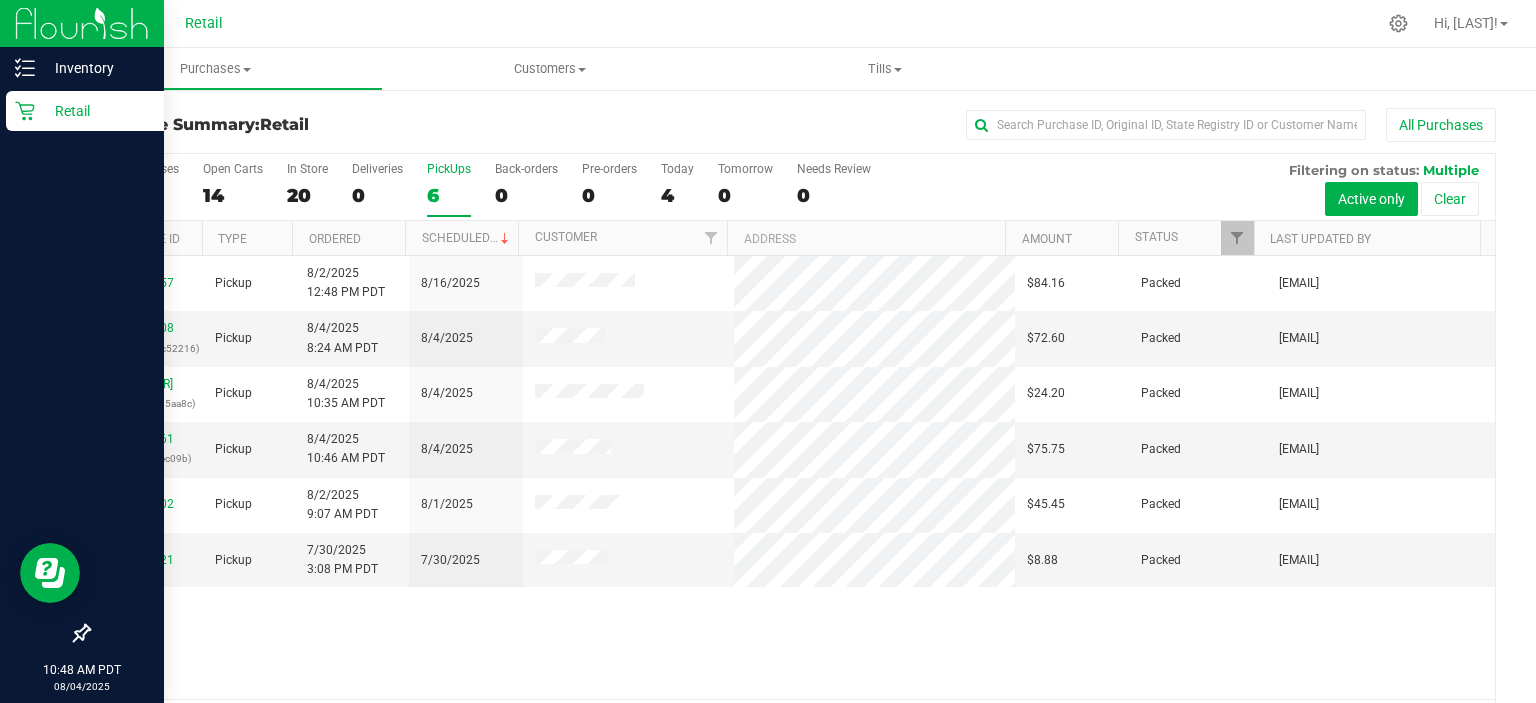 click on "Retail" at bounding box center (95, 111) 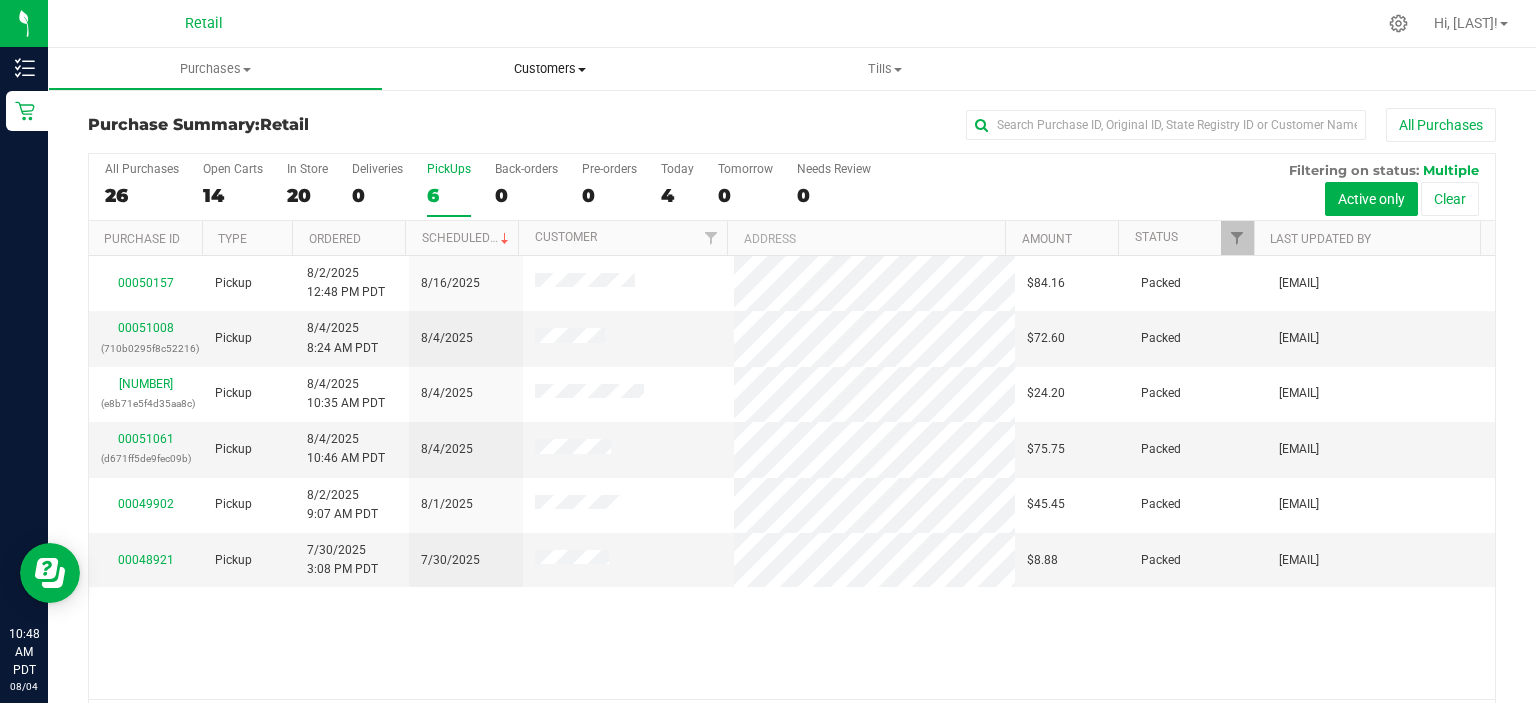 click on "Customers" at bounding box center [550, 69] 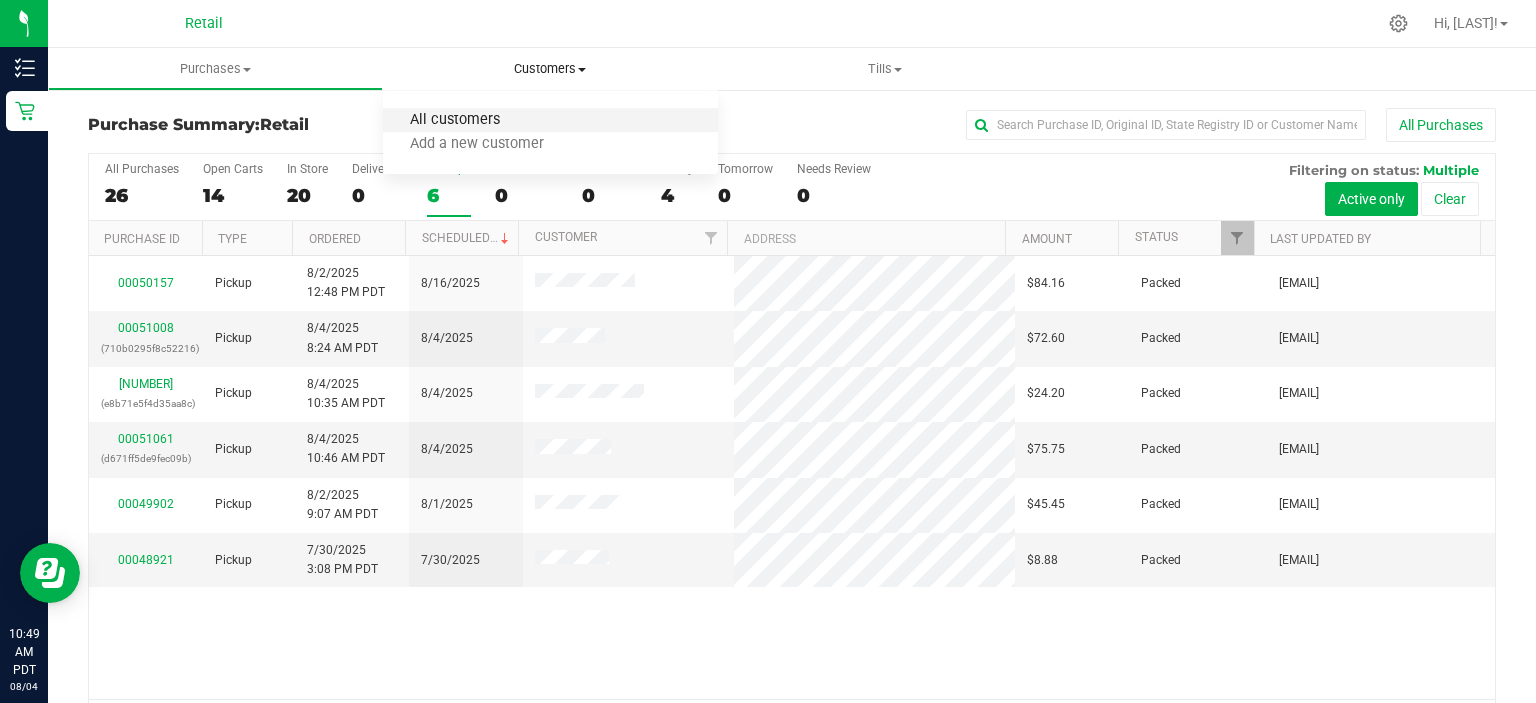 click on "All customers" at bounding box center [455, 120] 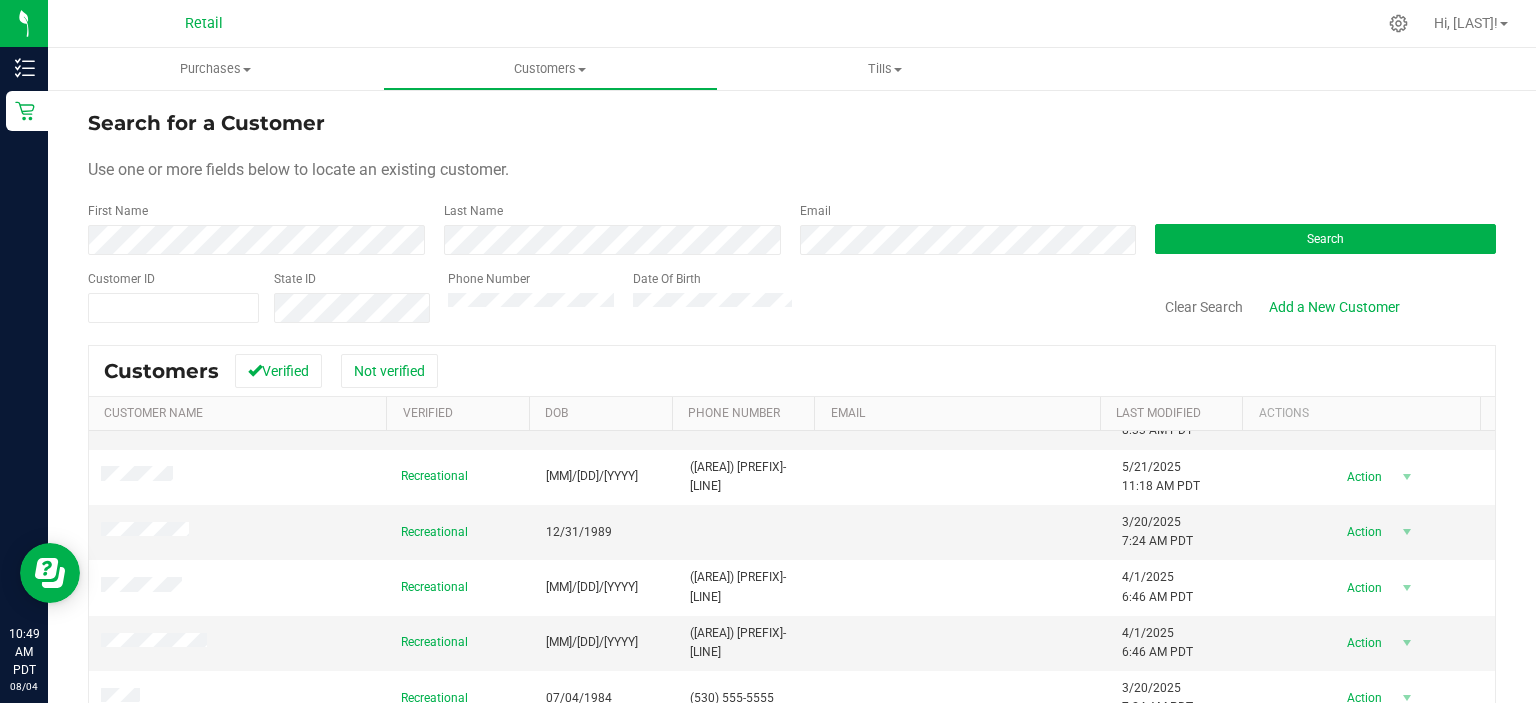 scroll, scrollTop: 97, scrollLeft: 0, axis: vertical 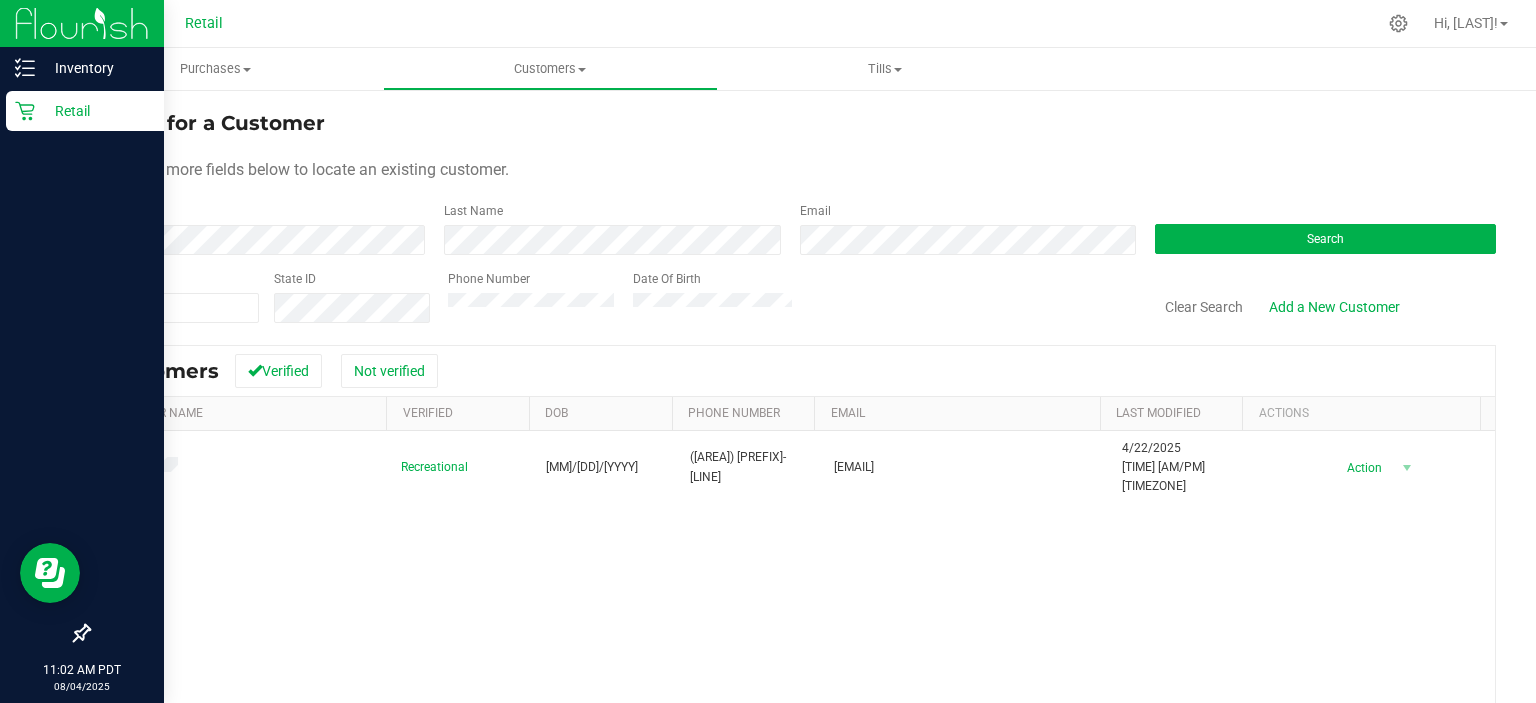 click on "Retail" at bounding box center [85, 111] 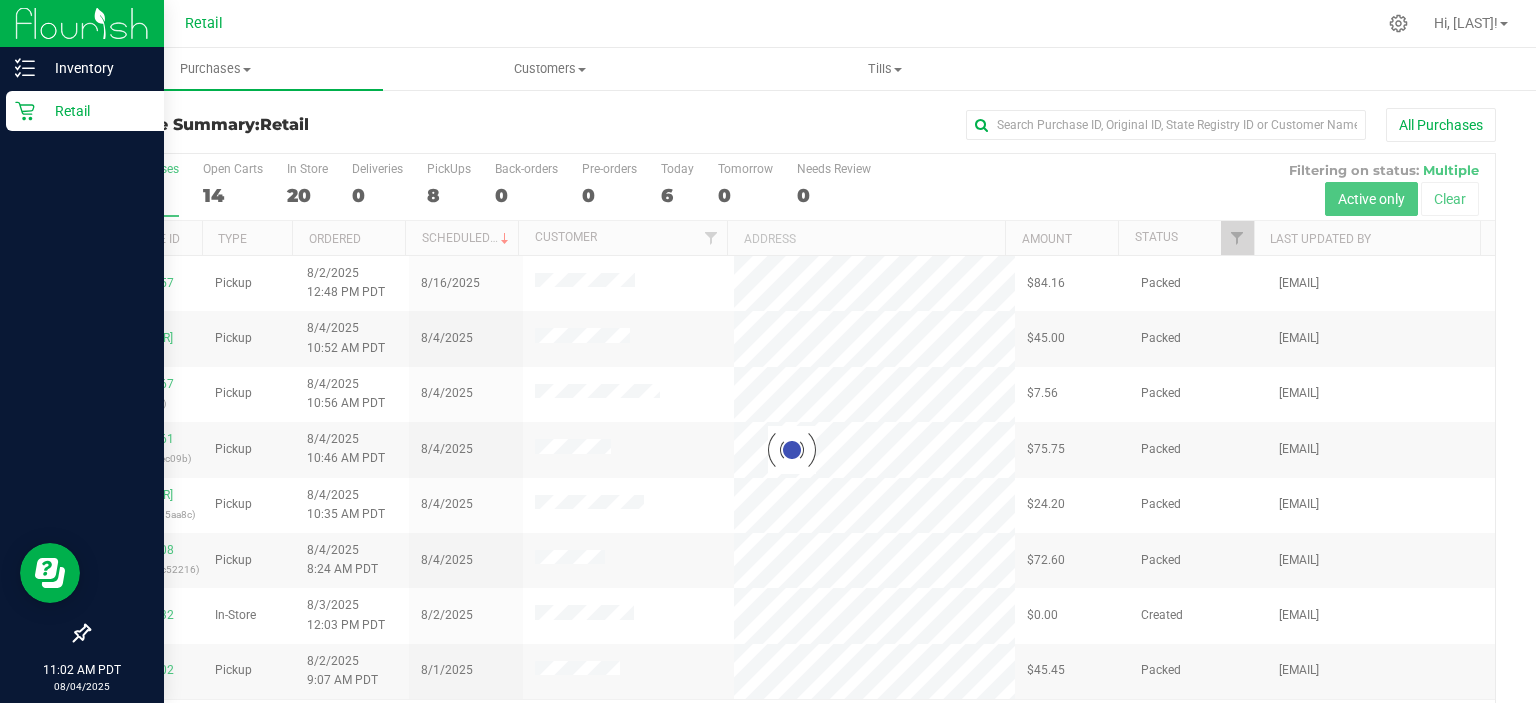 click at bounding box center [867, 23] 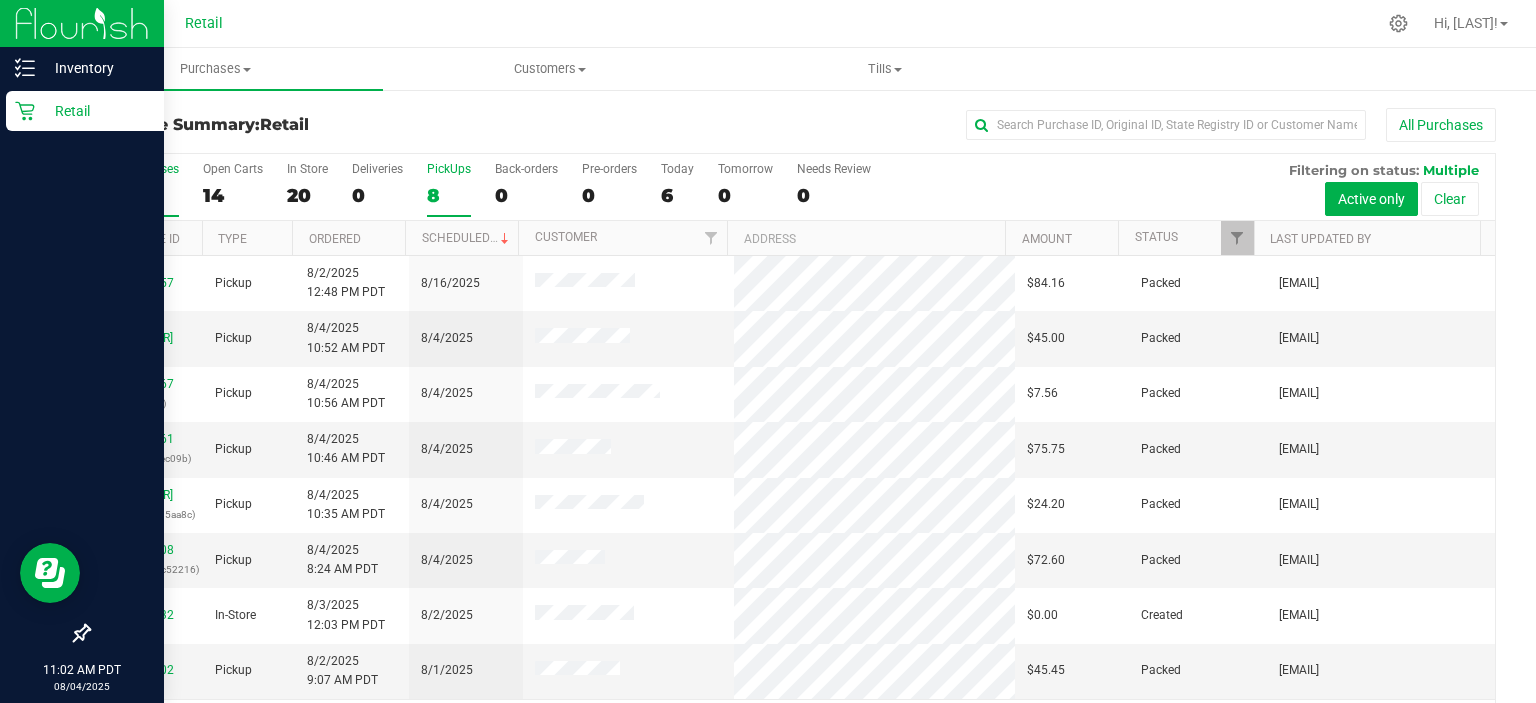 click on "8" at bounding box center [449, 195] 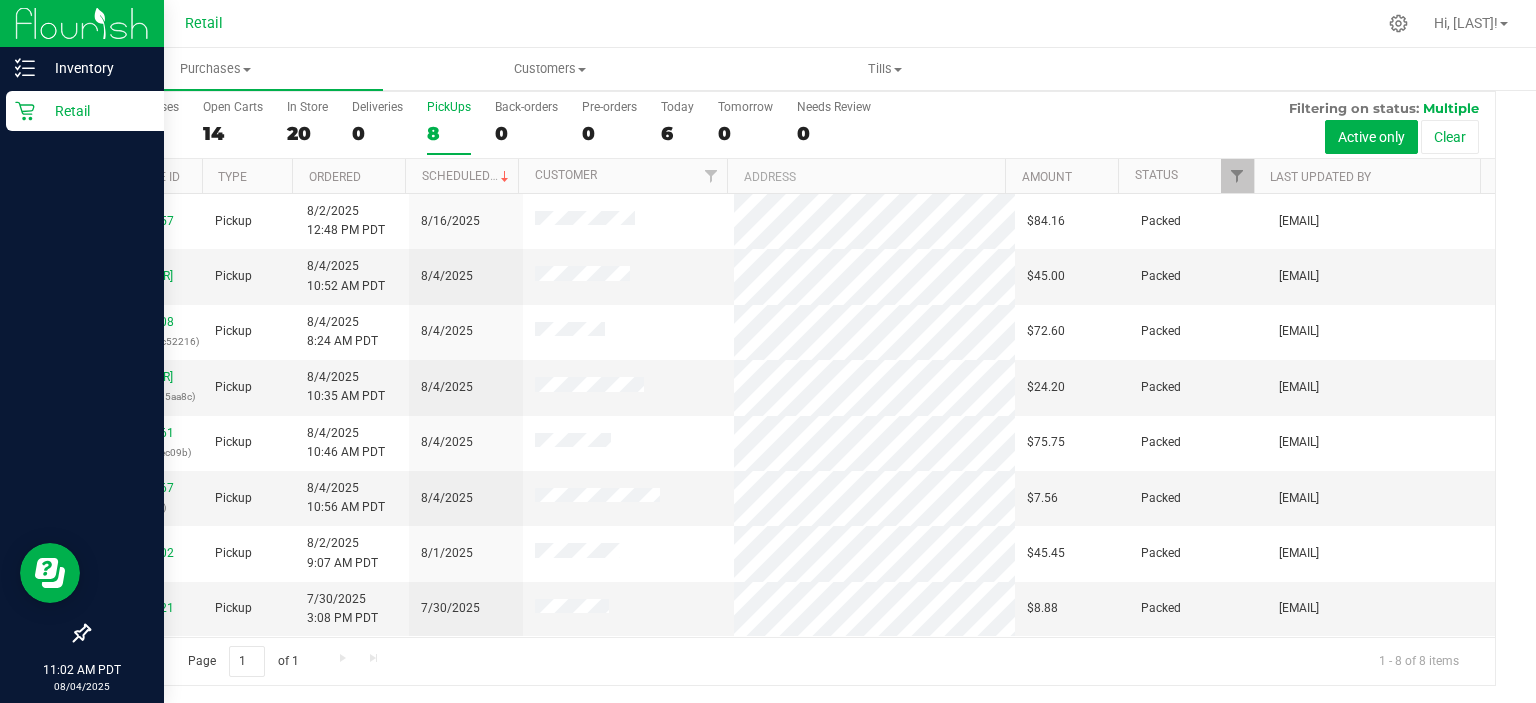 scroll, scrollTop: 0, scrollLeft: 0, axis: both 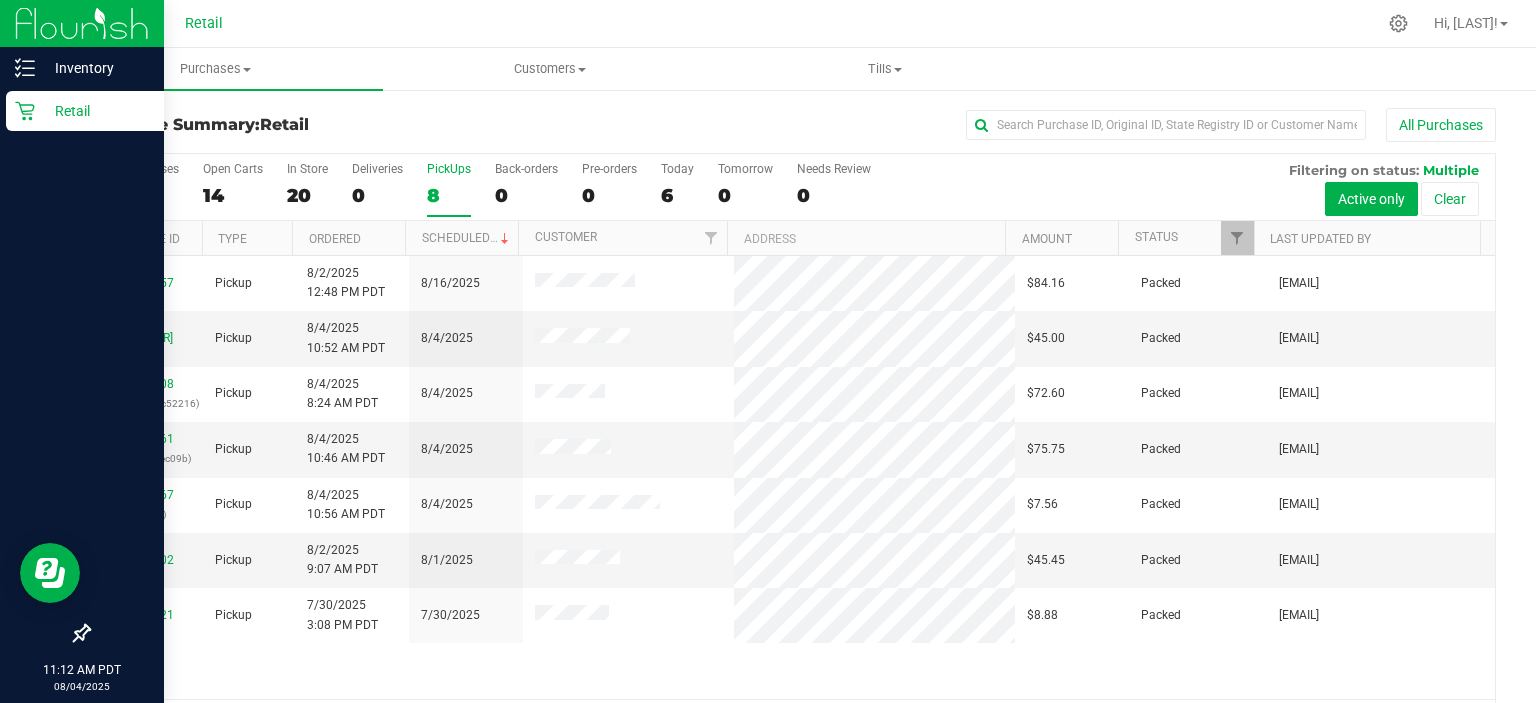 click on "8" at bounding box center (449, 195) 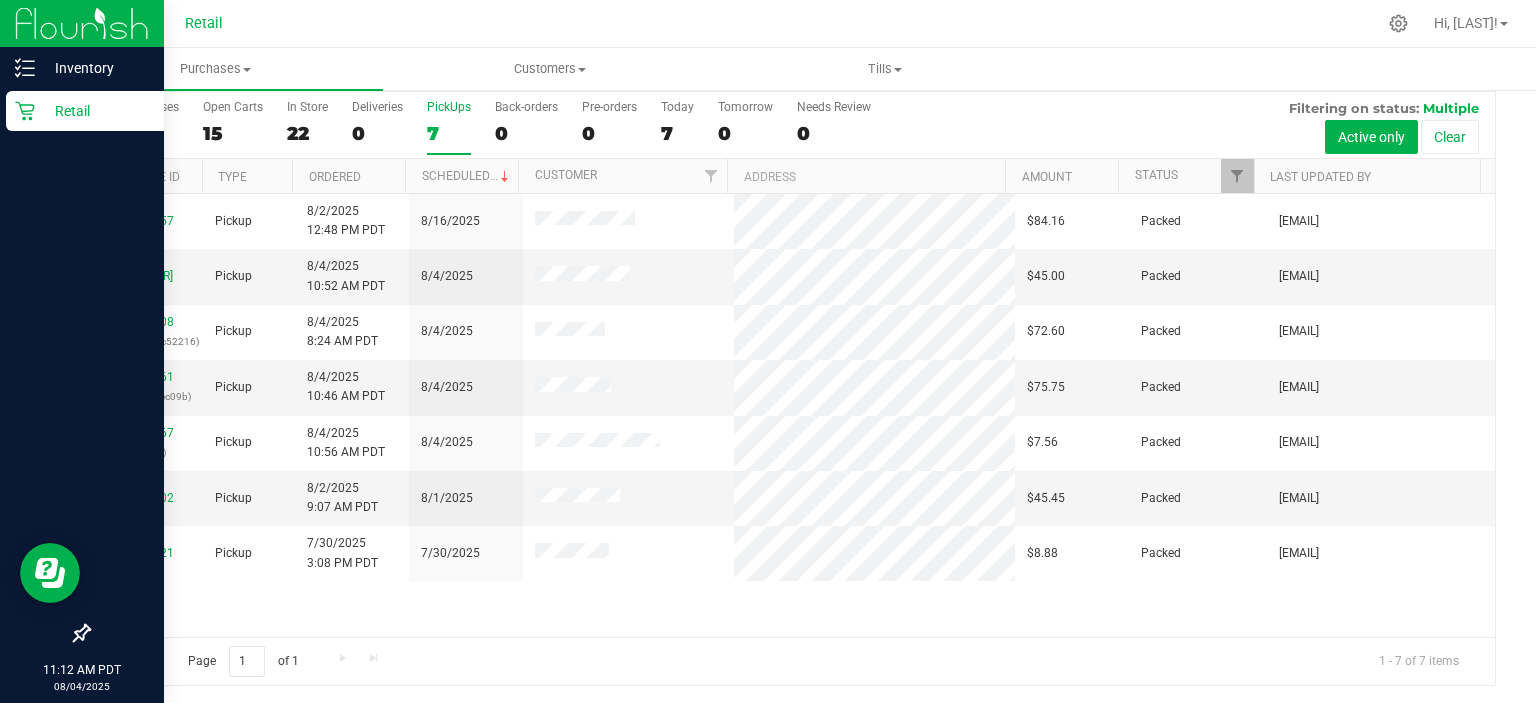scroll, scrollTop: 0, scrollLeft: 0, axis: both 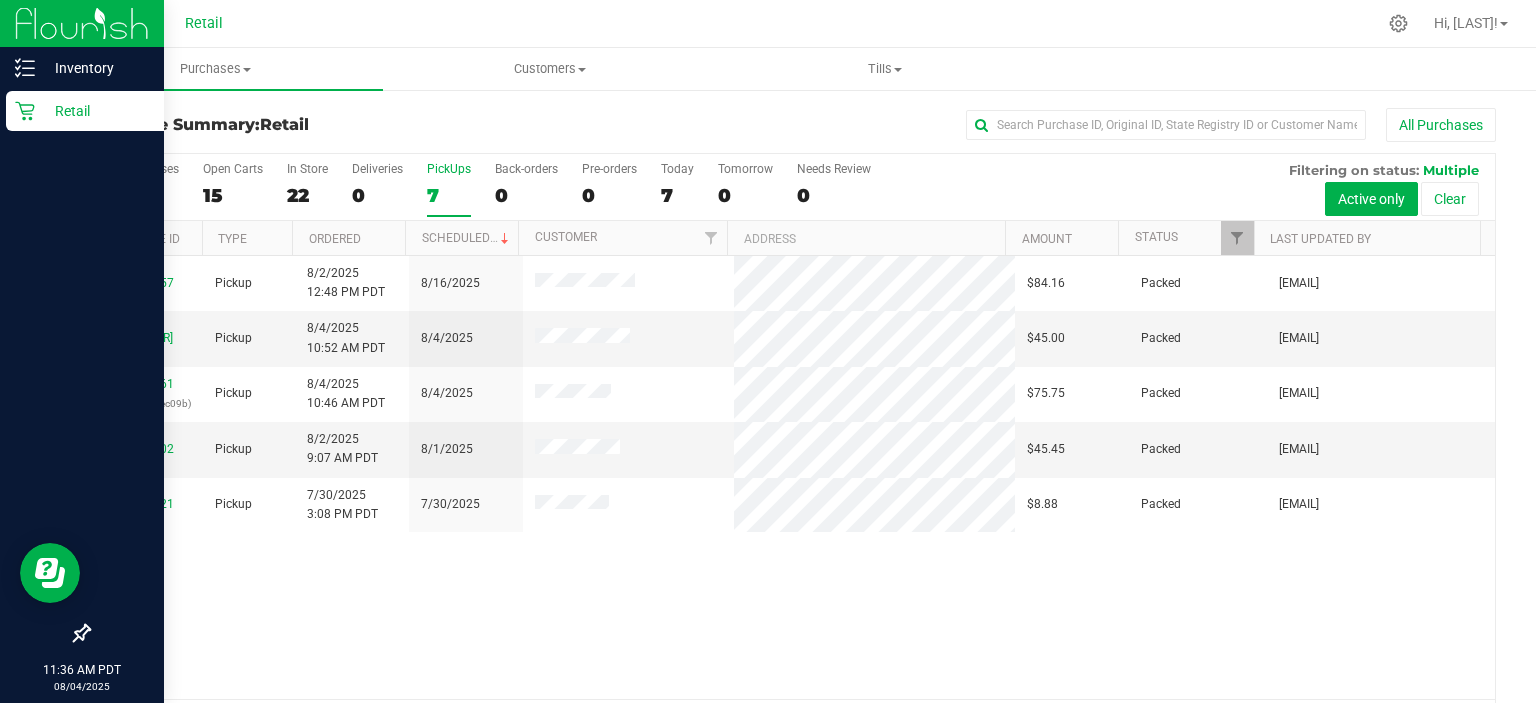 click on "7" at bounding box center [449, 195] 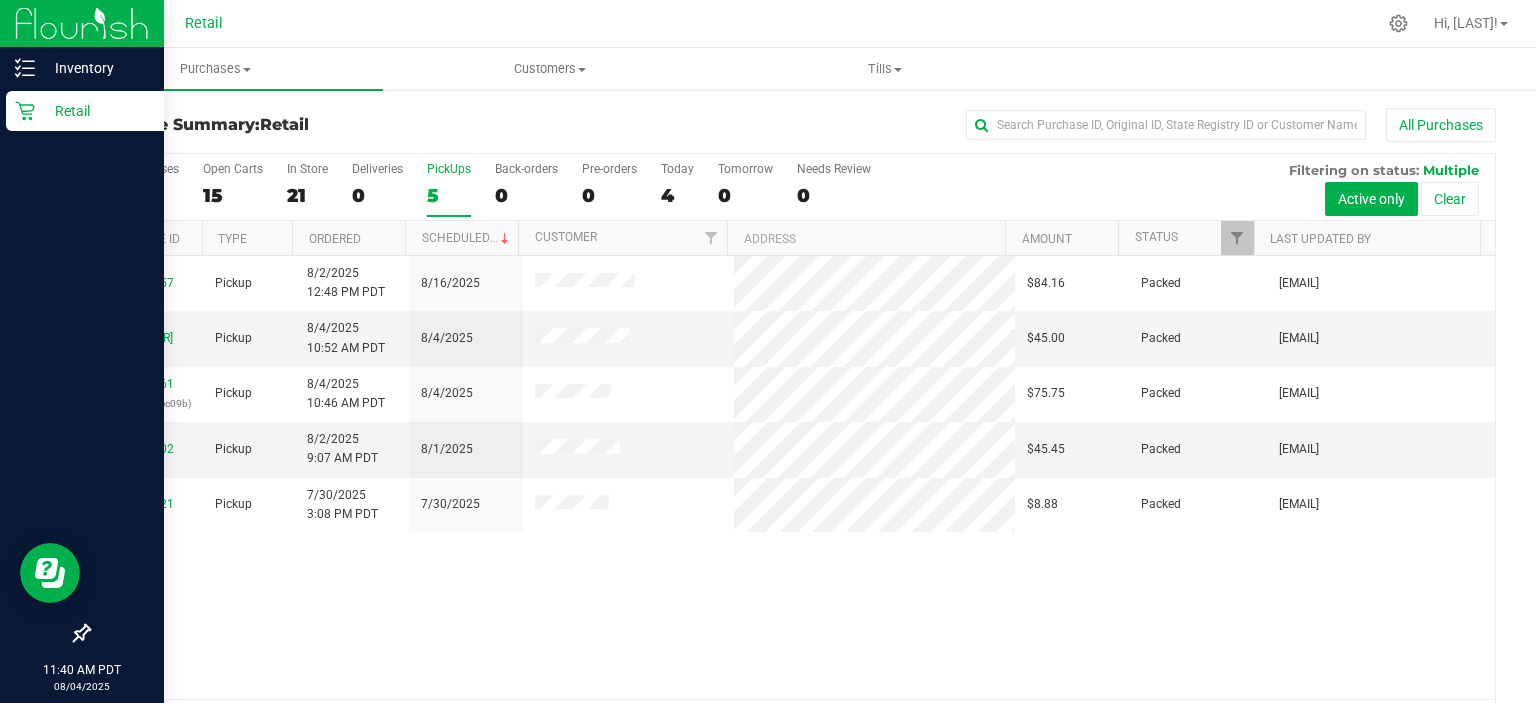 click on "5" at bounding box center [449, 195] 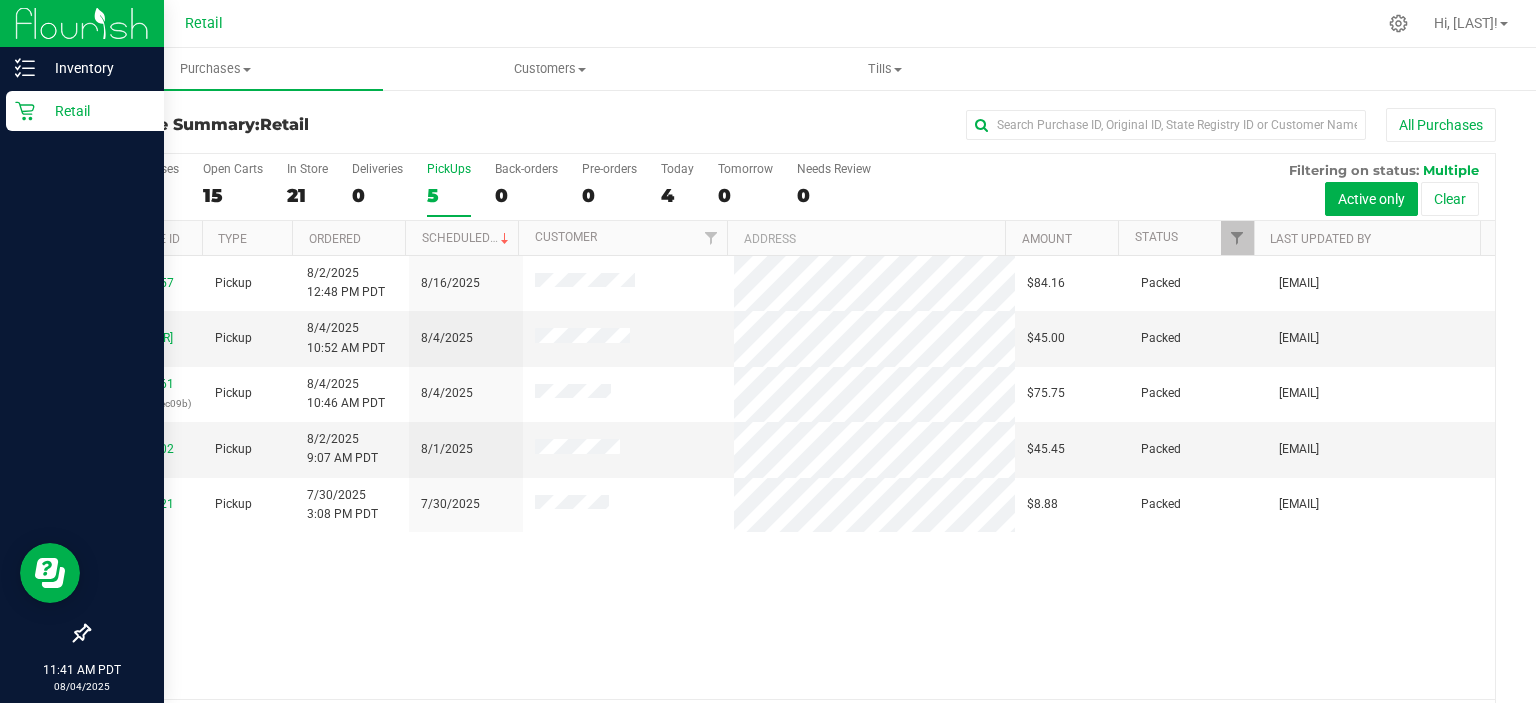 click on "5" at bounding box center [449, 195] 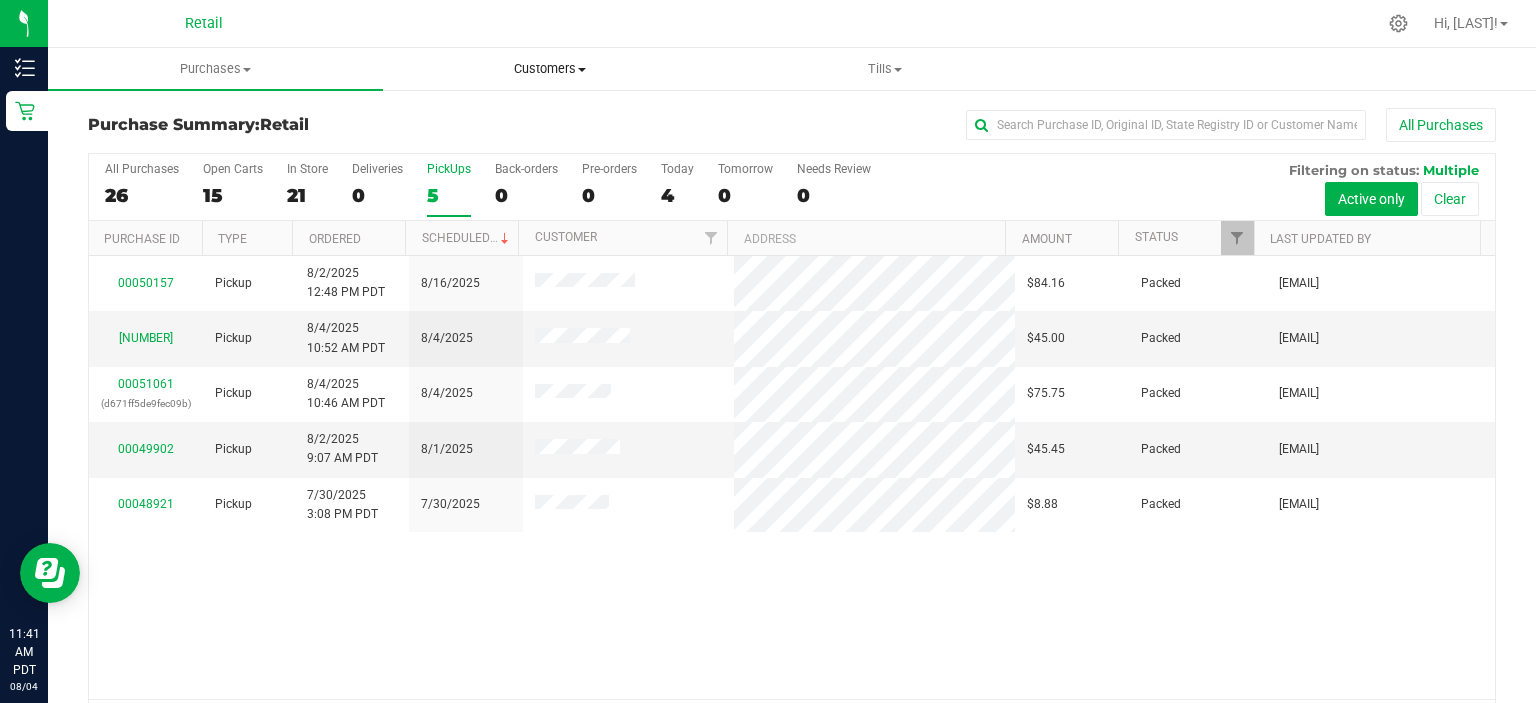 click on "Customers" at bounding box center (550, 69) 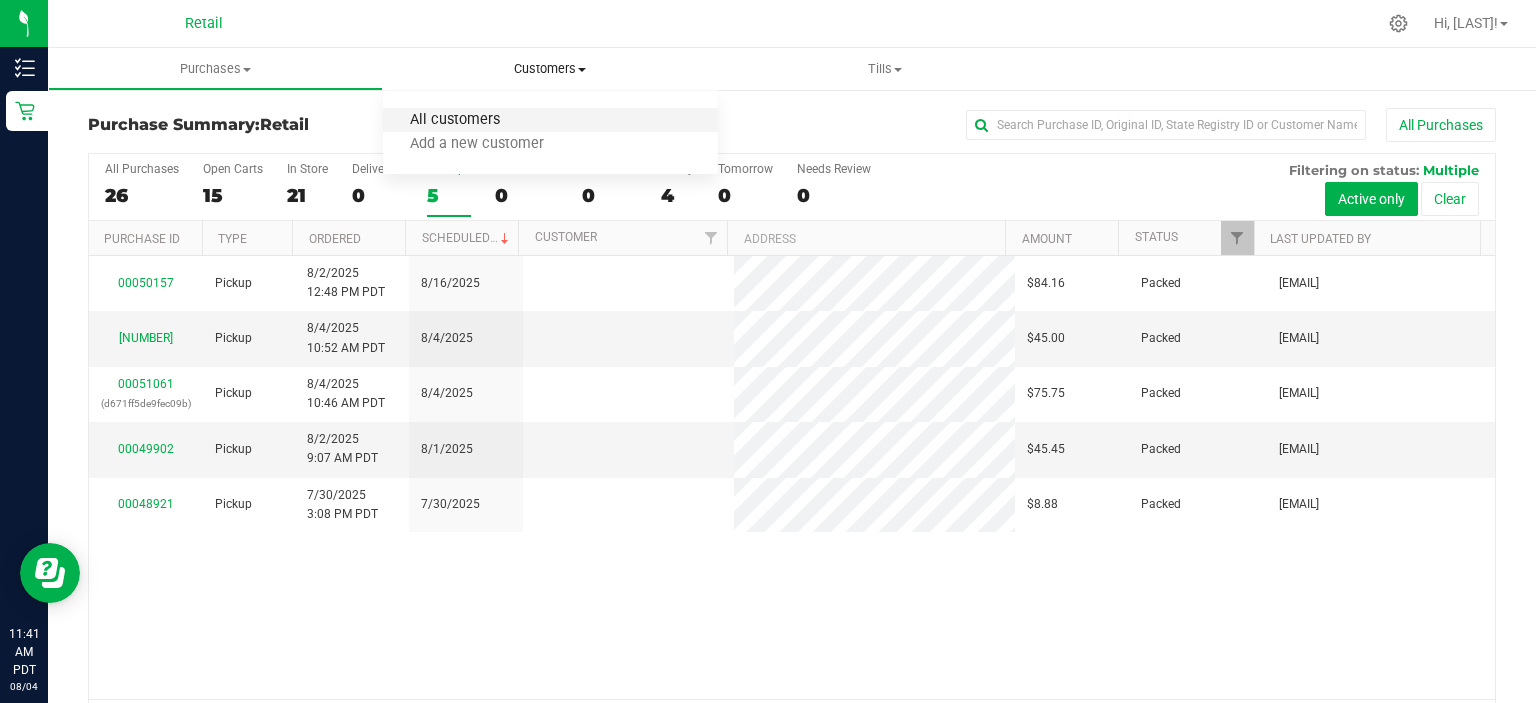 click on "All customers" at bounding box center (455, 120) 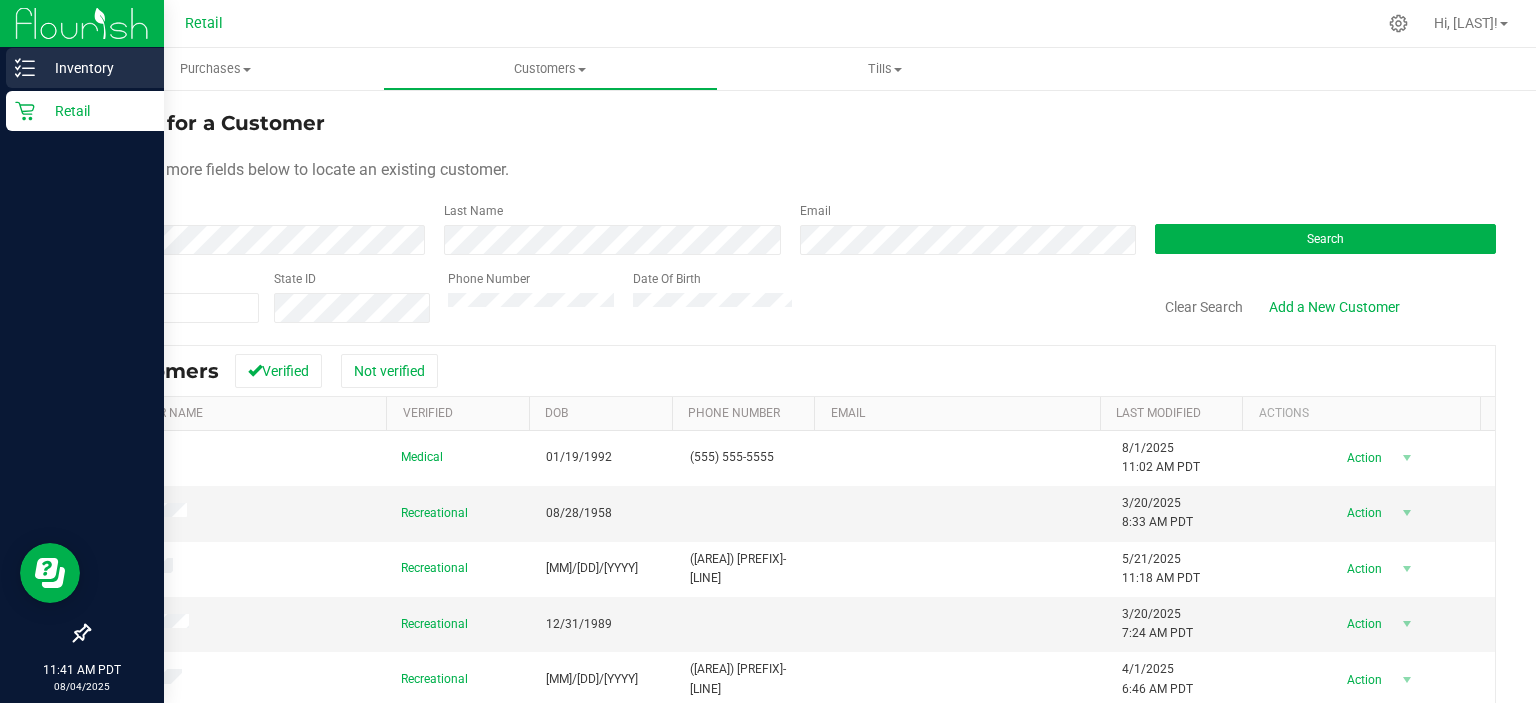 click on "Inventory" at bounding box center (95, 68) 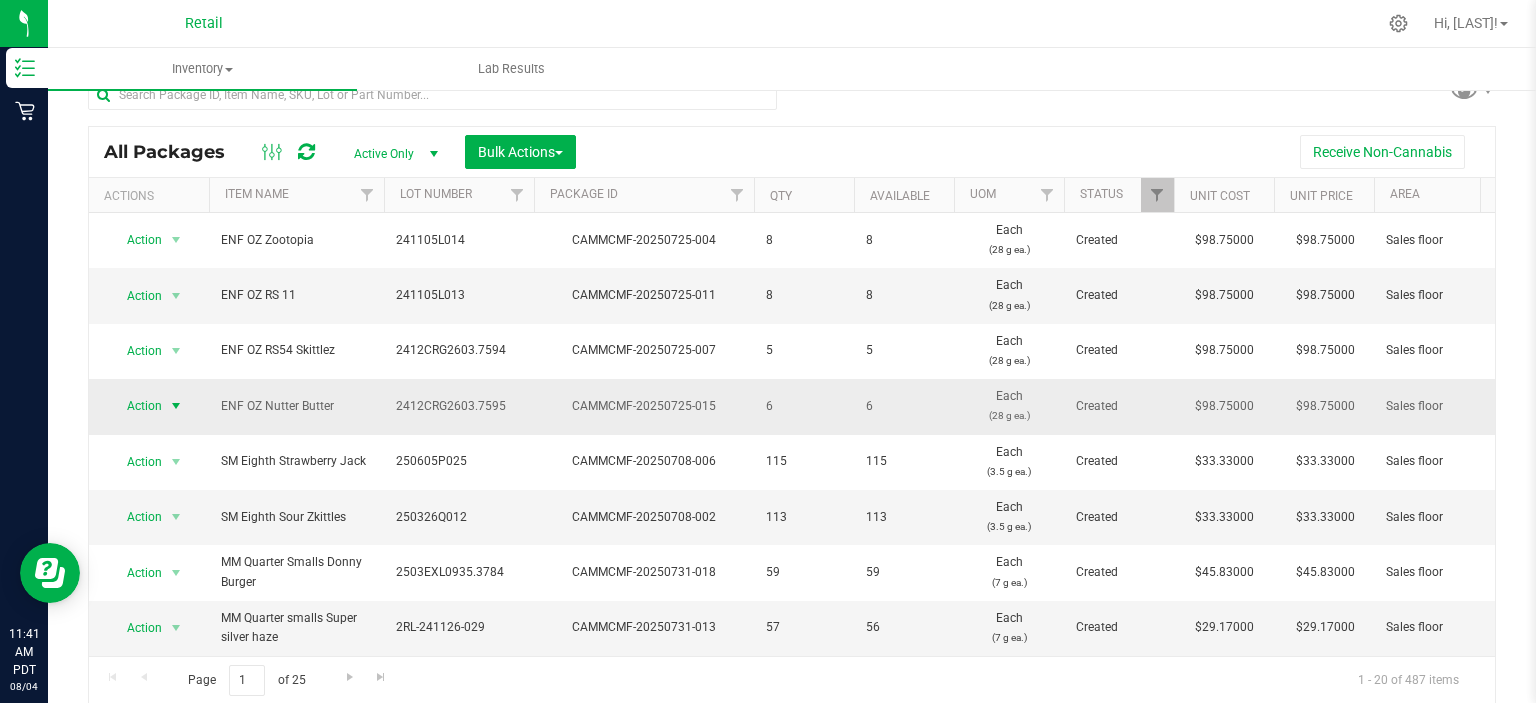 scroll, scrollTop: 0, scrollLeft: 0, axis: both 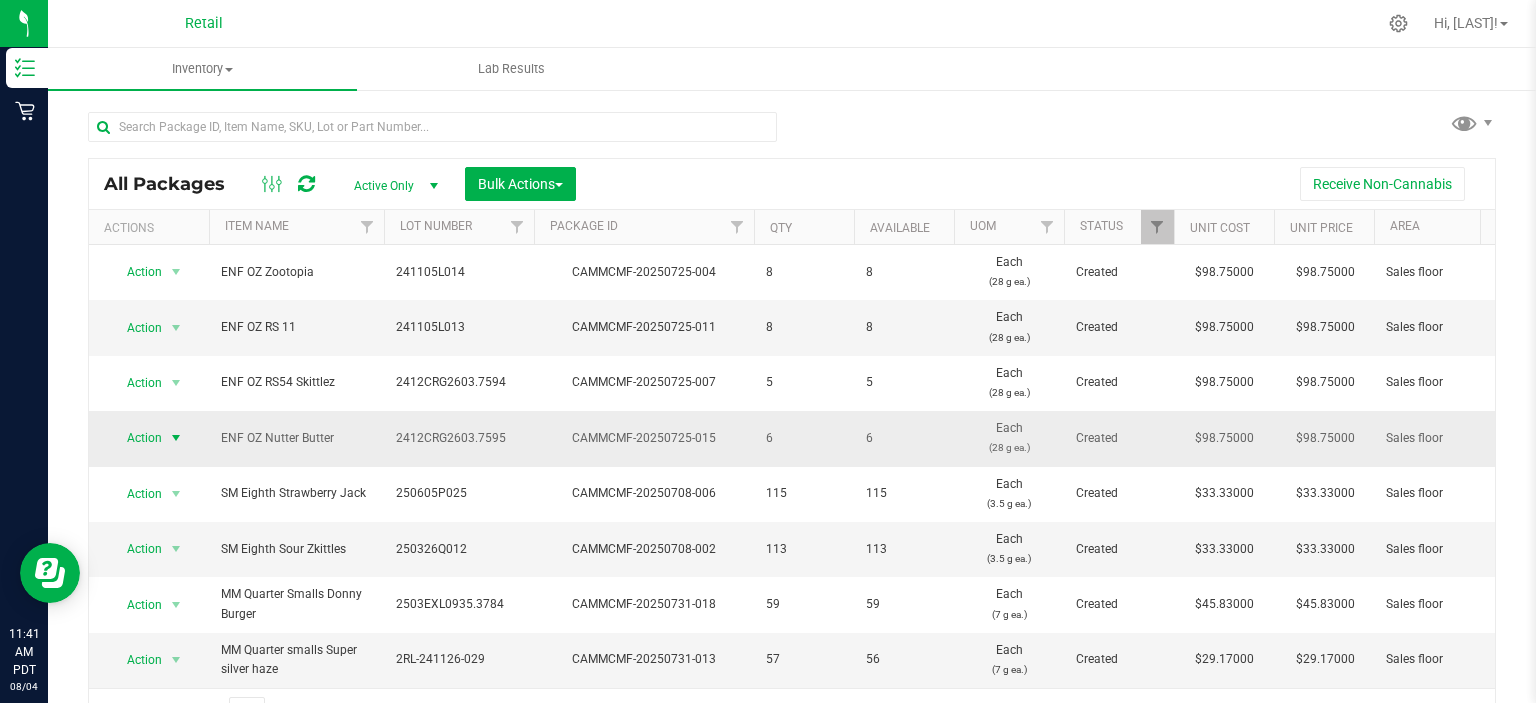 click on "Action" at bounding box center (136, 438) 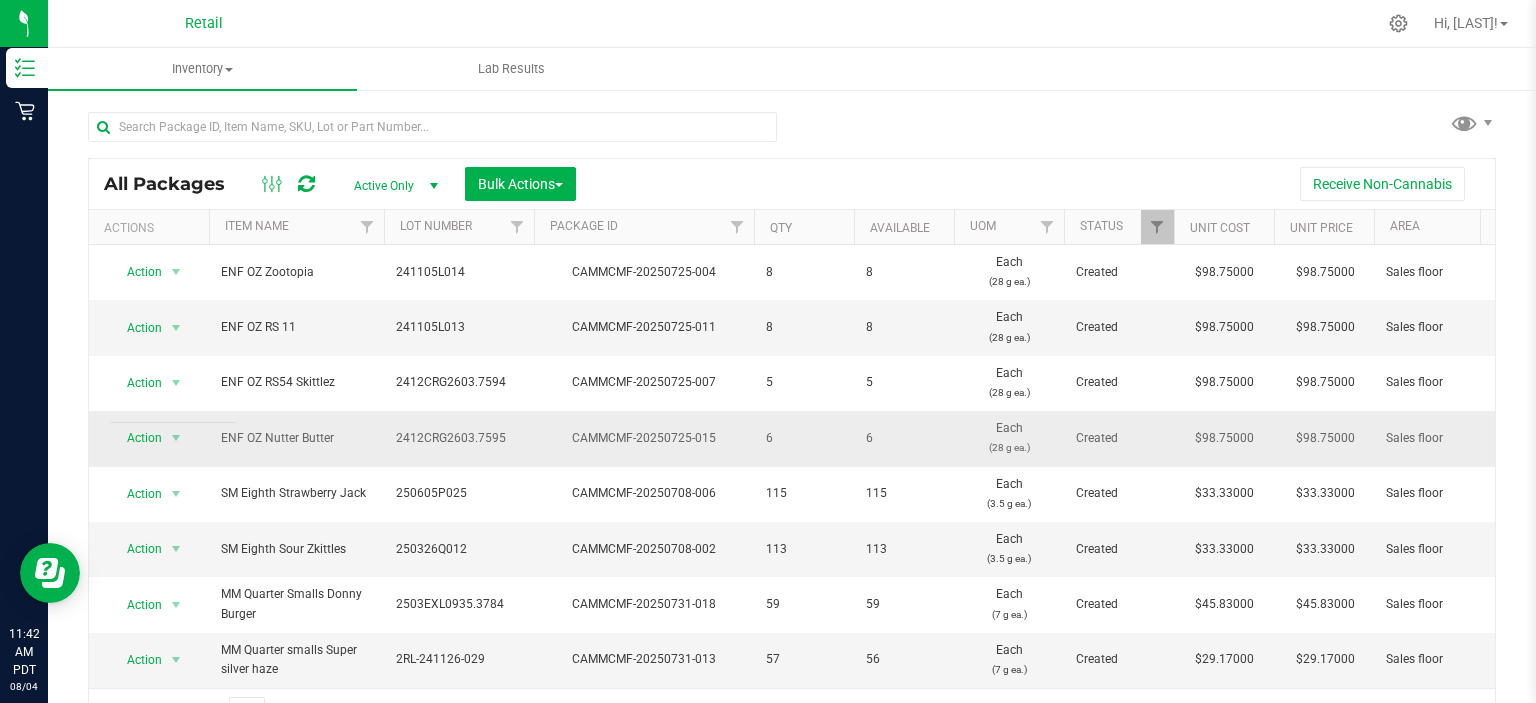 click on "ENF OZ Nutter Butter" at bounding box center (296, 438) 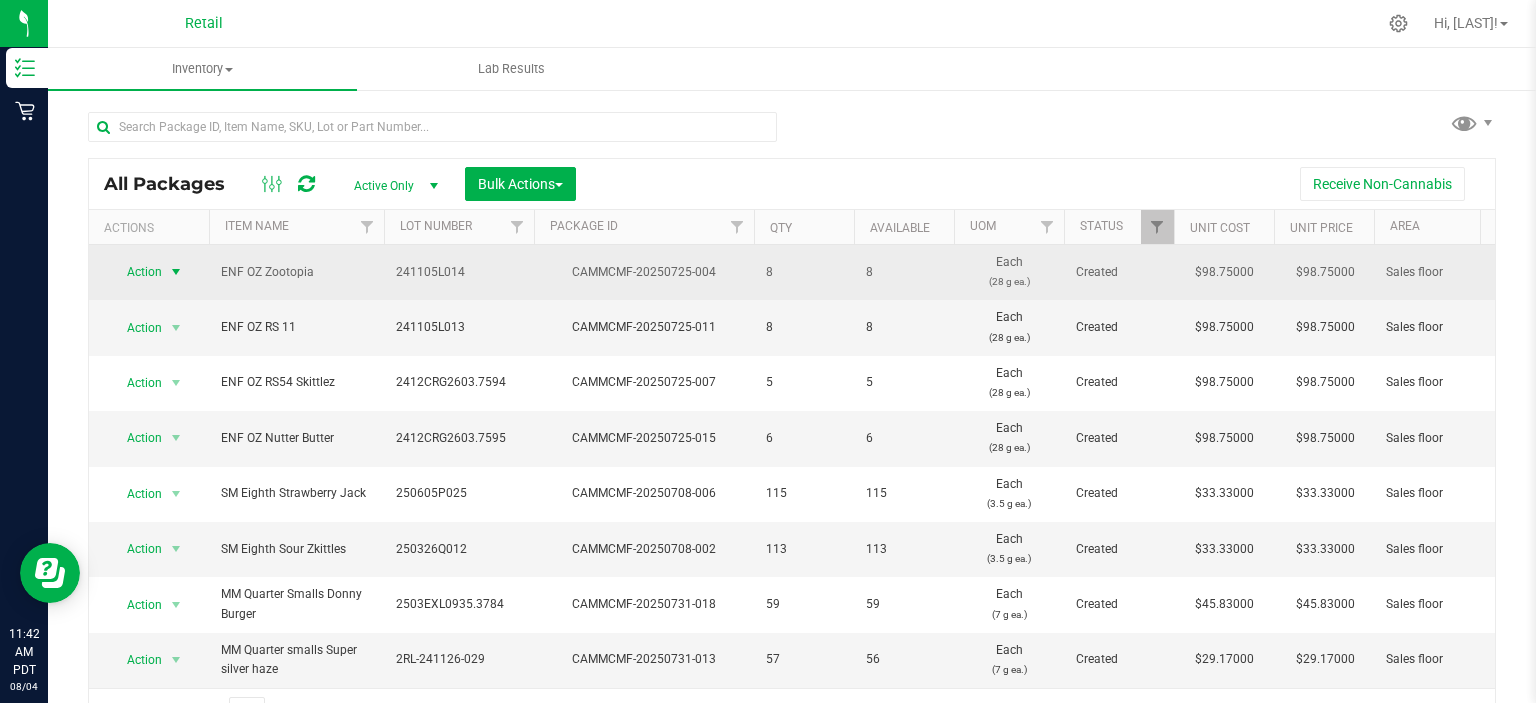 click on "Action" at bounding box center (136, 272) 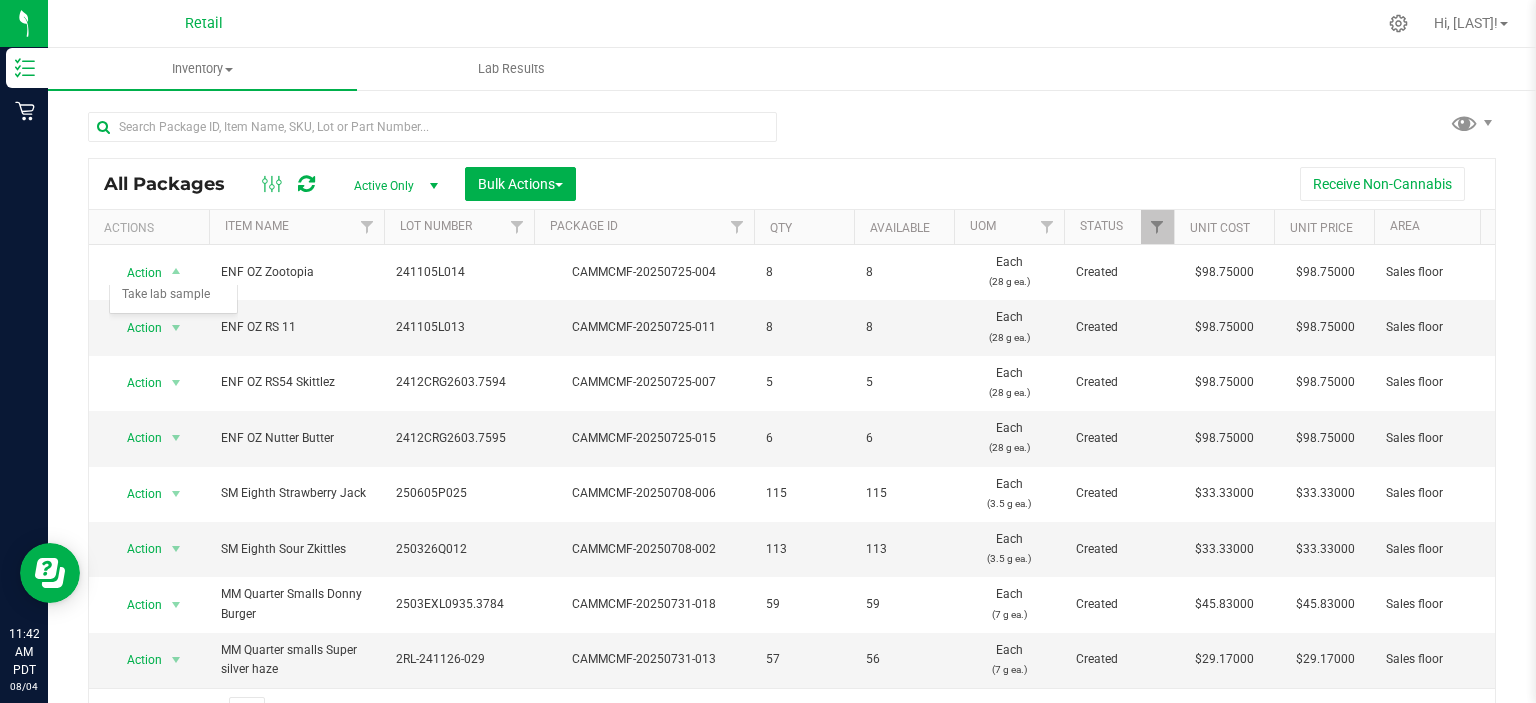 click on "All Packages
Active Only Active Only Lab Samples Locked All
Bulk Actions
Add to manufacturing run
Add to outbound order
Combine packages" at bounding box center [792, 415] 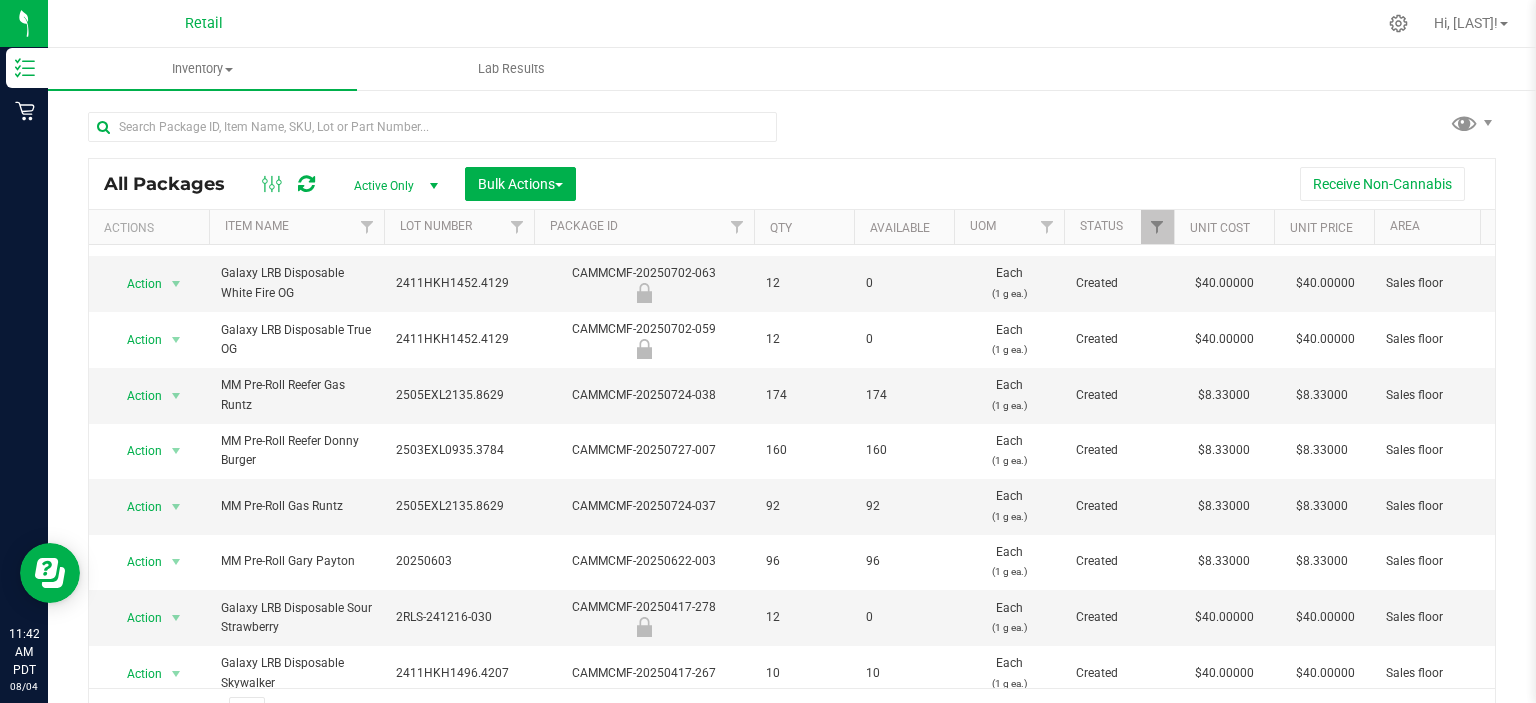 scroll, scrollTop: 680, scrollLeft: 0, axis: vertical 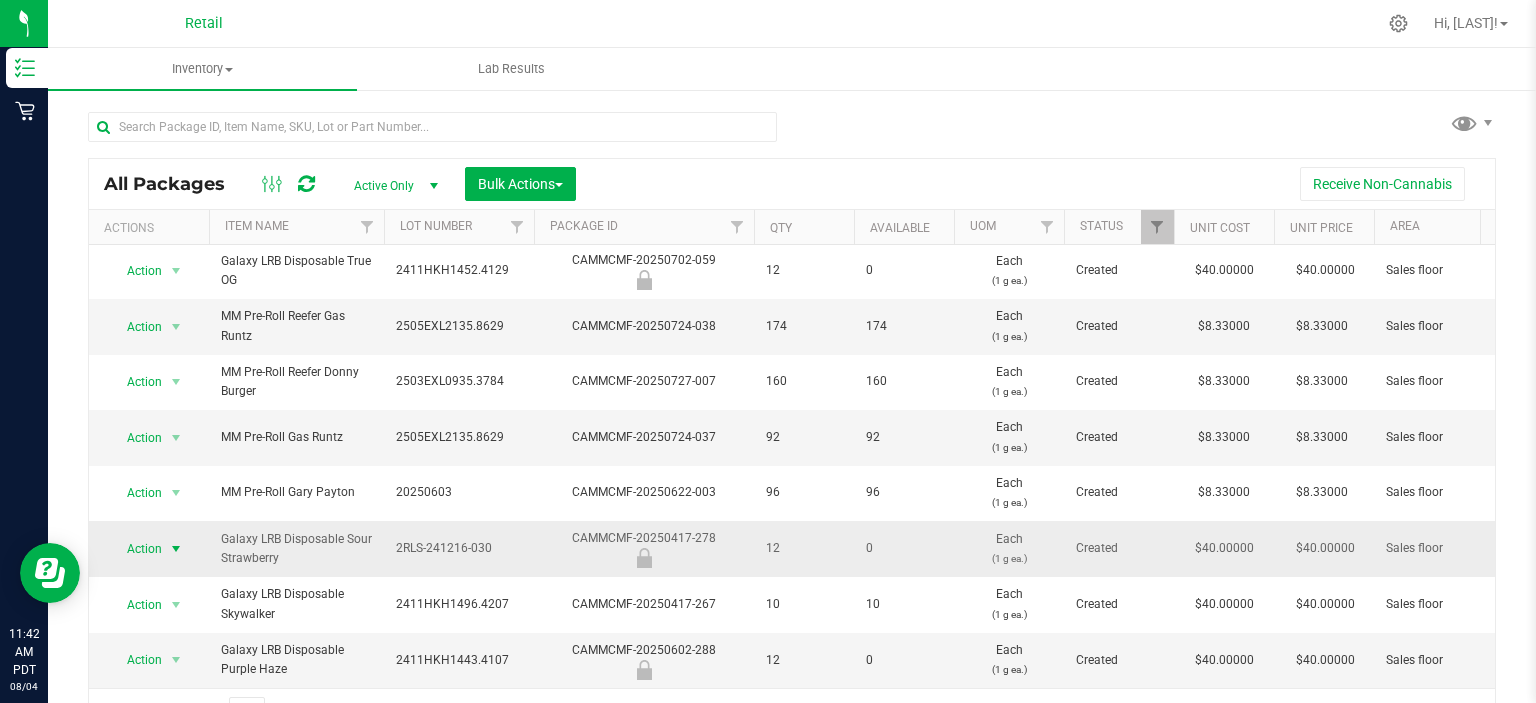 click on "Action" at bounding box center [136, 549] 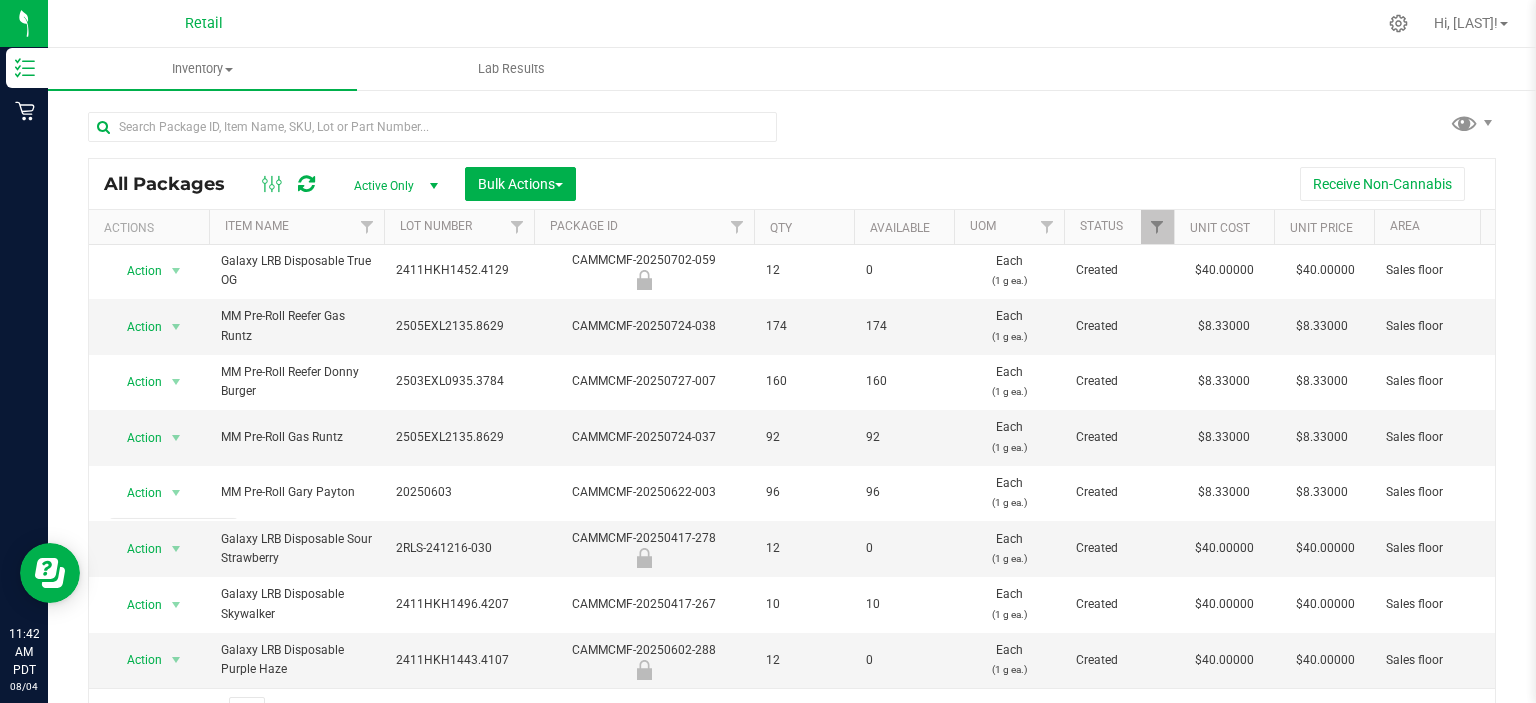 click on "All Packages
Active Only Active Only Lab Samples Locked All
Bulk Actions
Add to manufacturing run
Add to outbound order" at bounding box center (792, 393) 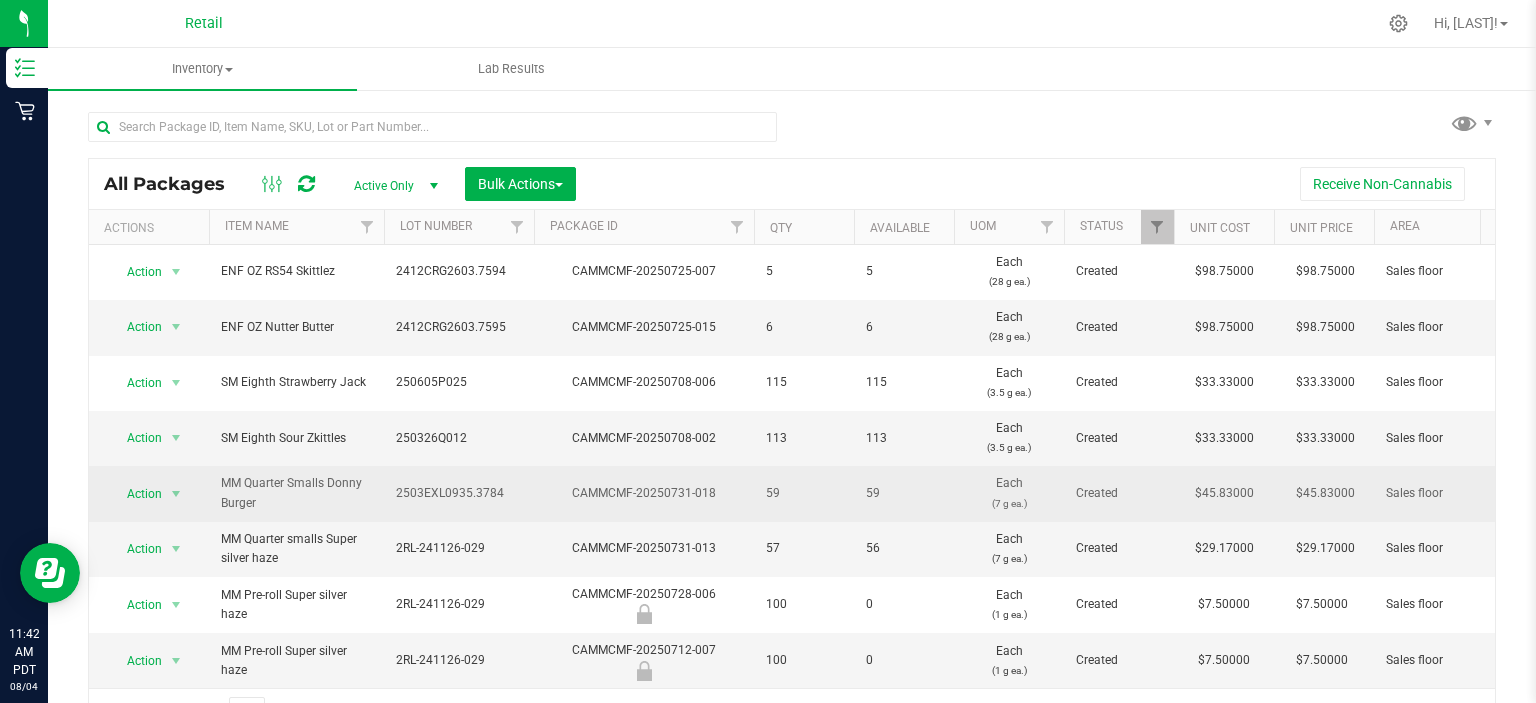 scroll, scrollTop: 0, scrollLeft: 0, axis: both 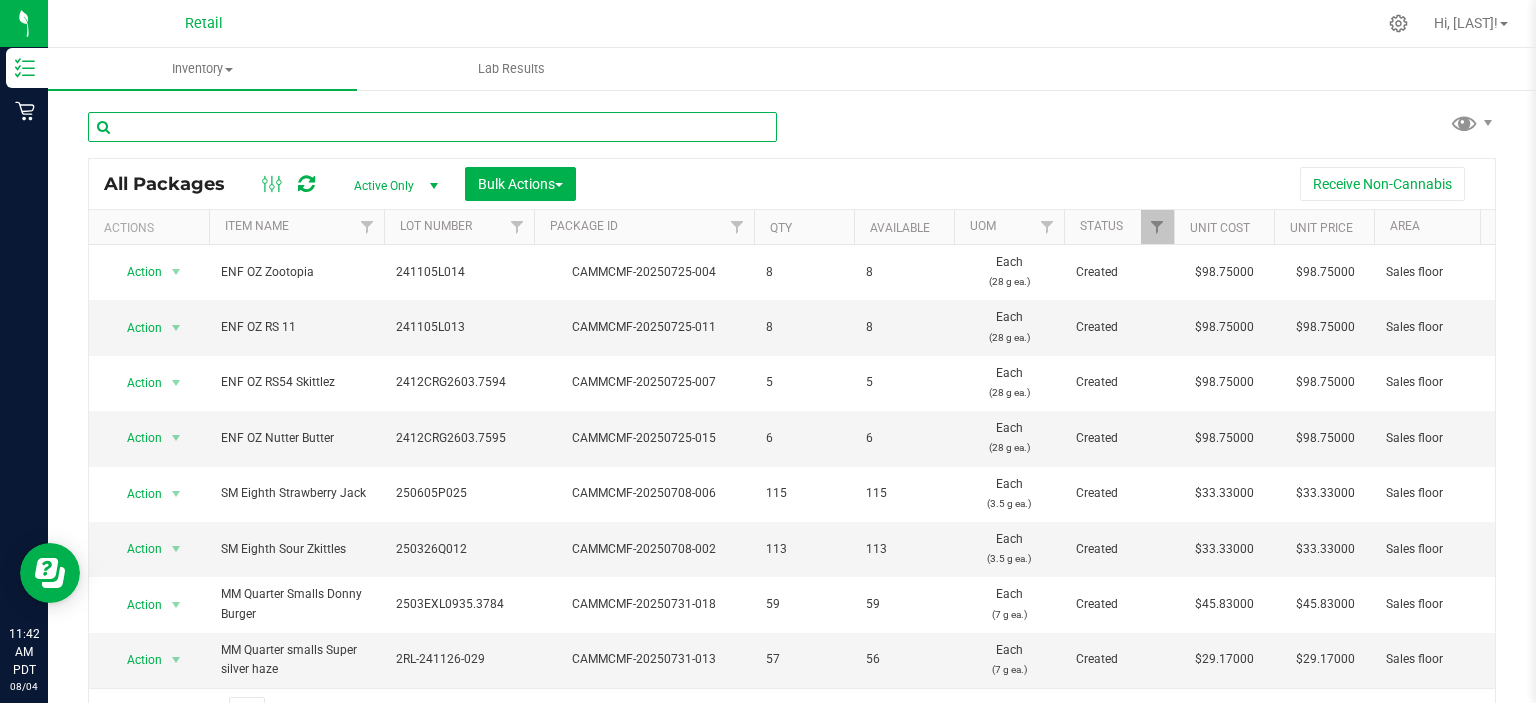 click at bounding box center [432, 127] 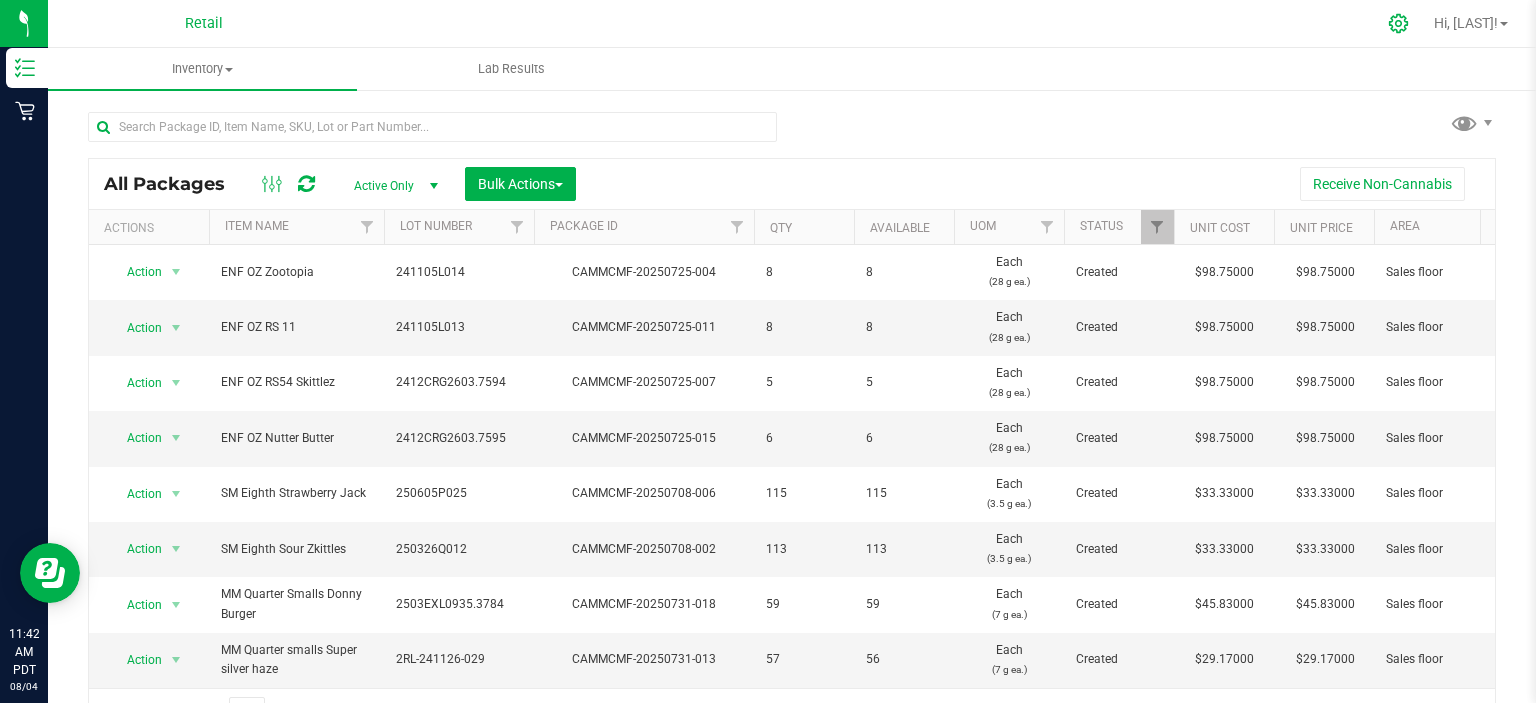 click 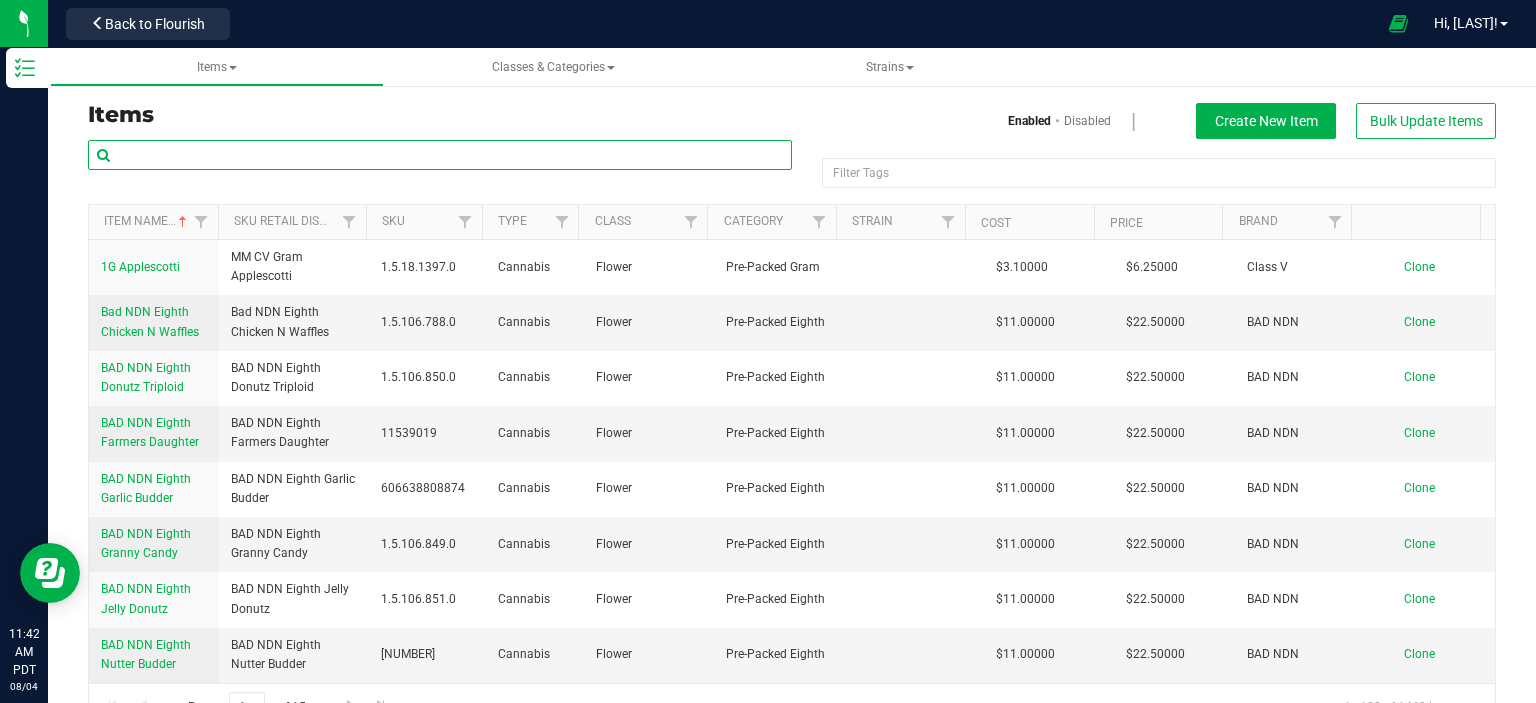 click at bounding box center [440, 155] 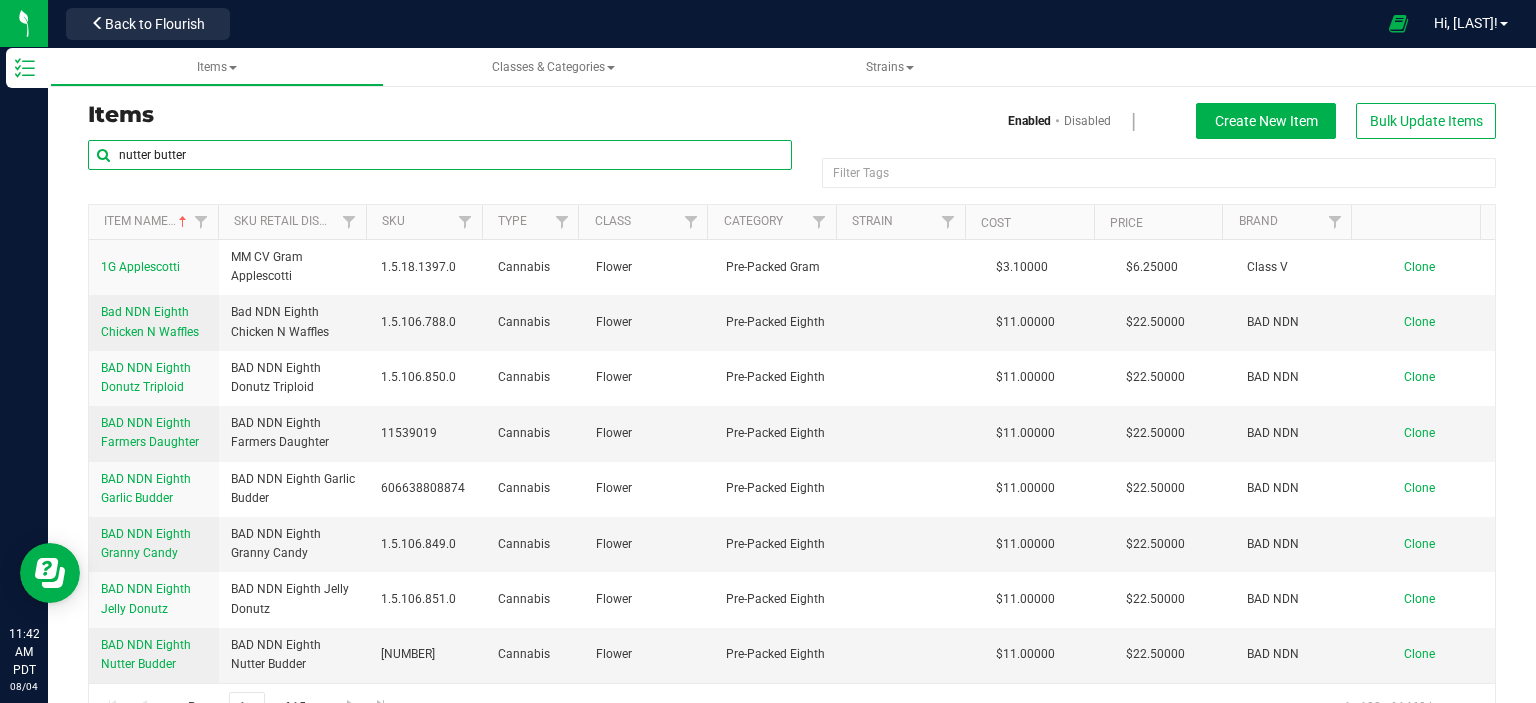 type on "nutter butter" 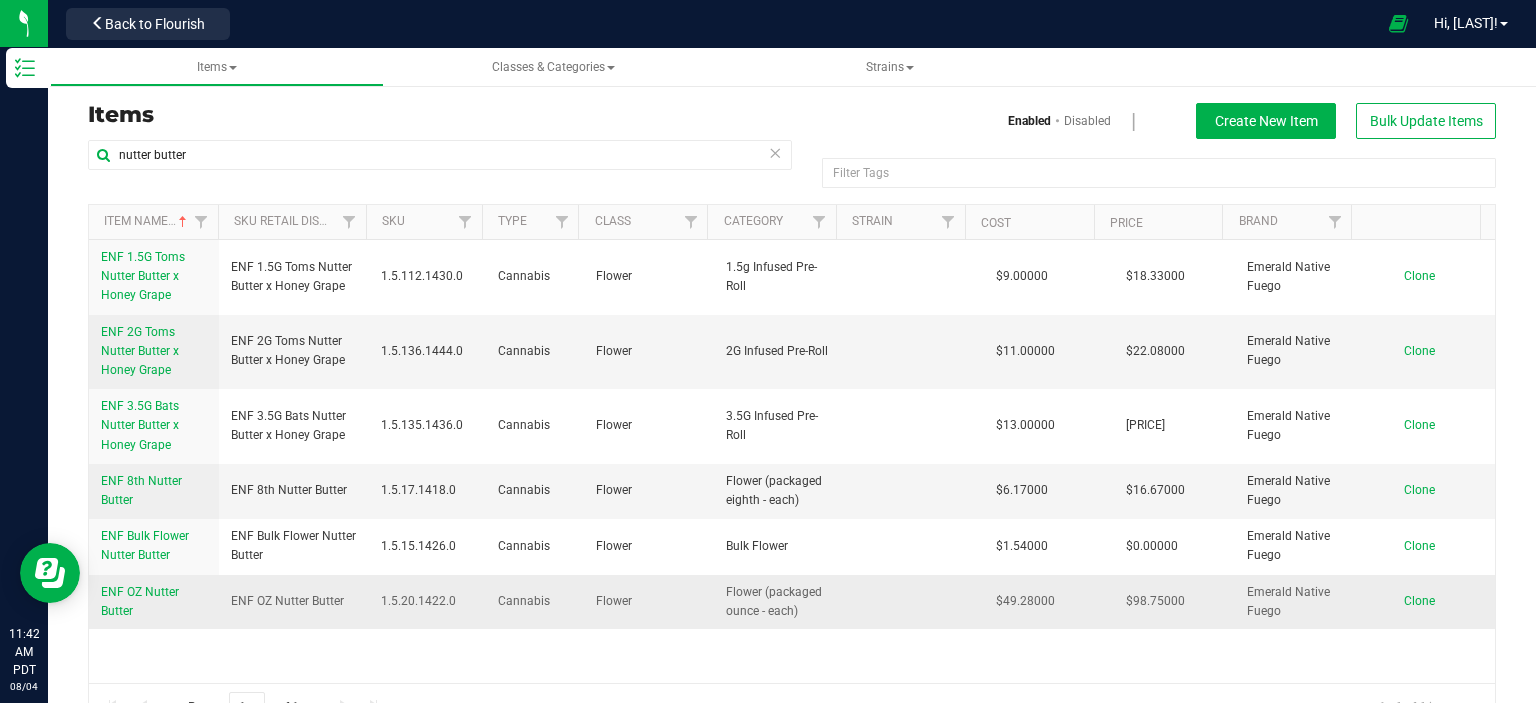 click on "ENF OZ Nutter Butter" at bounding box center (140, 601) 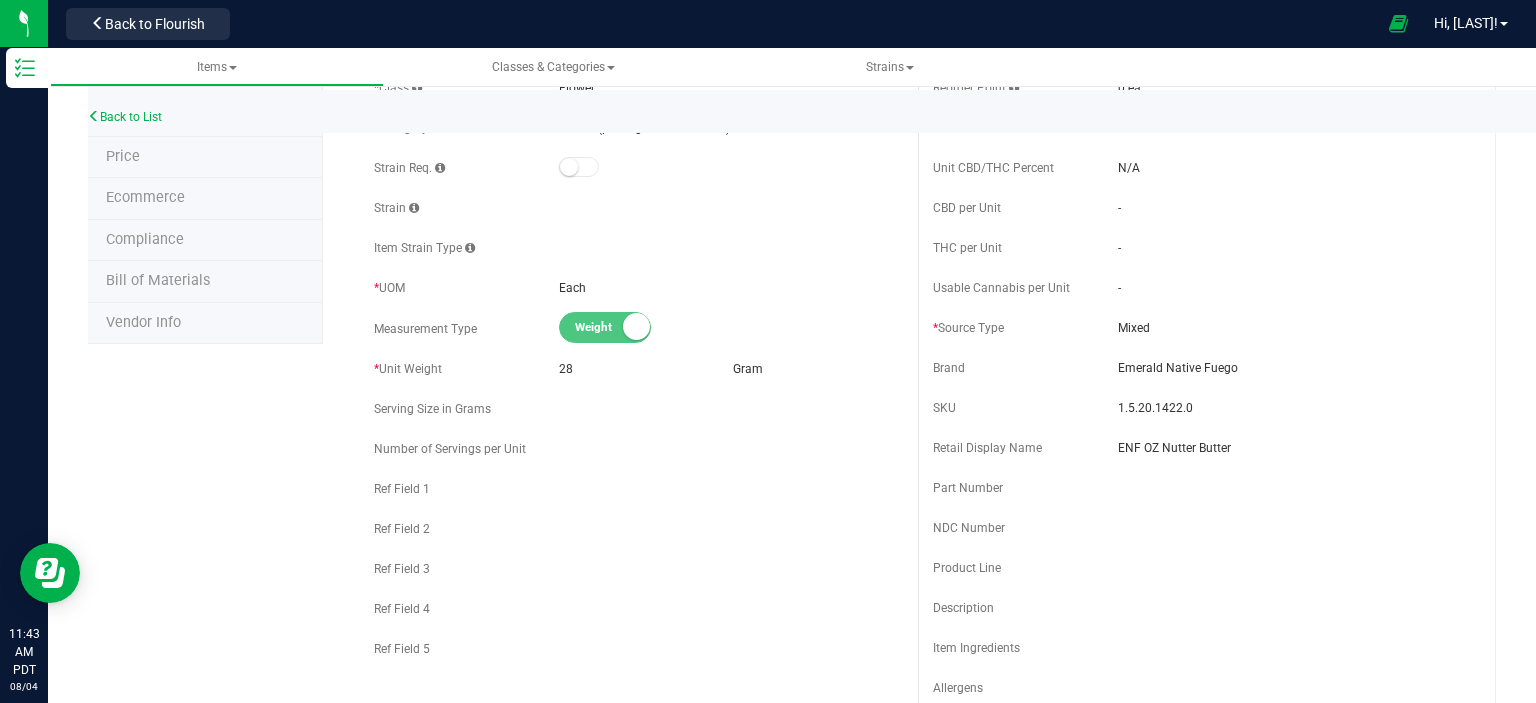 scroll, scrollTop: 0, scrollLeft: 0, axis: both 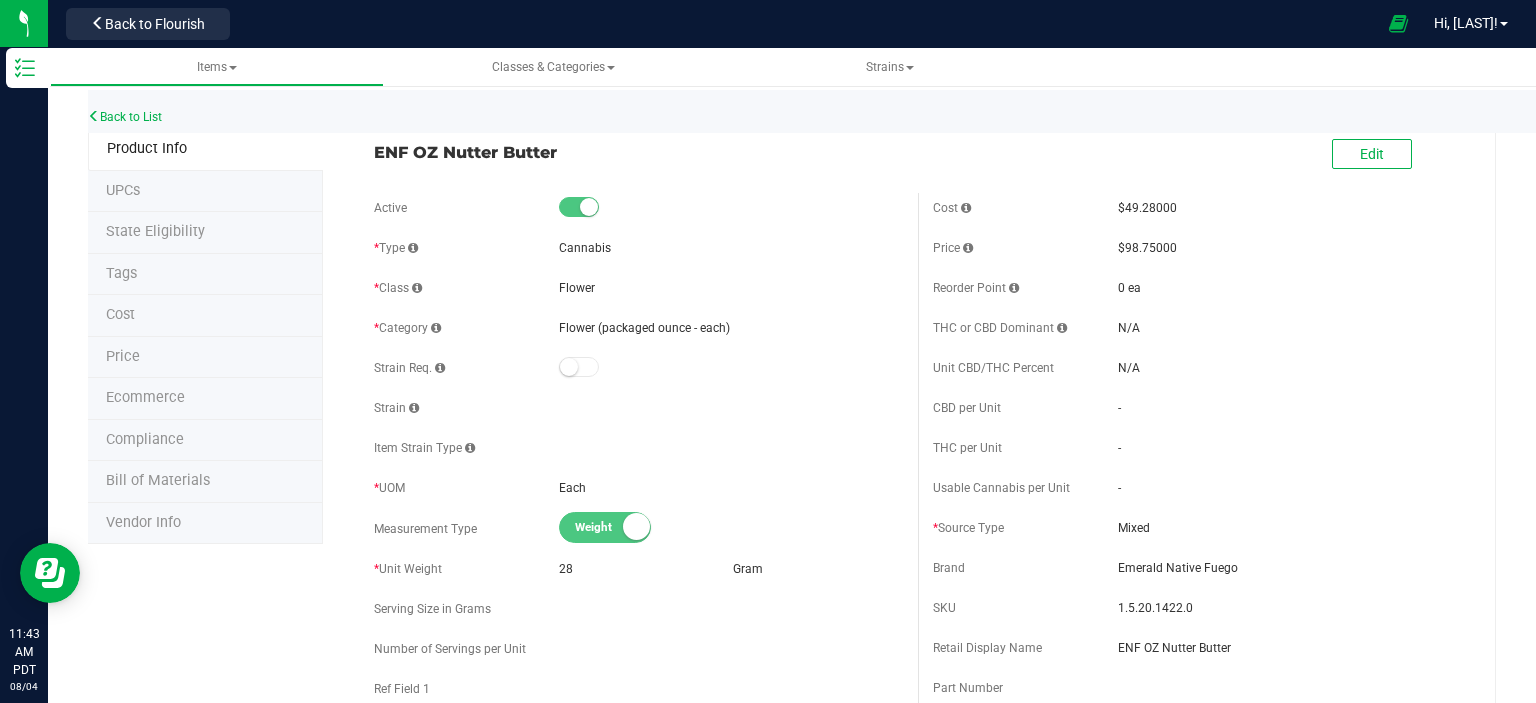 click on "ENF OZ Nutter Butter" at bounding box center (638, 147) 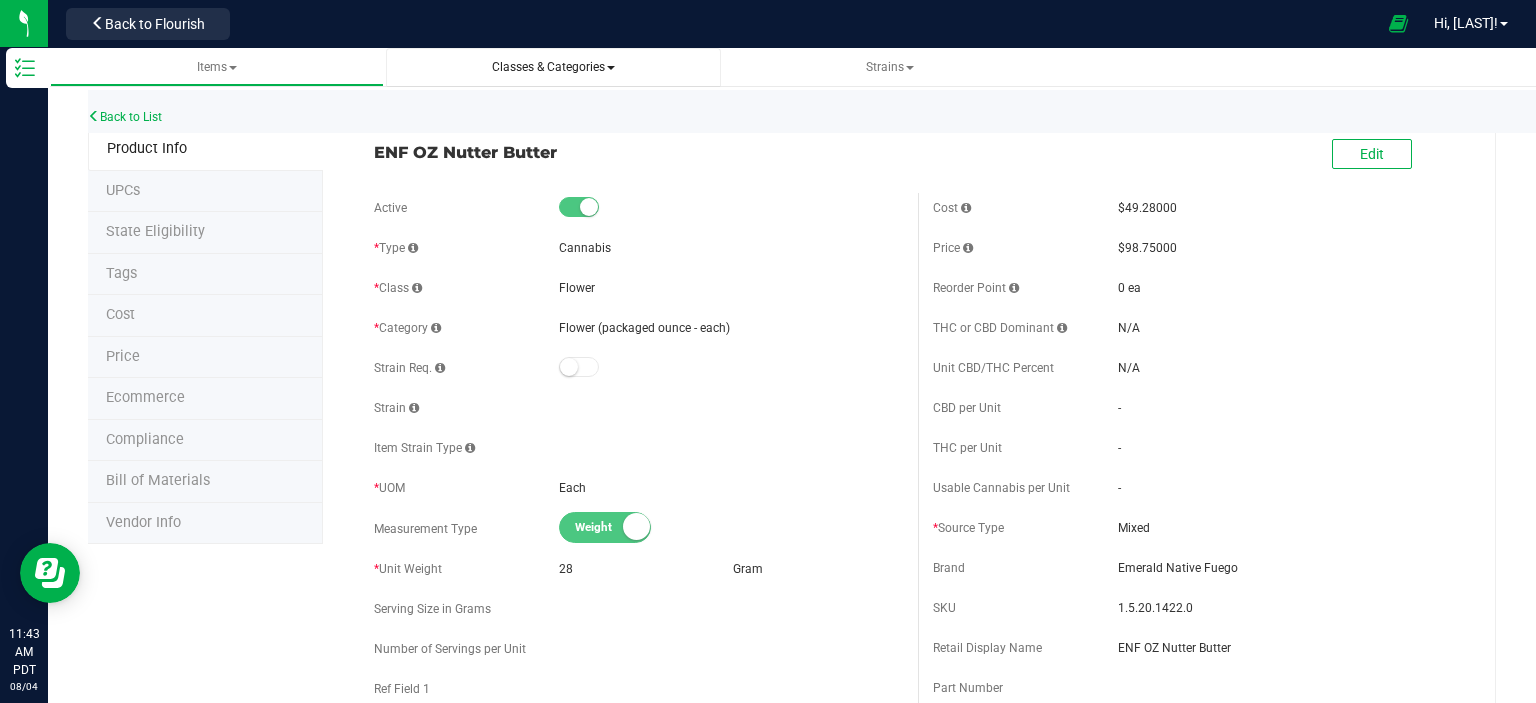 click on "Classes & Categories" at bounding box center (553, 67) 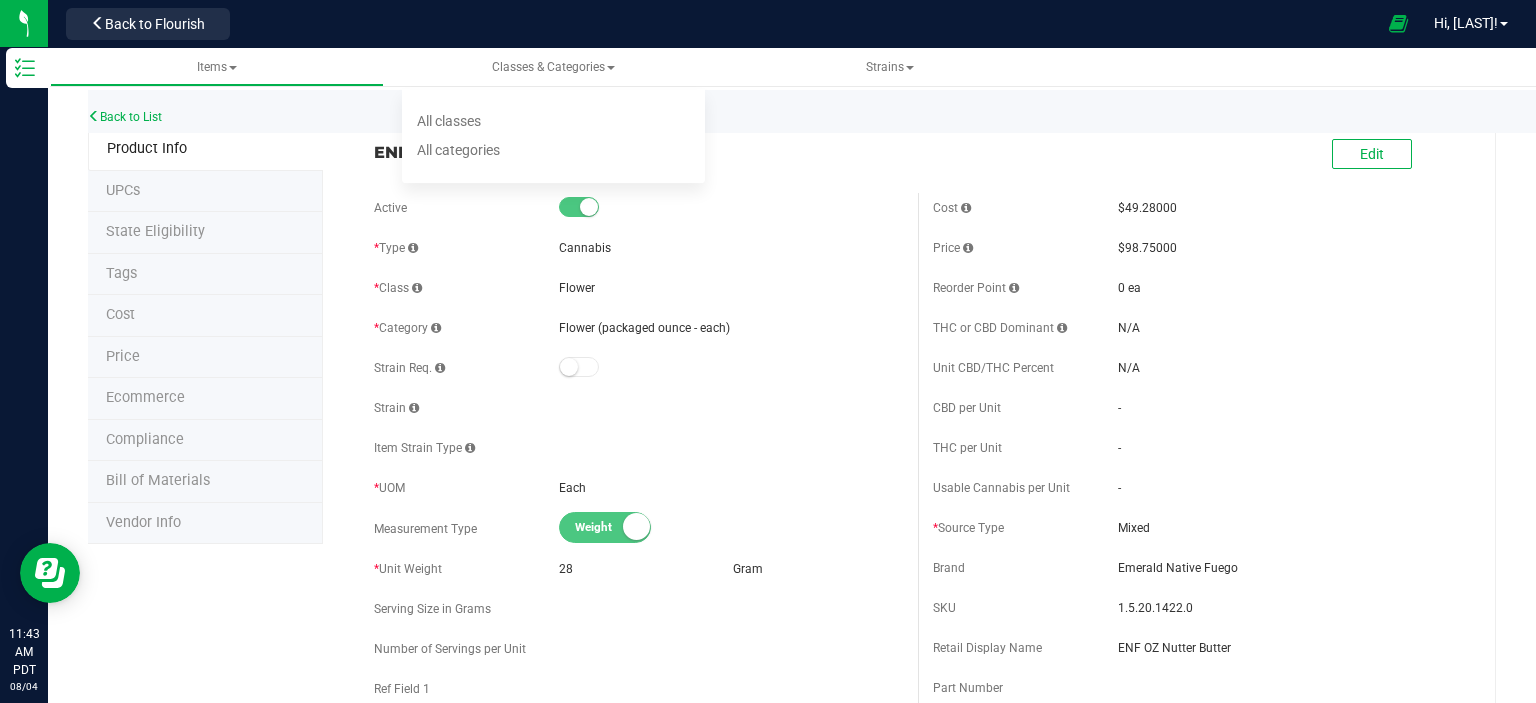 click on "Back to List" at bounding box center [856, 111] 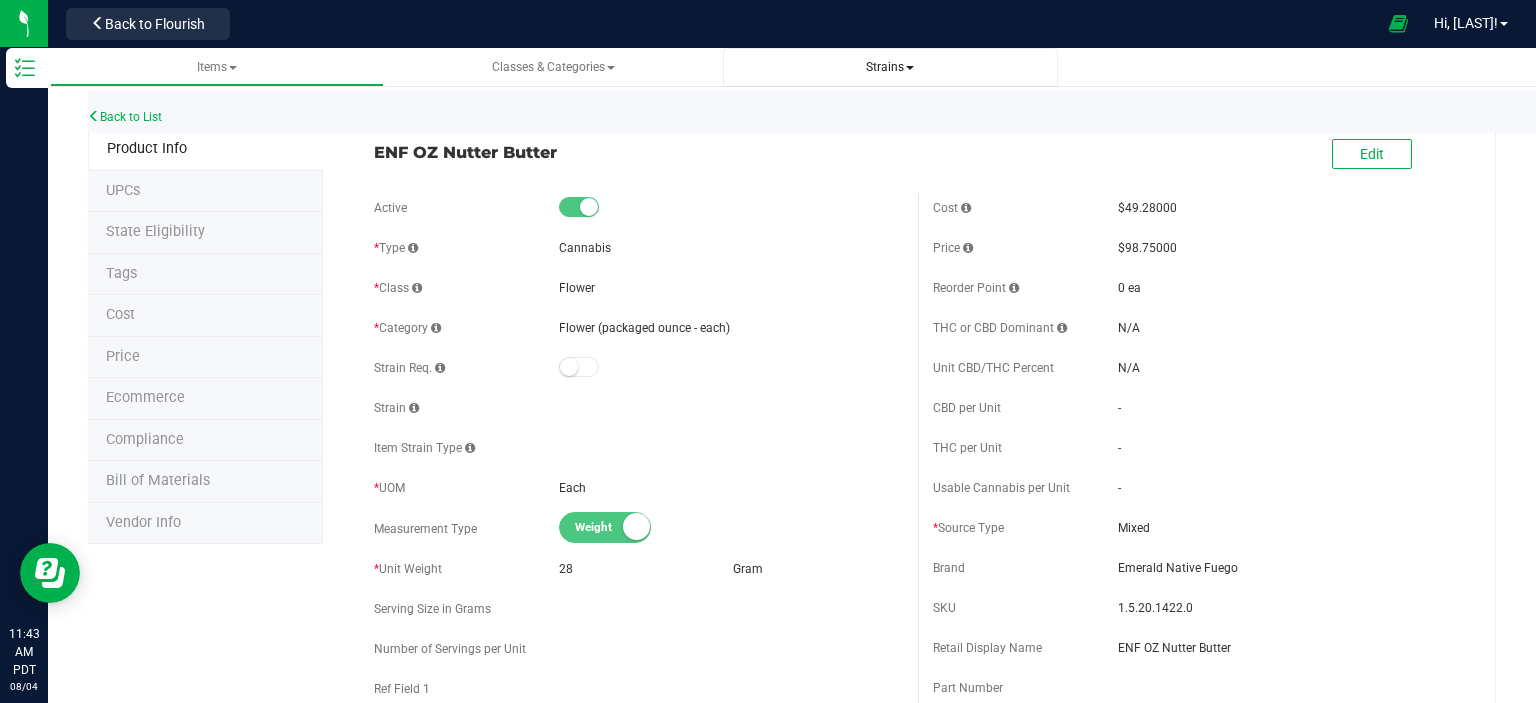 click on "Strains" at bounding box center [890, 67] 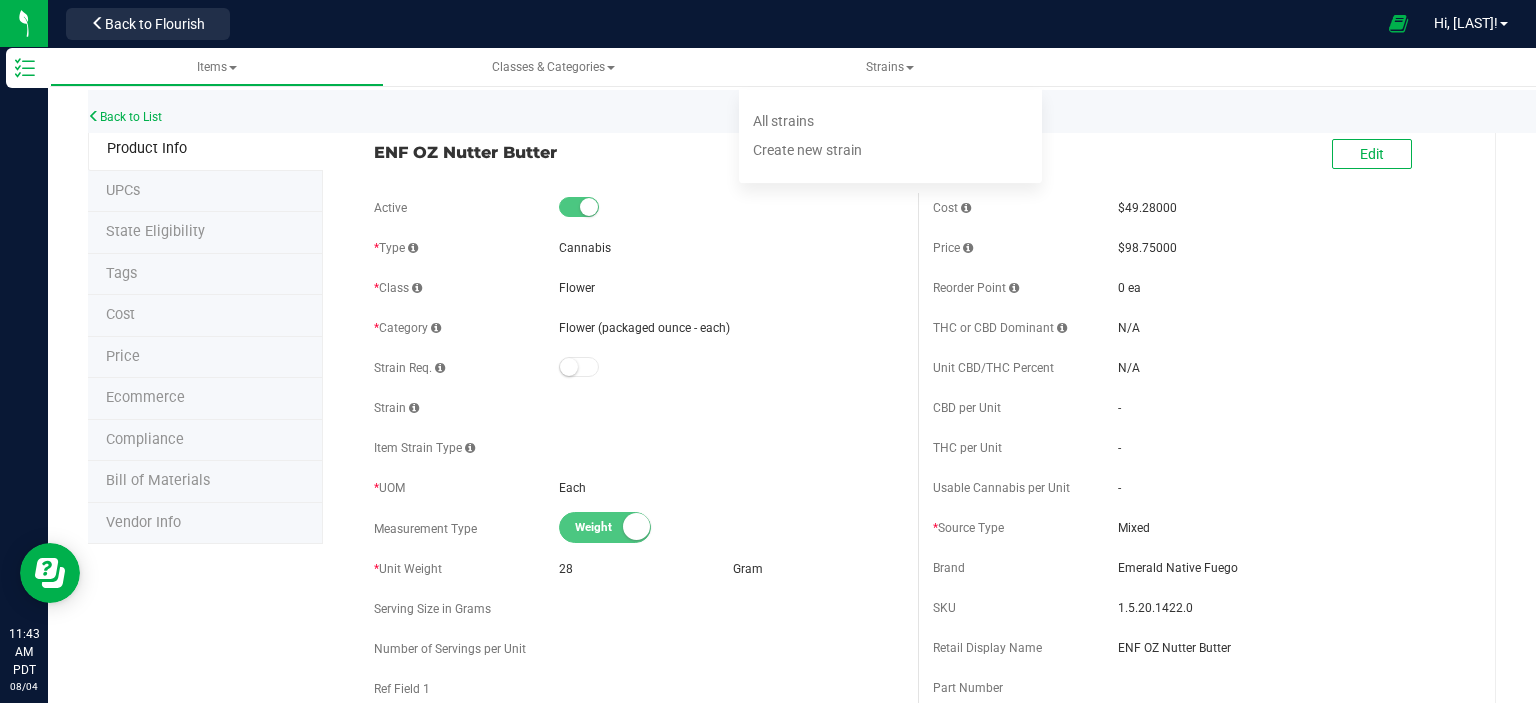 click on "Flower" at bounding box center (731, 288) 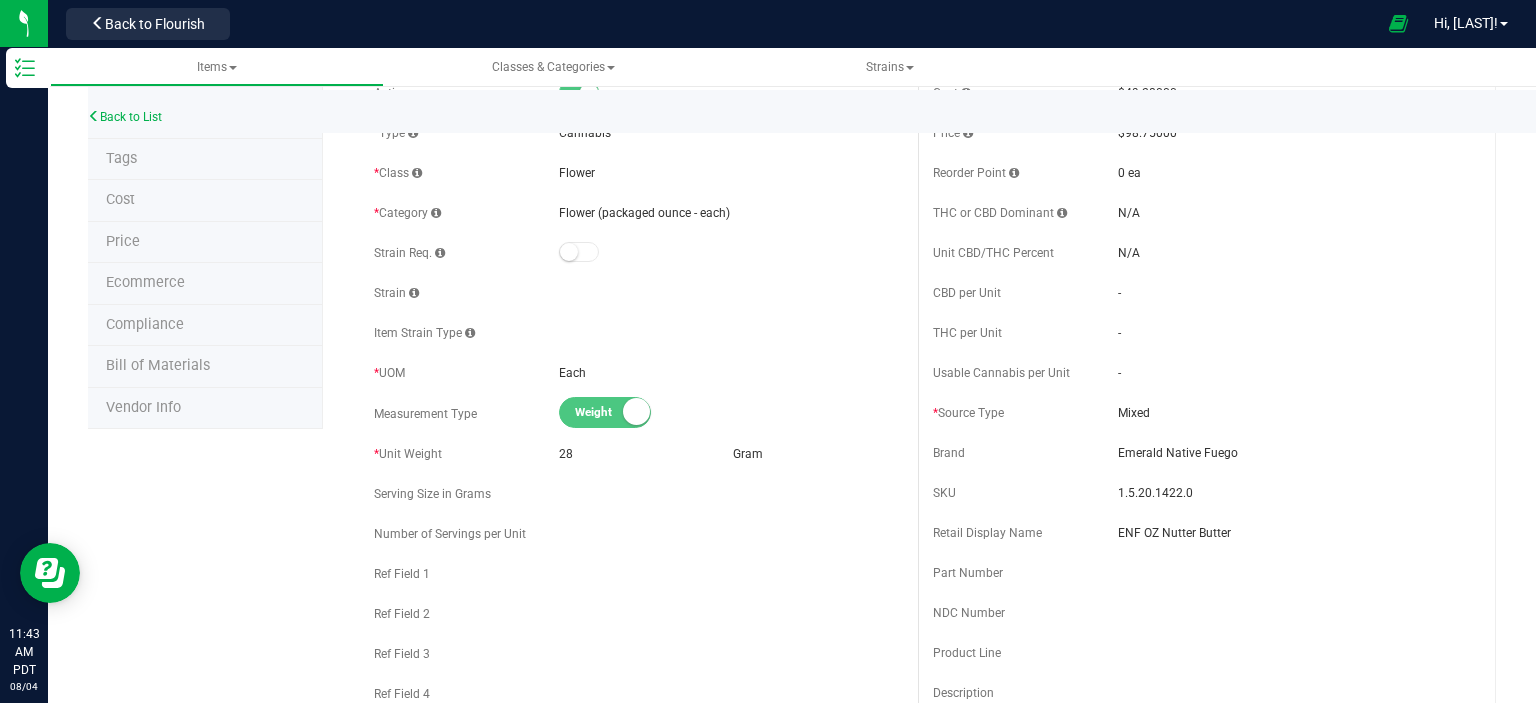 scroll, scrollTop: 0, scrollLeft: 0, axis: both 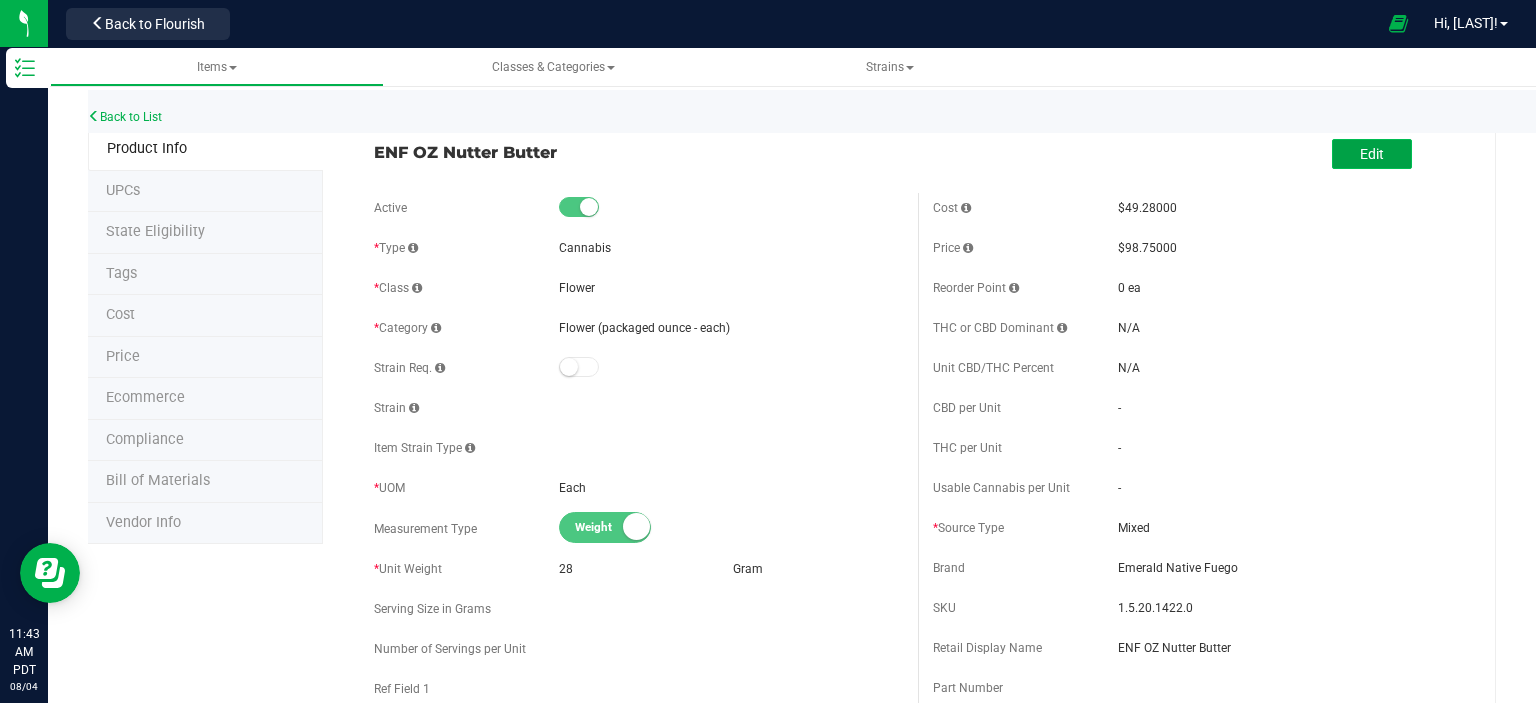 click on "Edit" at bounding box center (1372, 154) 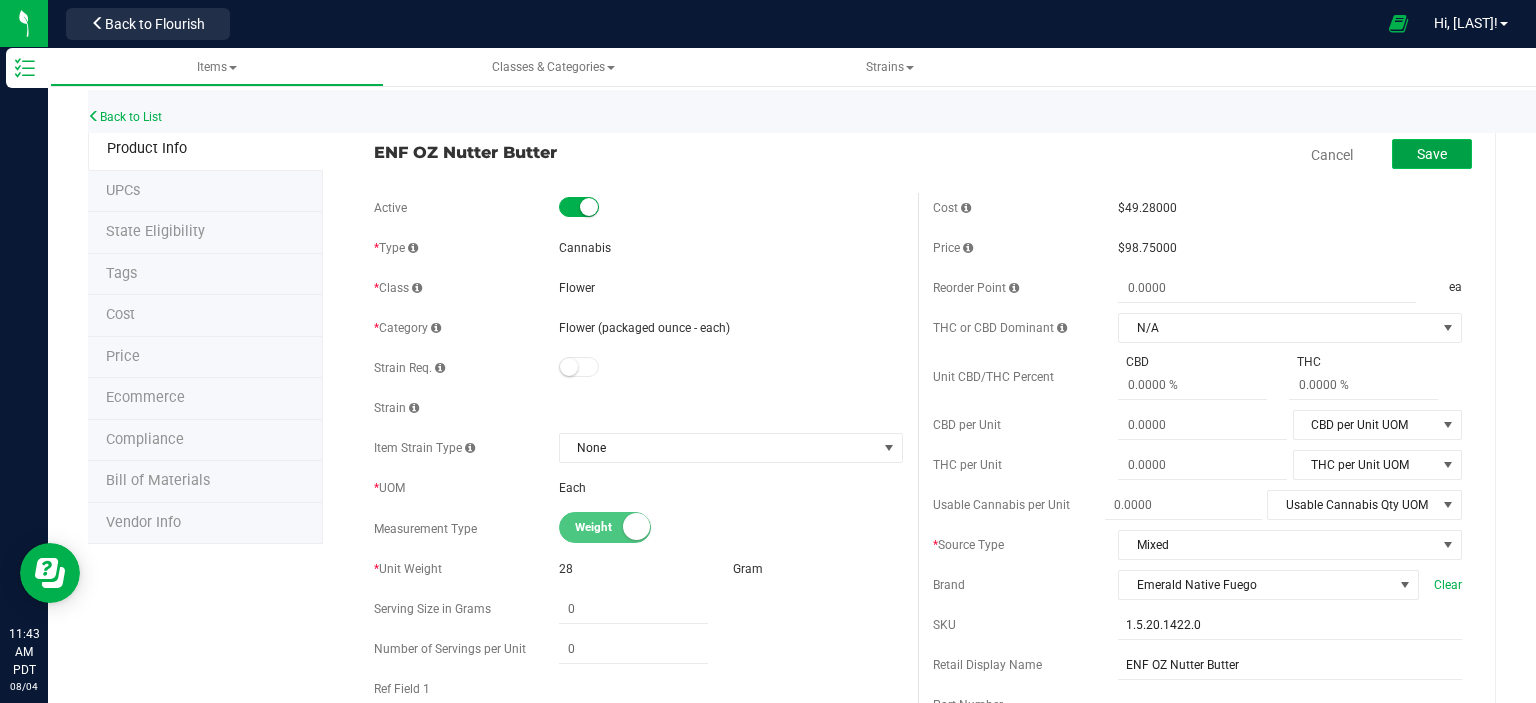 click on "Save" at bounding box center [1432, 154] 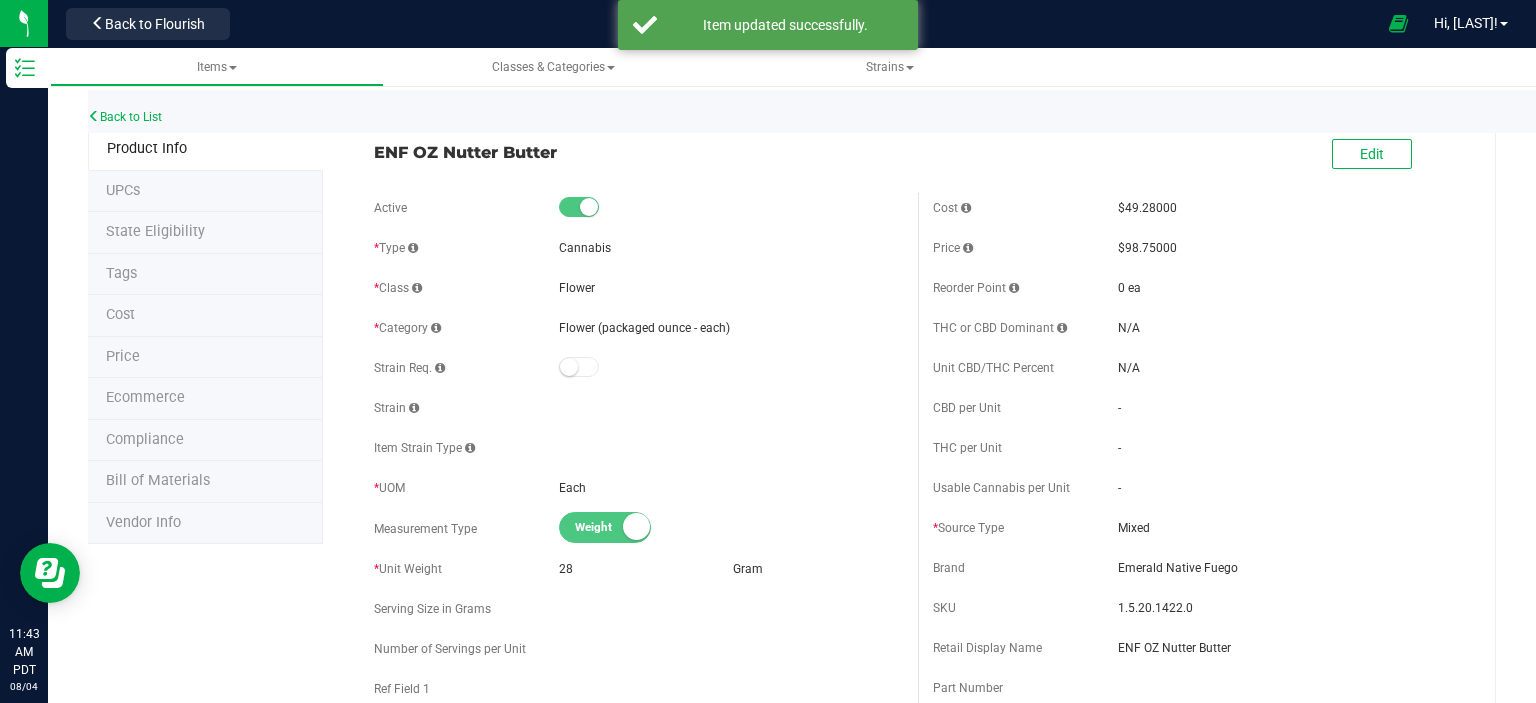 click on "UPCs" at bounding box center [205, 192] 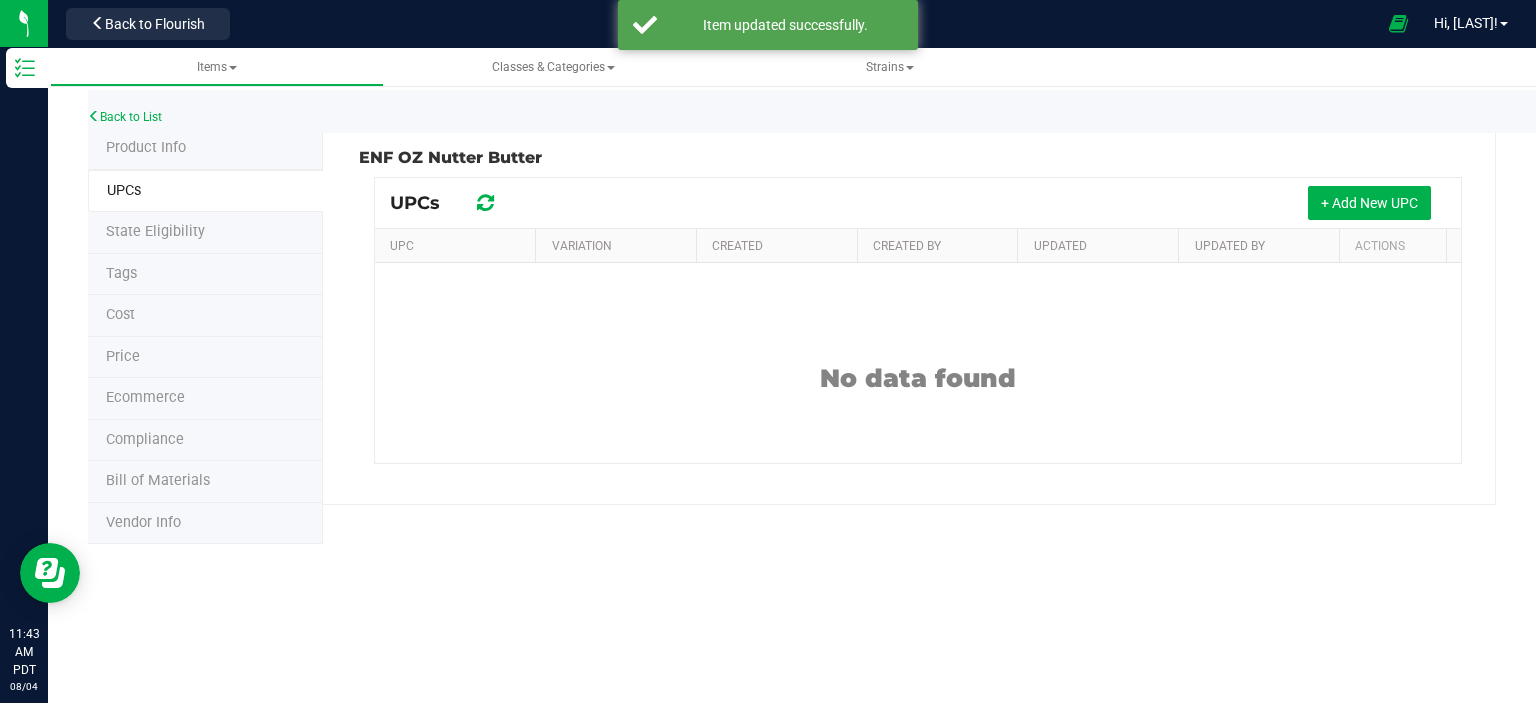 click on "State Eligibility" at bounding box center [205, 233] 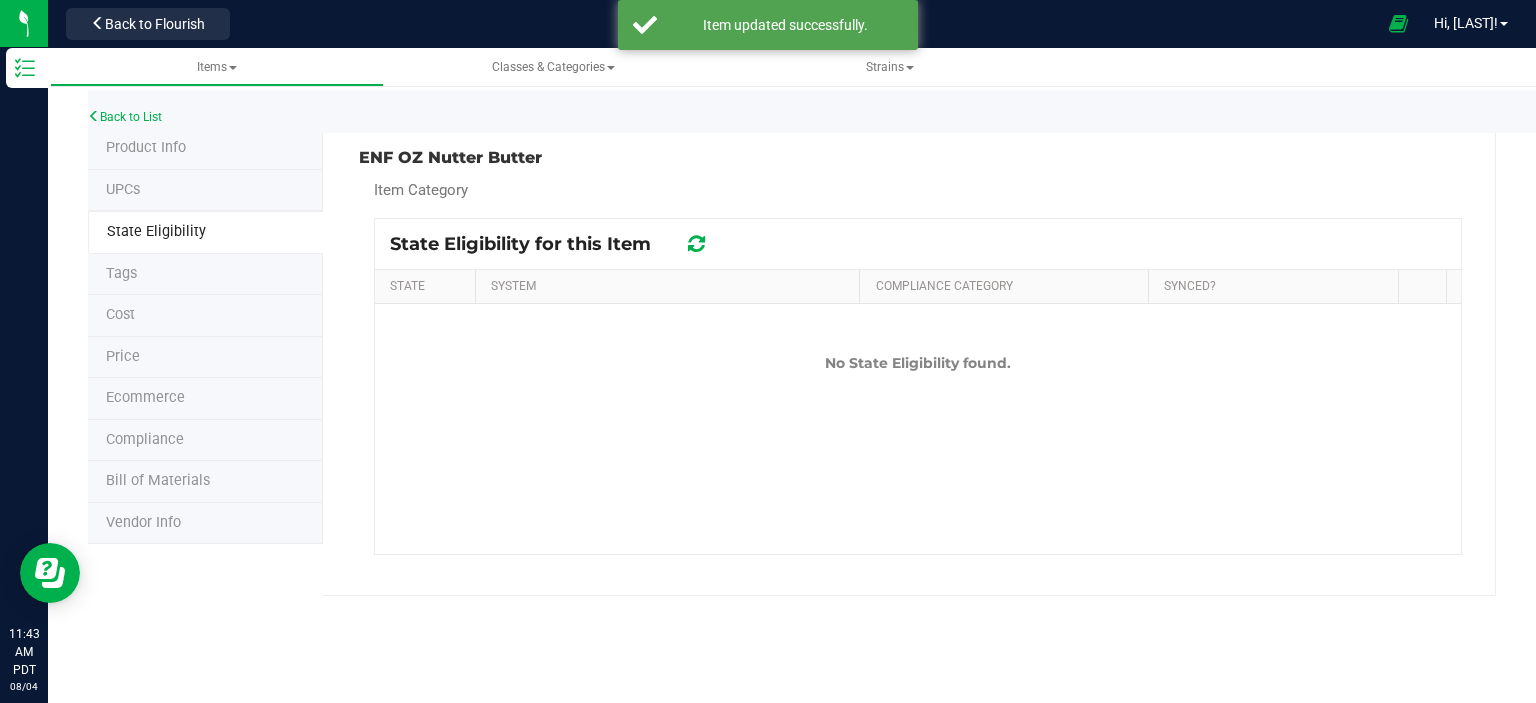 click on "Tags" at bounding box center (205, 275) 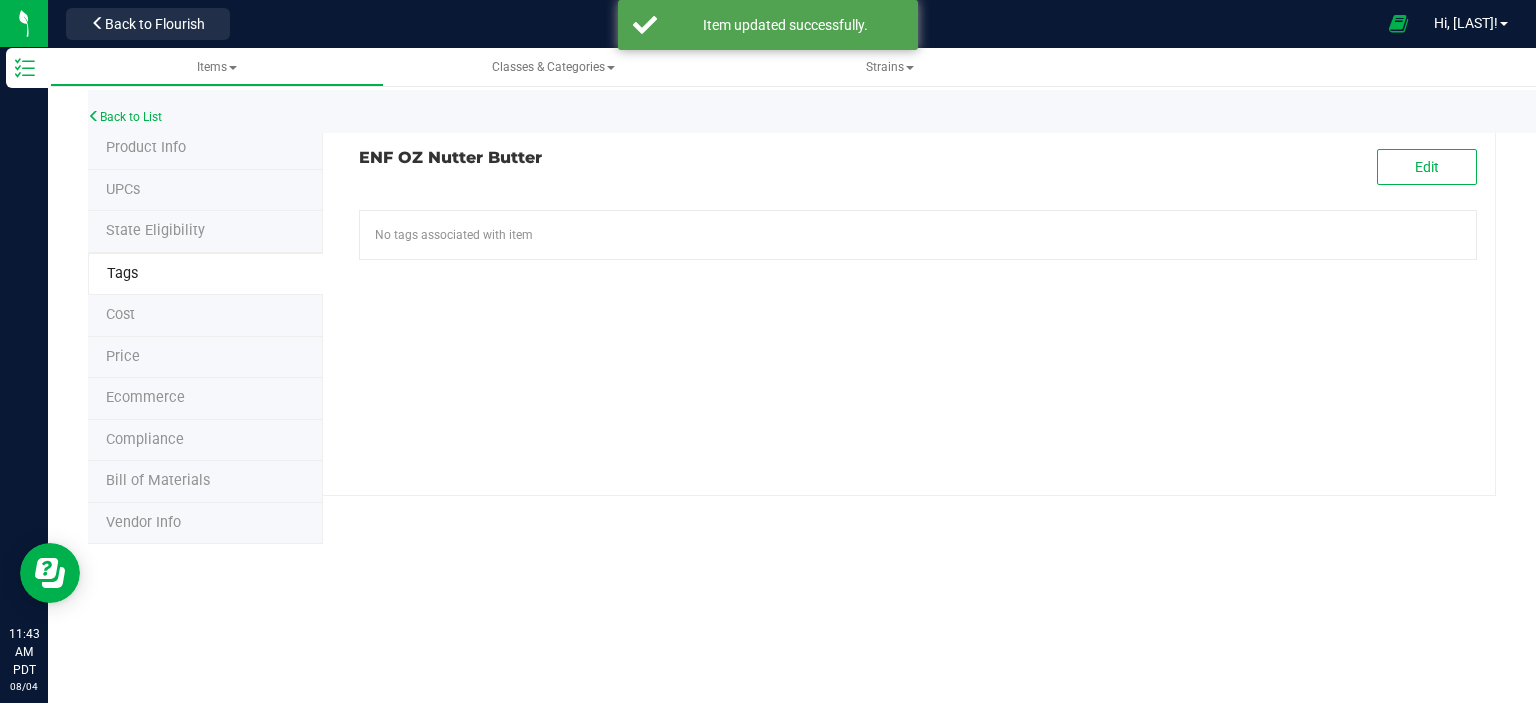 click on "Cost" at bounding box center (205, 316) 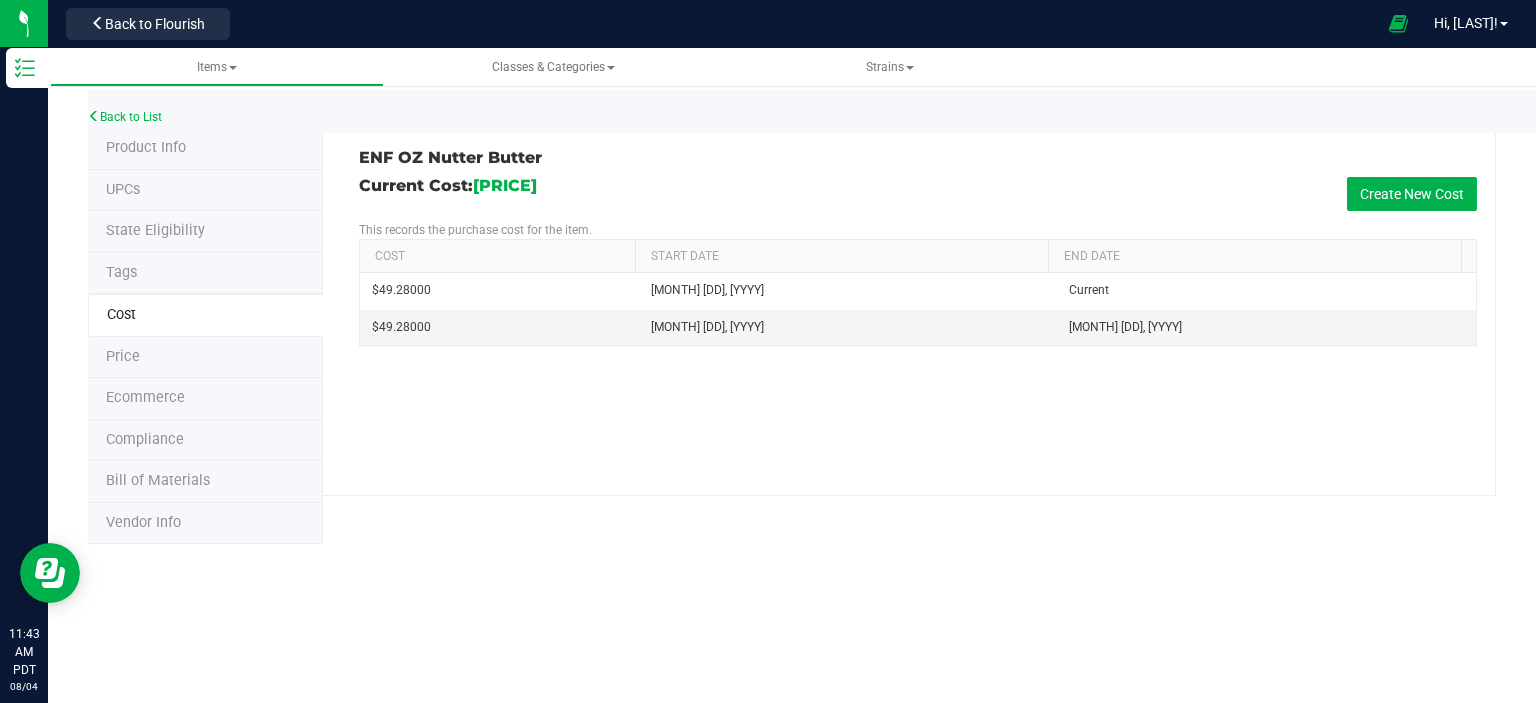 click on "Ecommerce" at bounding box center [205, 399] 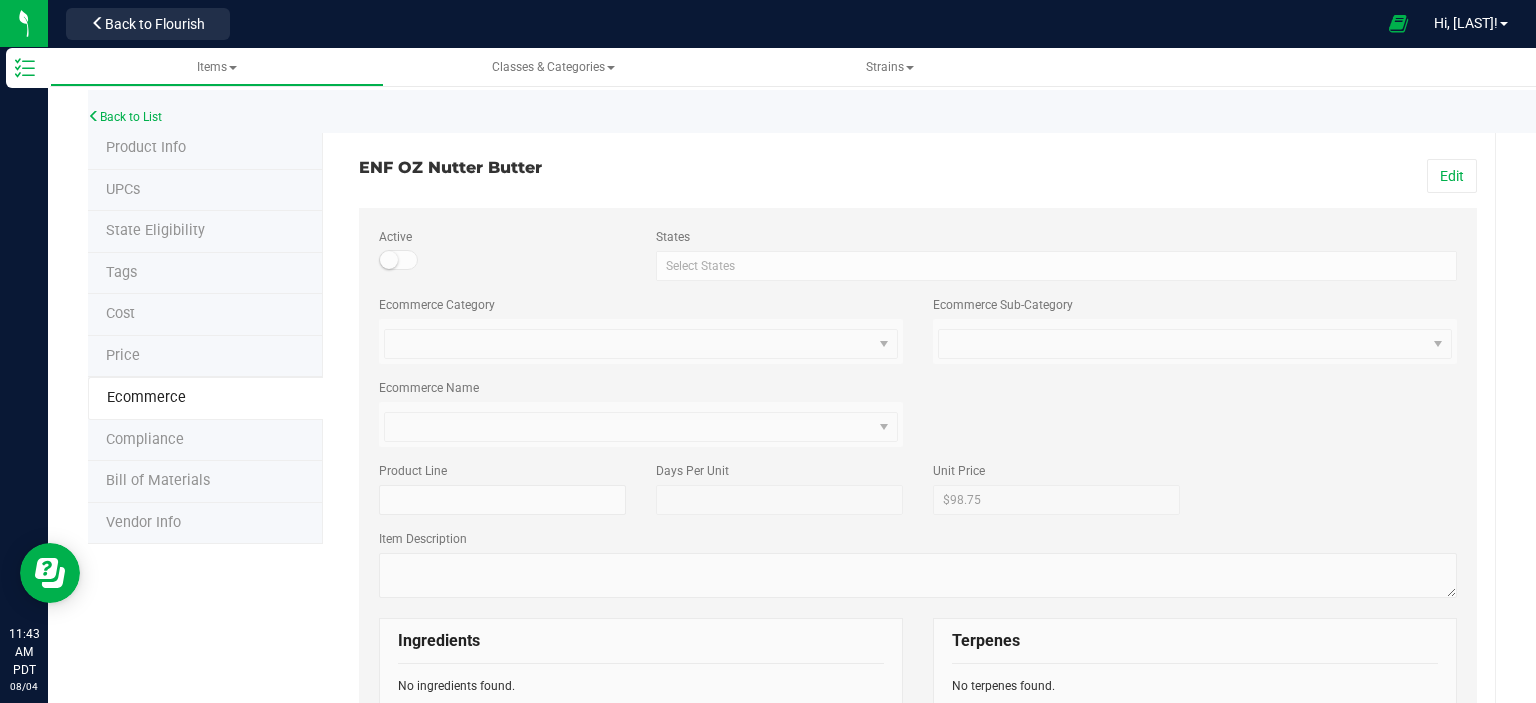 click on "Price" at bounding box center (205, 357) 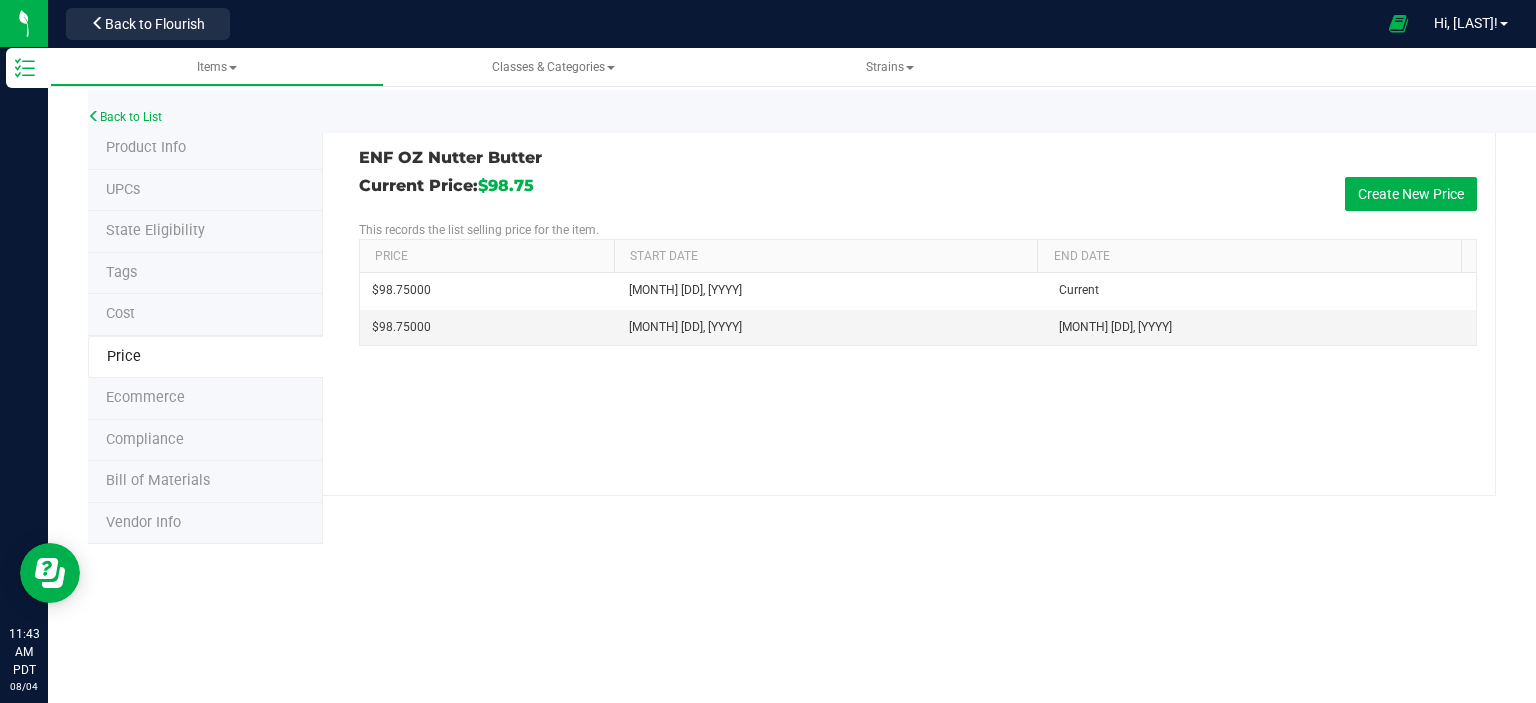 click on "Compliance" at bounding box center [205, 441] 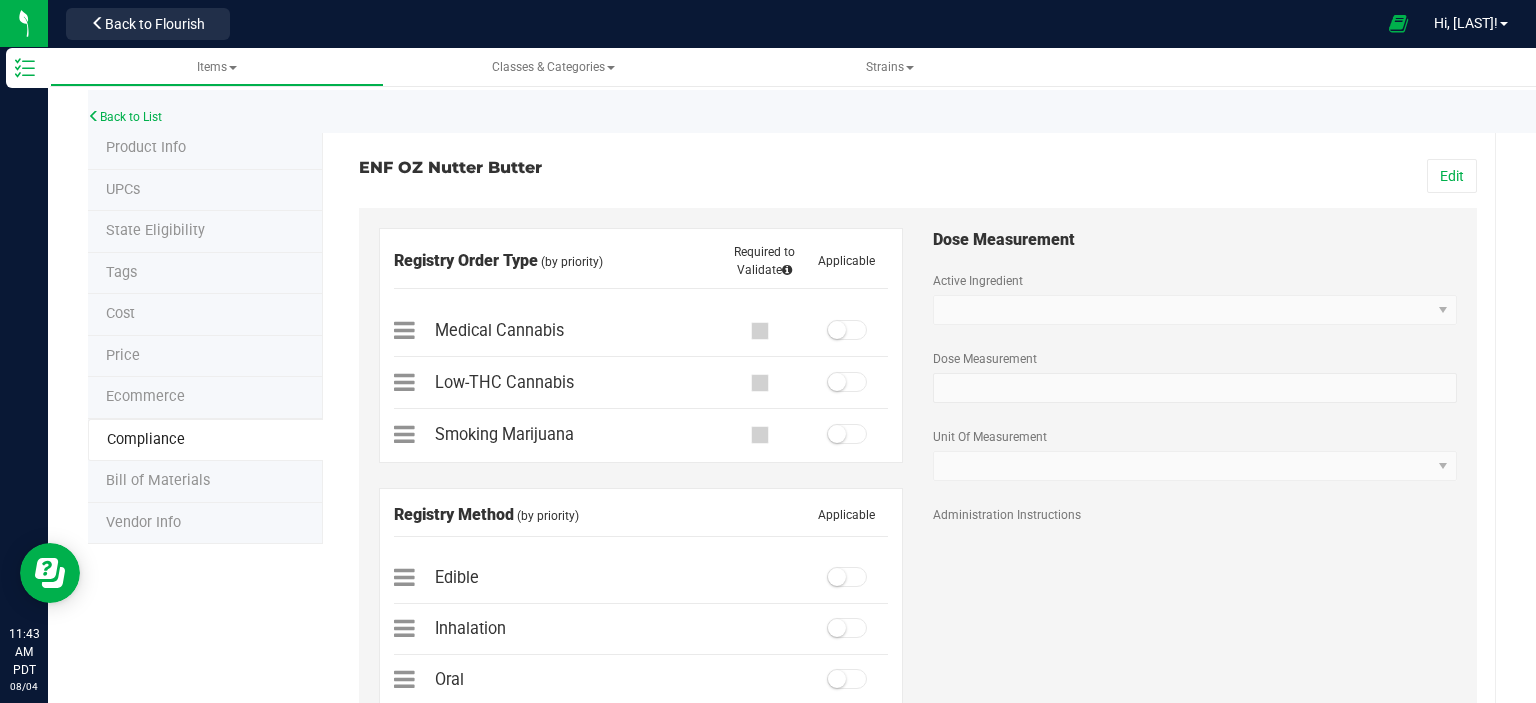 scroll, scrollTop: 100, scrollLeft: 0, axis: vertical 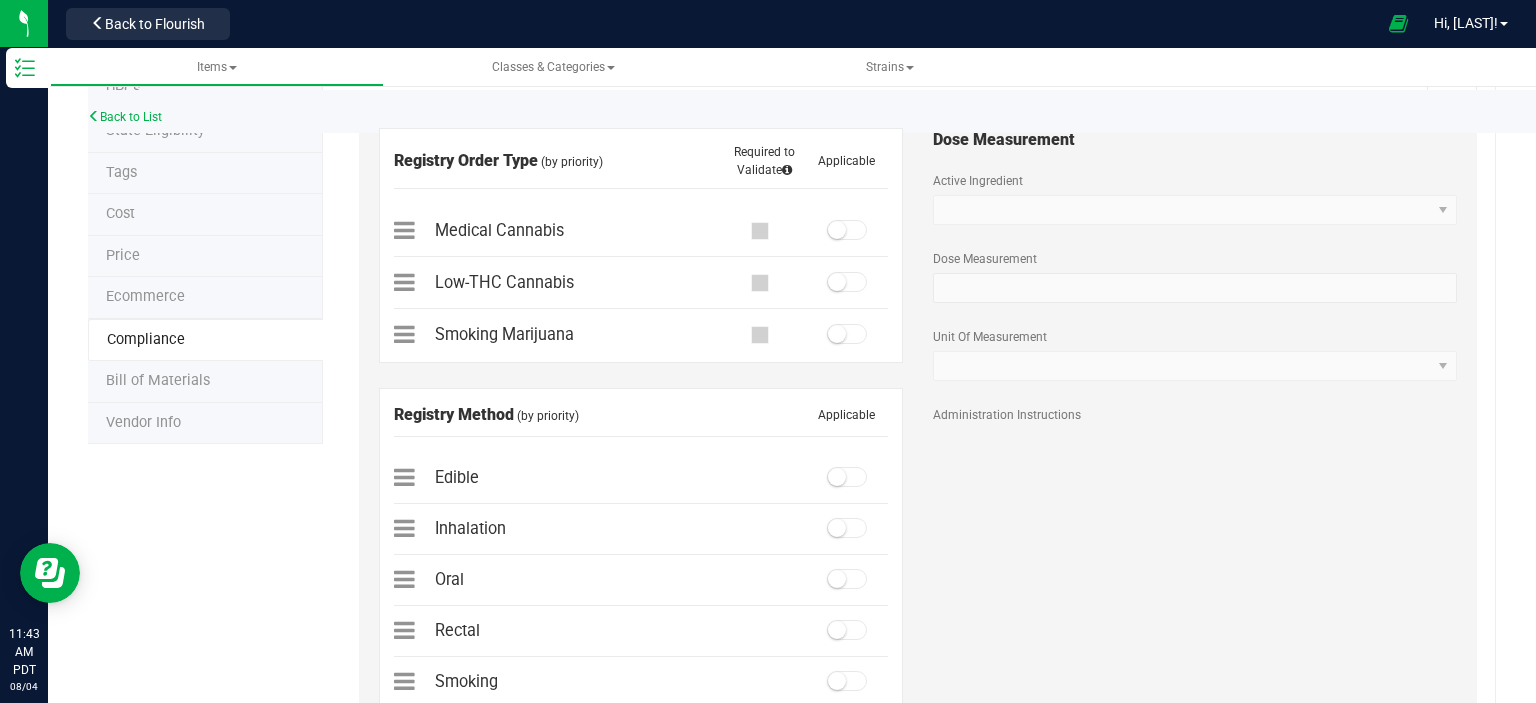 click on "Vendor Info" at bounding box center (205, 424) 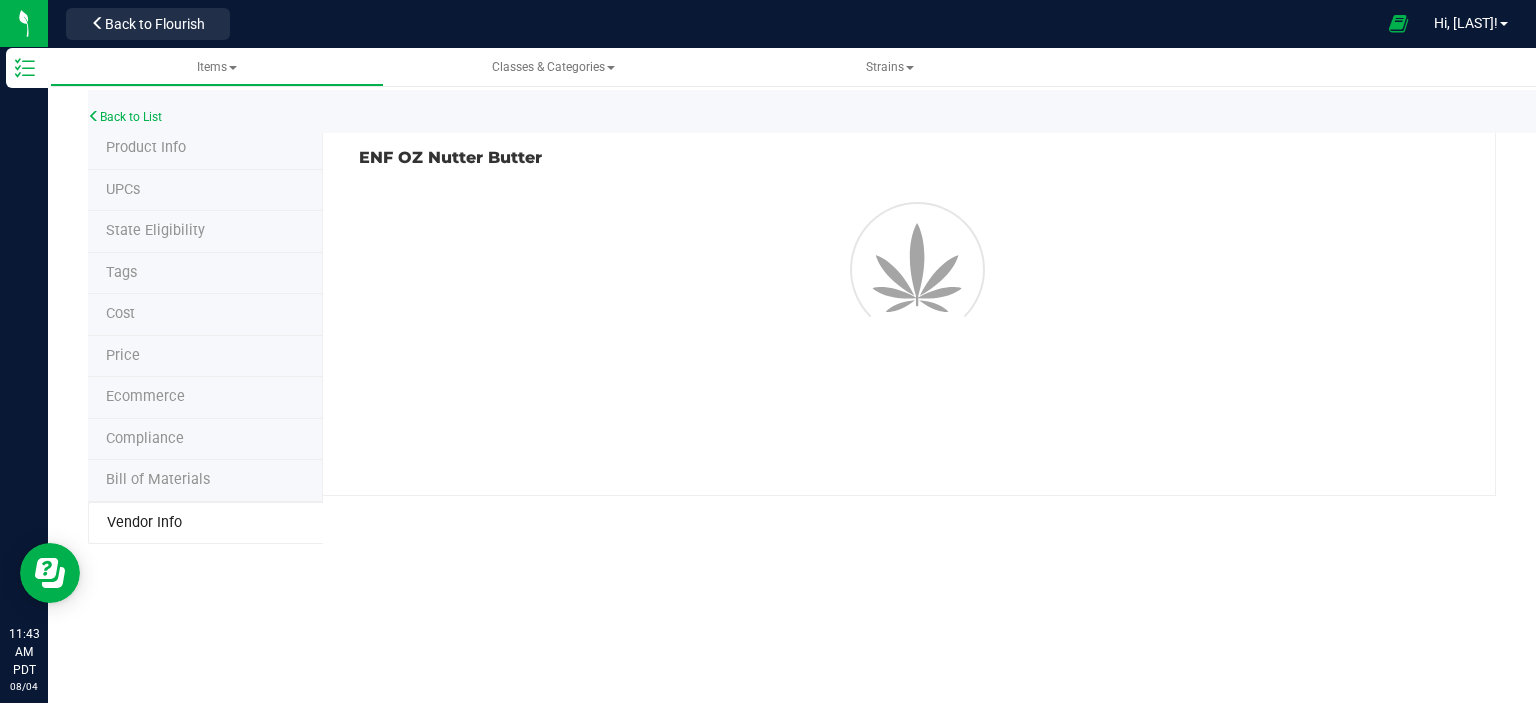 scroll, scrollTop: 0, scrollLeft: 0, axis: both 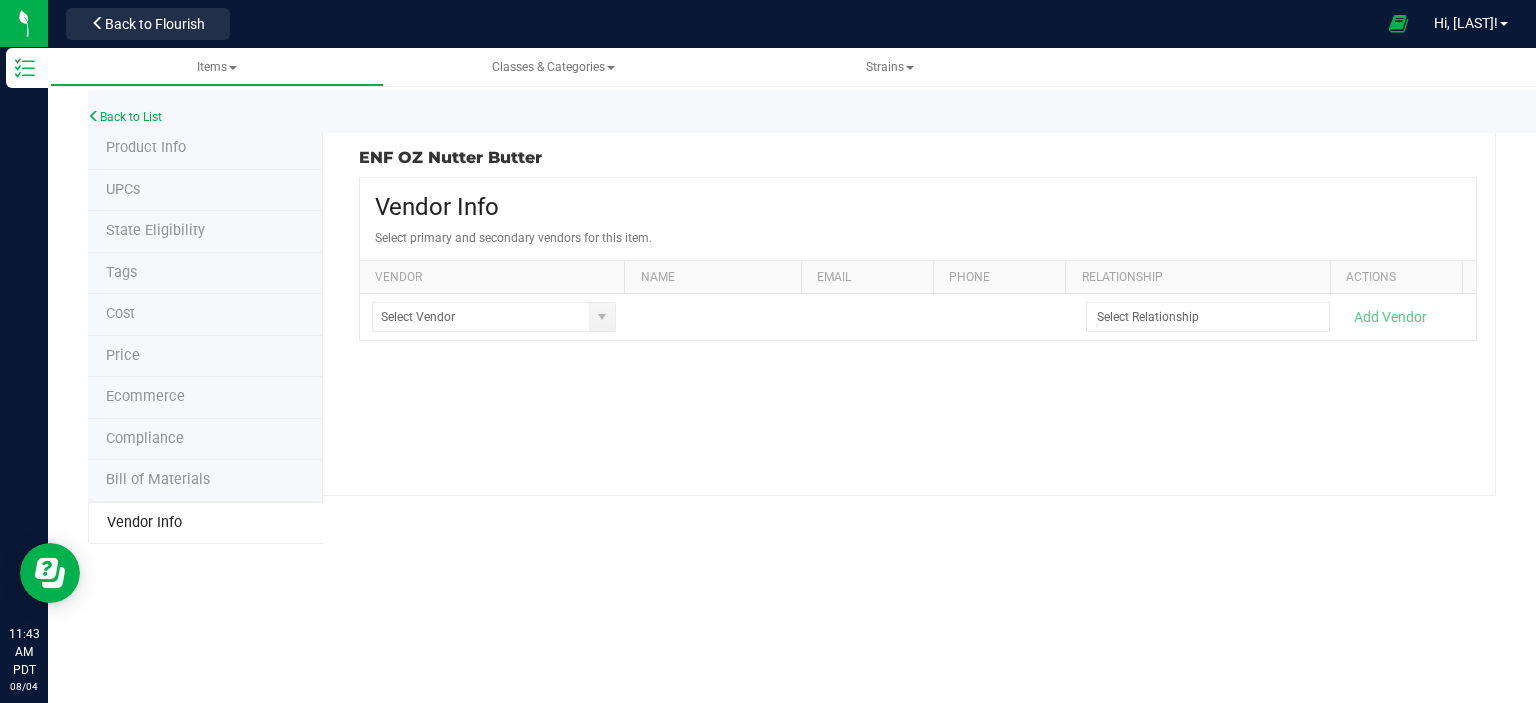 click on "Compliance" at bounding box center (205, 440) 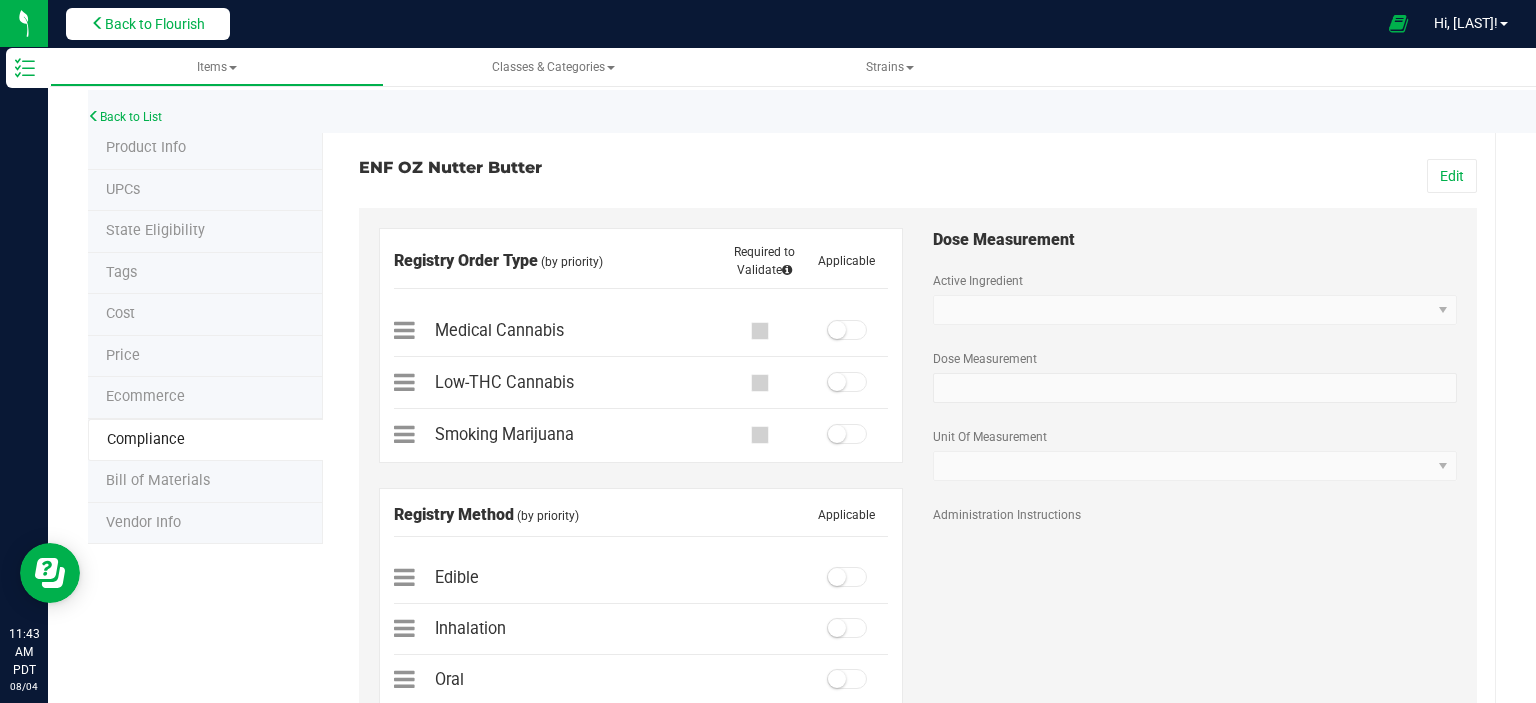 click on "Back to Flourish" at bounding box center [155, 24] 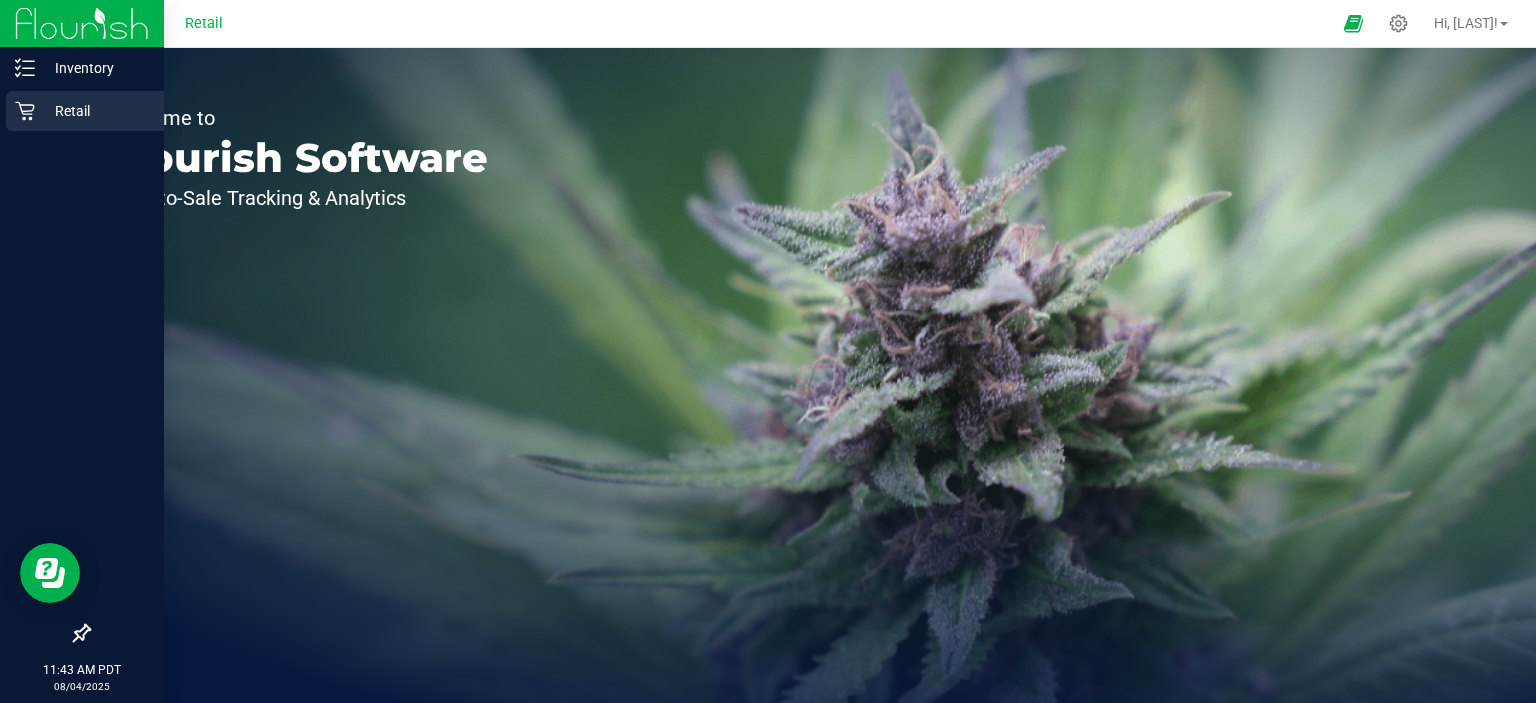 click on "Retail" at bounding box center (95, 111) 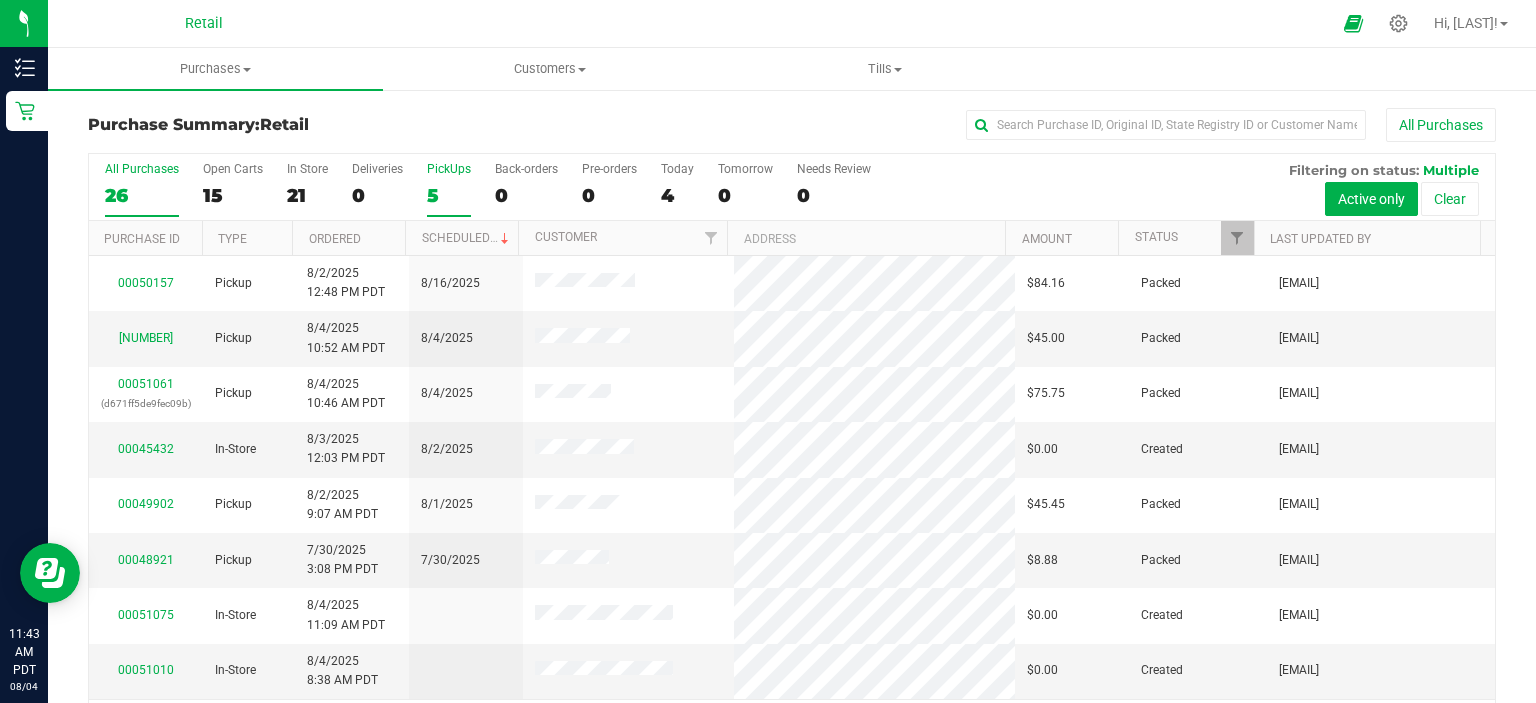 click on "PickUps" at bounding box center [449, 169] 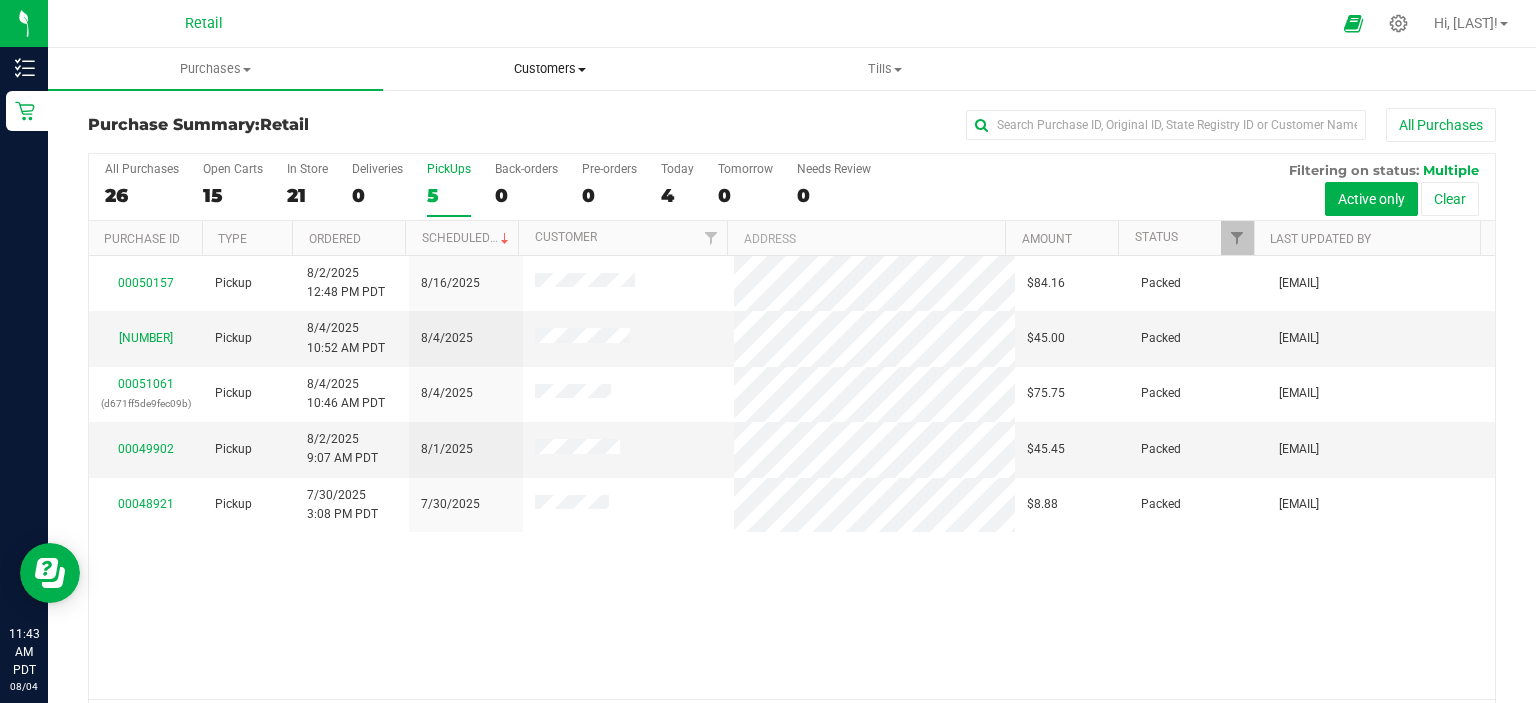 click on "Customers
All customers
Add a new customer" at bounding box center [550, 69] 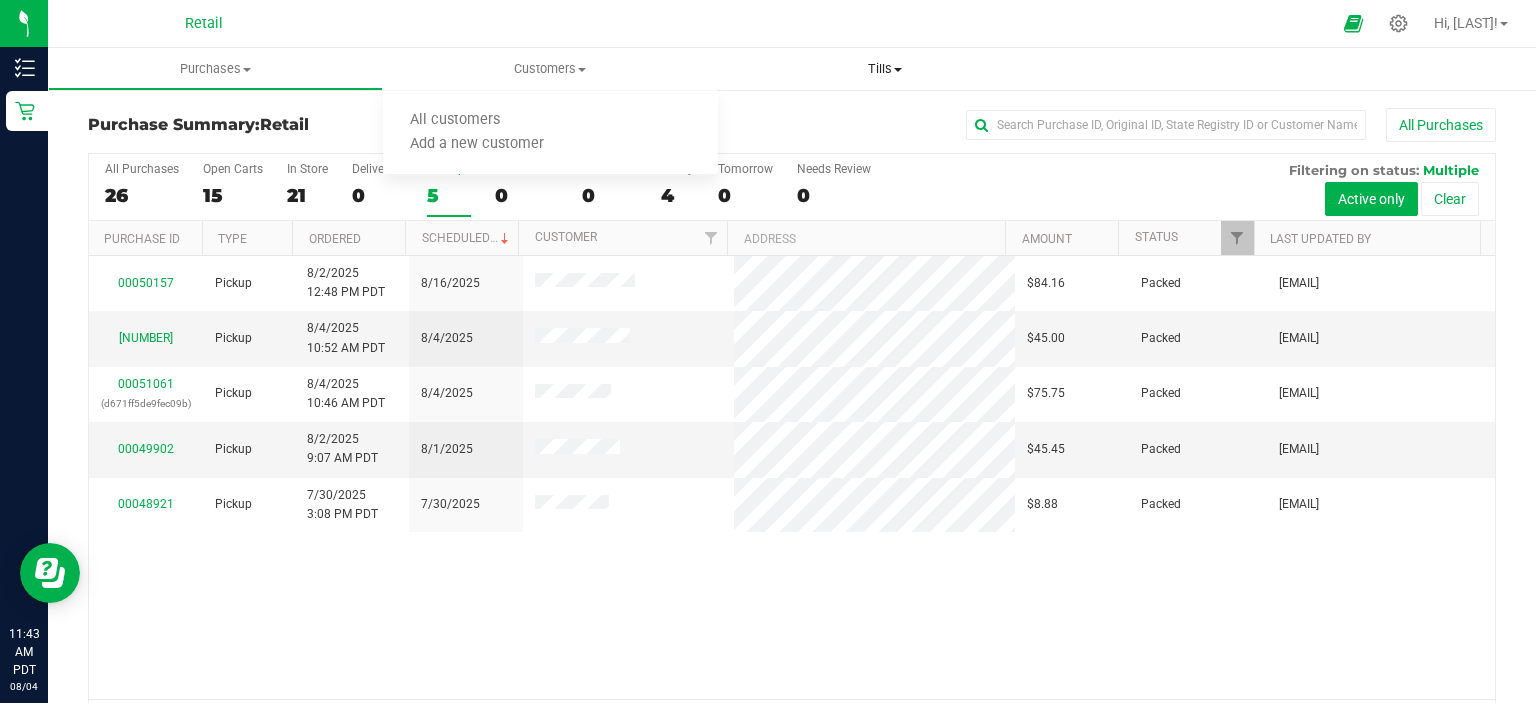 click on "Tills
Manage tills" at bounding box center (885, 69) 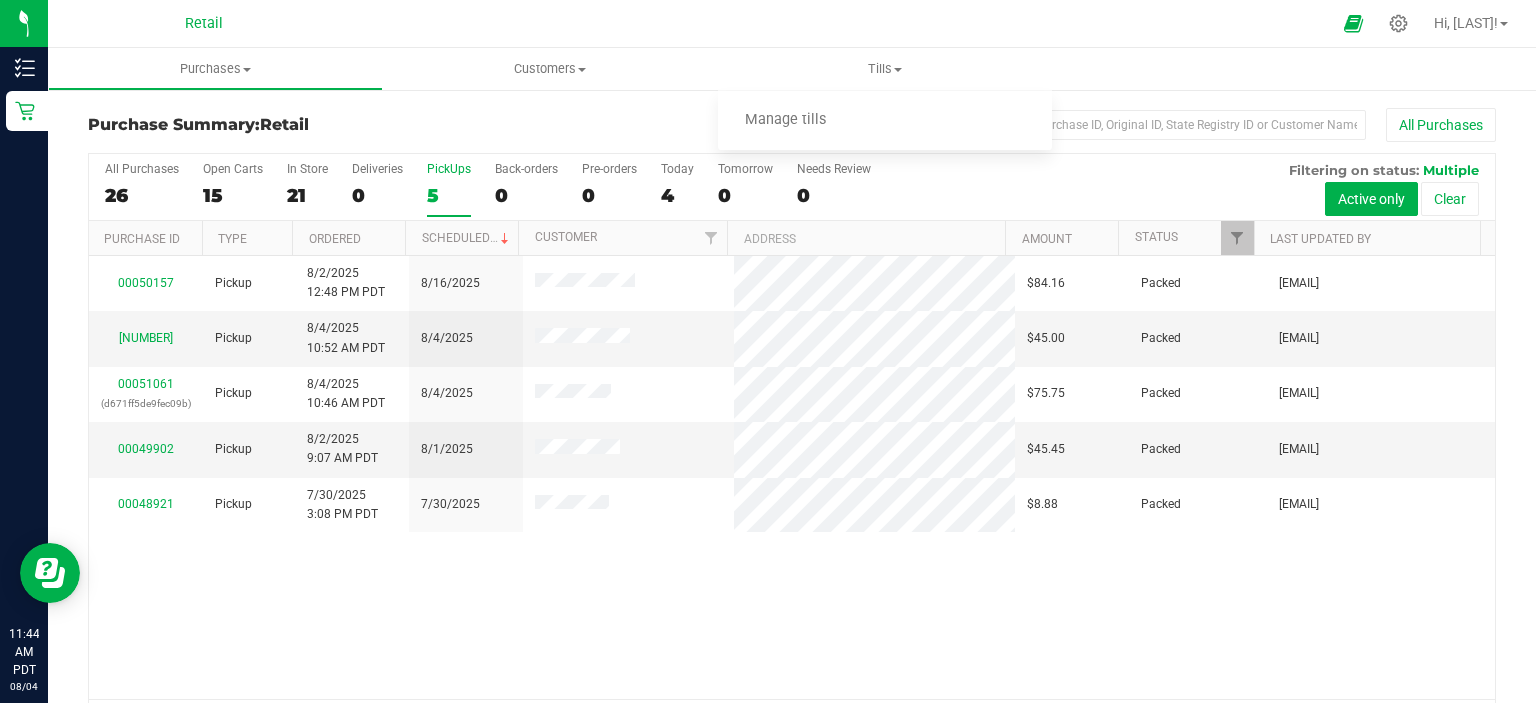 click at bounding box center (844, 23) 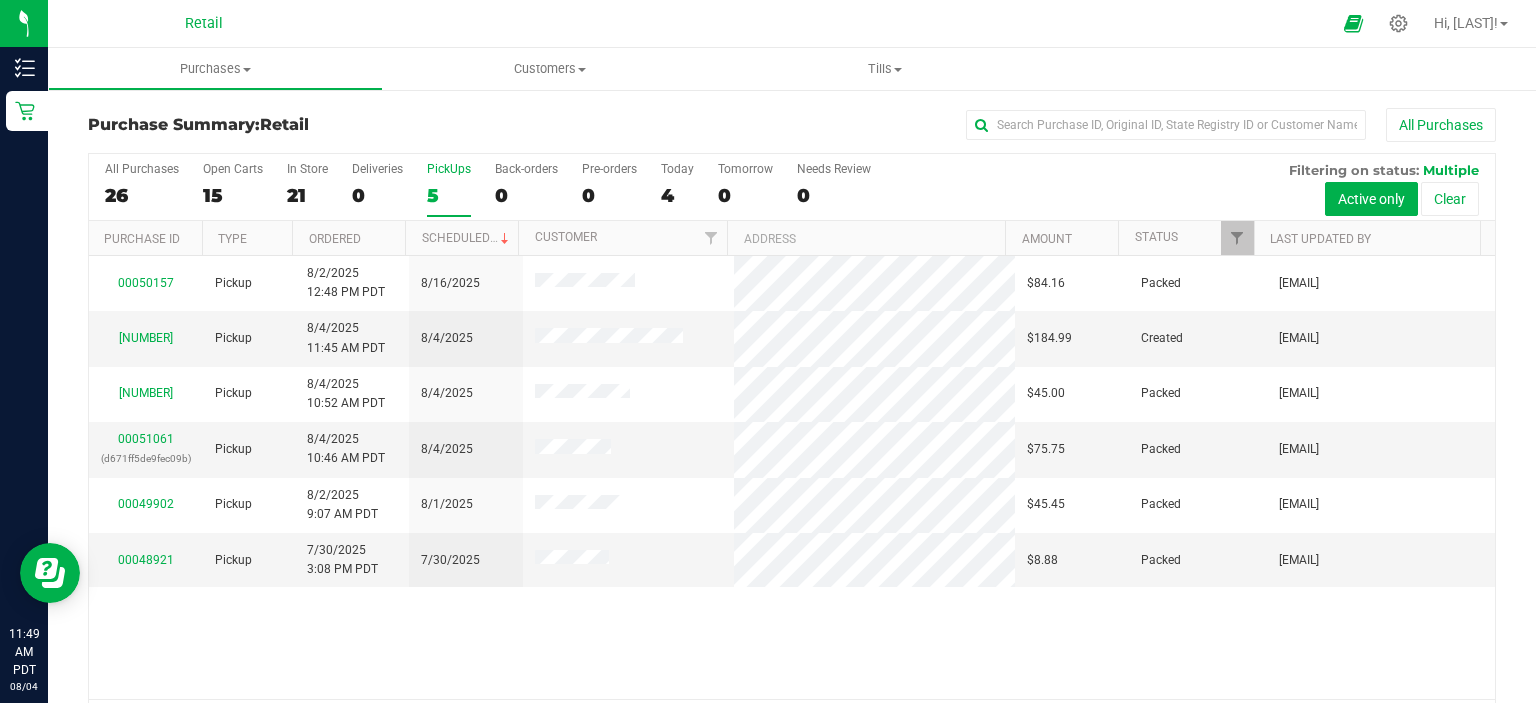 click on "PickUps" at bounding box center (449, 169) 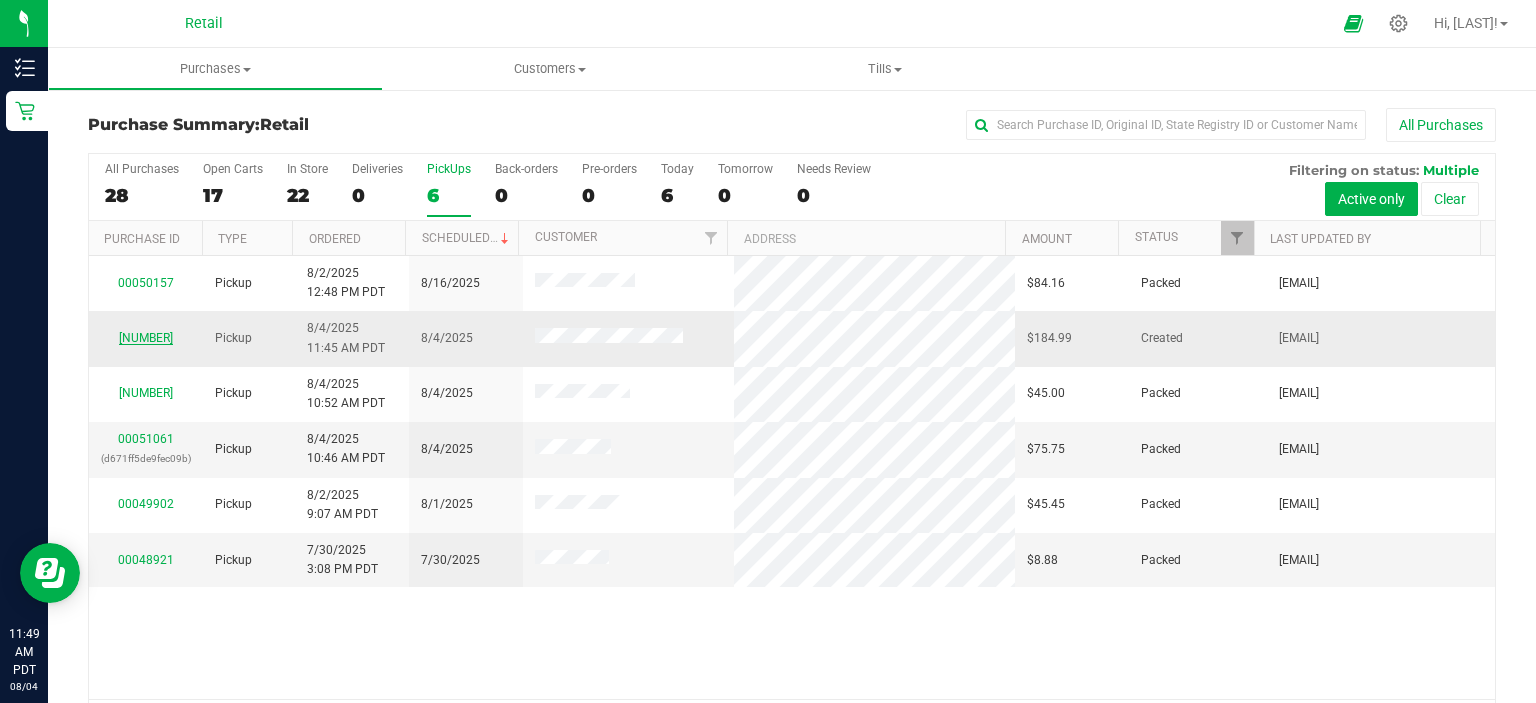 click on "[NUMBER]" at bounding box center (146, 338) 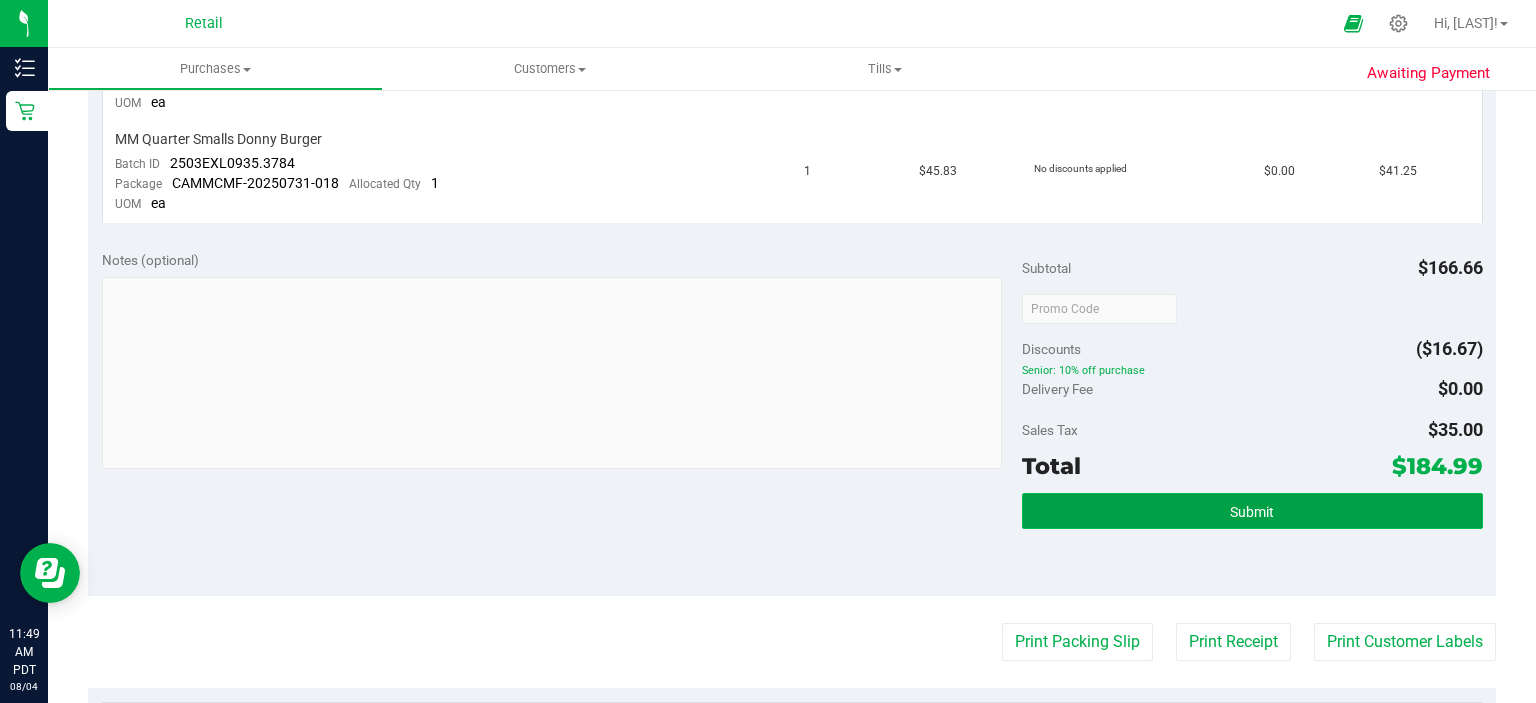 click on "Submit" at bounding box center (1252, 511) 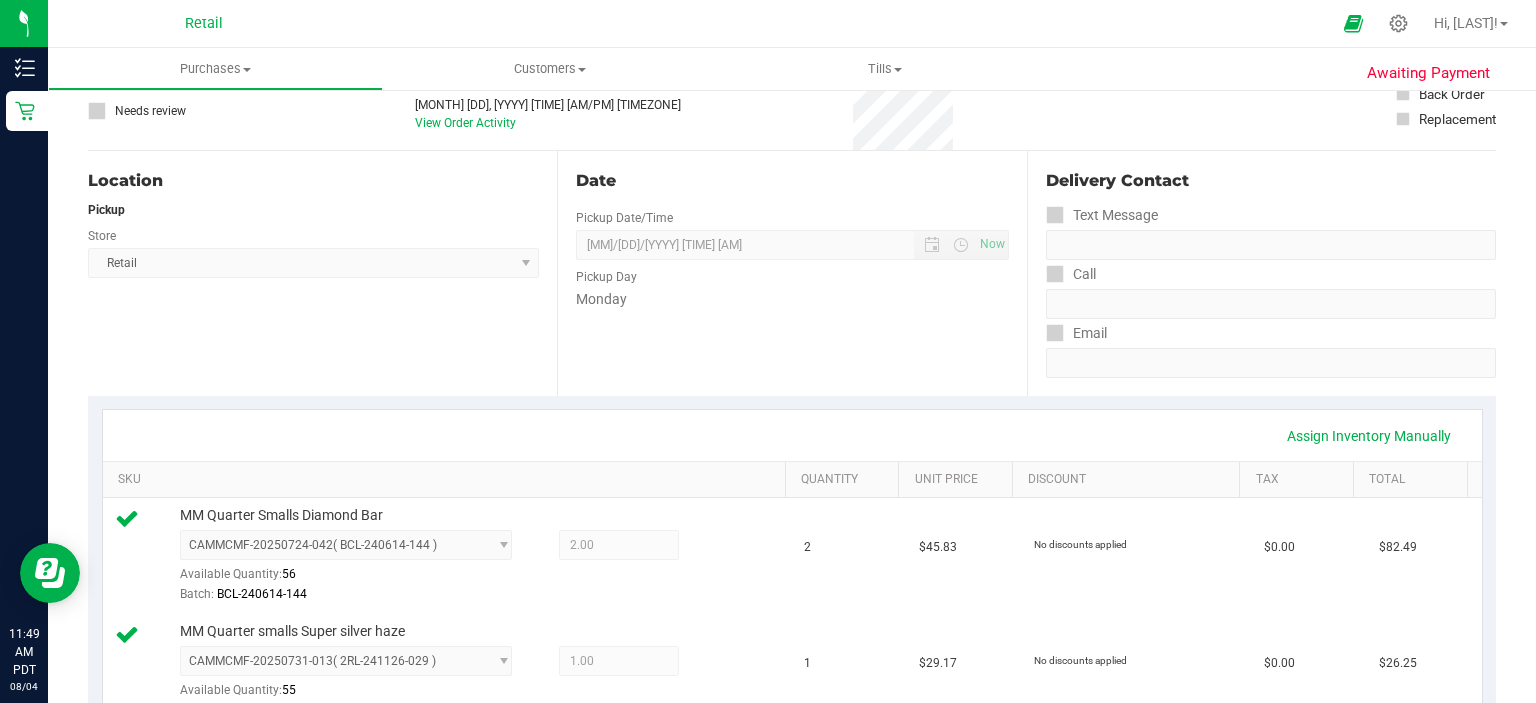 scroll, scrollTop: 0, scrollLeft: 0, axis: both 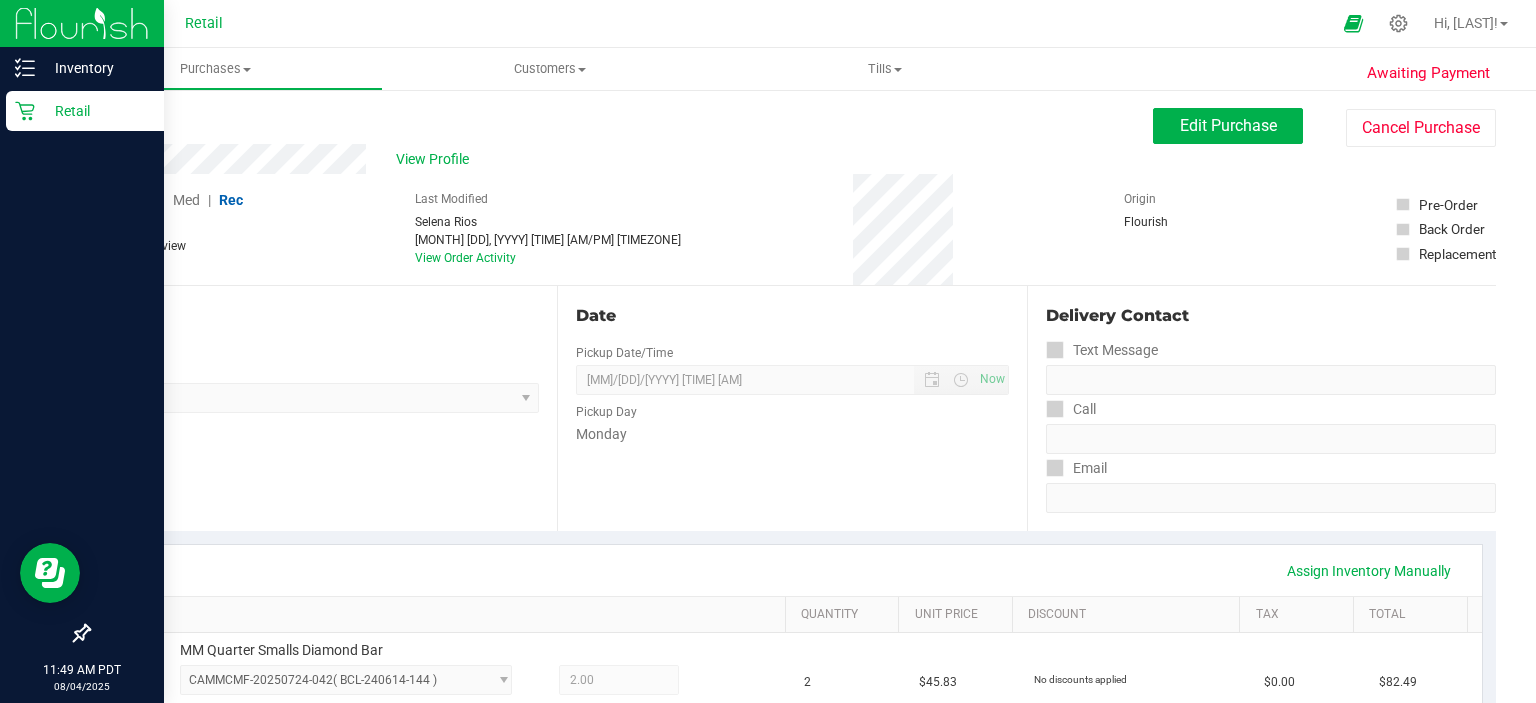 click on "Retail" at bounding box center [85, 111] 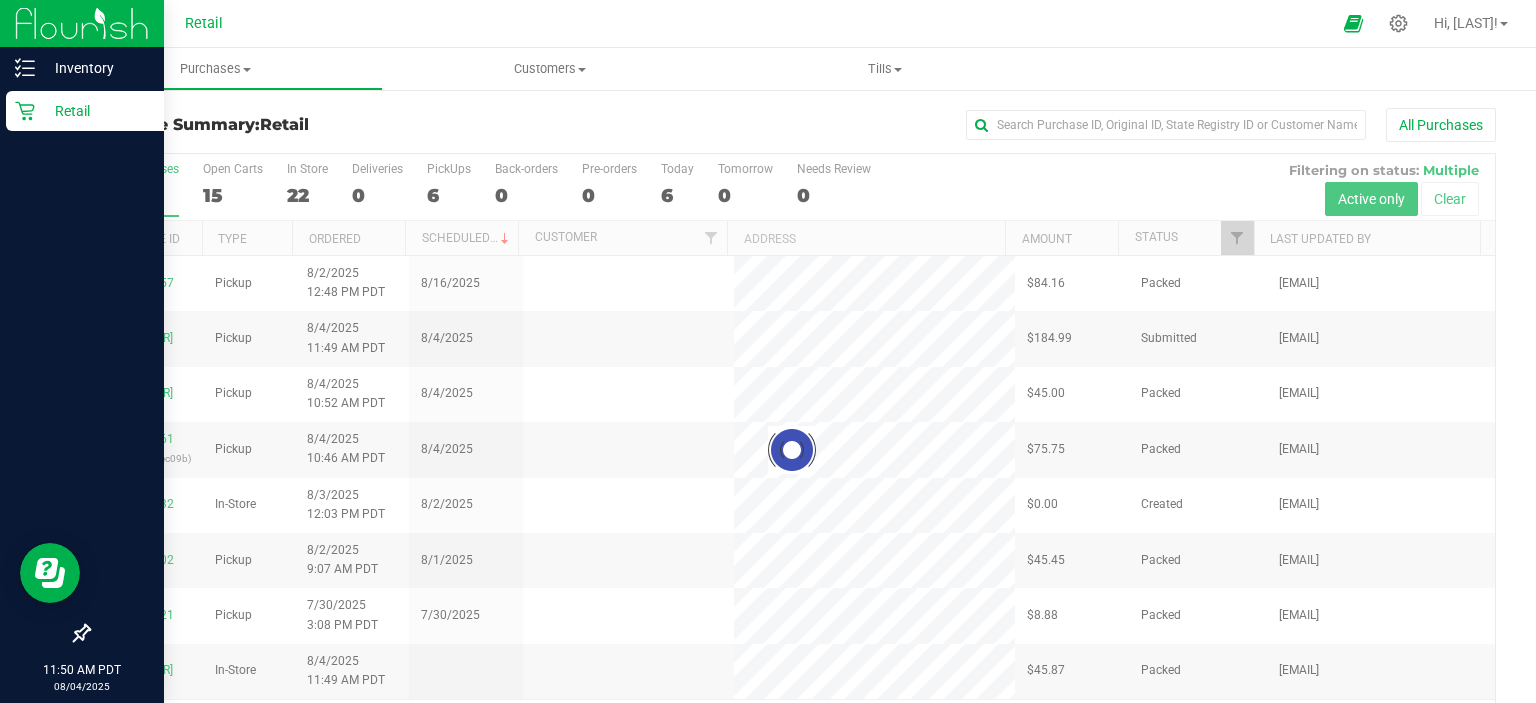 click on "Retail" at bounding box center (95, 111) 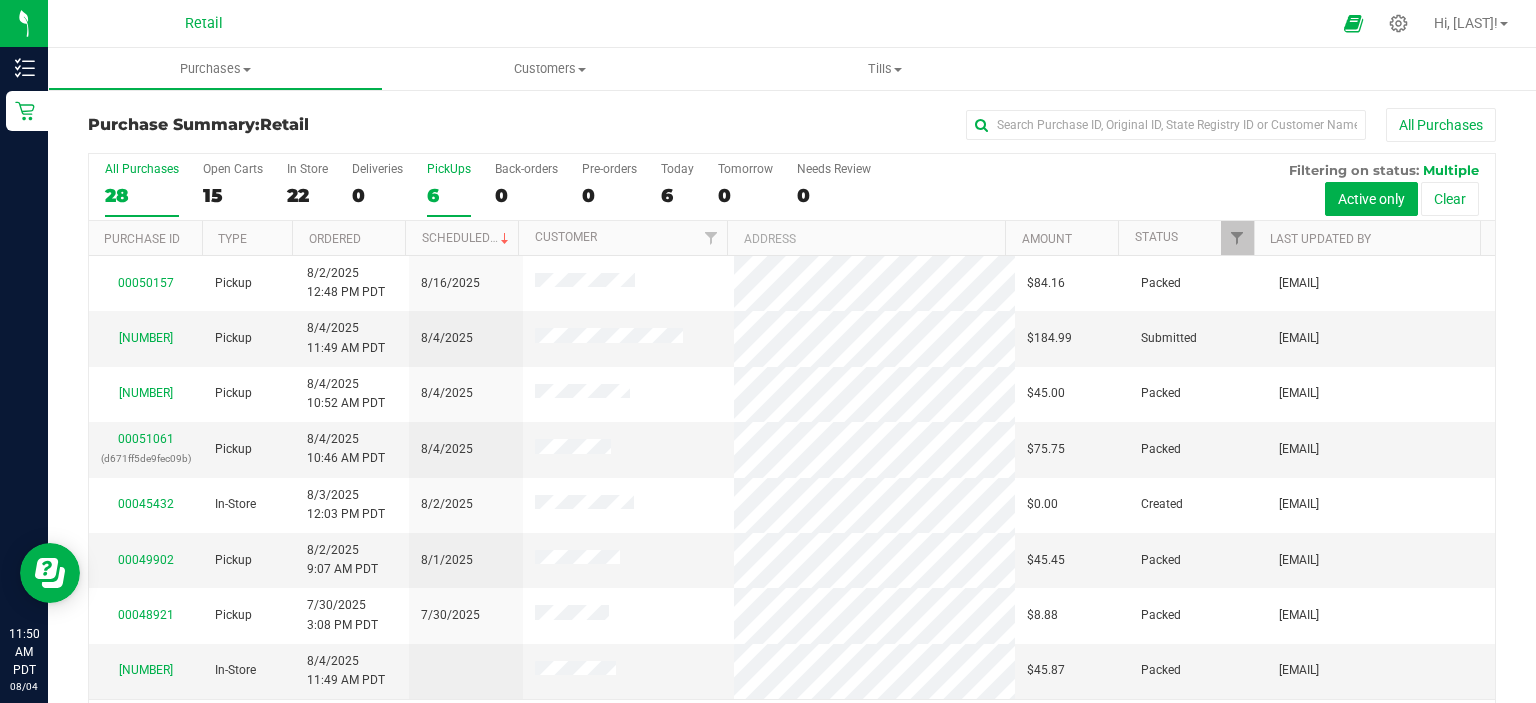 click on "6" at bounding box center (449, 195) 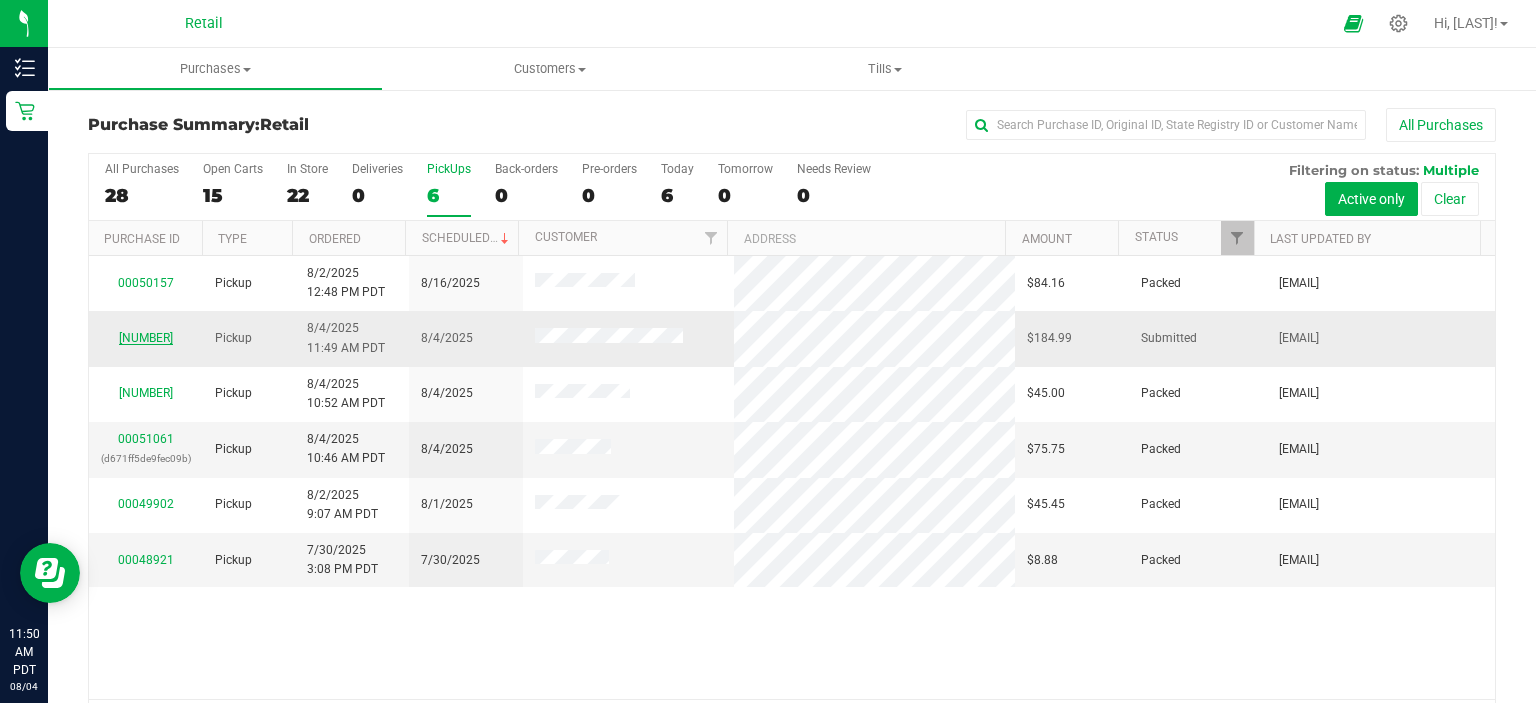 click on "[NUMBER]" at bounding box center [146, 338] 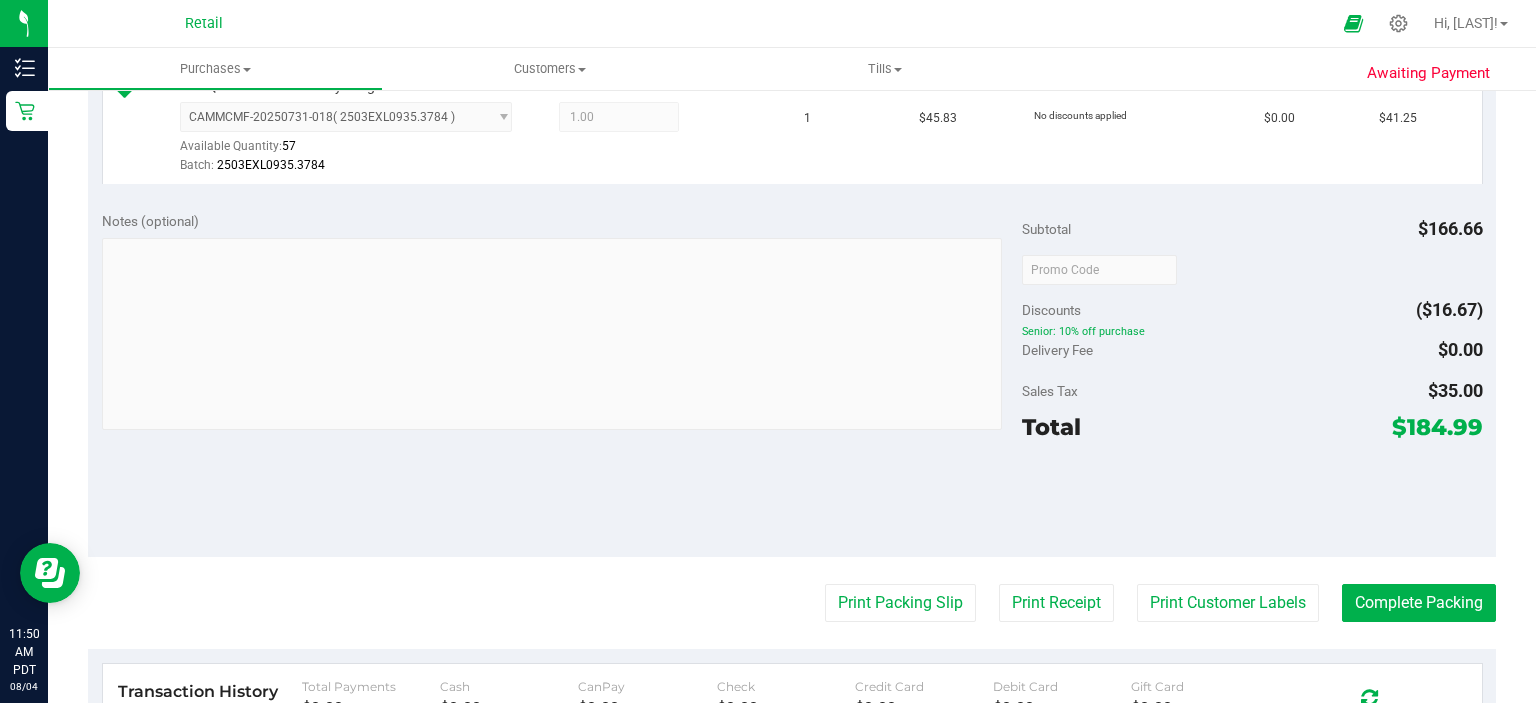 scroll, scrollTop: 819, scrollLeft: 0, axis: vertical 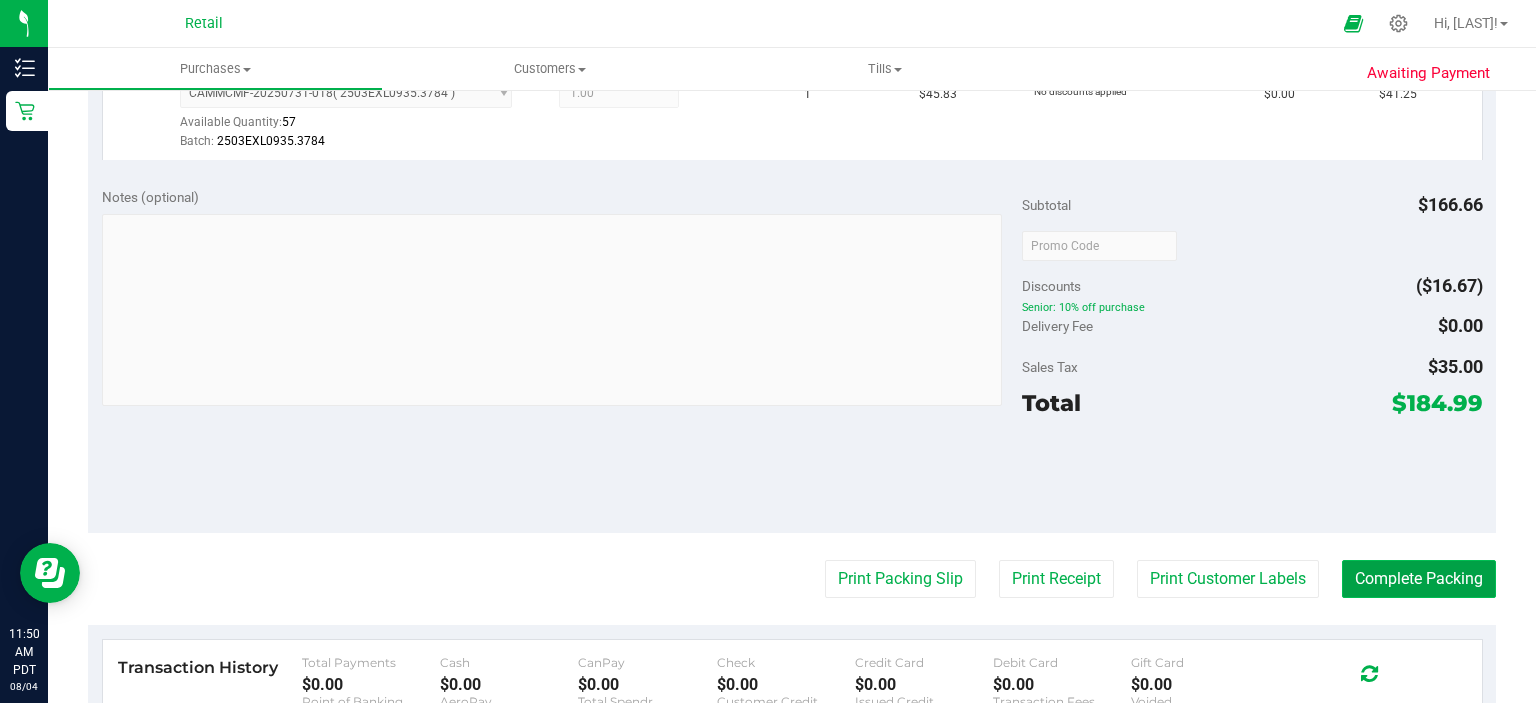 click on "Complete Packing" at bounding box center [1419, 579] 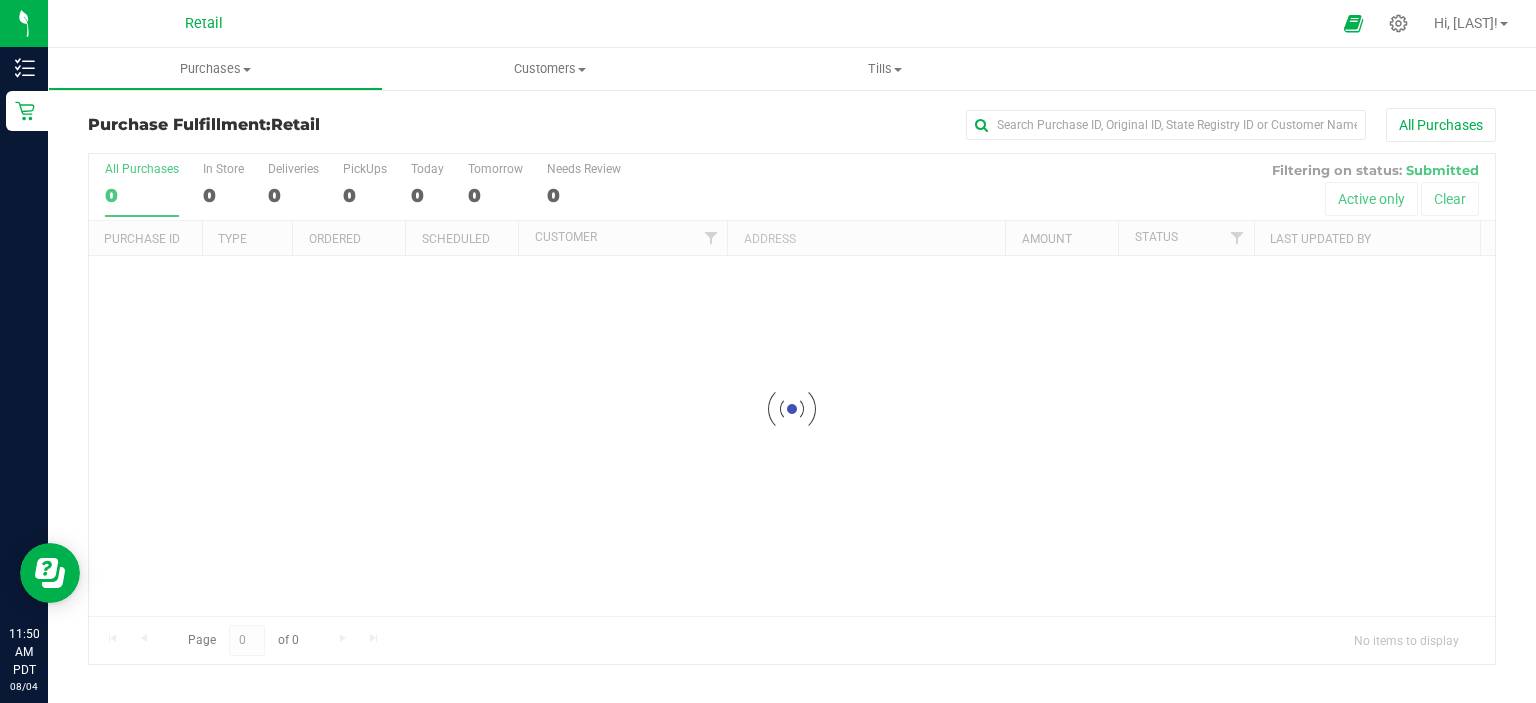 scroll, scrollTop: 0, scrollLeft: 0, axis: both 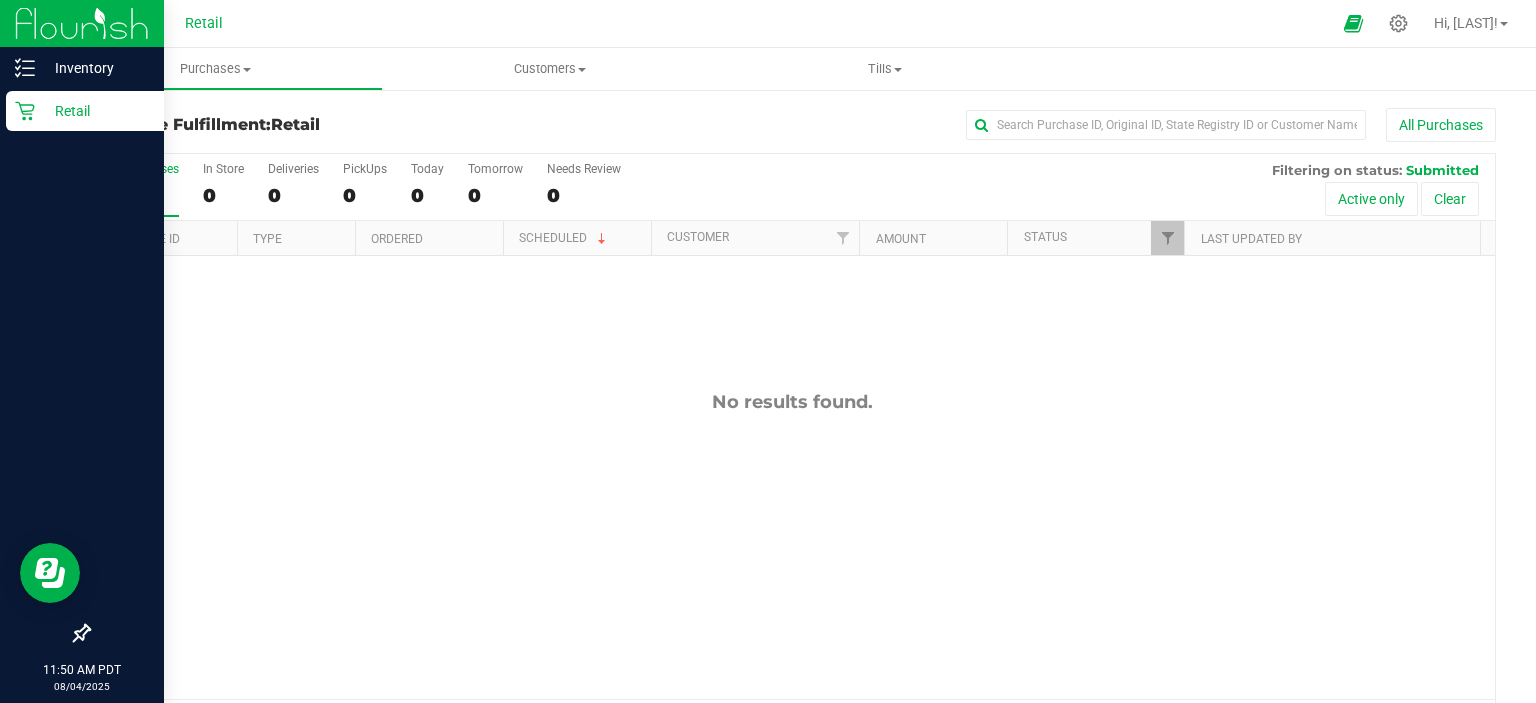 click on "Retail" at bounding box center [95, 111] 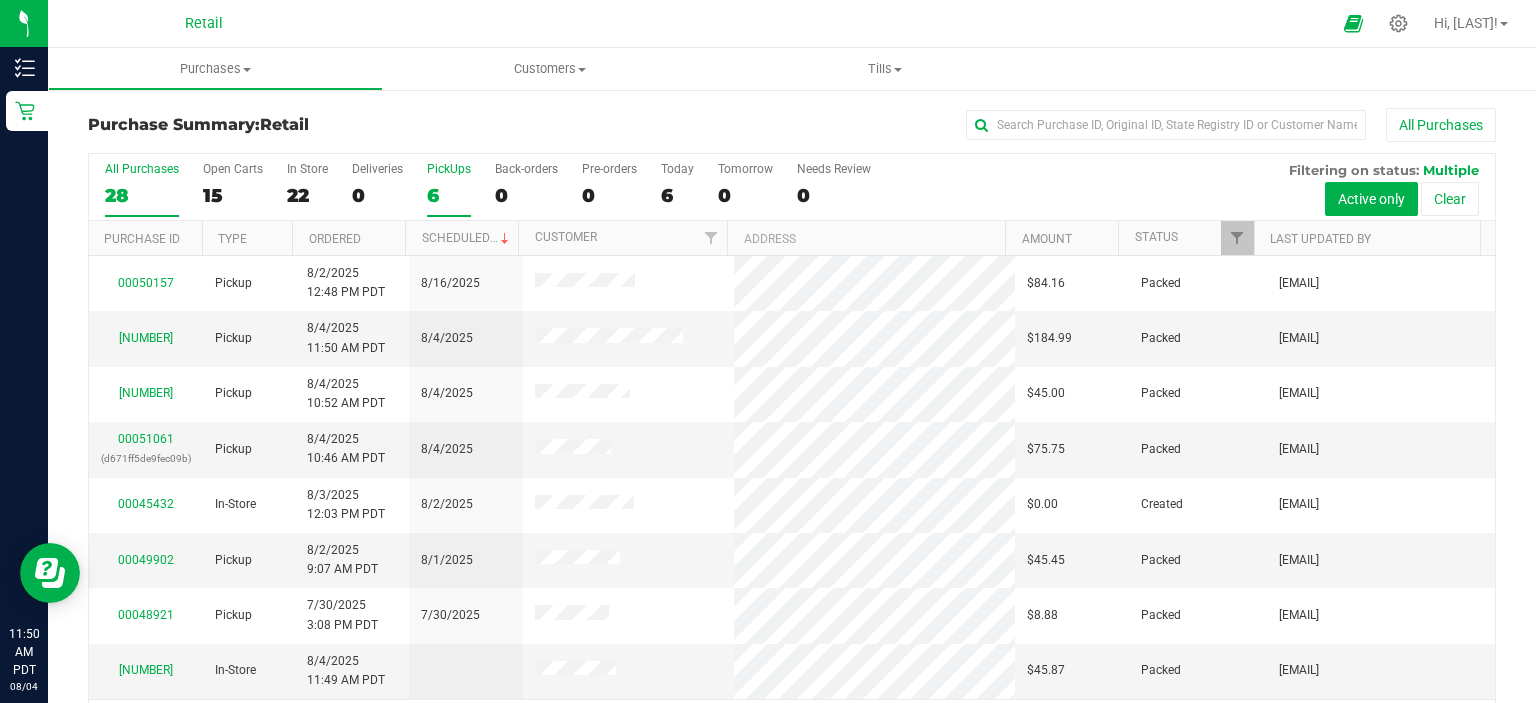 click on "6" at bounding box center (449, 195) 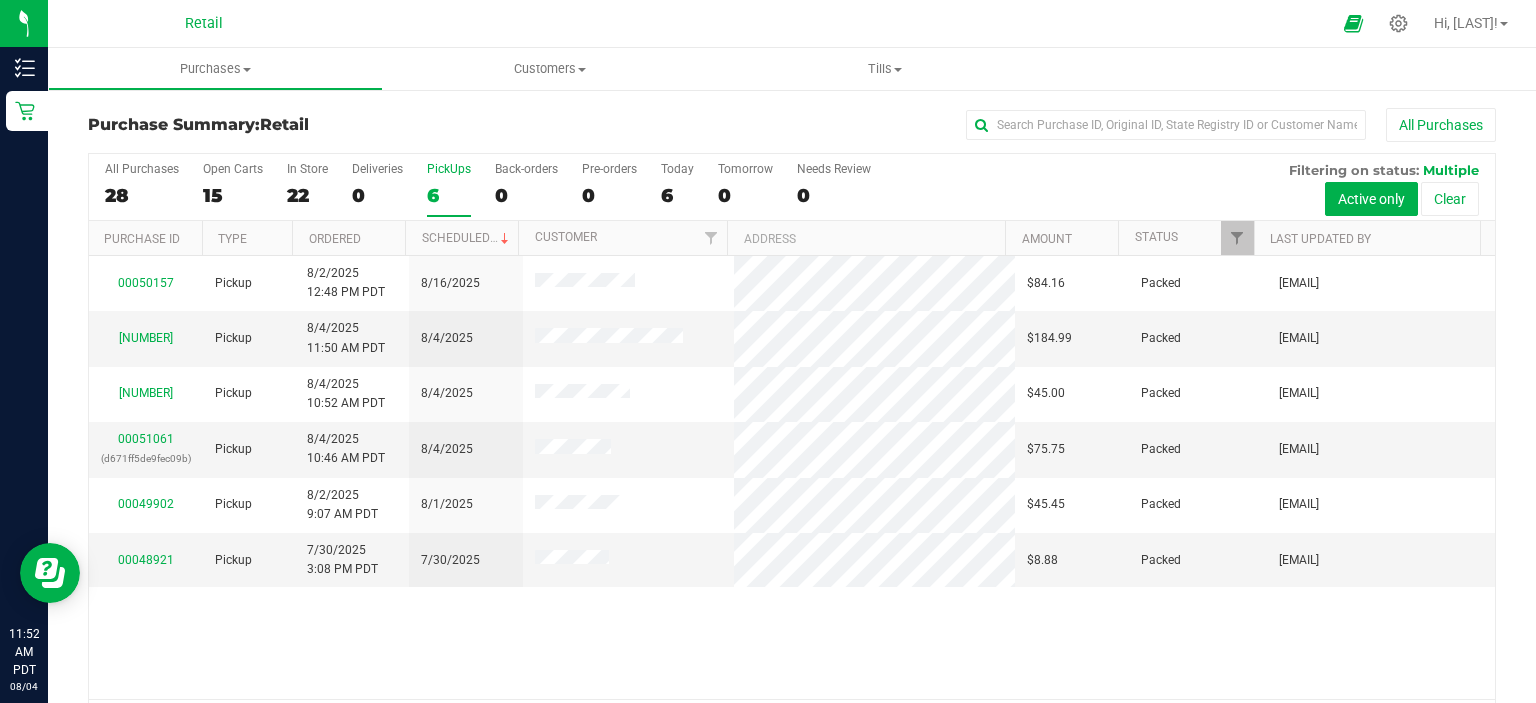 click on "6" at bounding box center (449, 195) 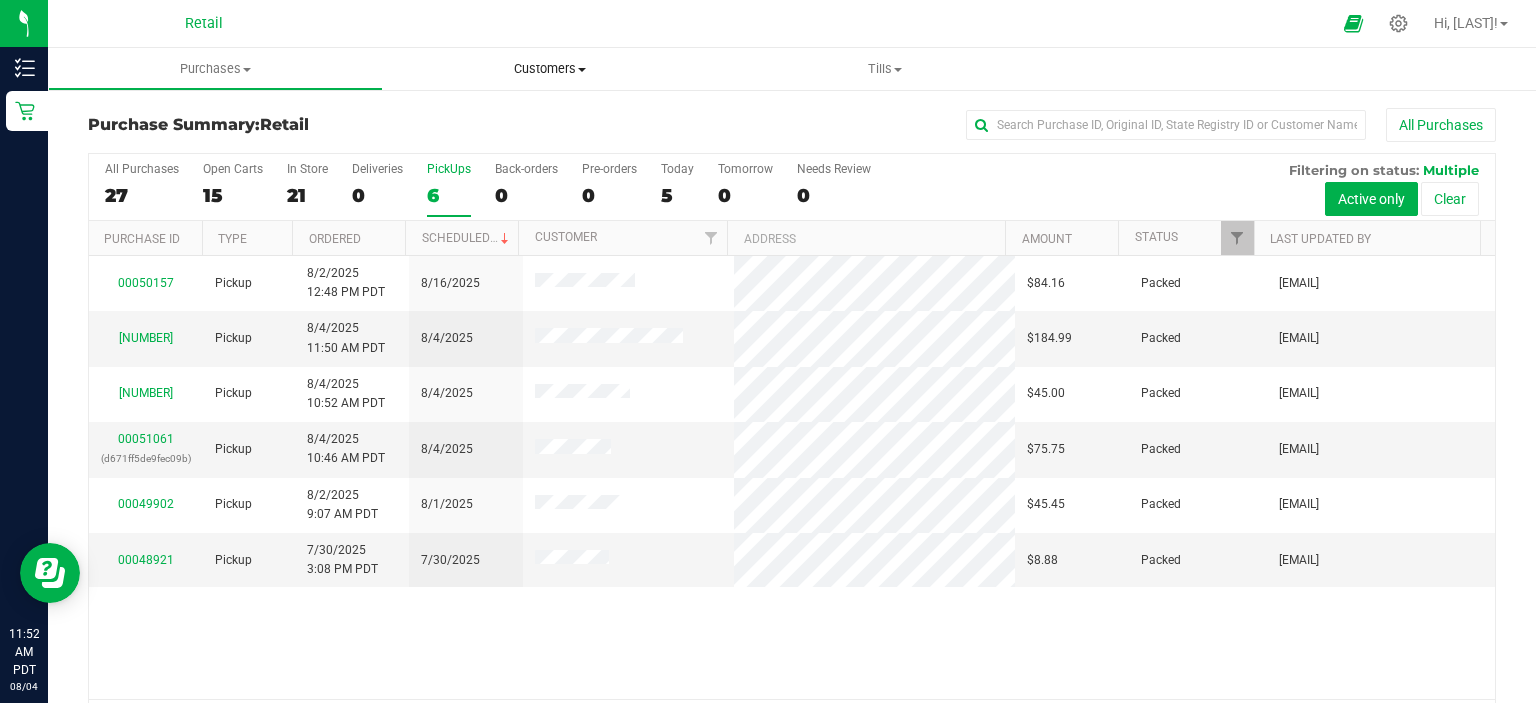 click at bounding box center [582, 70] 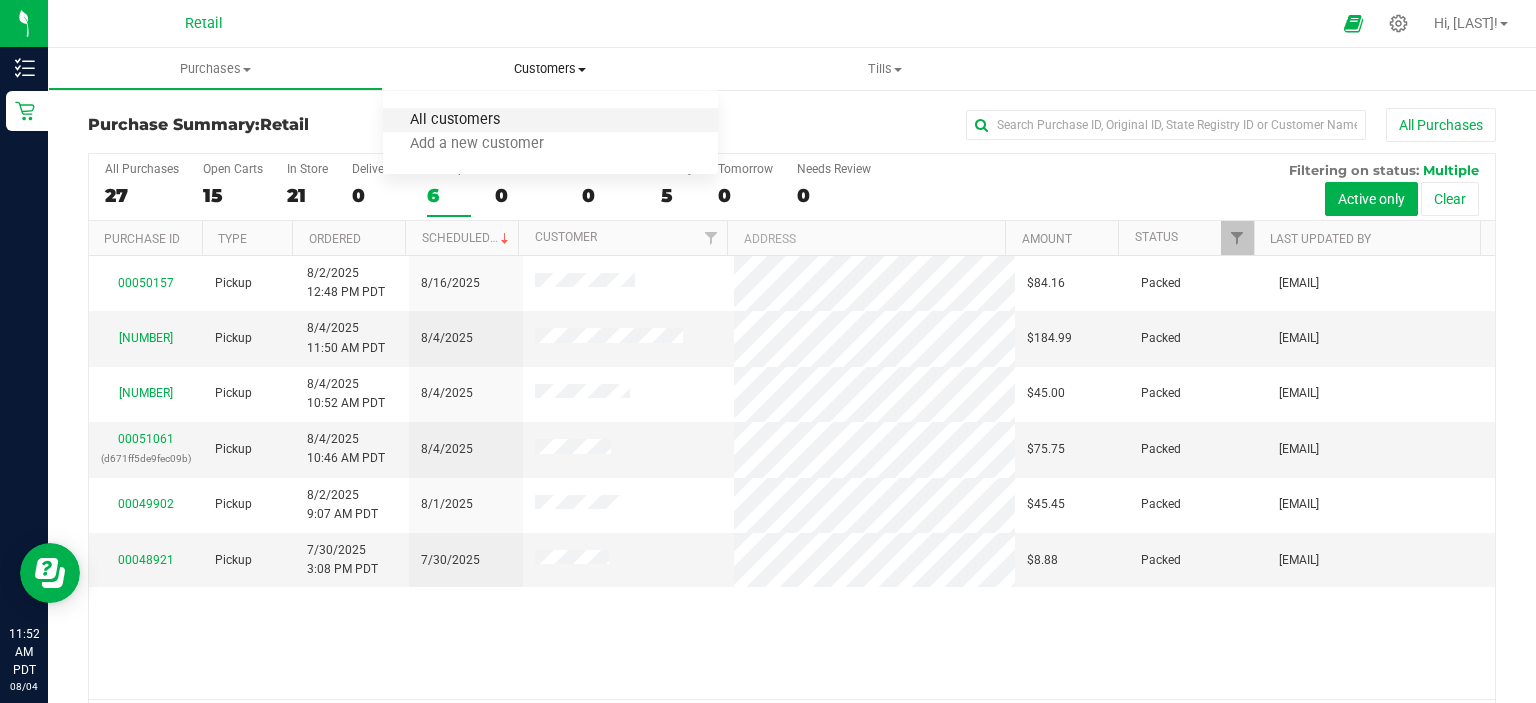 click on "All customers" at bounding box center (455, 120) 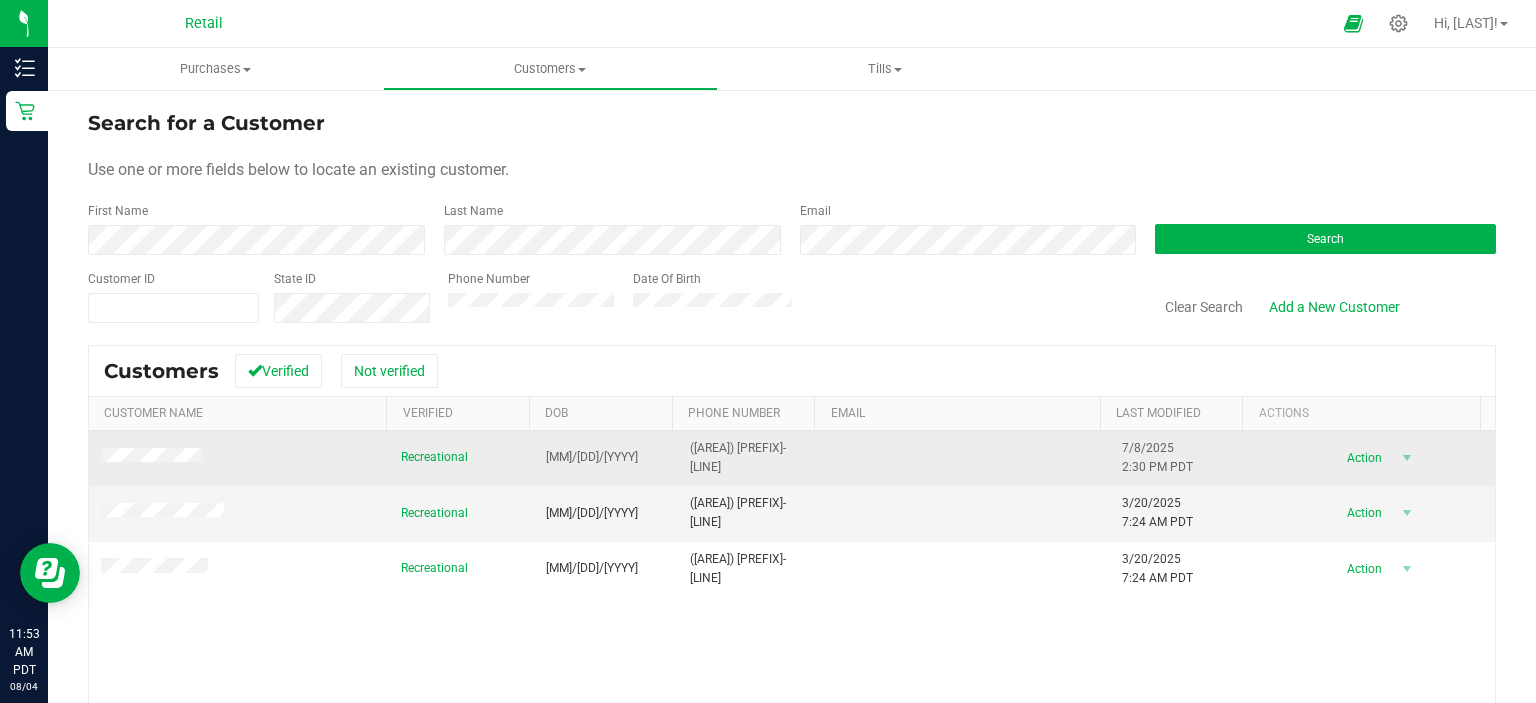click on "Action" at bounding box center (1362, 458) 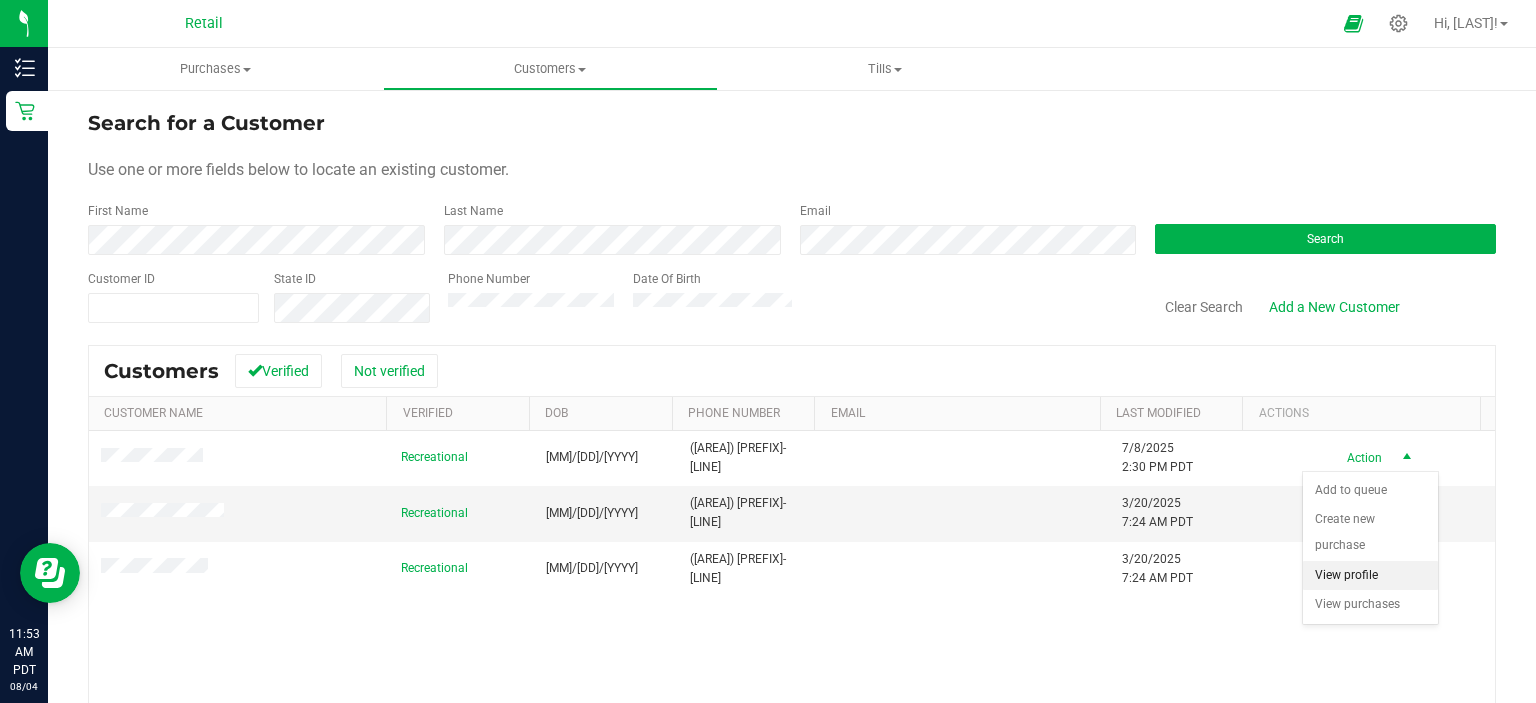click on "View profile" at bounding box center [1370, 576] 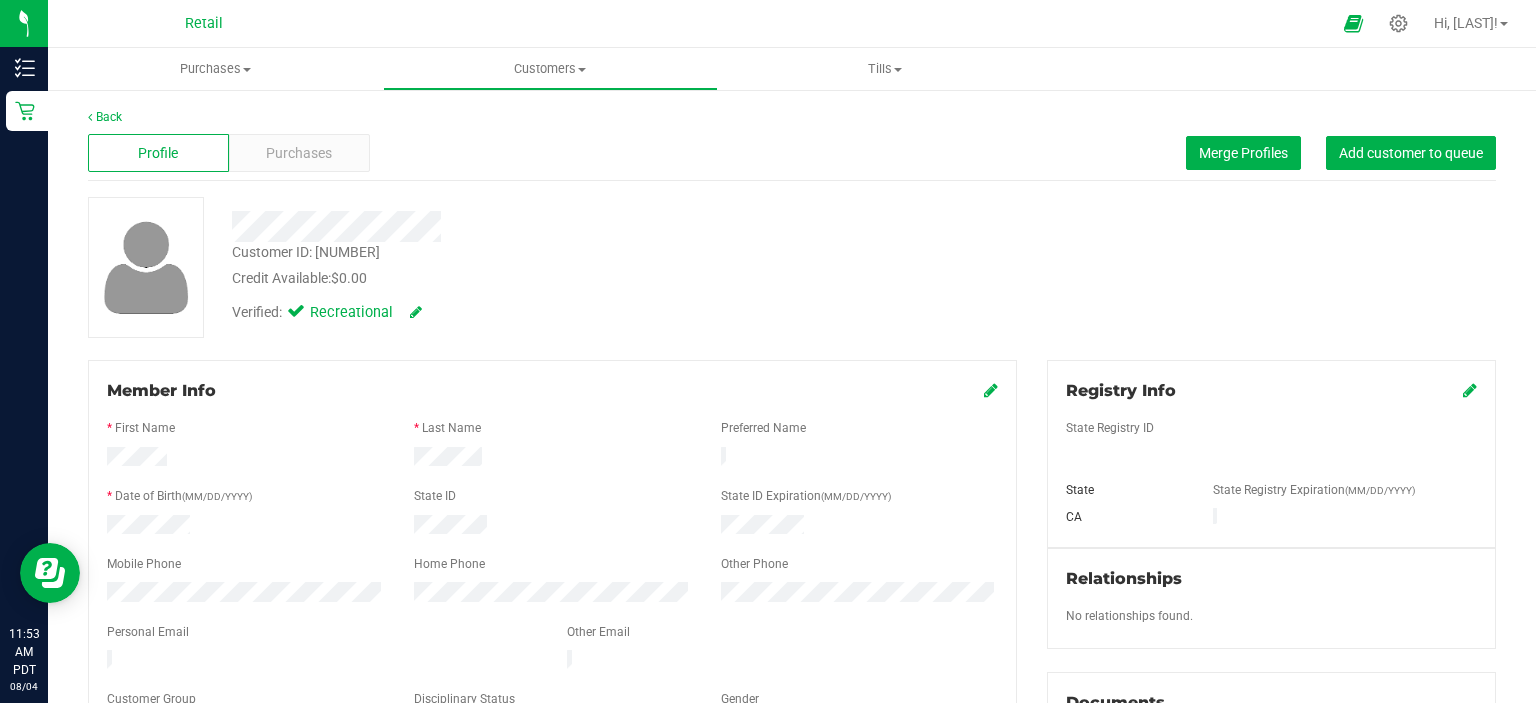 click on "Member Info" at bounding box center (552, 391) 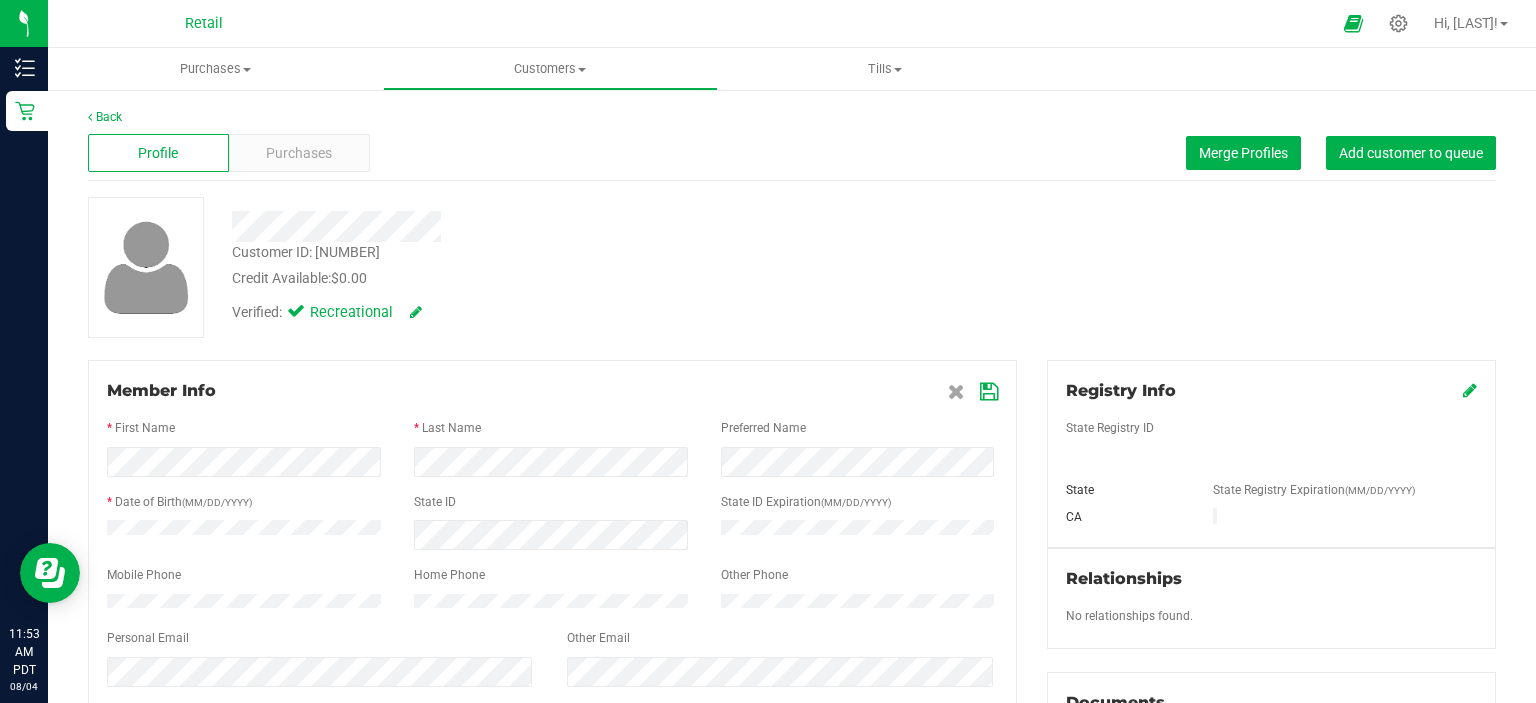 click at bounding box center [989, 392] 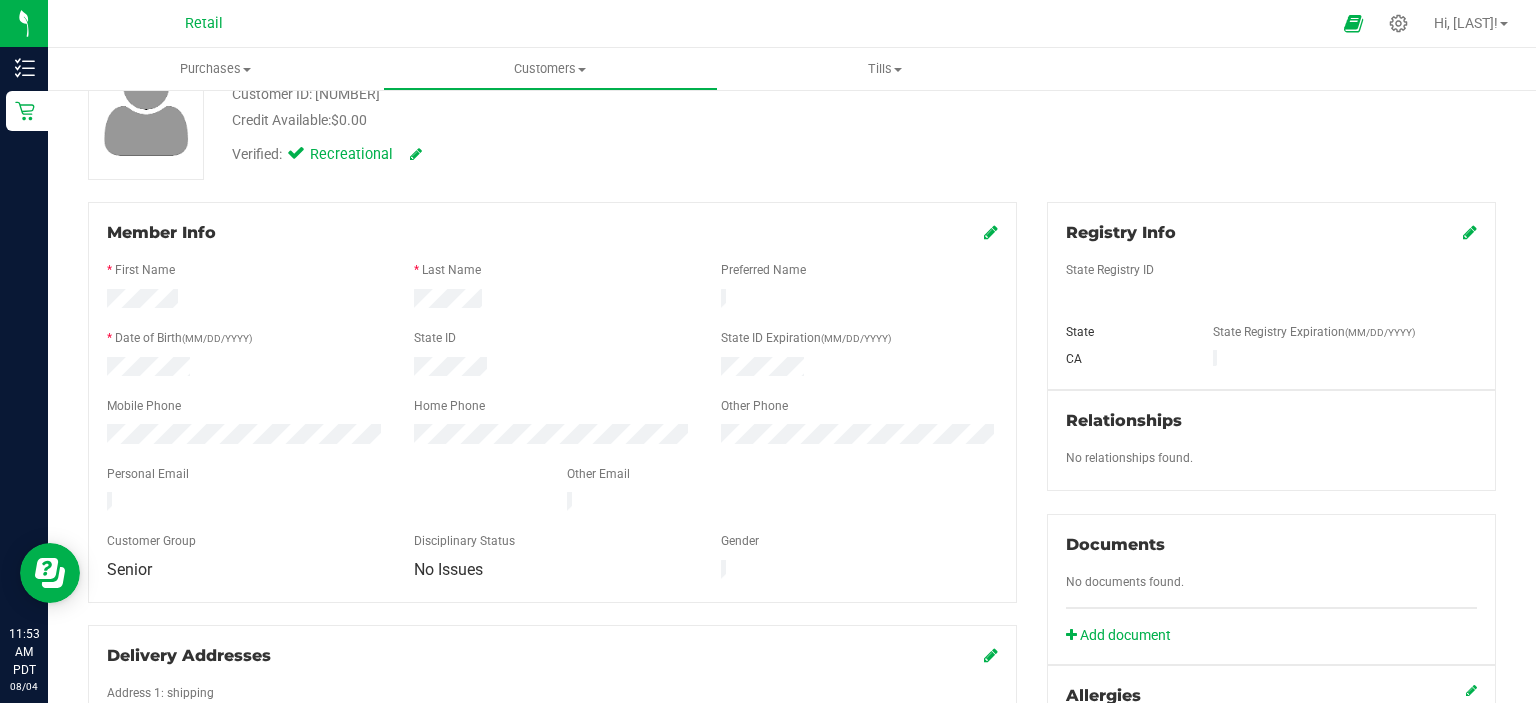 scroll, scrollTop: 0, scrollLeft: 0, axis: both 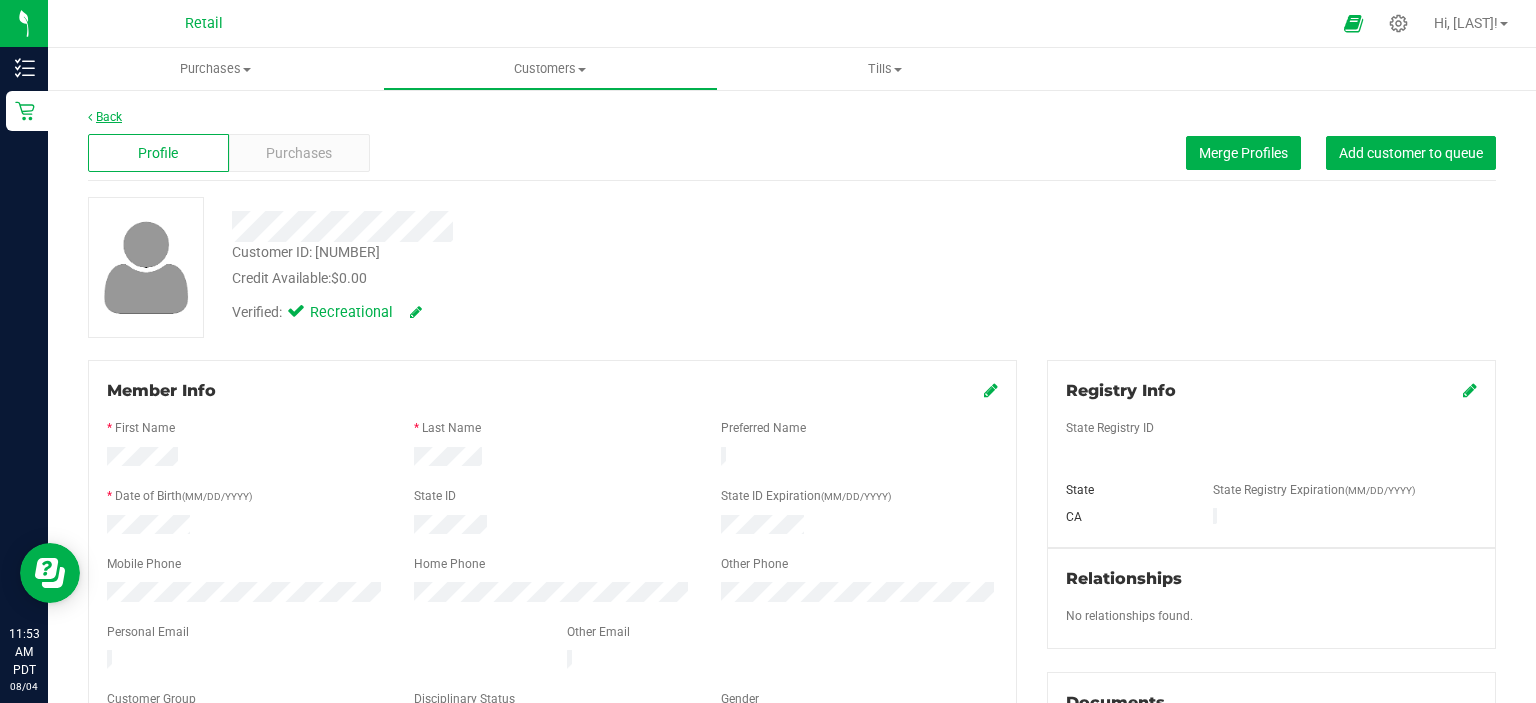 click on "Back" at bounding box center (105, 117) 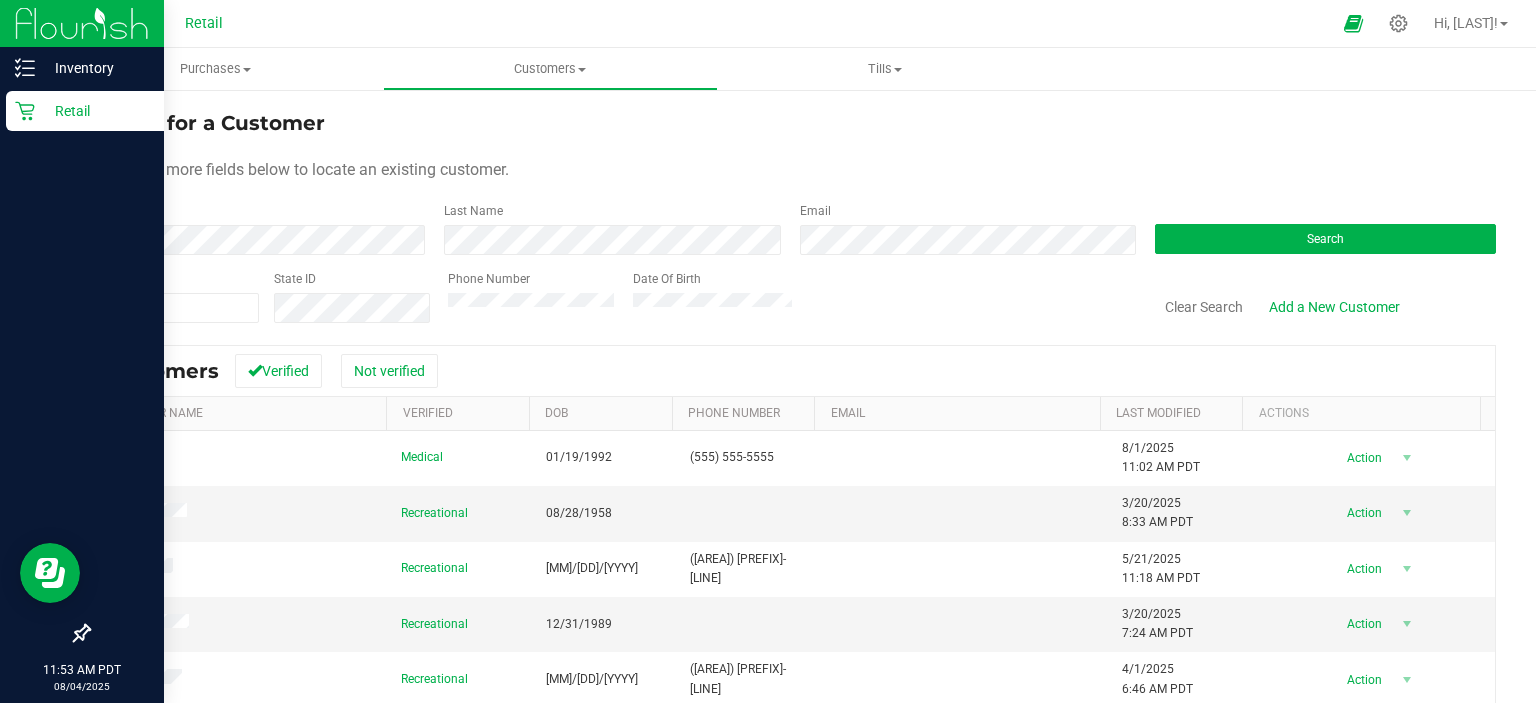 click on "Retail" at bounding box center [82, 112] 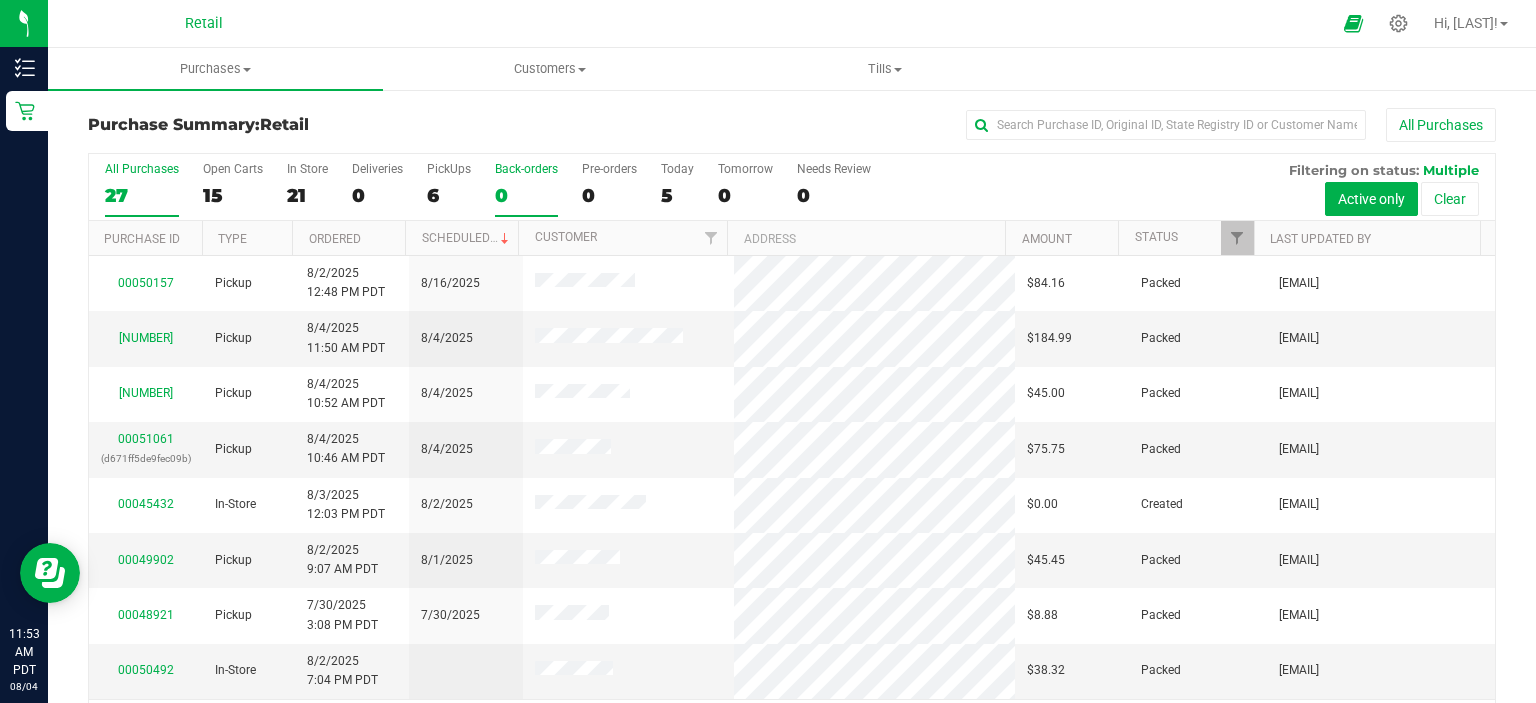 drag, startPoint x: 567, startPoint y: 95, endPoint x: 511, endPoint y: 177, distance: 99.29753 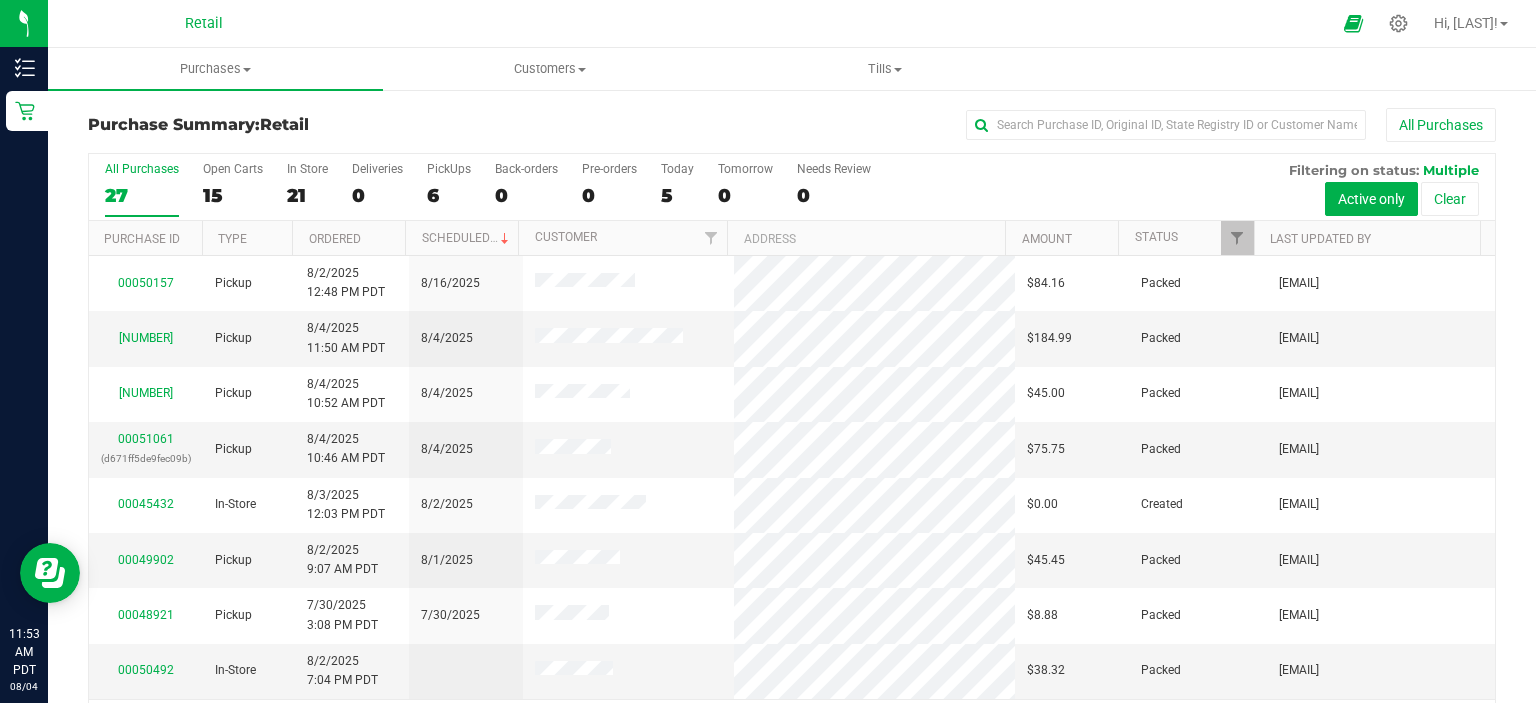 click on "Purchase Summary:
Retail
All Purchases
All Purchases
[NUMBER]
Open Carts
[NUMBER]
In Store
[NUMBER]
Deliveries
[NUMBER]
PickUps
[NUMBER]
Back-orders
[NUMBER]
Pre-orders
[NUMBER]
Today
[NUMBER]
Tomorrow
[NUMBER]
All Purchases
[NUMBER]
Open Carts
[NUMBER]
In Store
[NUMBER]
Deliveries
[NUMBER]
PickUps
[NUMBER]
Back-orders
[NUMBER]
Pre-orders
[NUMBER]
Today
[NUMBER]
Tomorrow
[NUMBER]" at bounding box center [792, 187] 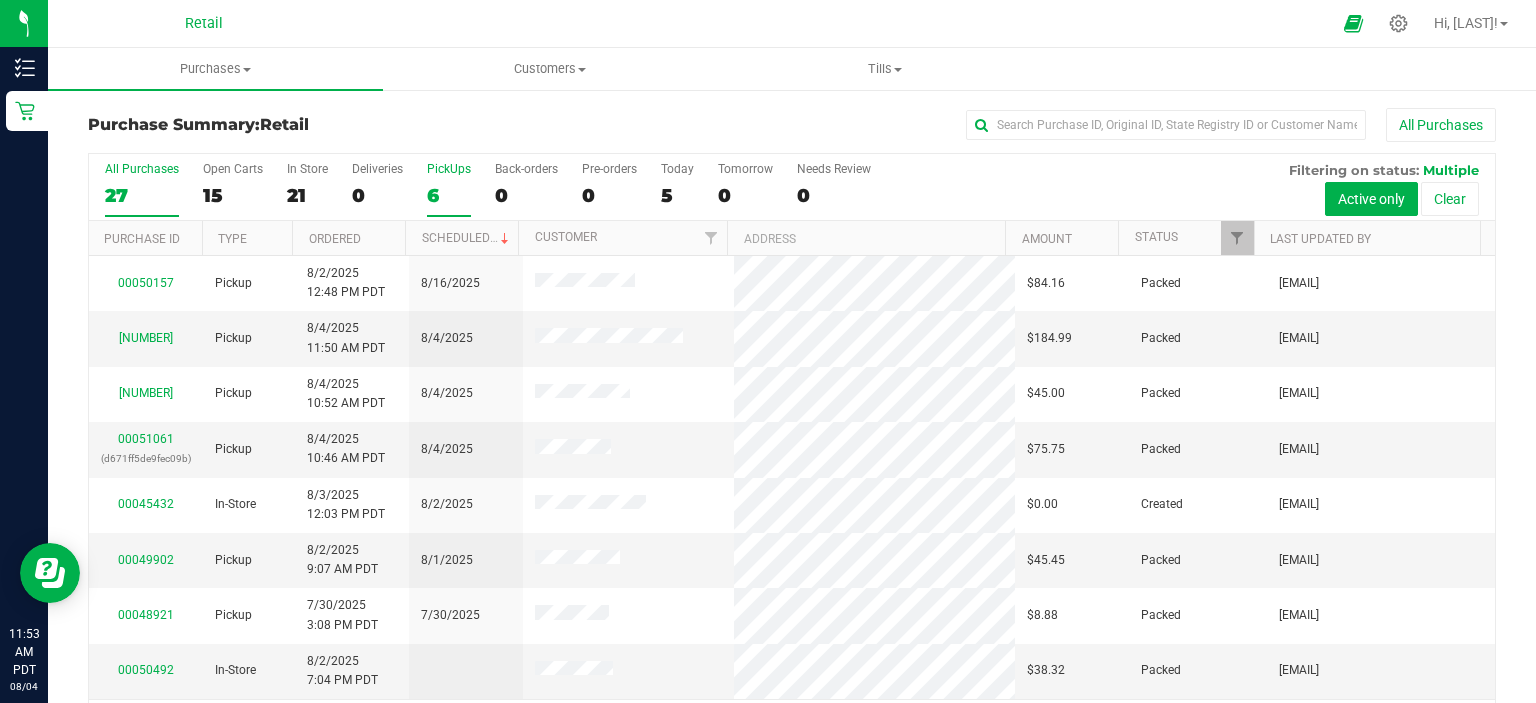 click on "6" at bounding box center (449, 195) 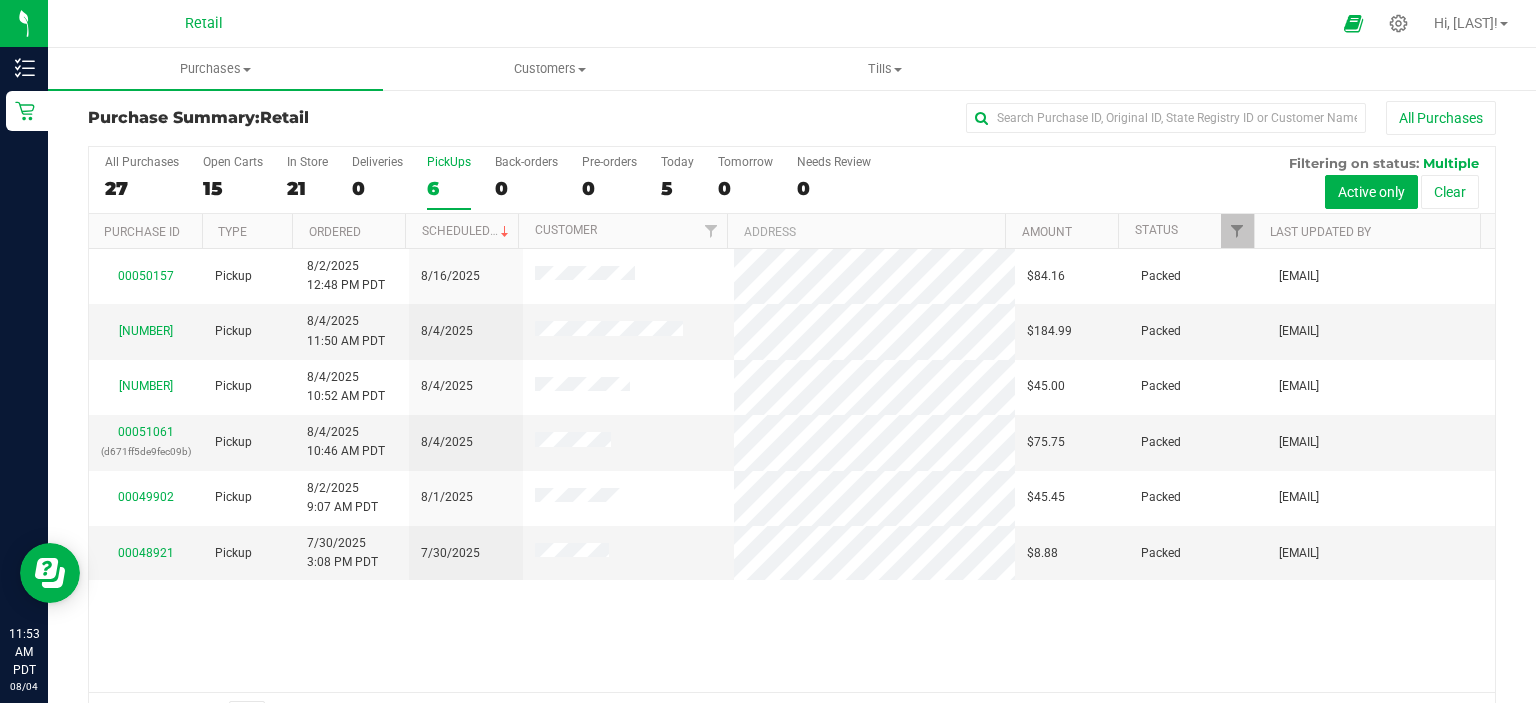 scroll, scrollTop: 0, scrollLeft: 0, axis: both 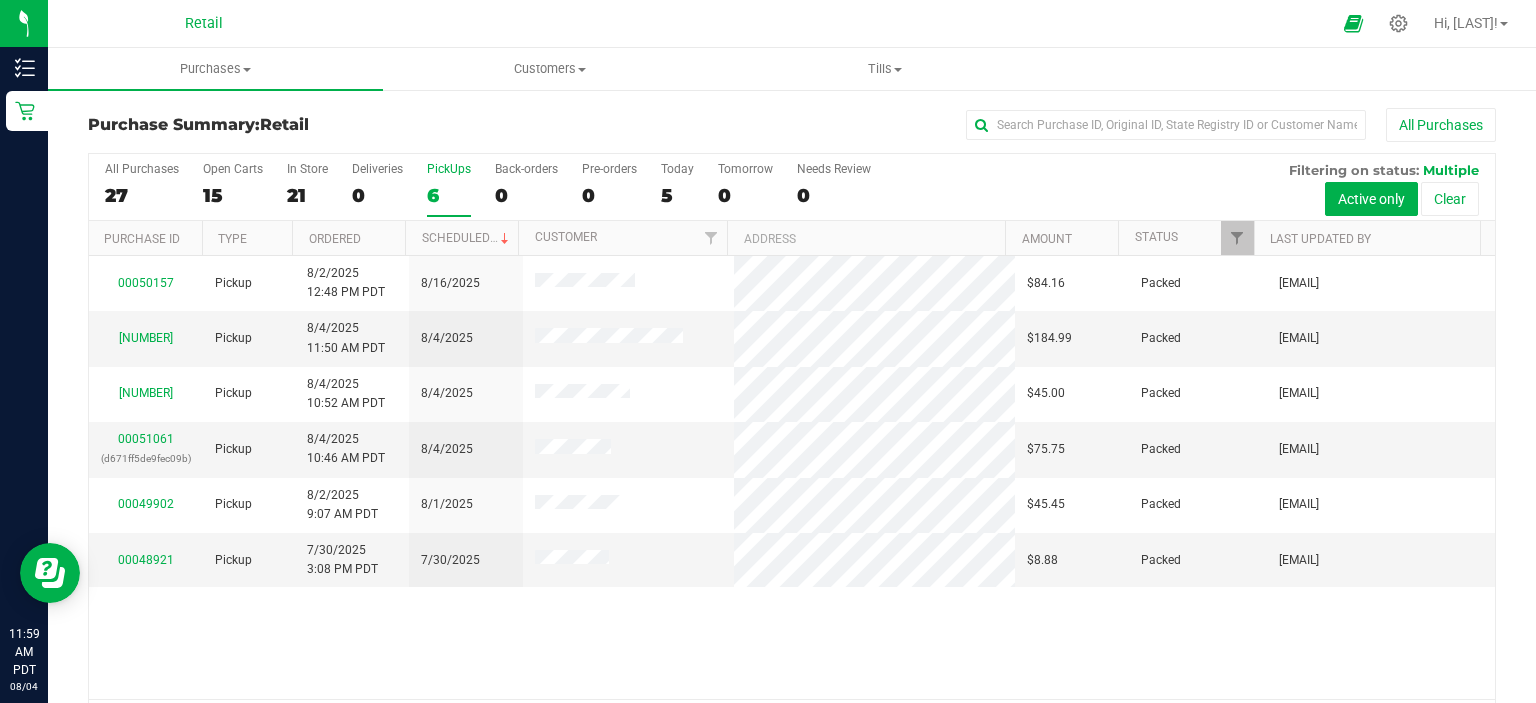 click on "6" at bounding box center (449, 195) 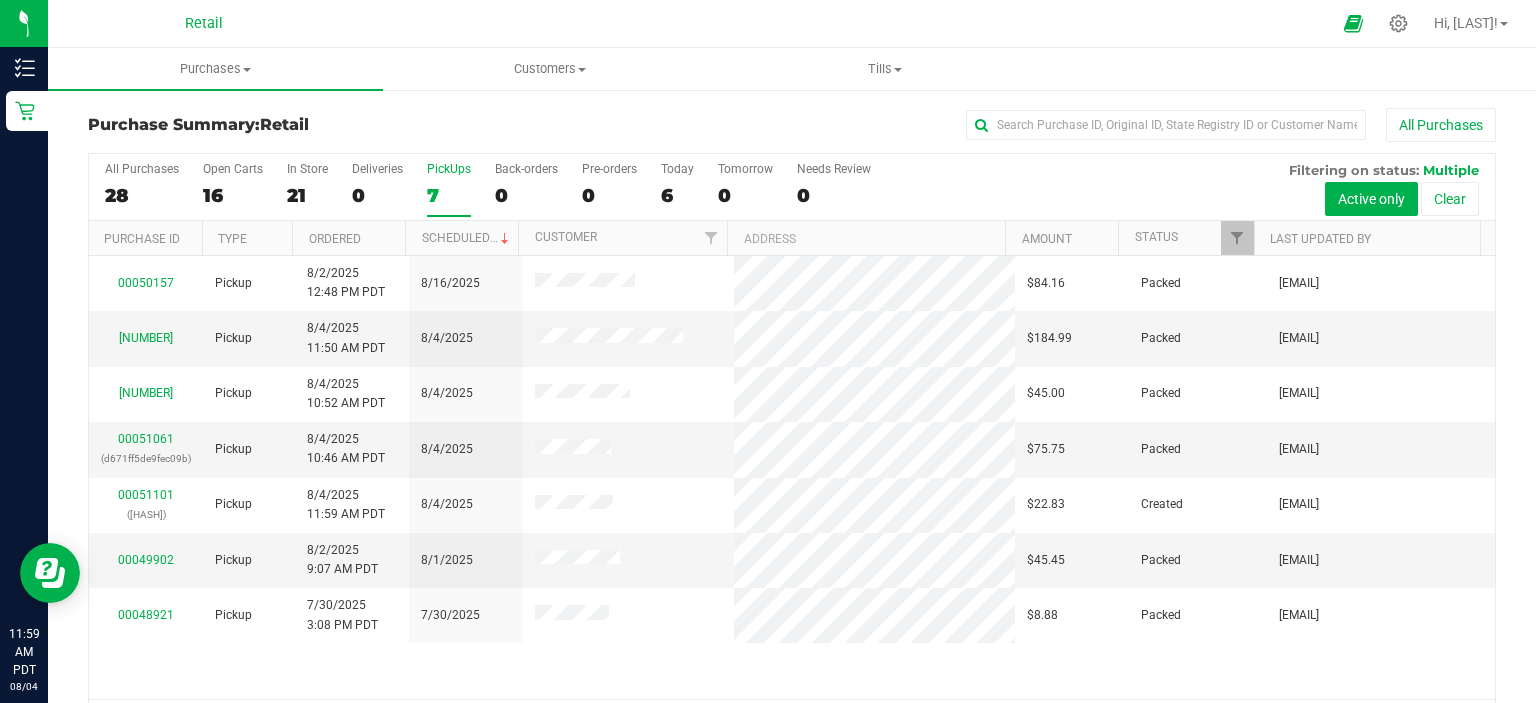 click on "7" at bounding box center (449, 195) 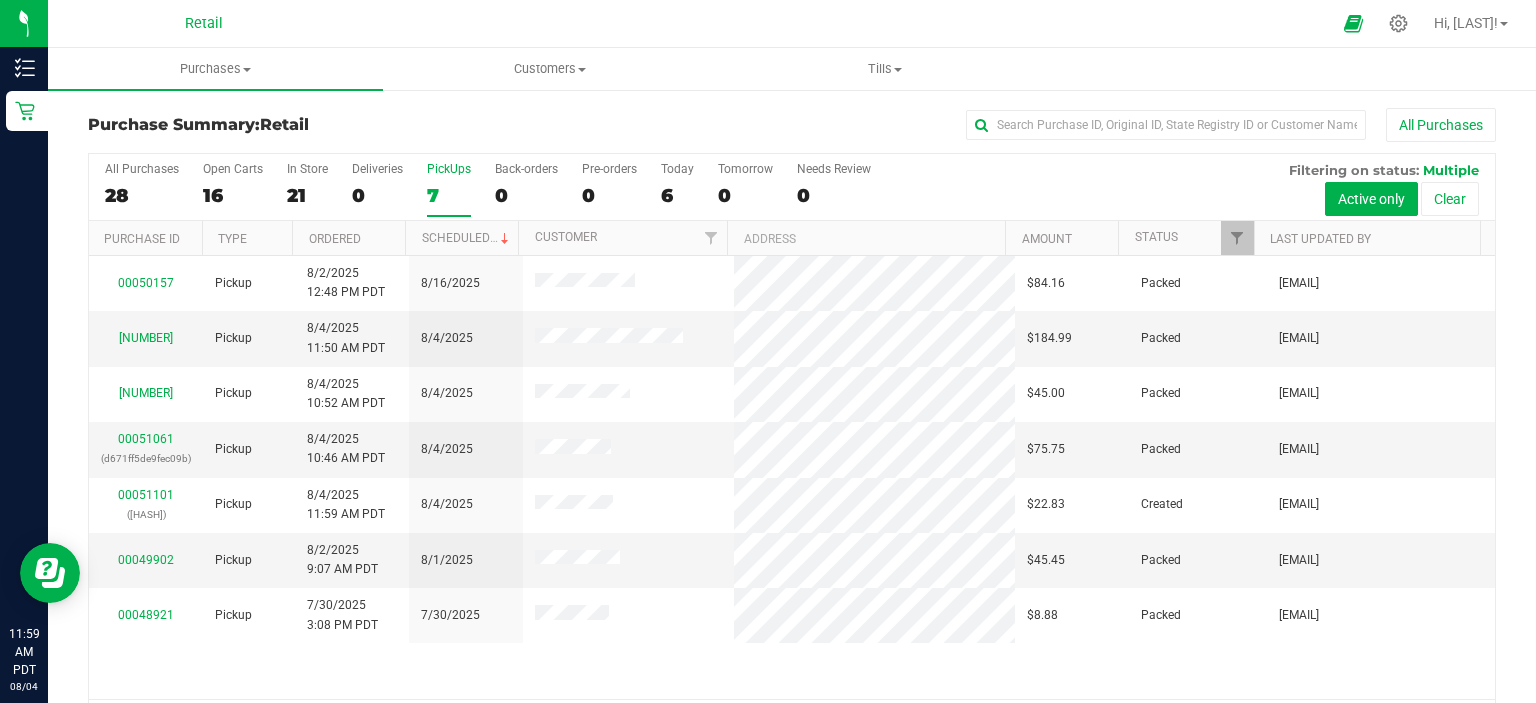 scroll, scrollTop: 62, scrollLeft: 0, axis: vertical 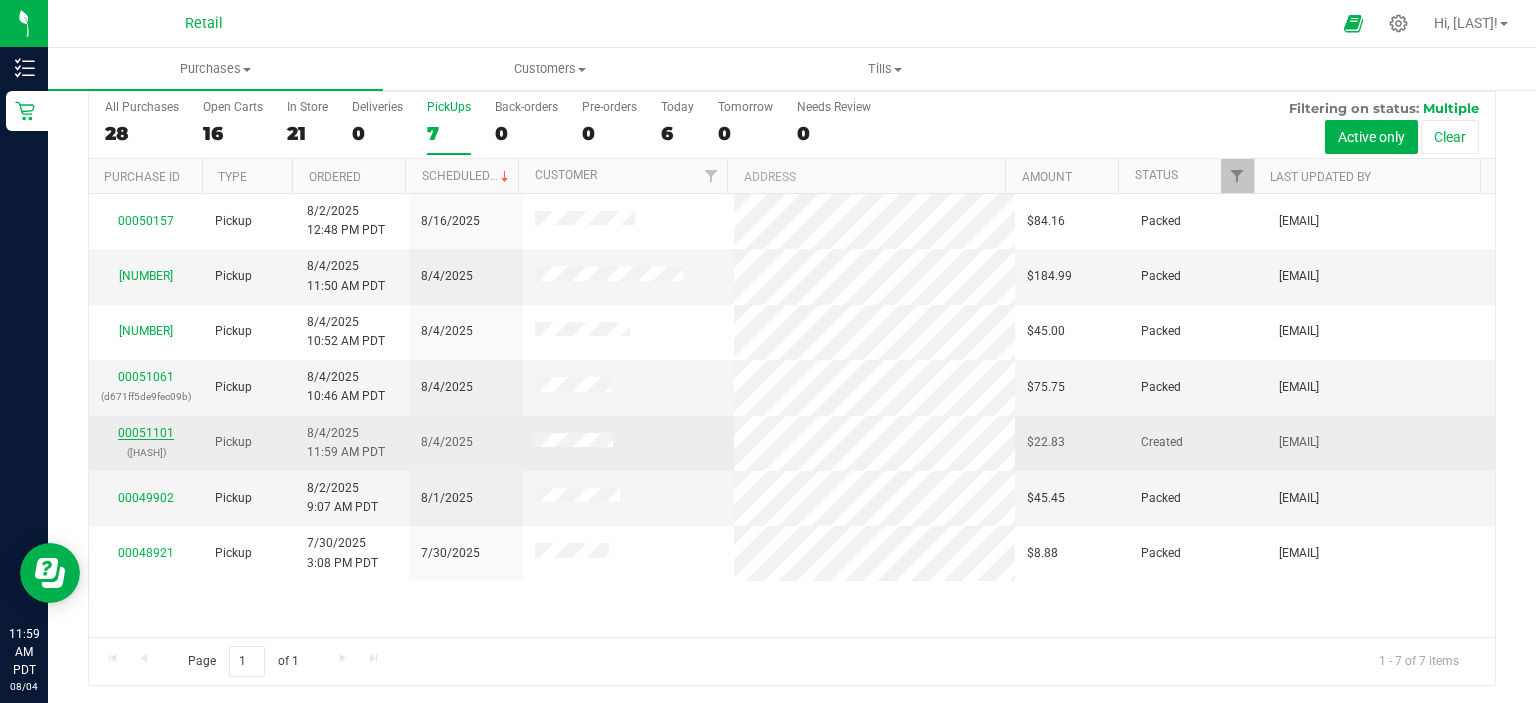 click on "00051101" at bounding box center [146, 433] 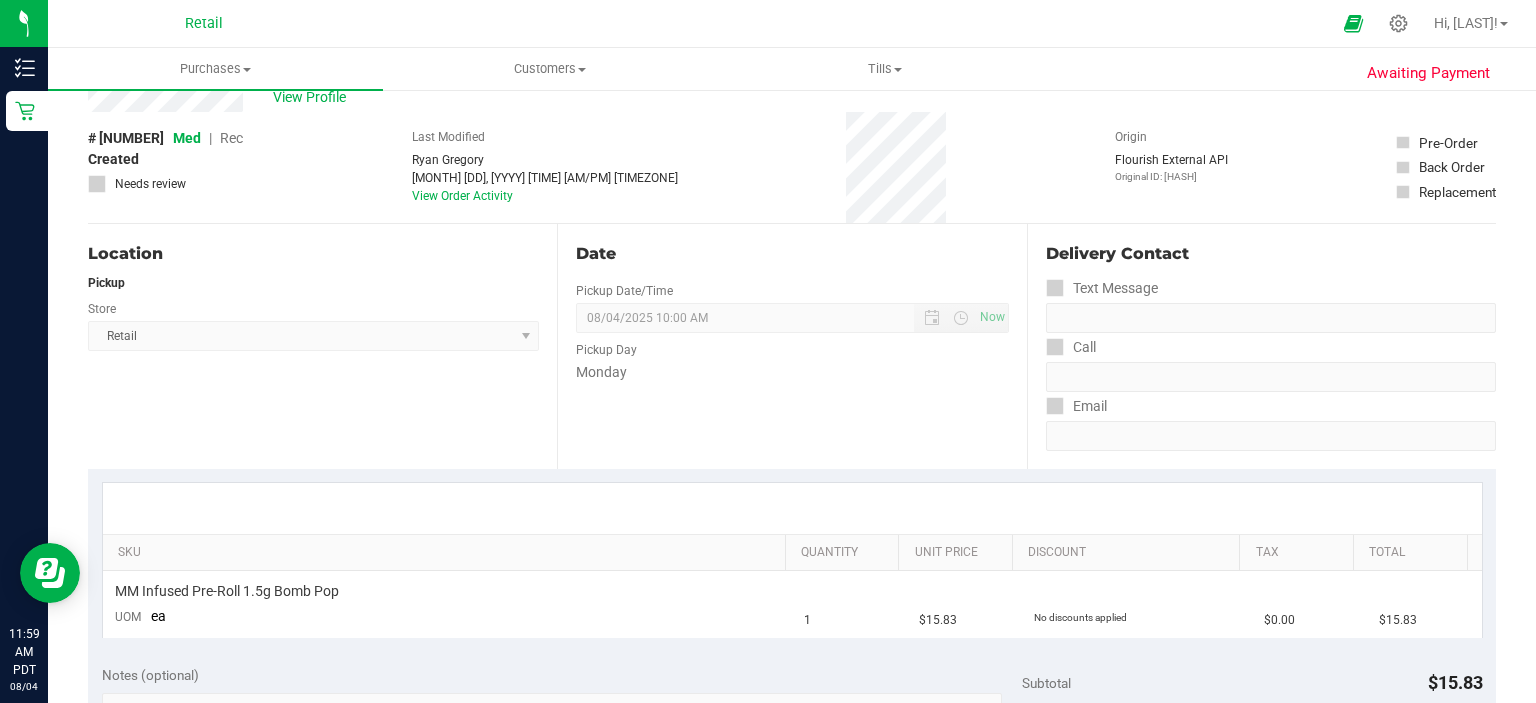scroll, scrollTop: 0, scrollLeft: 0, axis: both 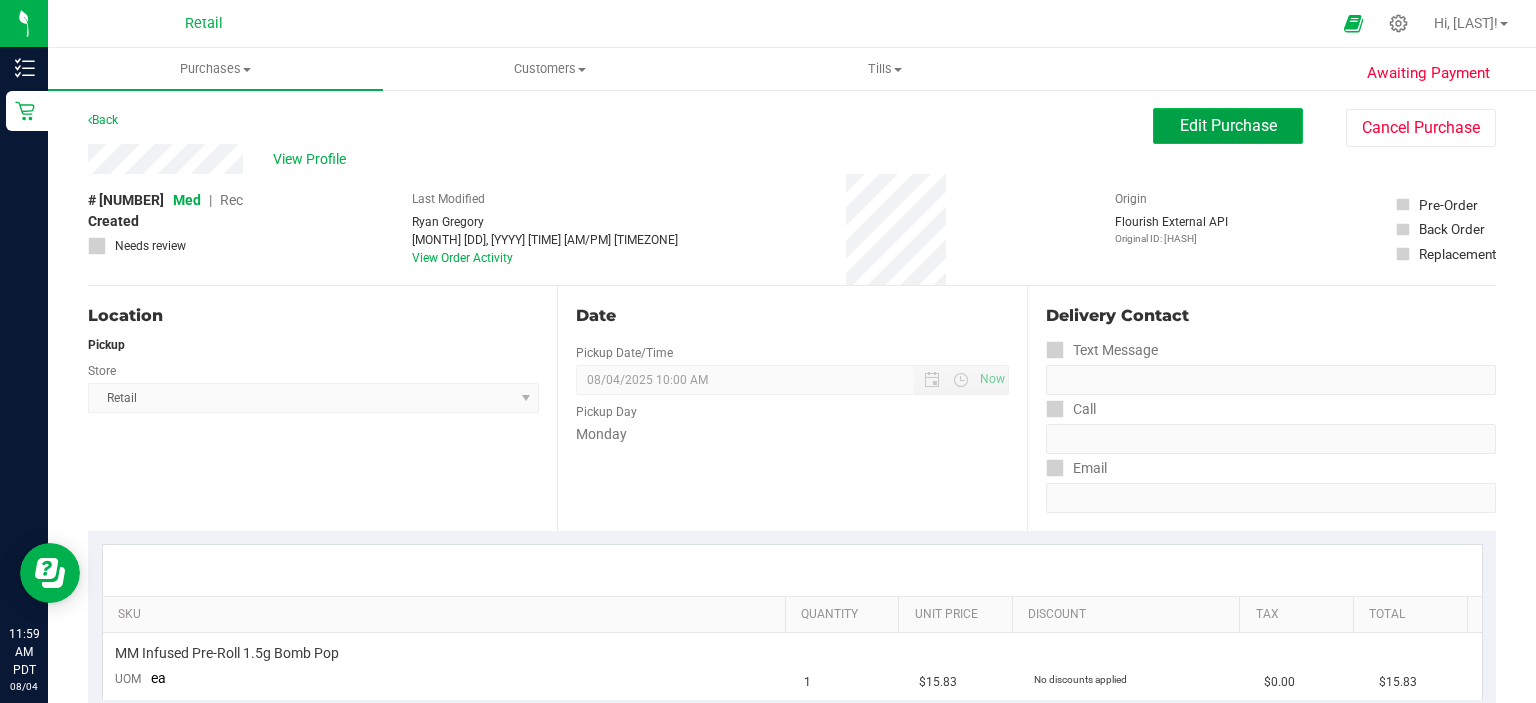 click on "Edit Purchase" at bounding box center [1228, 125] 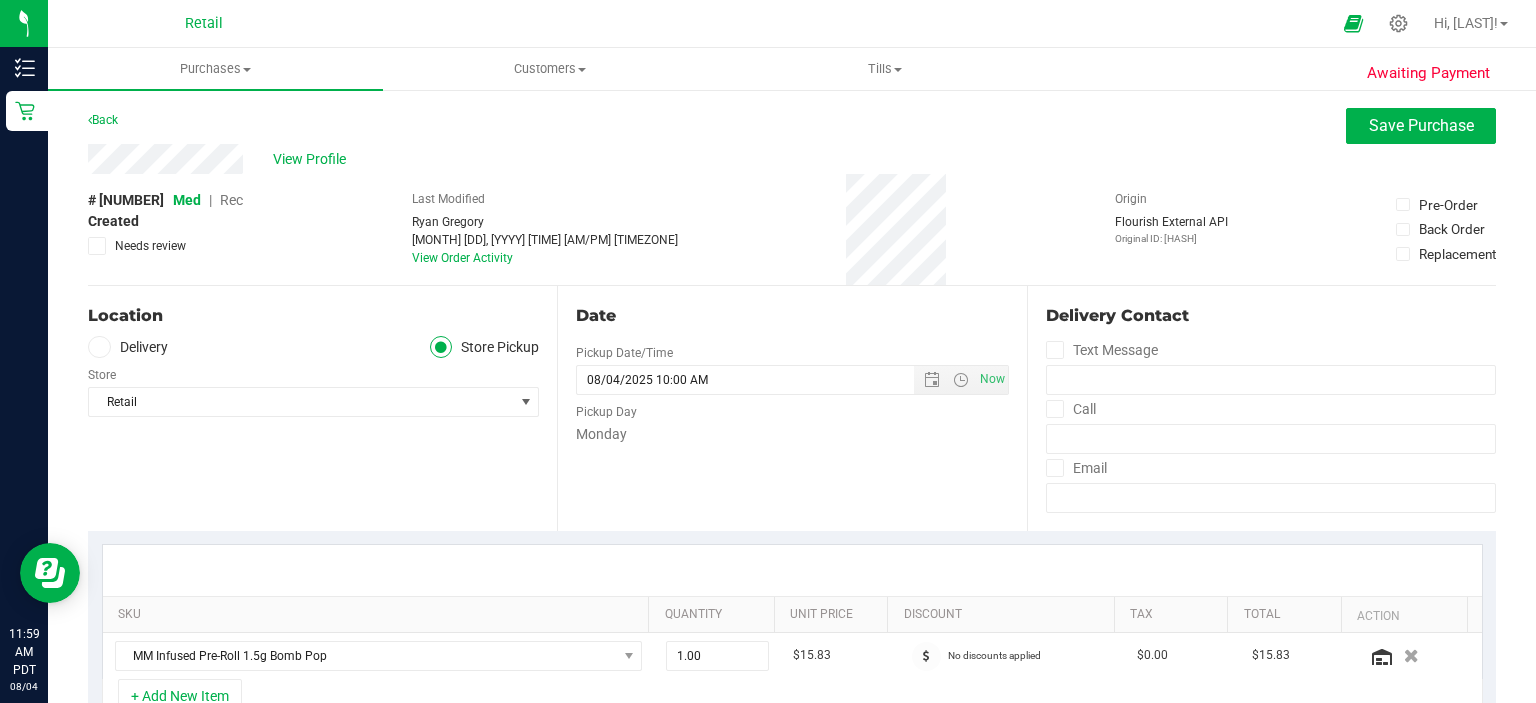 click on "Rec" at bounding box center [231, 200] 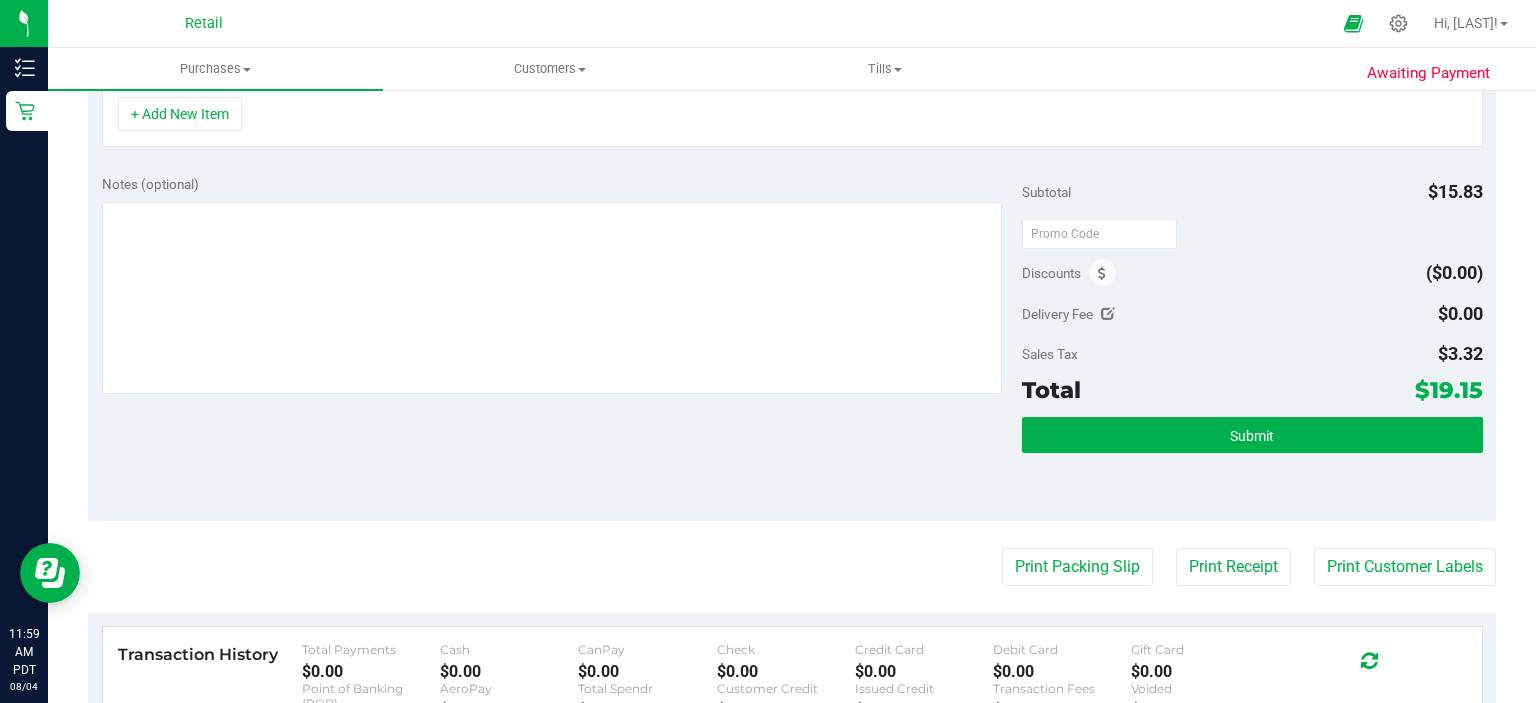 scroll, scrollTop: 589, scrollLeft: 0, axis: vertical 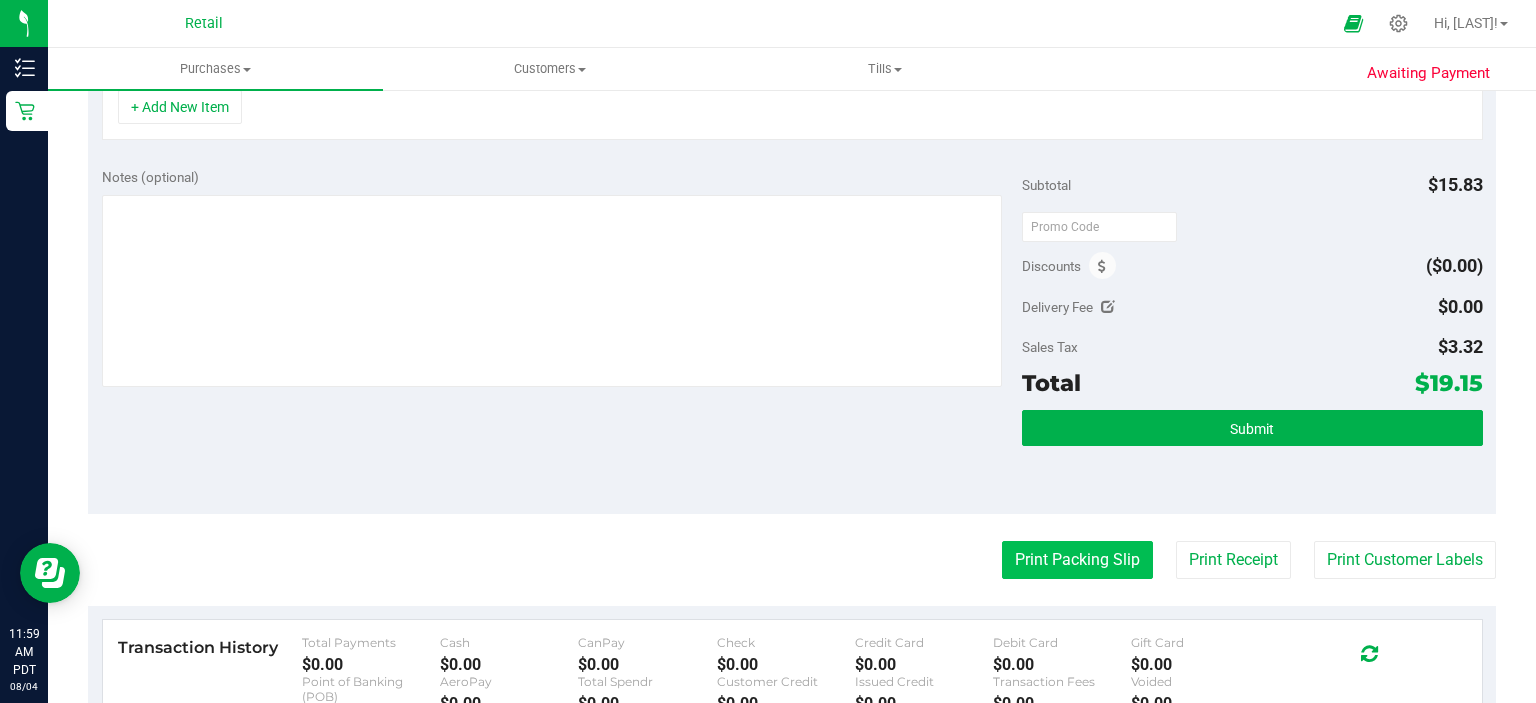 click on "Print Packing Slip" at bounding box center (1077, 560) 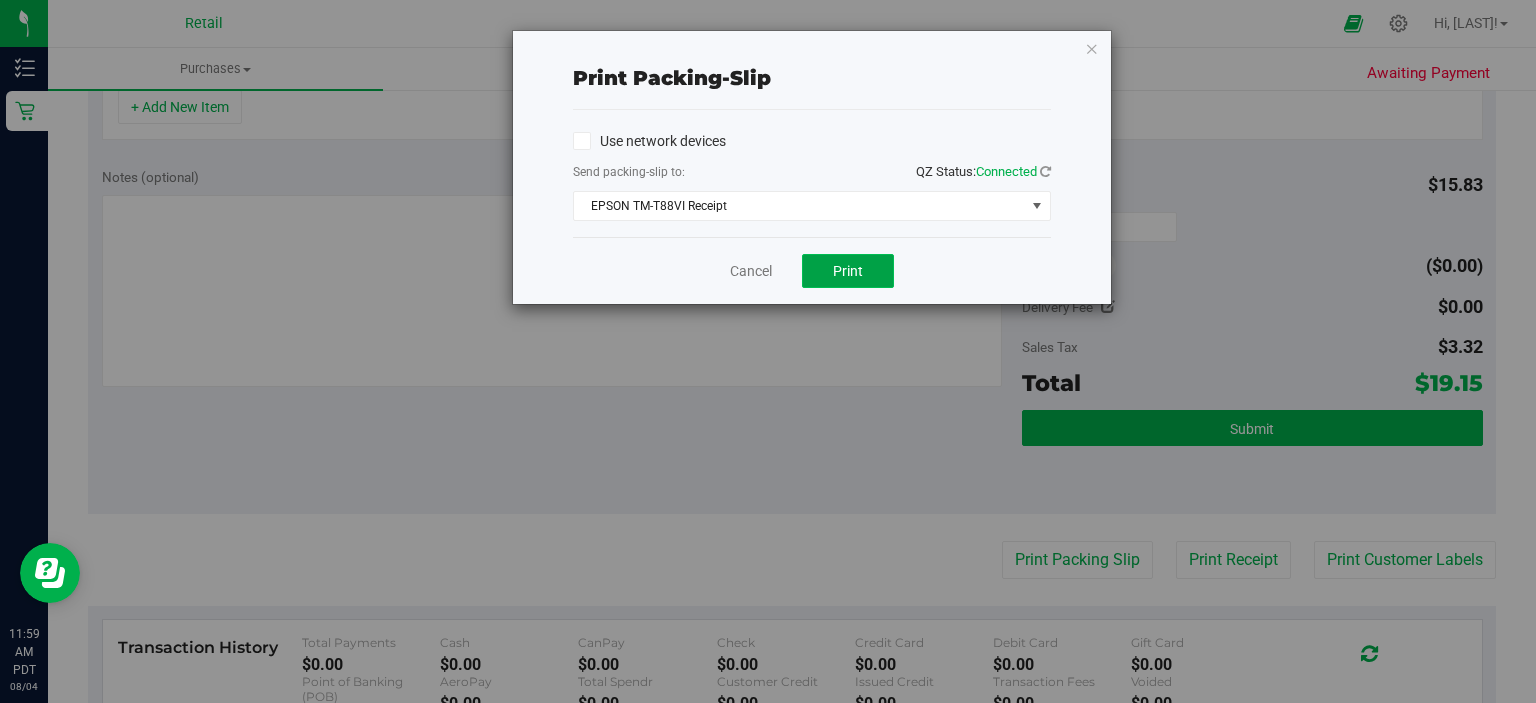 click on "Print" at bounding box center (848, 271) 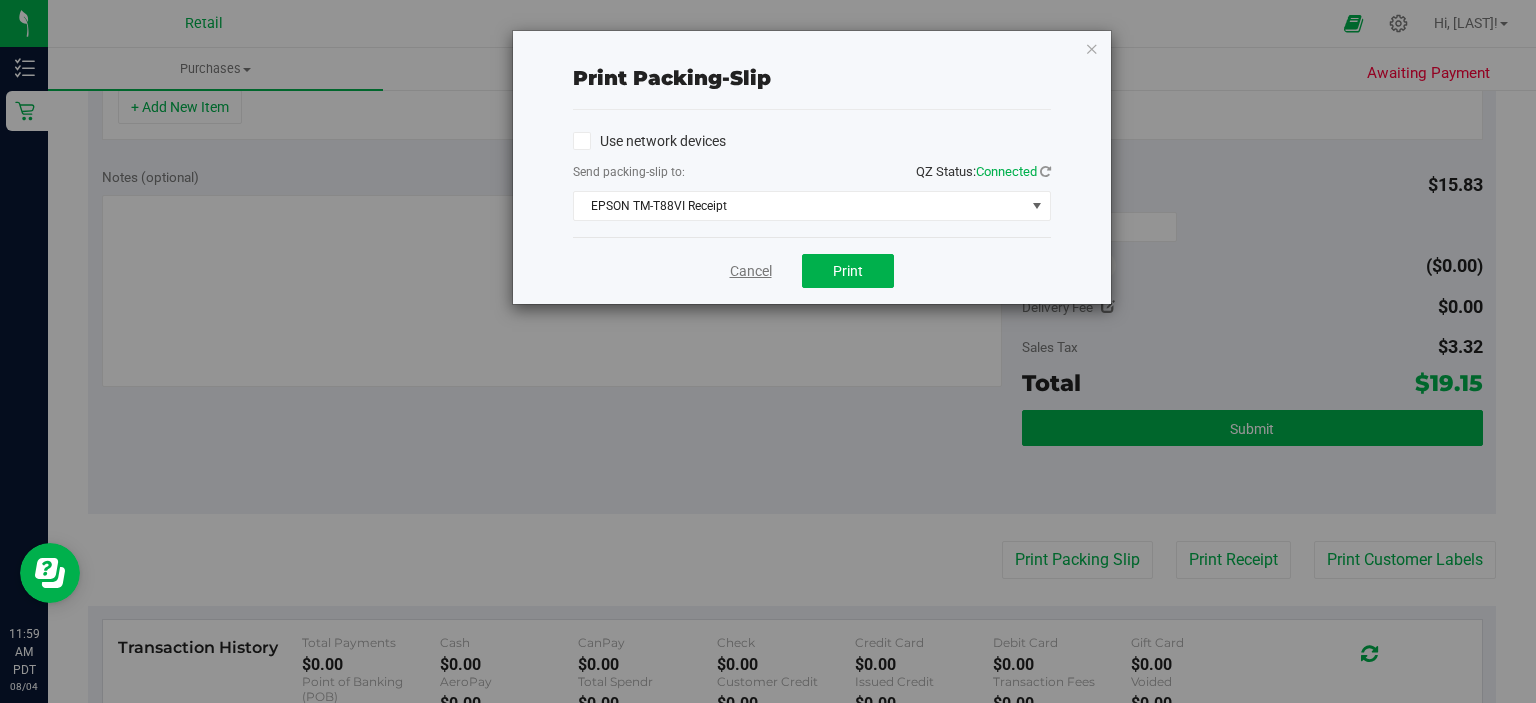 click on "Cancel" at bounding box center [751, 271] 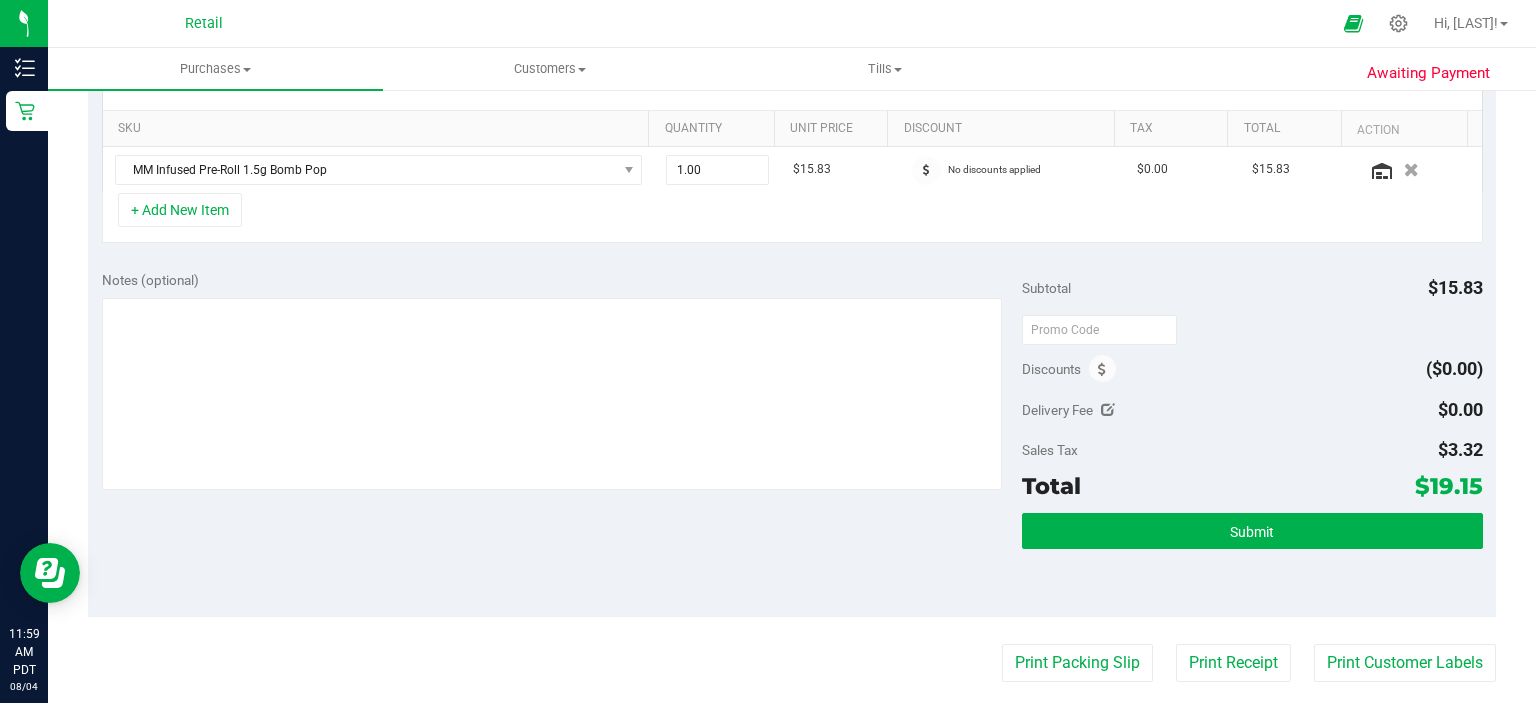 scroll, scrollTop: 488, scrollLeft: 0, axis: vertical 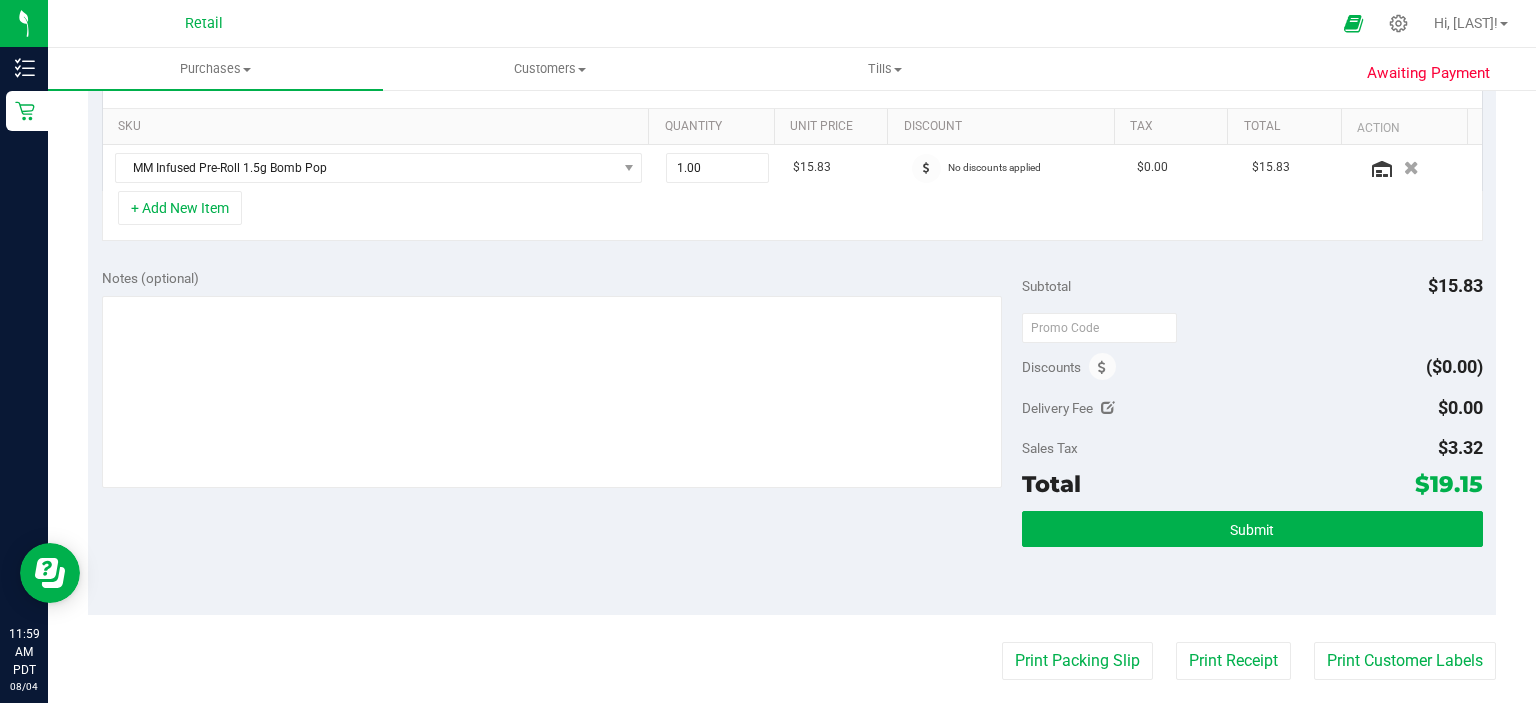 type 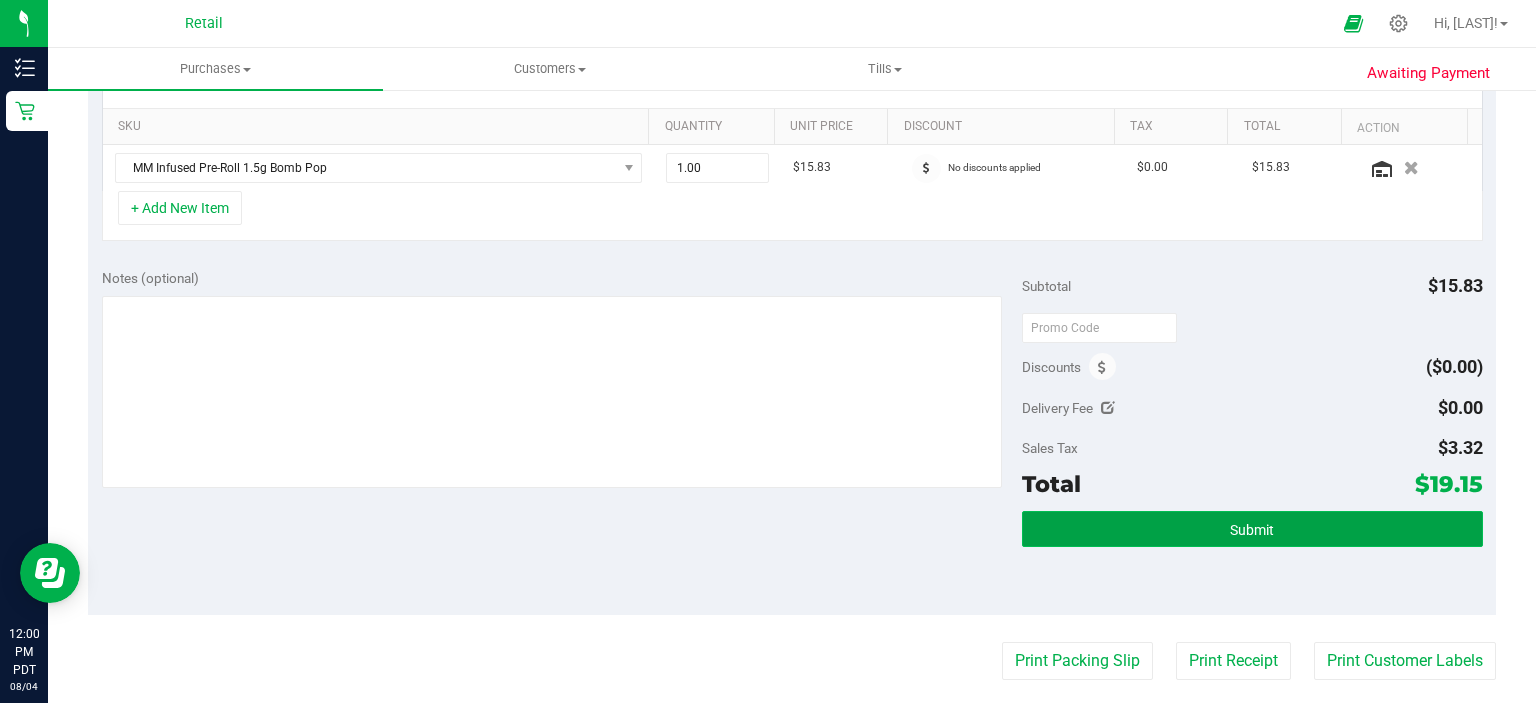 click on "Submit" at bounding box center (1252, 529) 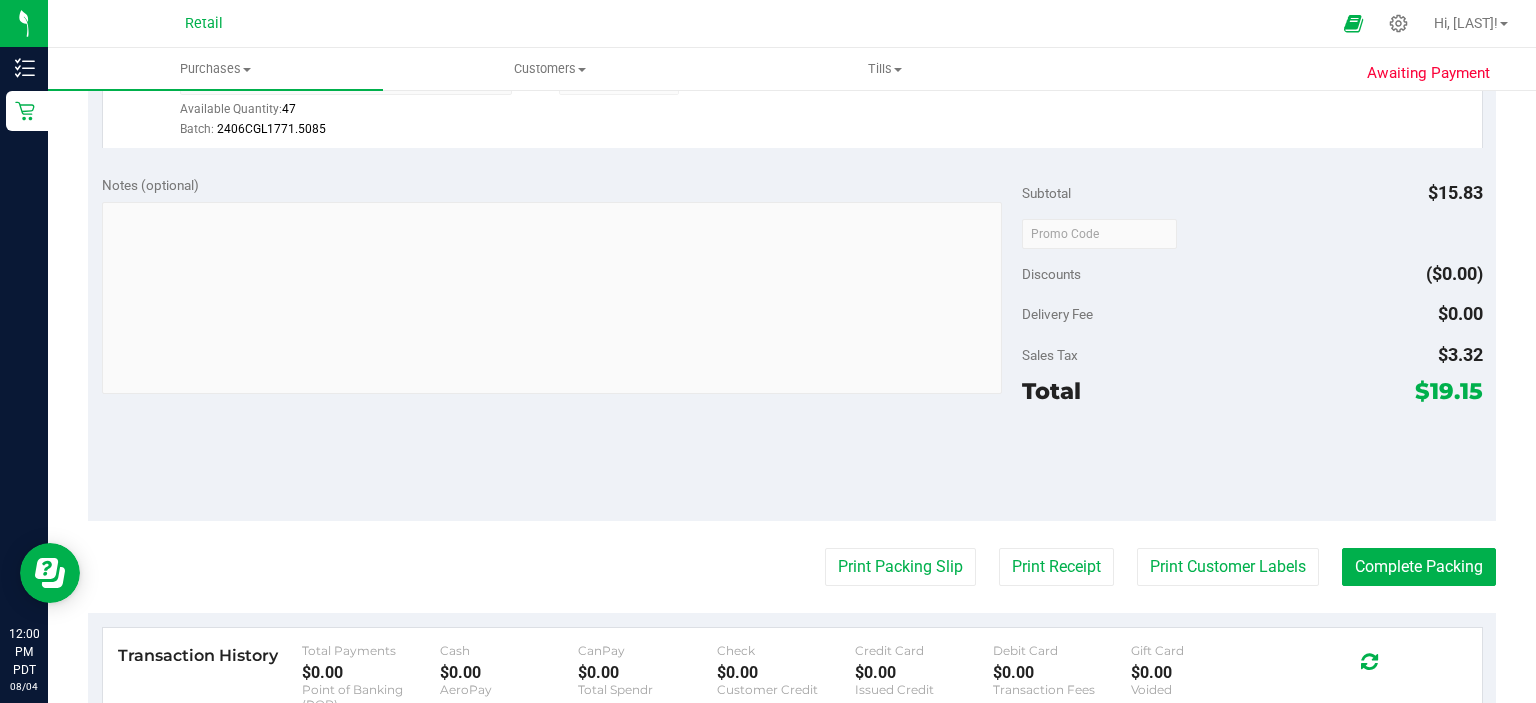 scroll, scrollTop: 638, scrollLeft: 0, axis: vertical 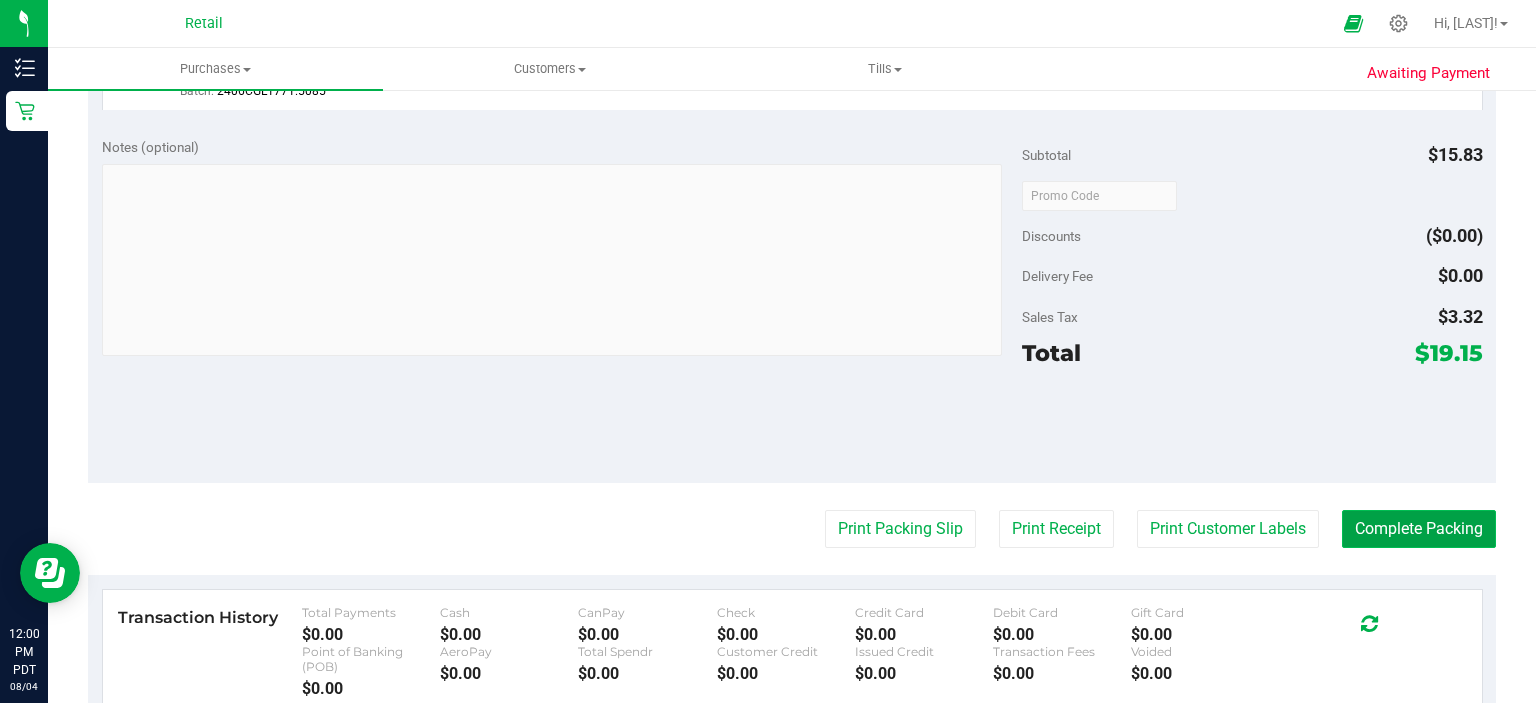 click on "Complete Packing" at bounding box center (1419, 529) 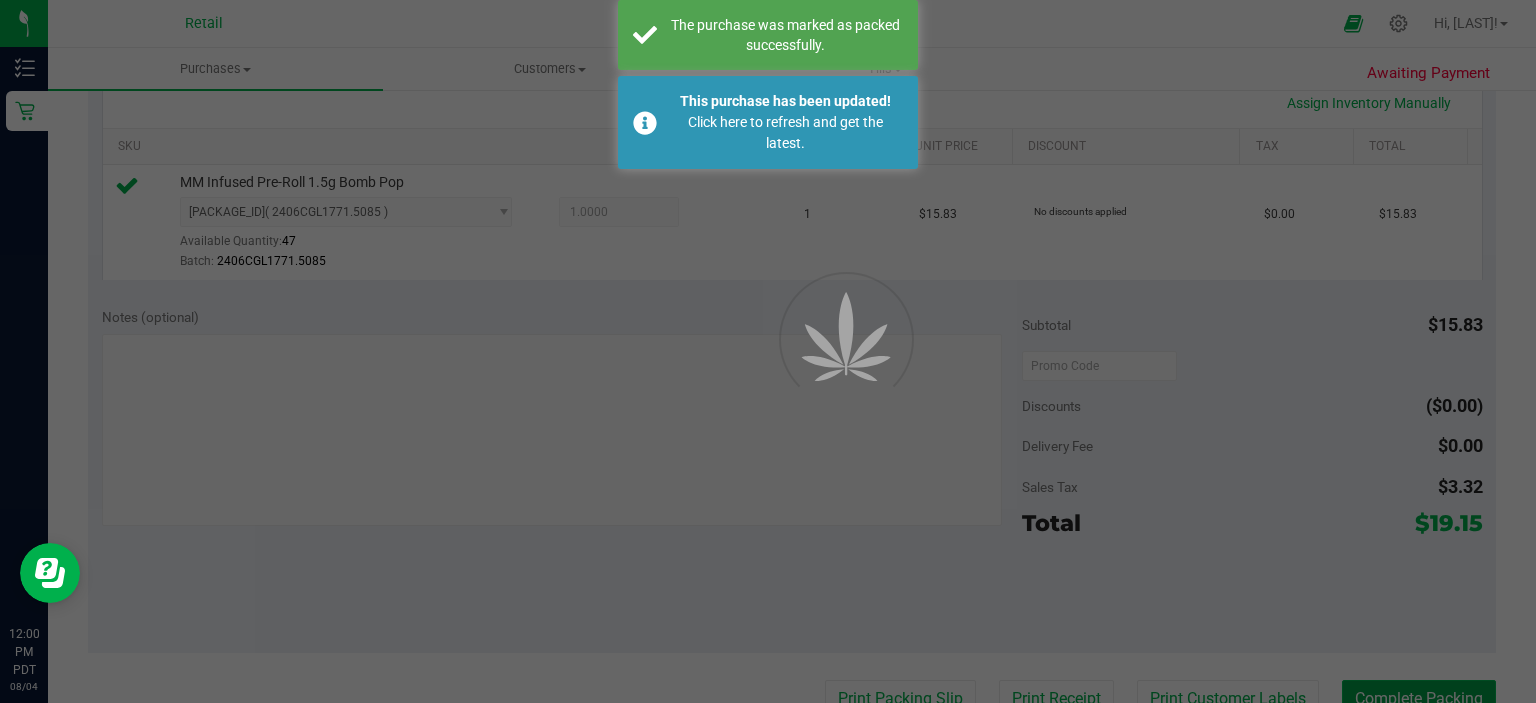 scroll, scrollTop: 438, scrollLeft: 0, axis: vertical 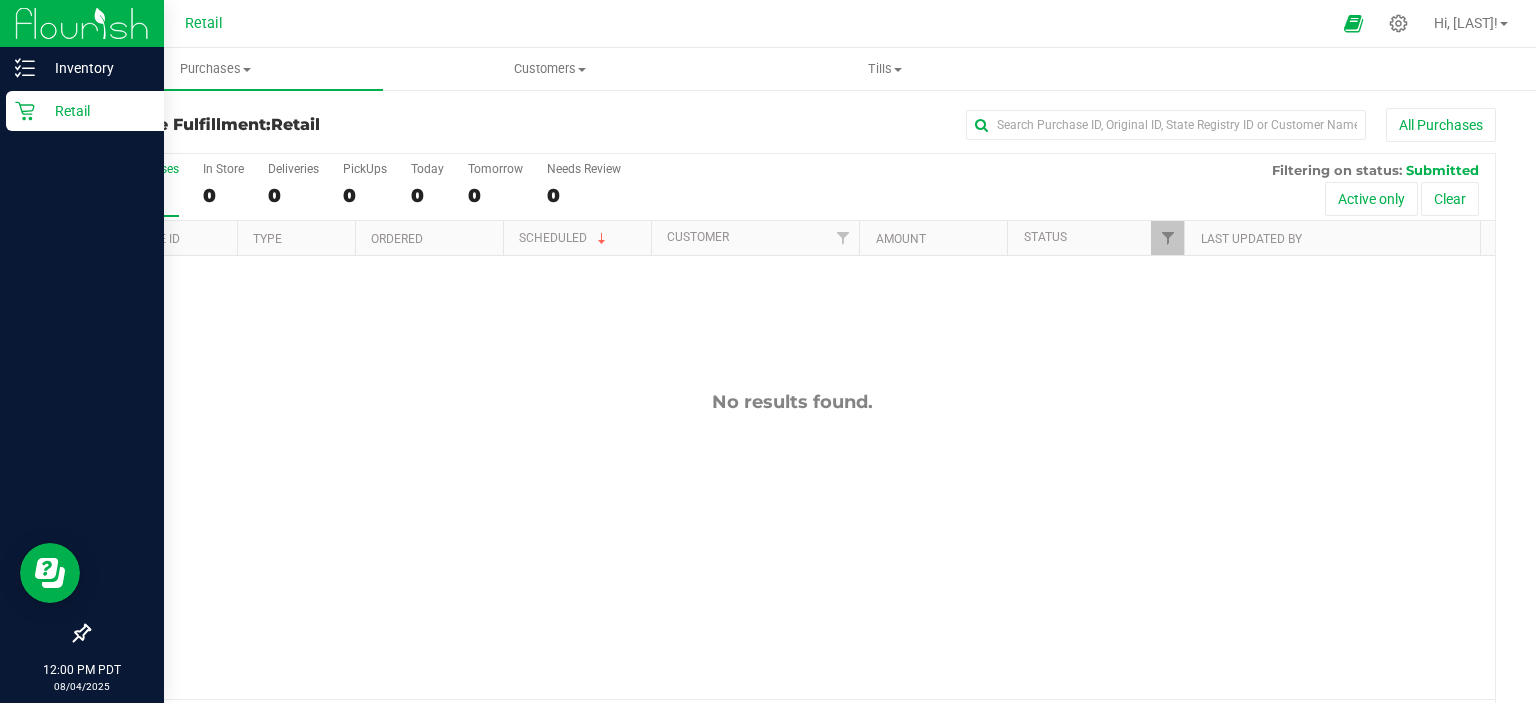 click on "Retail" at bounding box center [82, 112] 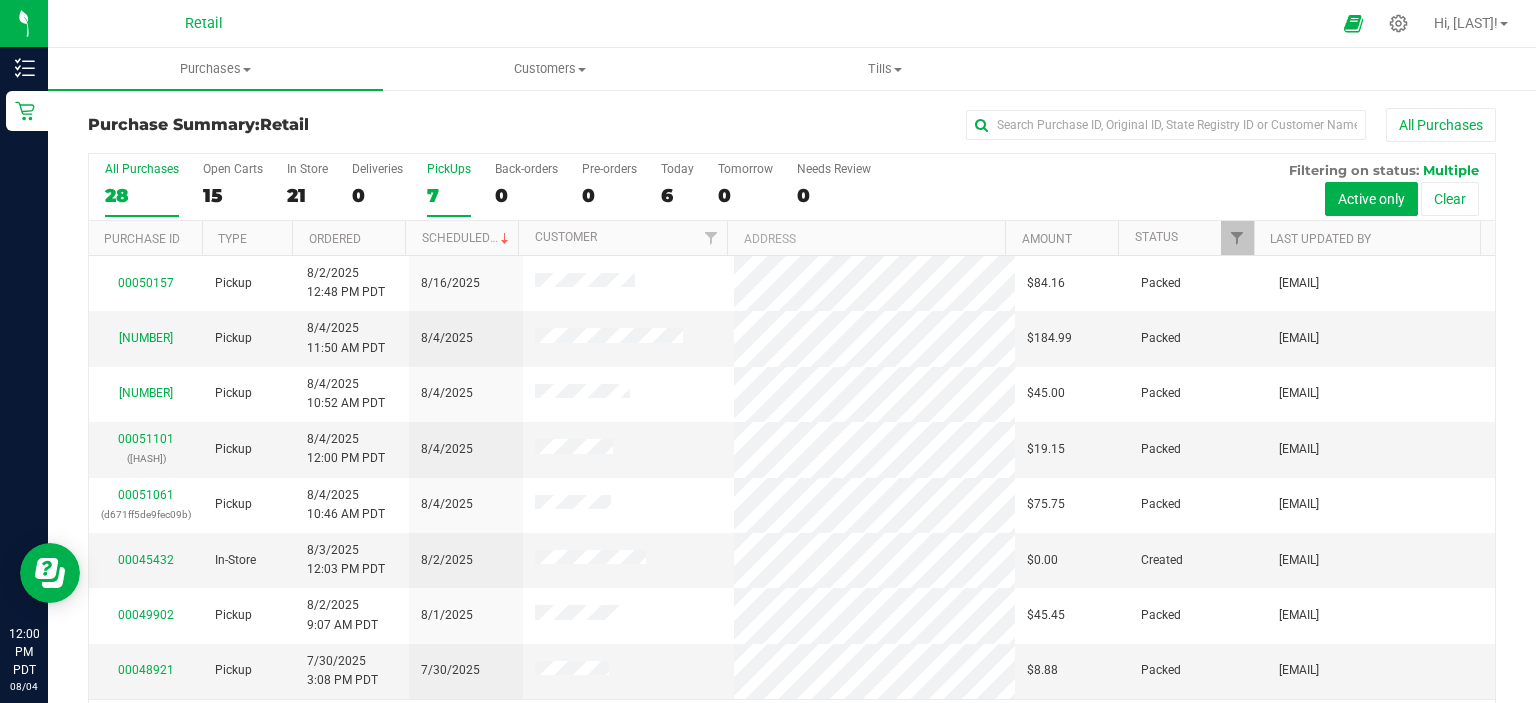 click on "7" at bounding box center (449, 195) 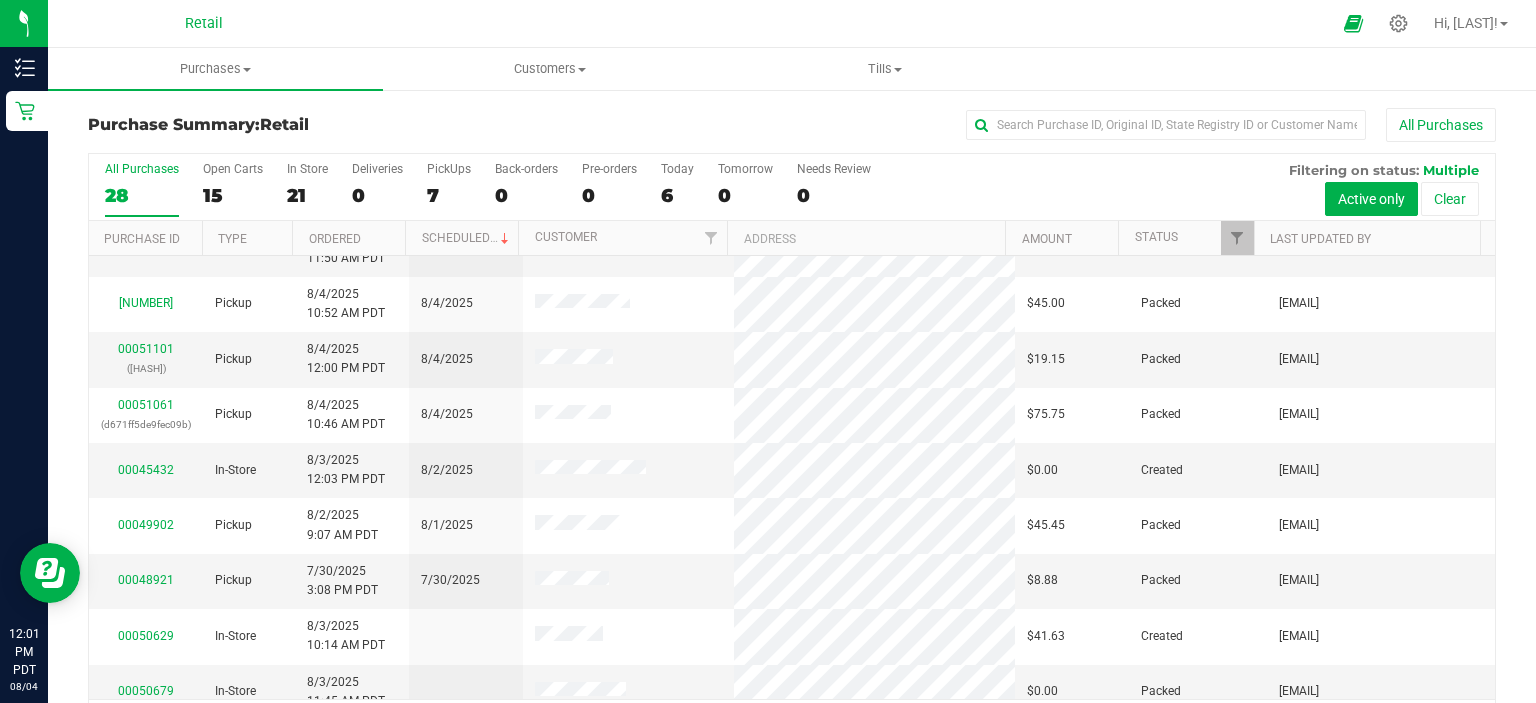 scroll, scrollTop: 160, scrollLeft: 0, axis: vertical 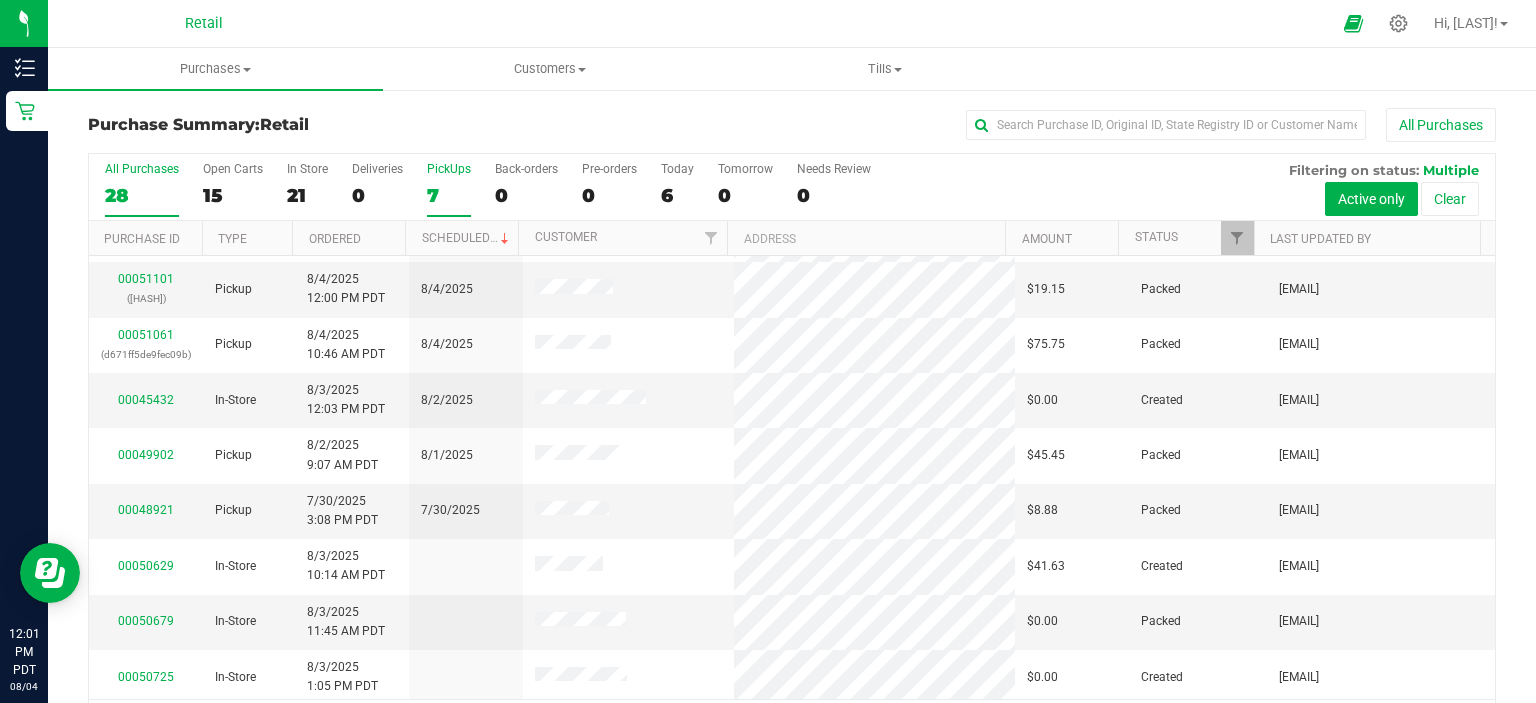 click on "7" at bounding box center [449, 195] 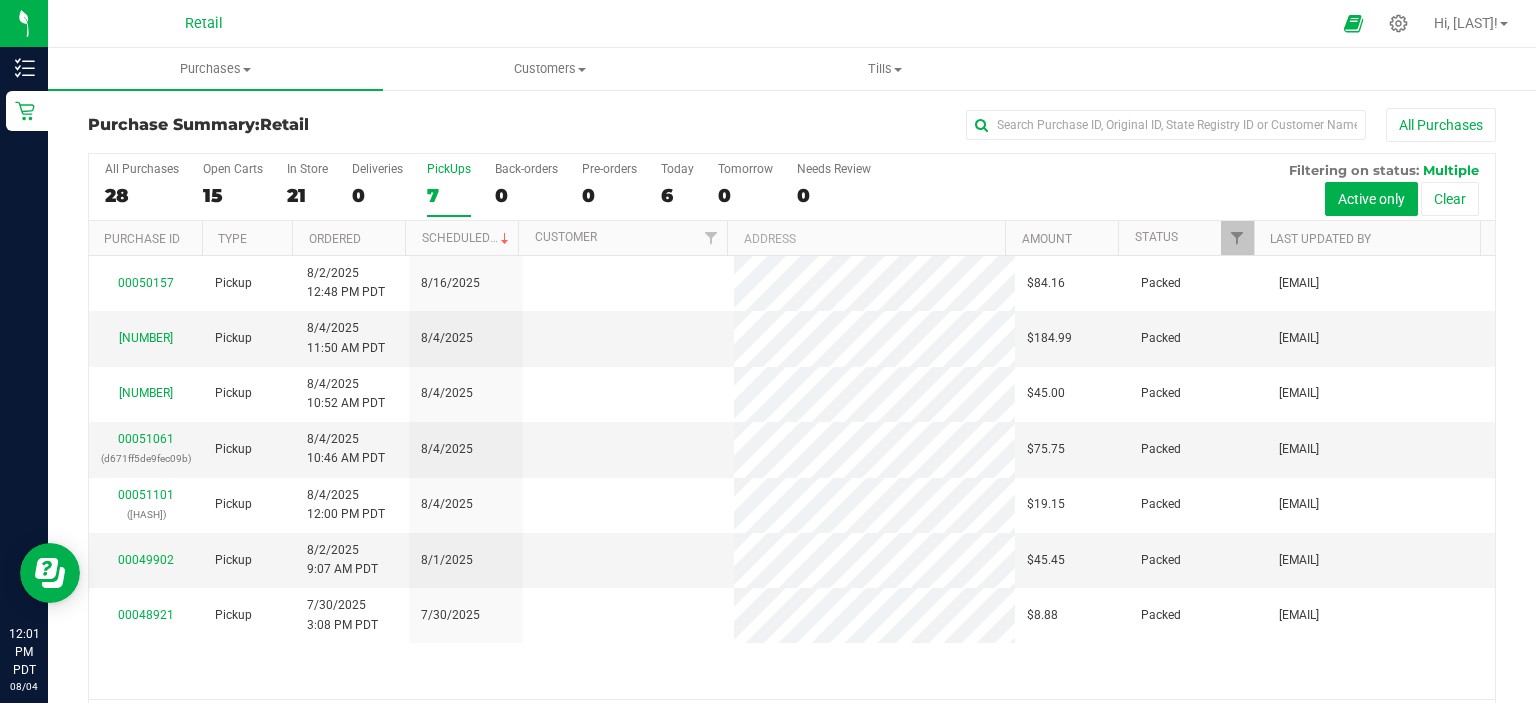 scroll, scrollTop: 0, scrollLeft: 0, axis: both 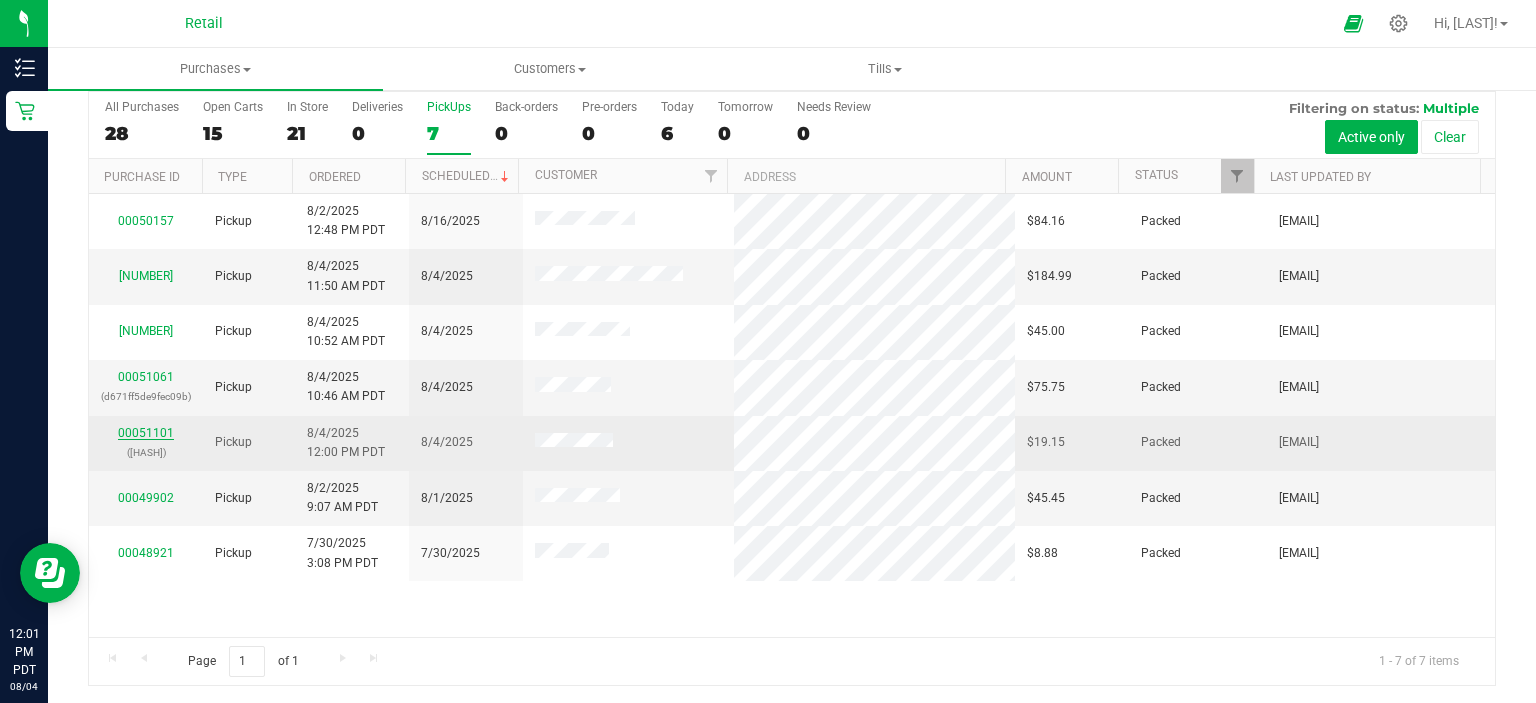 click on "00051101" at bounding box center (146, 433) 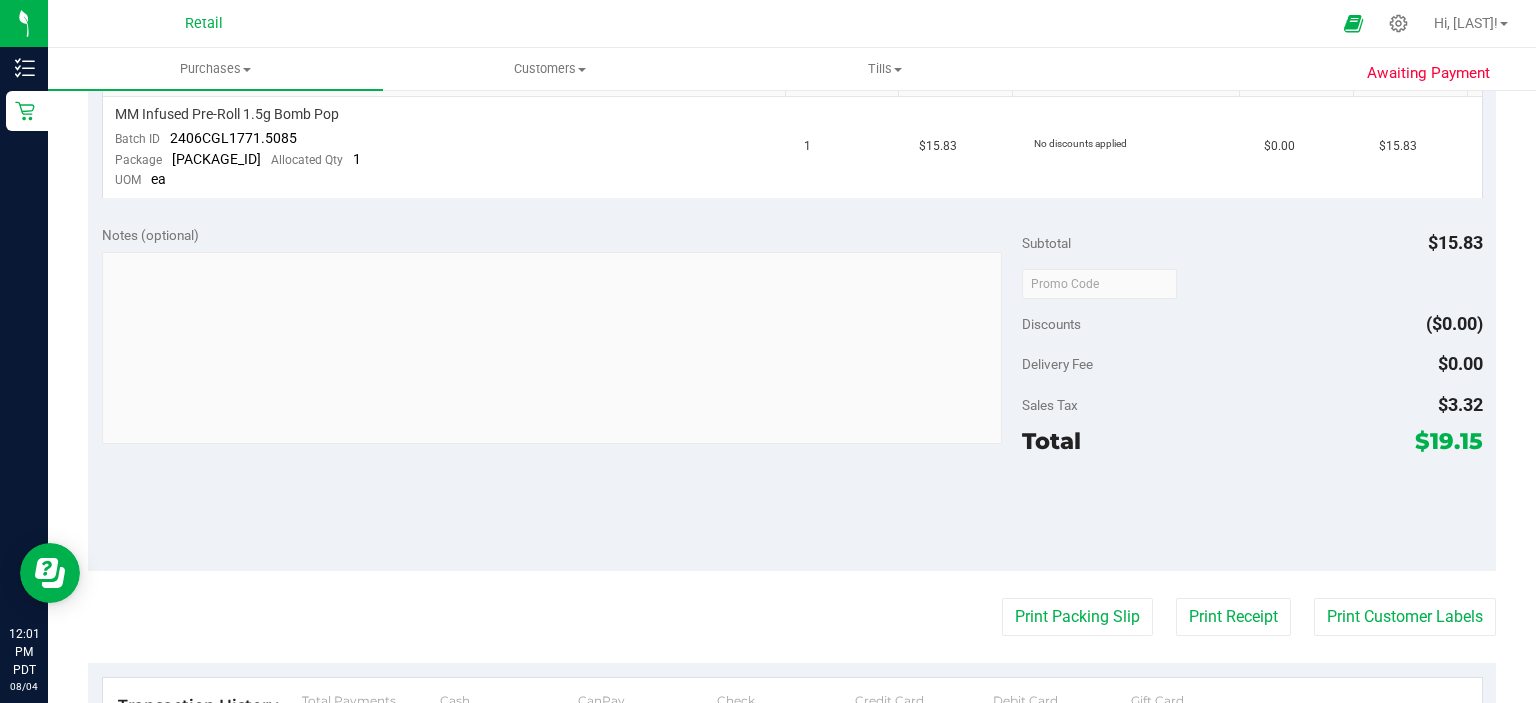 scroll, scrollTop: 538, scrollLeft: 0, axis: vertical 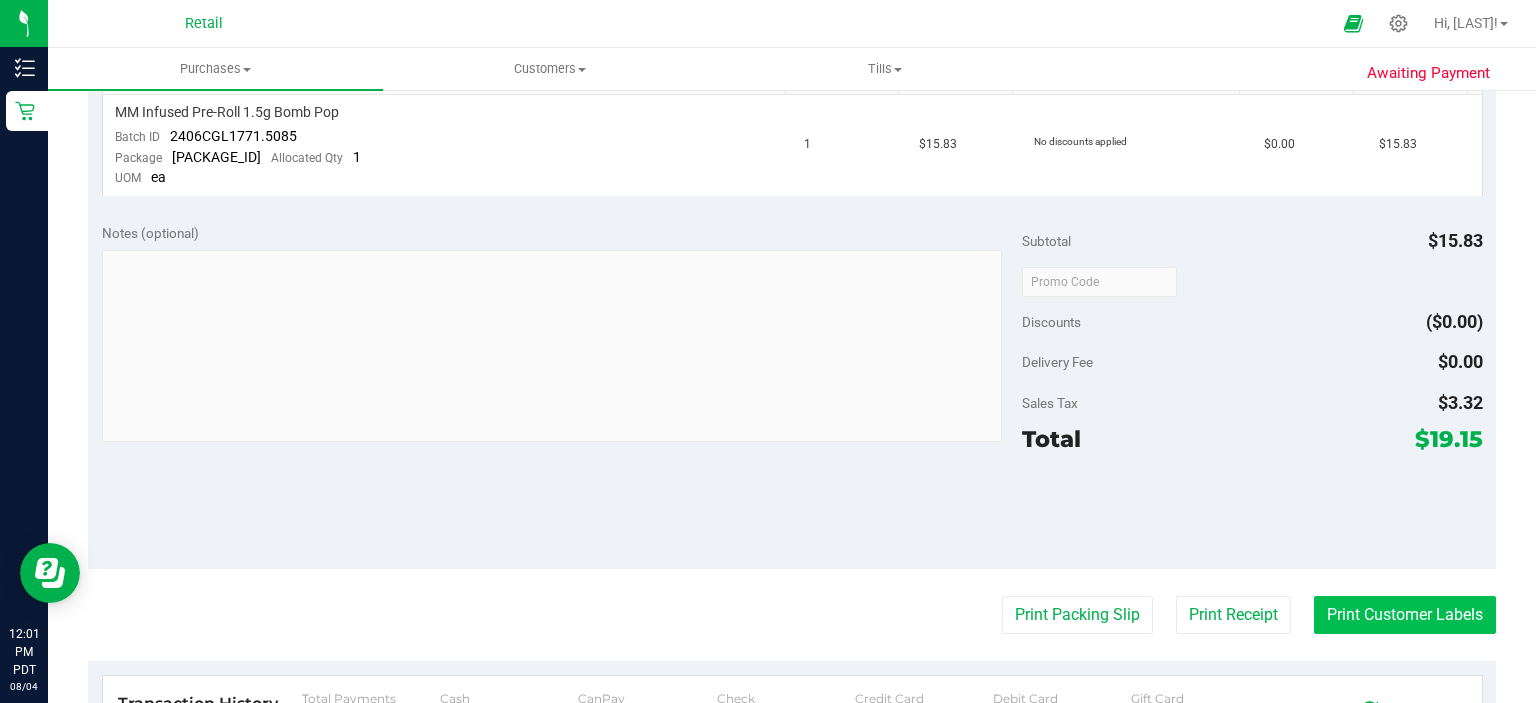 click on "Print Customer Labels" at bounding box center [1405, 615] 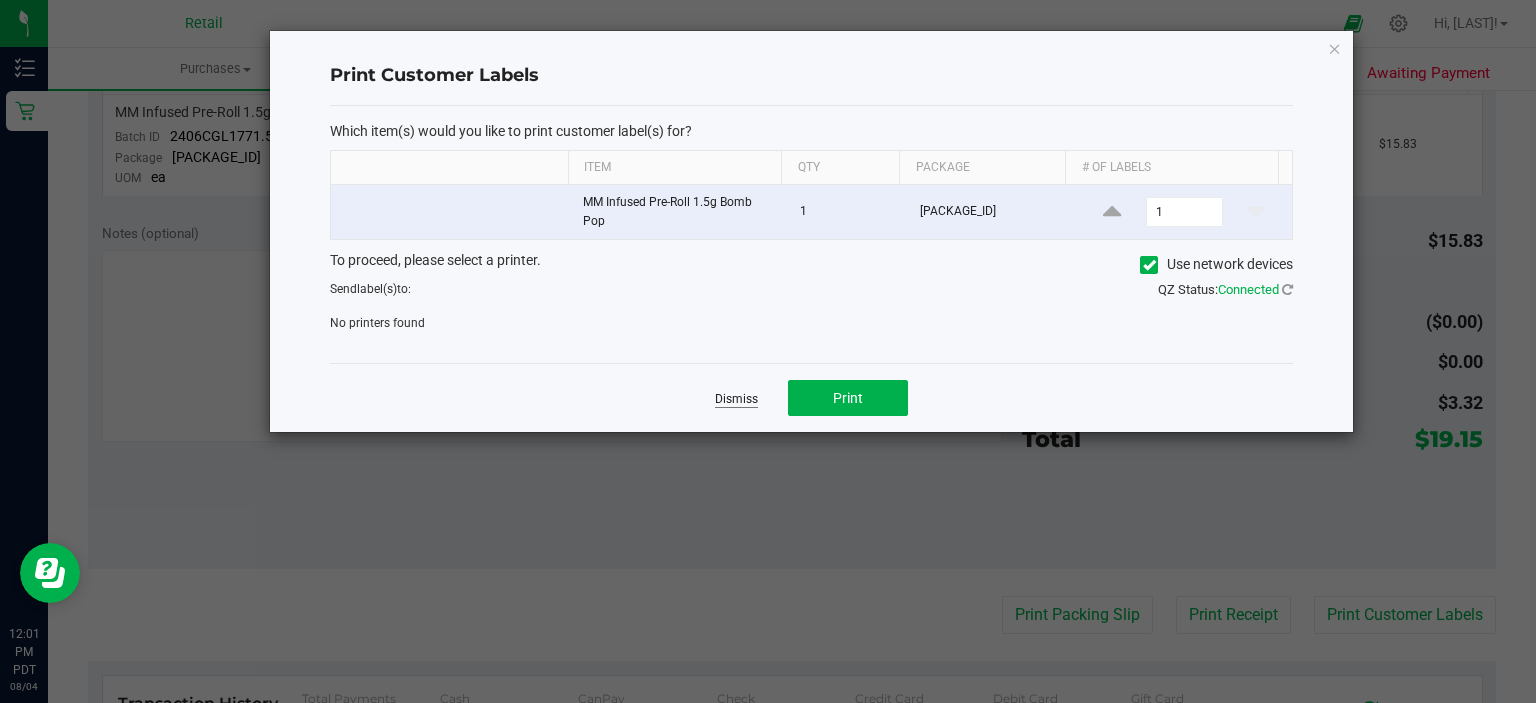 click on "Dismiss" 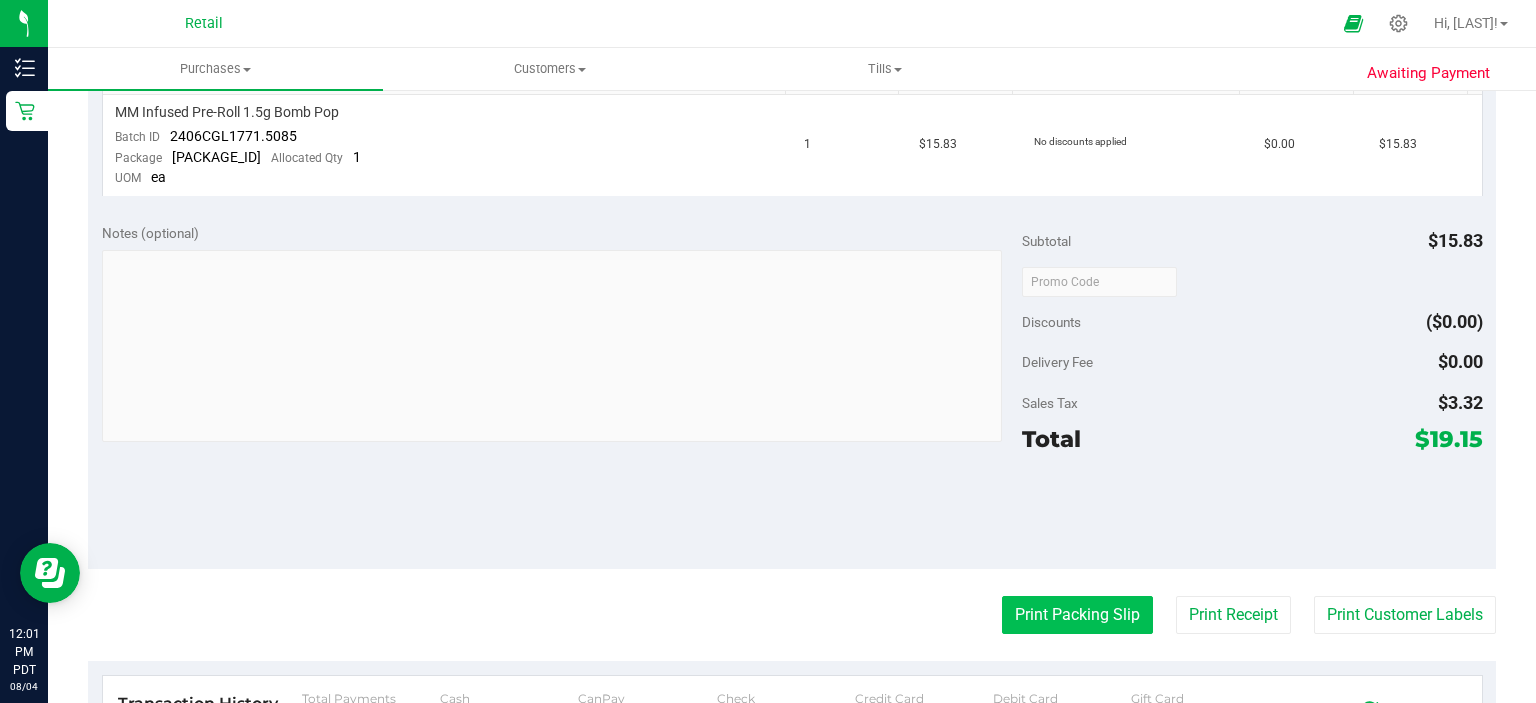 click on "Print Packing Slip" at bounding box center (1077, 615) 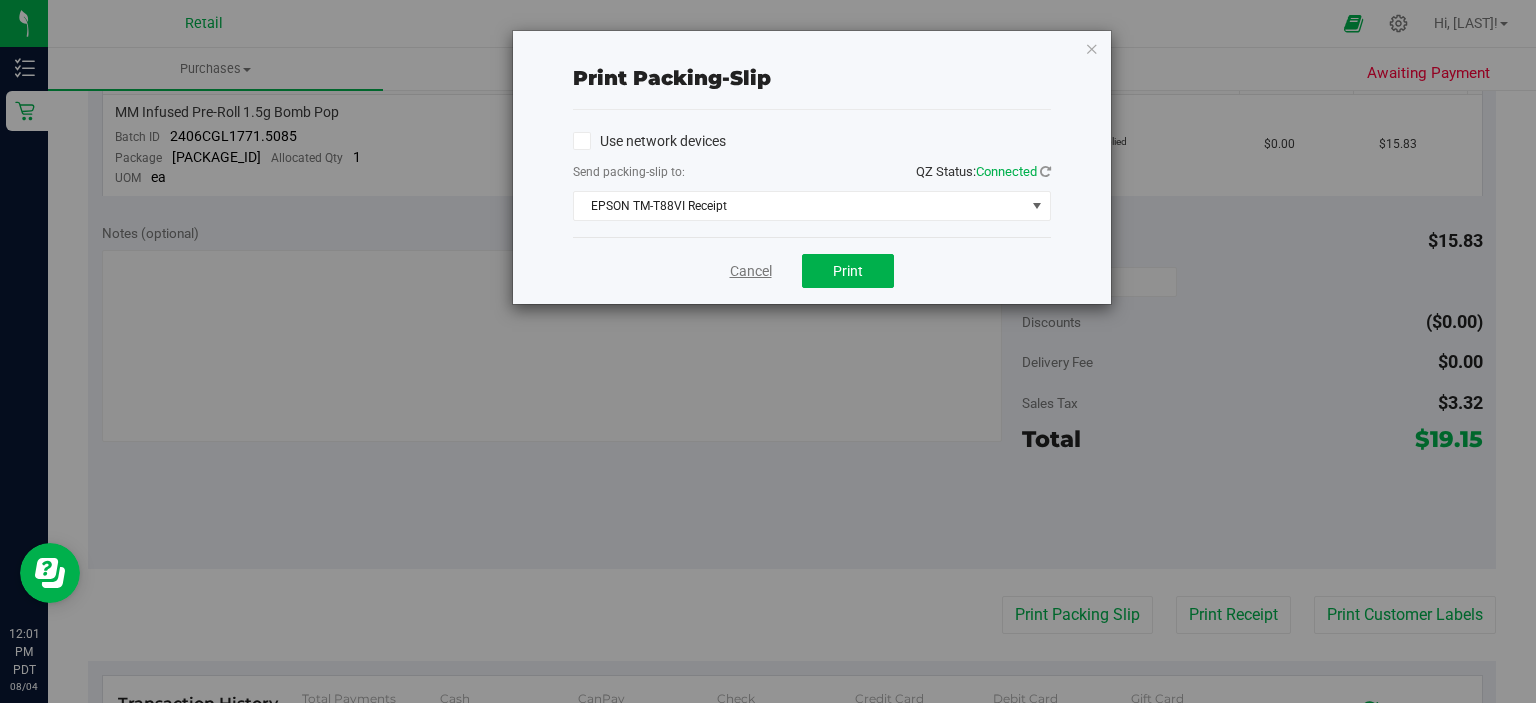 click on "Cancel" at bounding box center (751, 271) 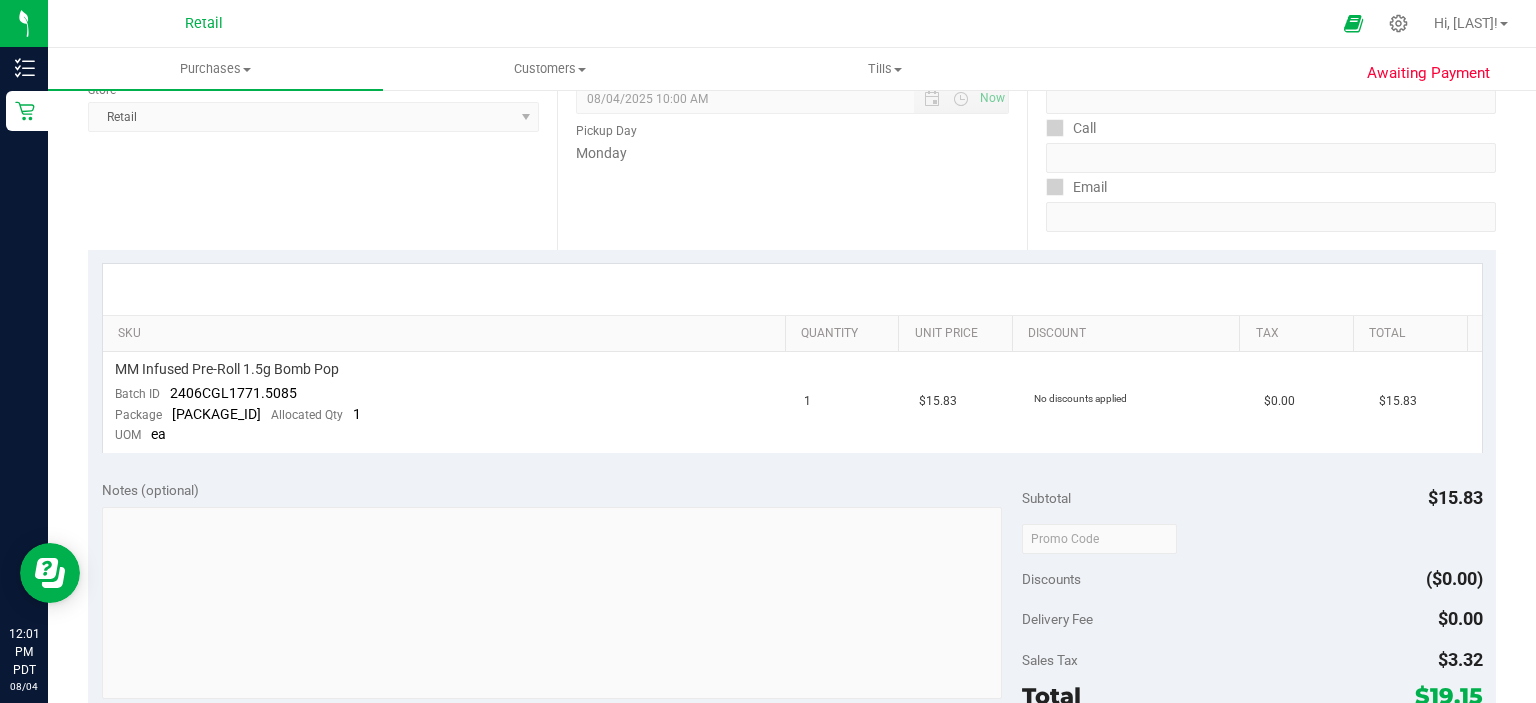 scroll, scrollTop: 189, scrollLeft: 0, axis: vertical 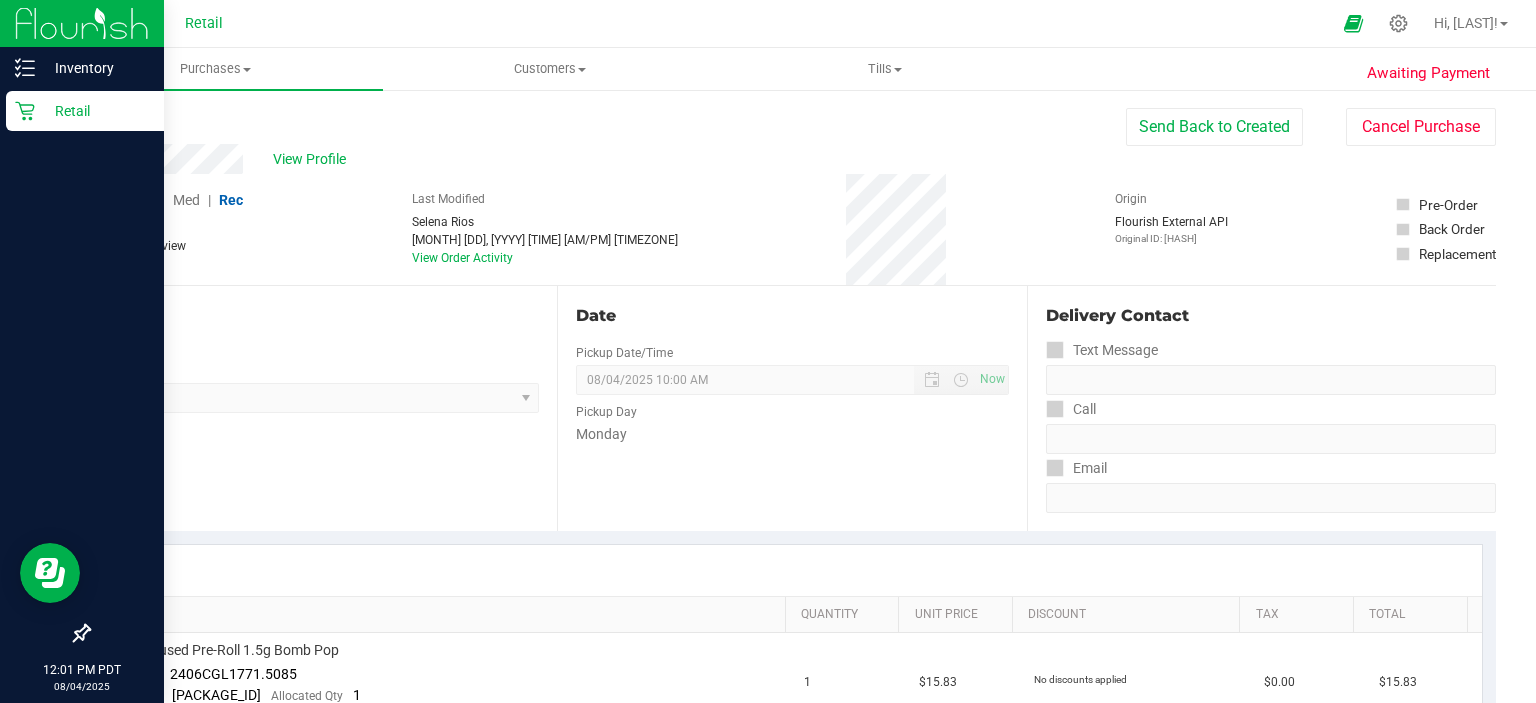 click on "Retail" at bounding box center (95, 111) 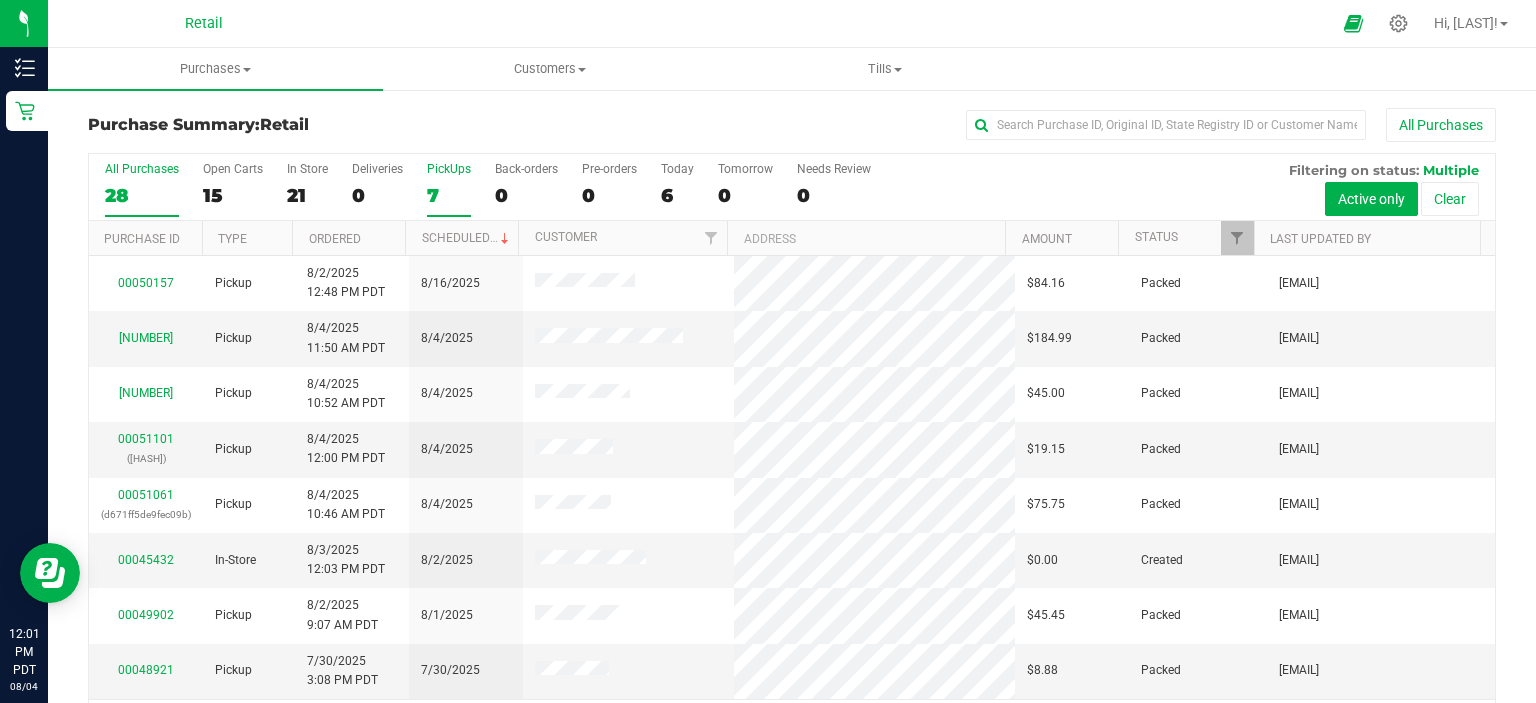 click on "7" at bounding box center (449, 195) 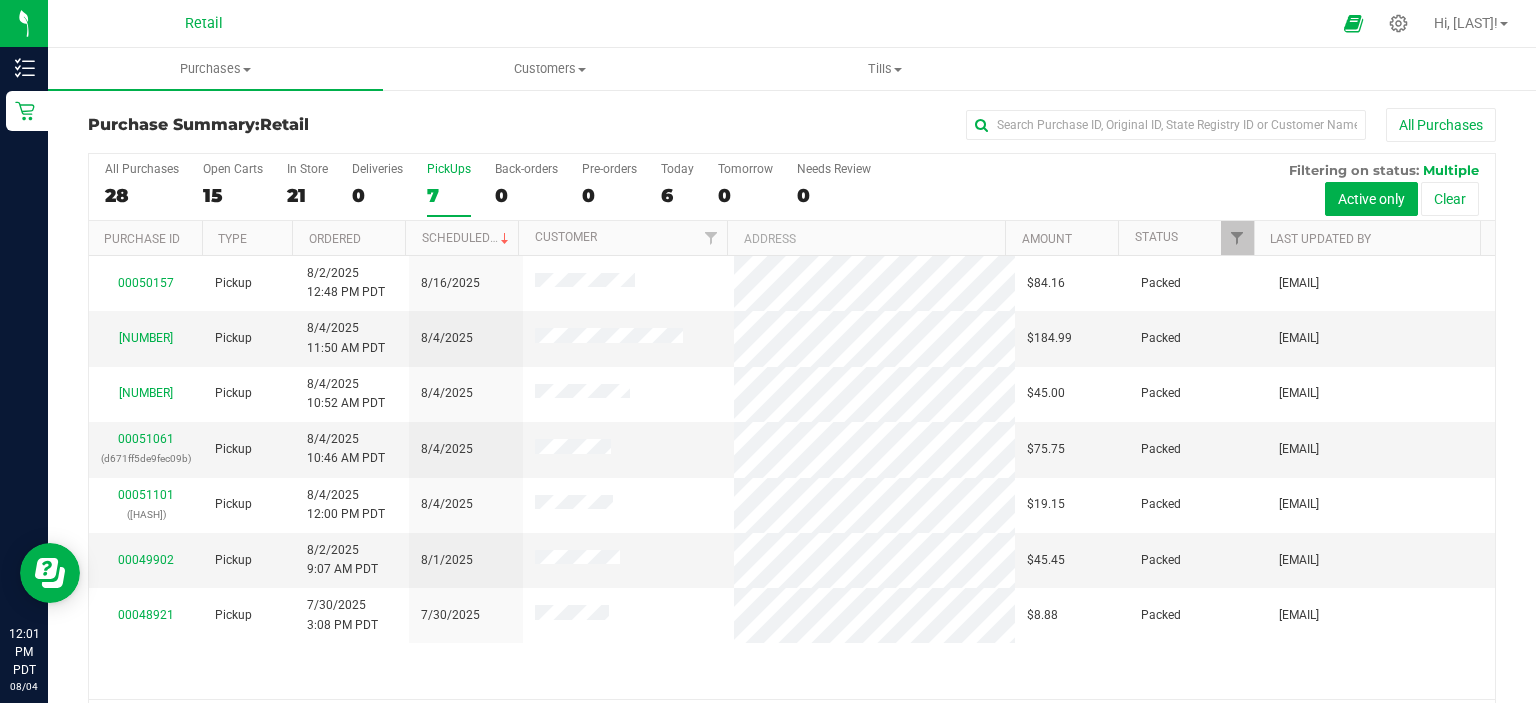 scroll, scrollTop: 62, scrollLeft: 0, axis: vertical 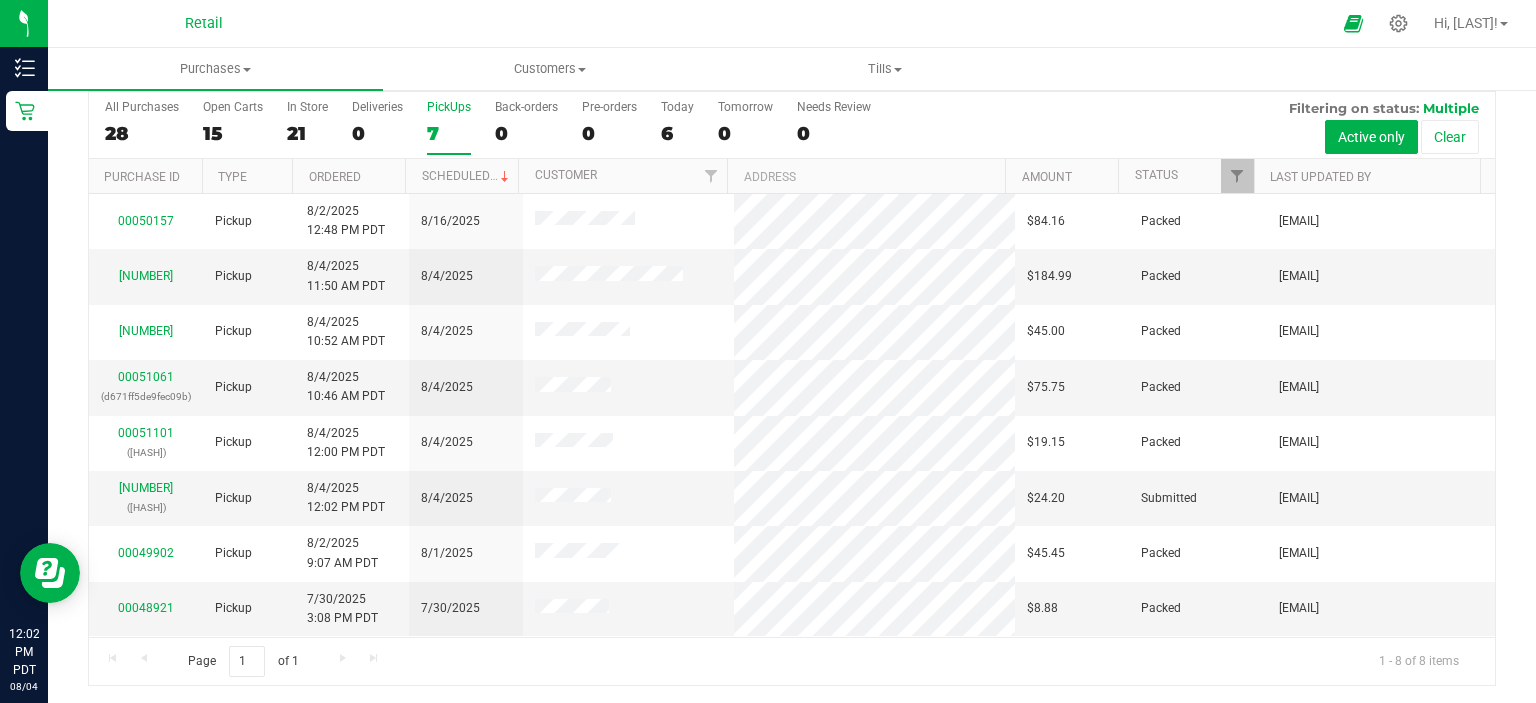 click on "PickUps
7" at bounding box center [449, 127] 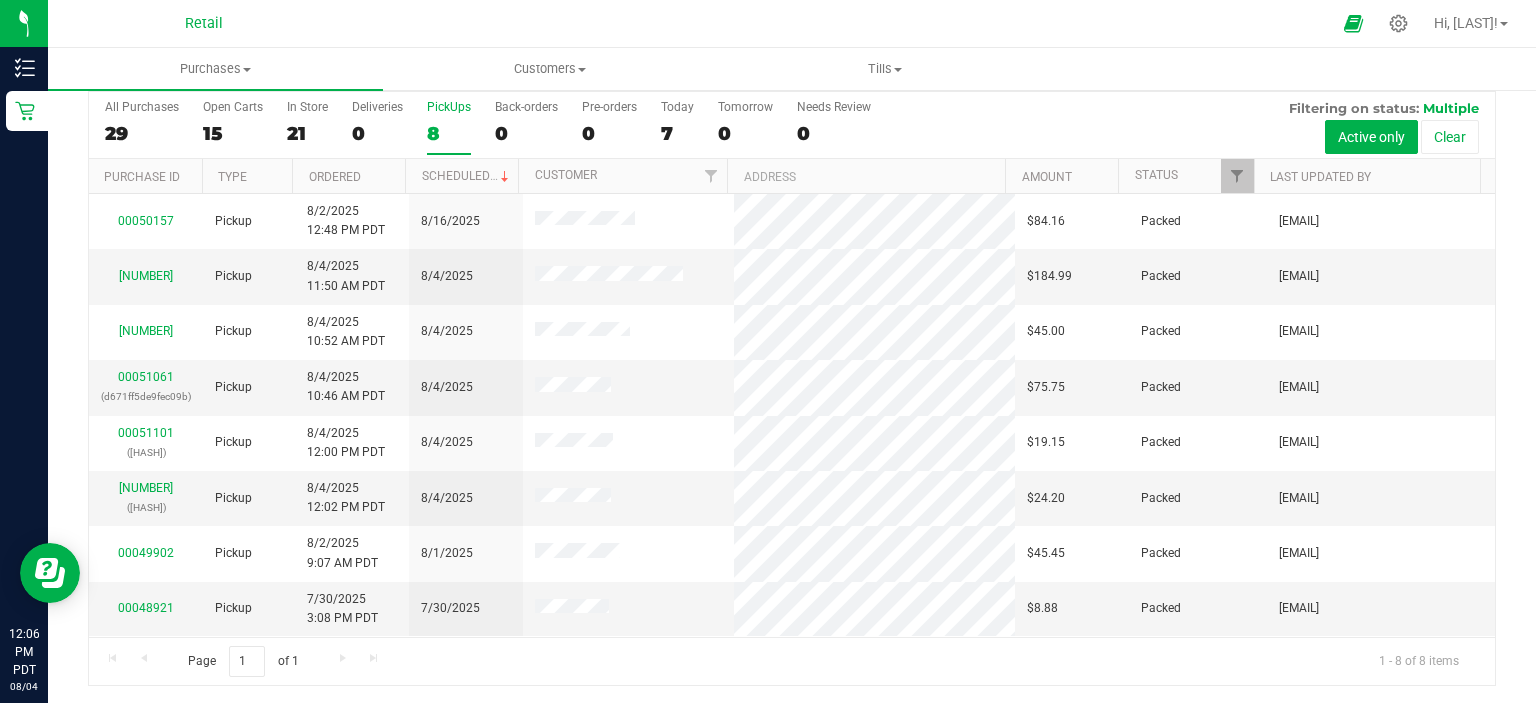 click on "8" at bounding box center (449, 133) 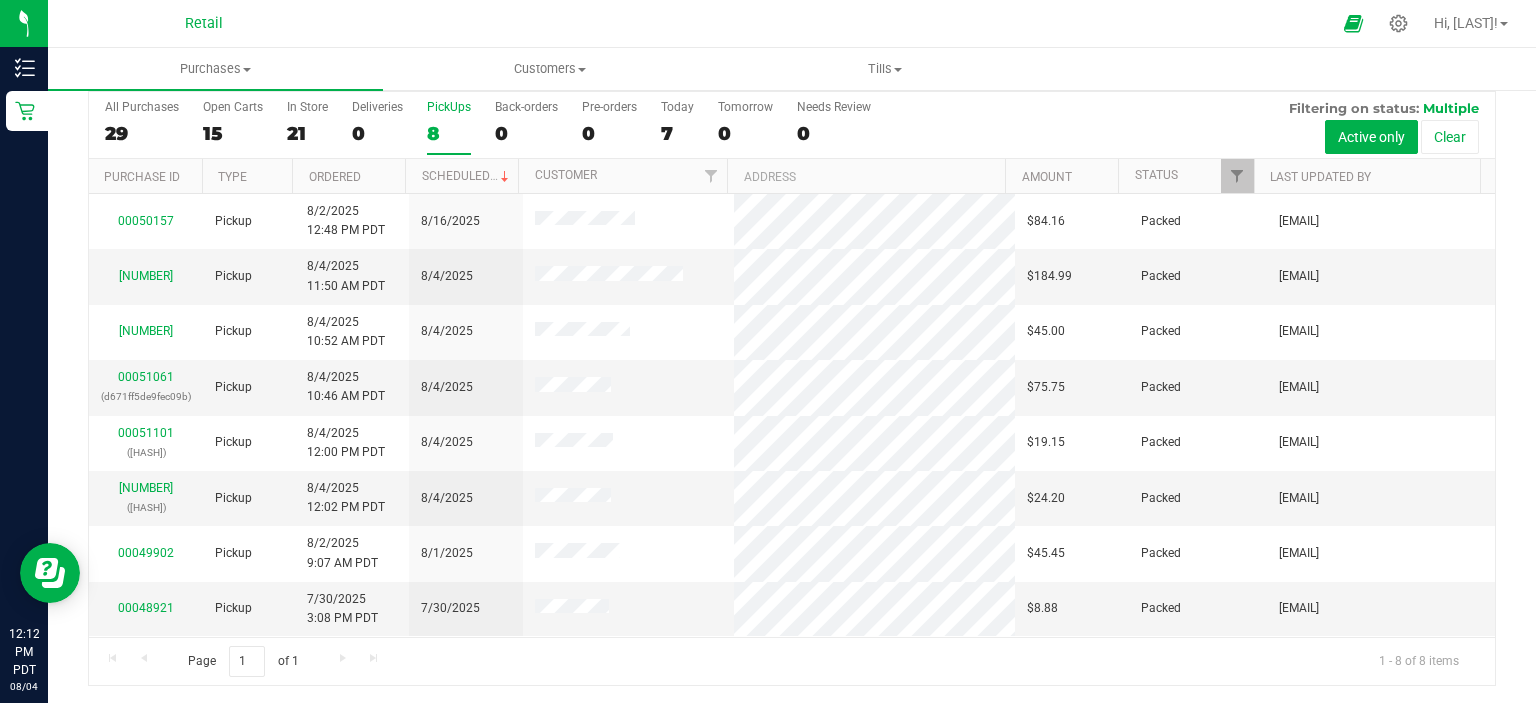 click on "8" at bounding box center (449, 133) 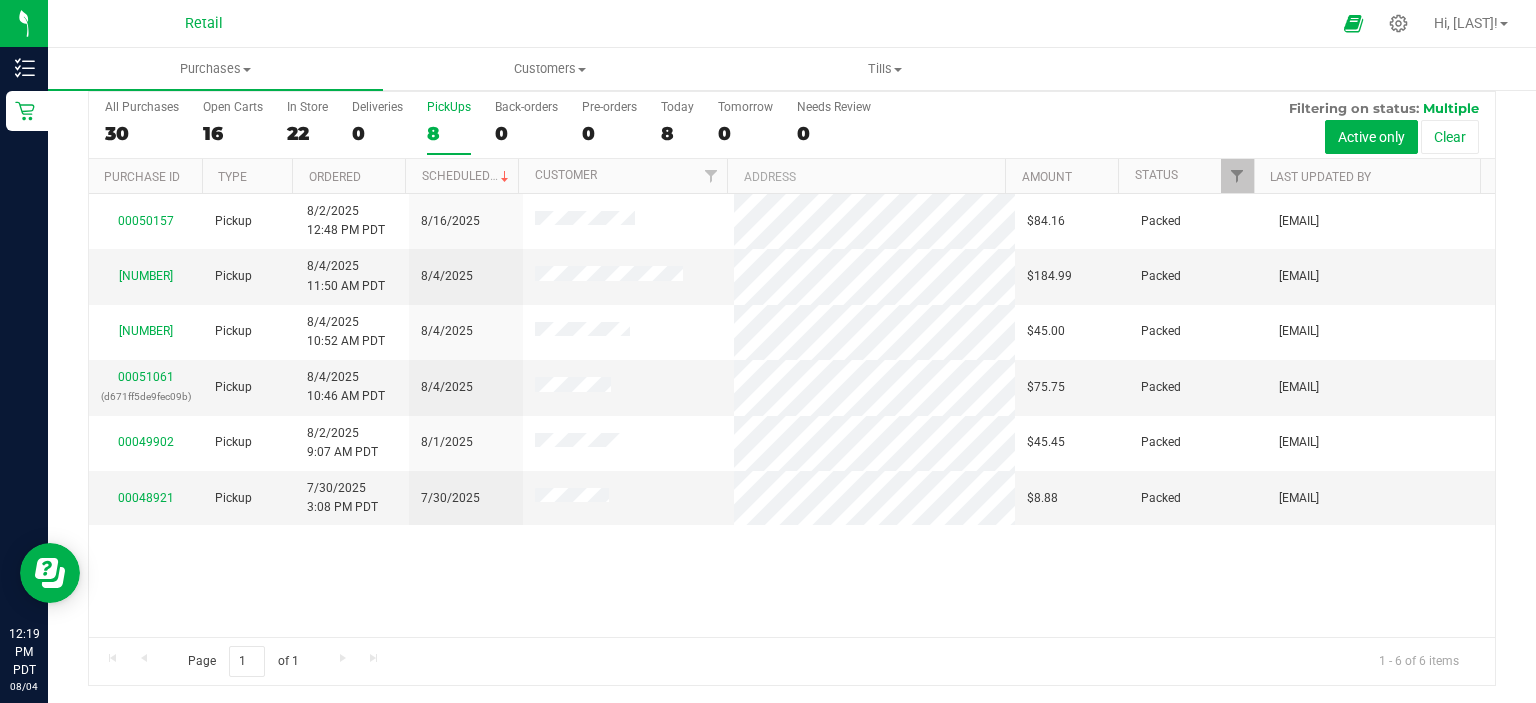 click on "PickUps" at bounding box center (449, 107) 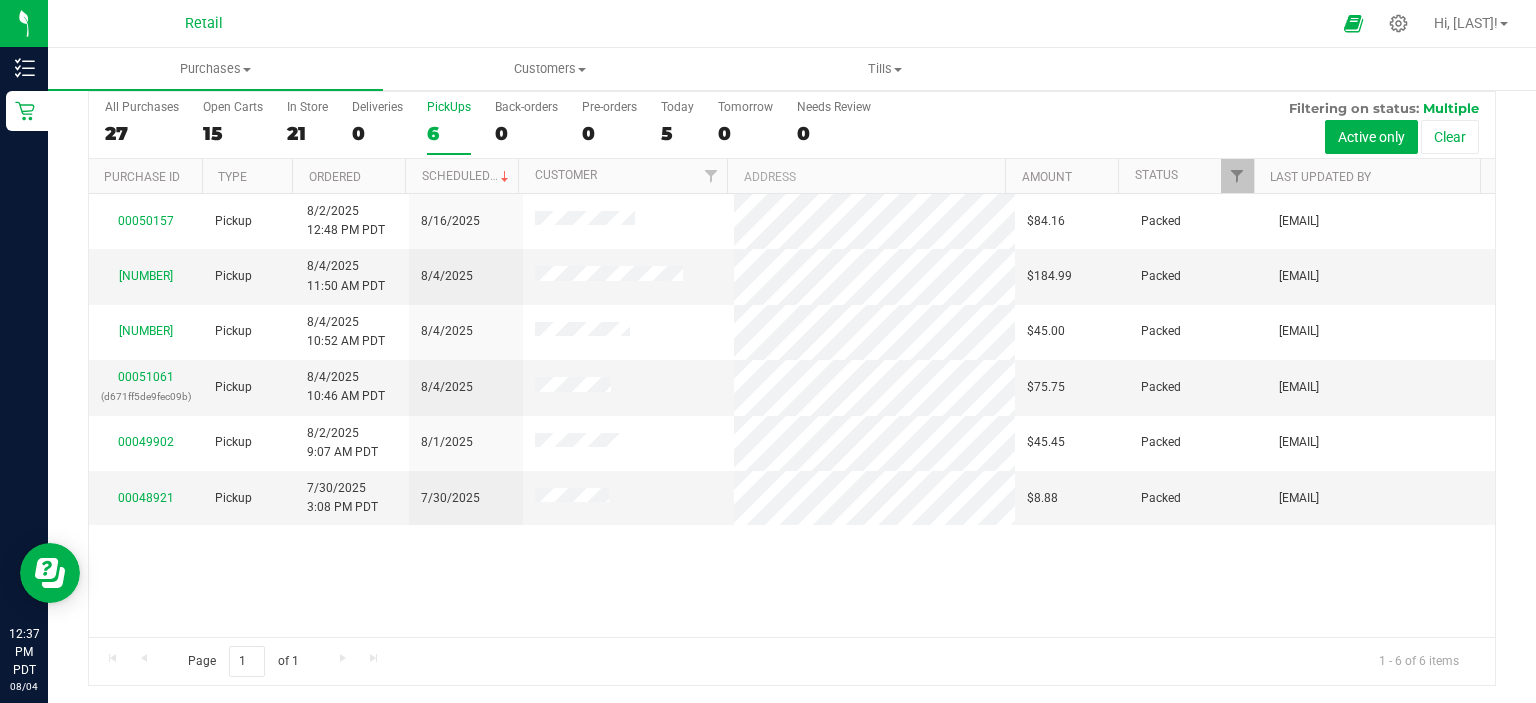 click on "6" at bounding box center [449, 133] 